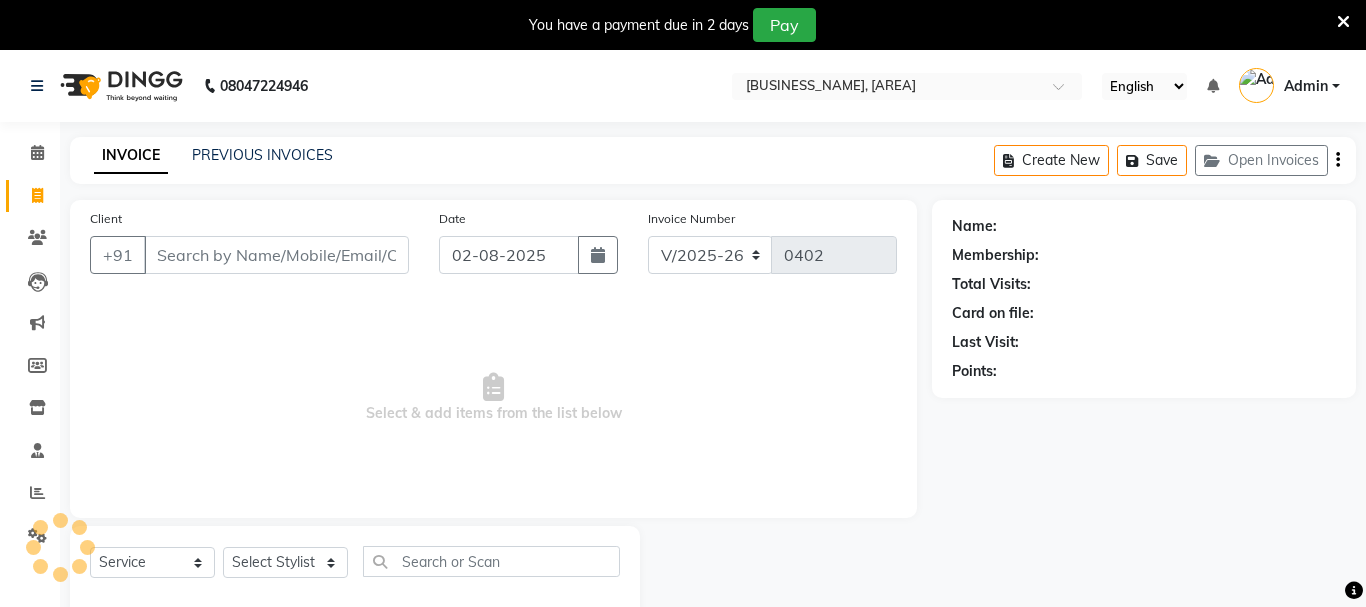 select on "6147" 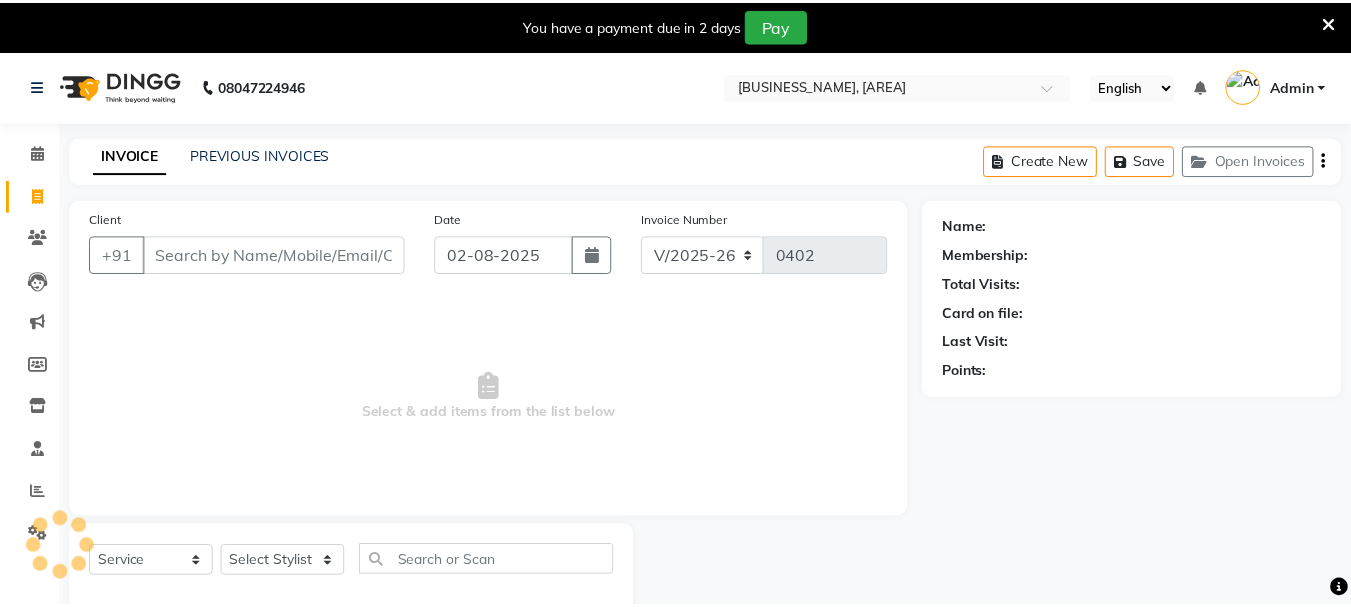 scroll, scrollTop: 0, scrollLeft: 0, axis: both 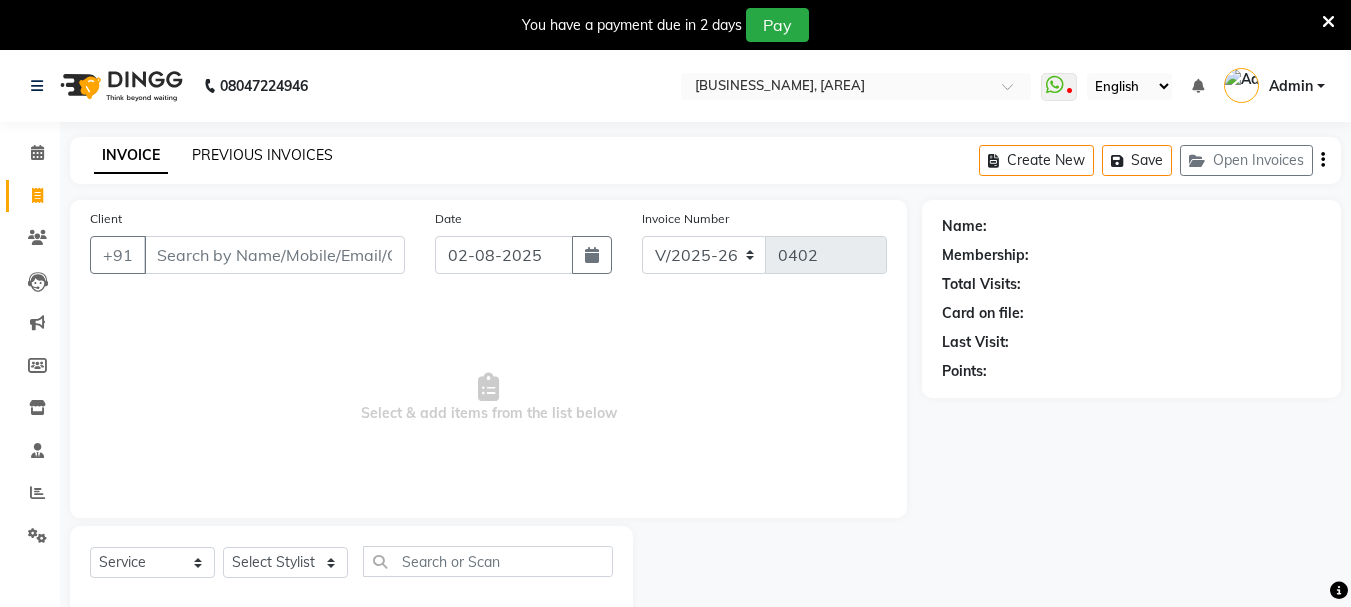 click on "PREVIOUS INVOICES" 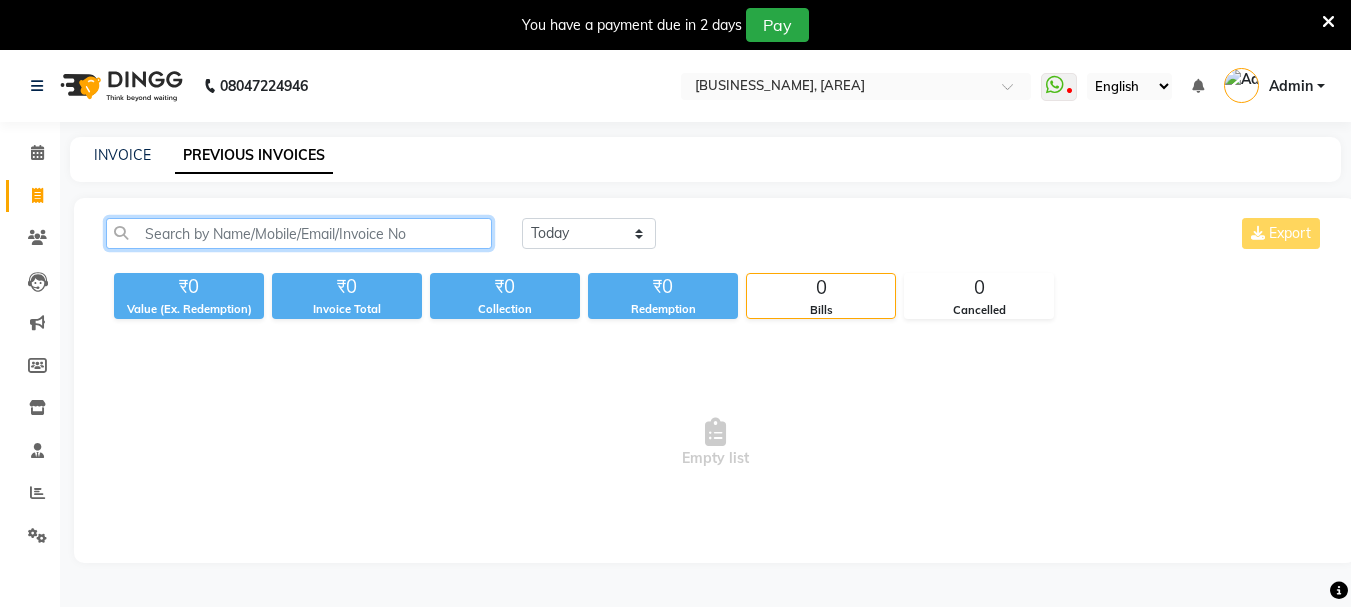 click 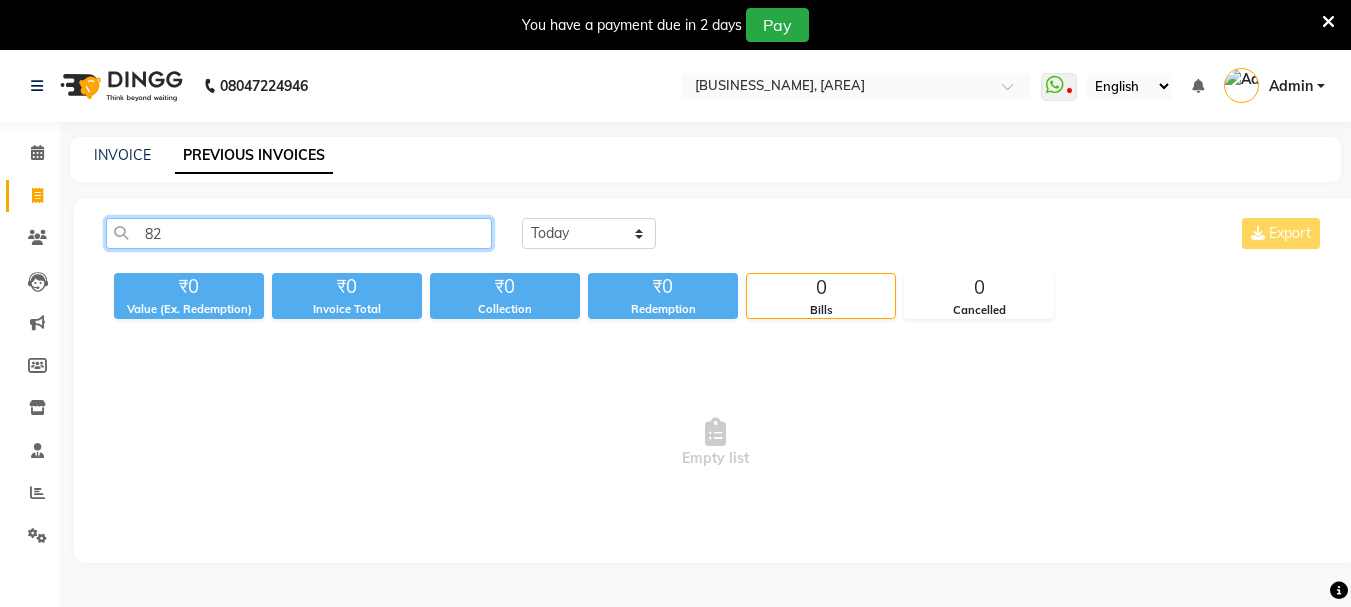 type on "8" 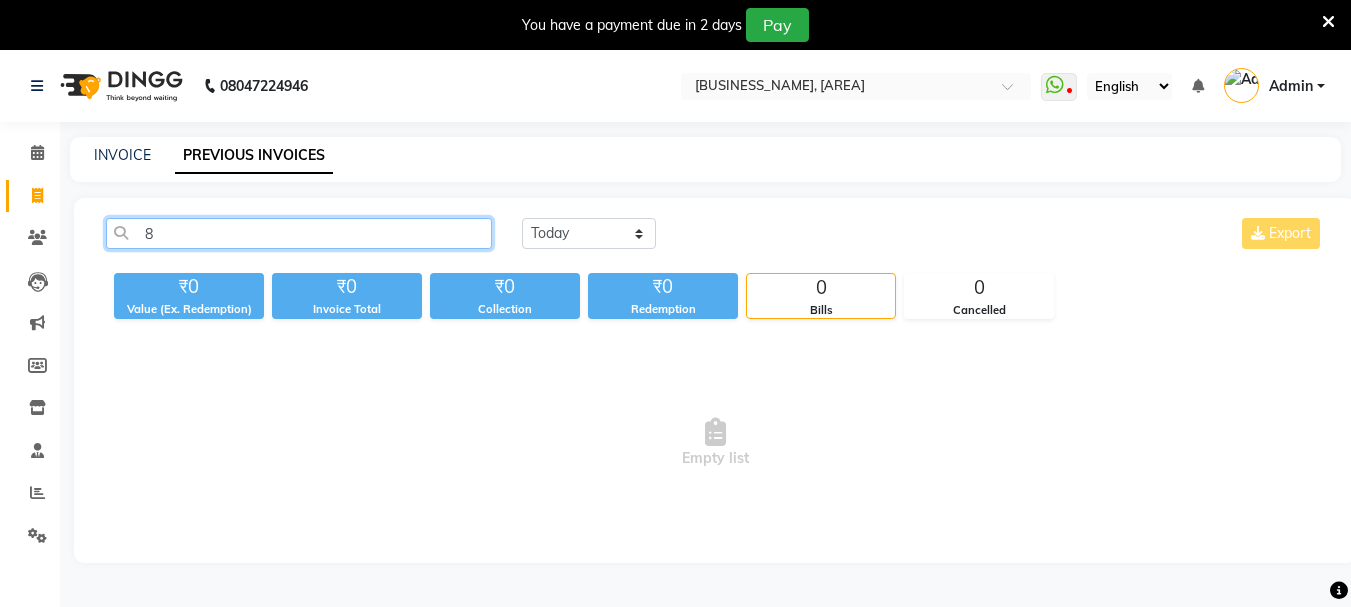 type 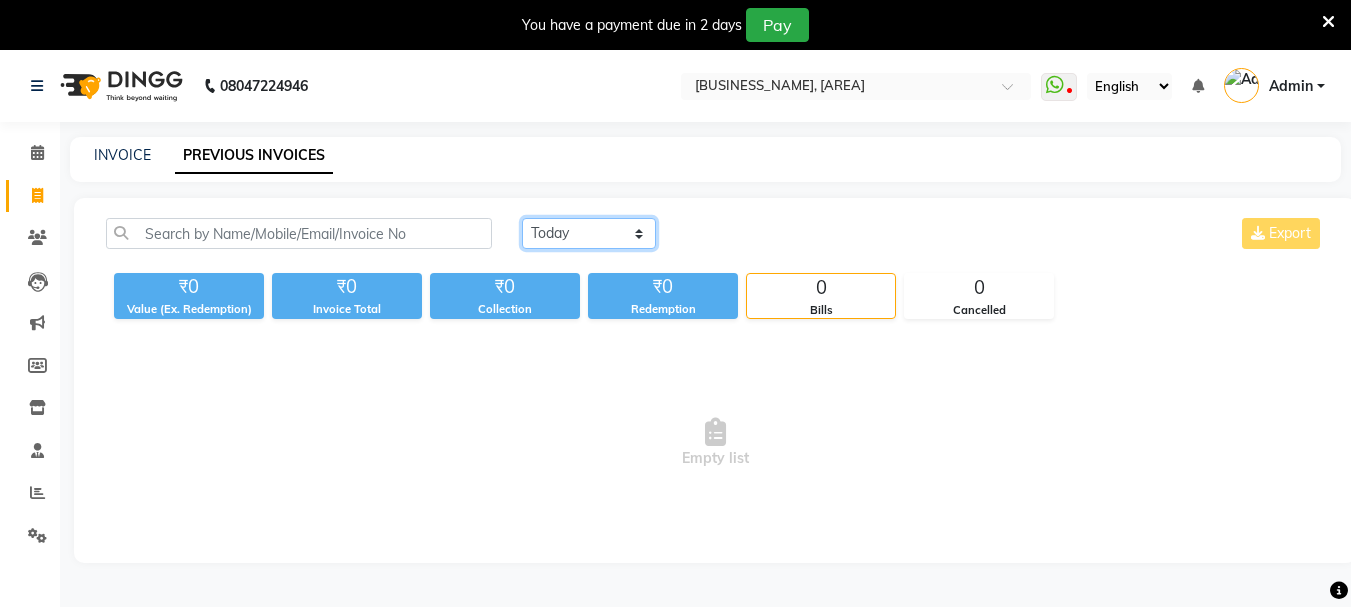 click on "Today Yesterday Custom Range" 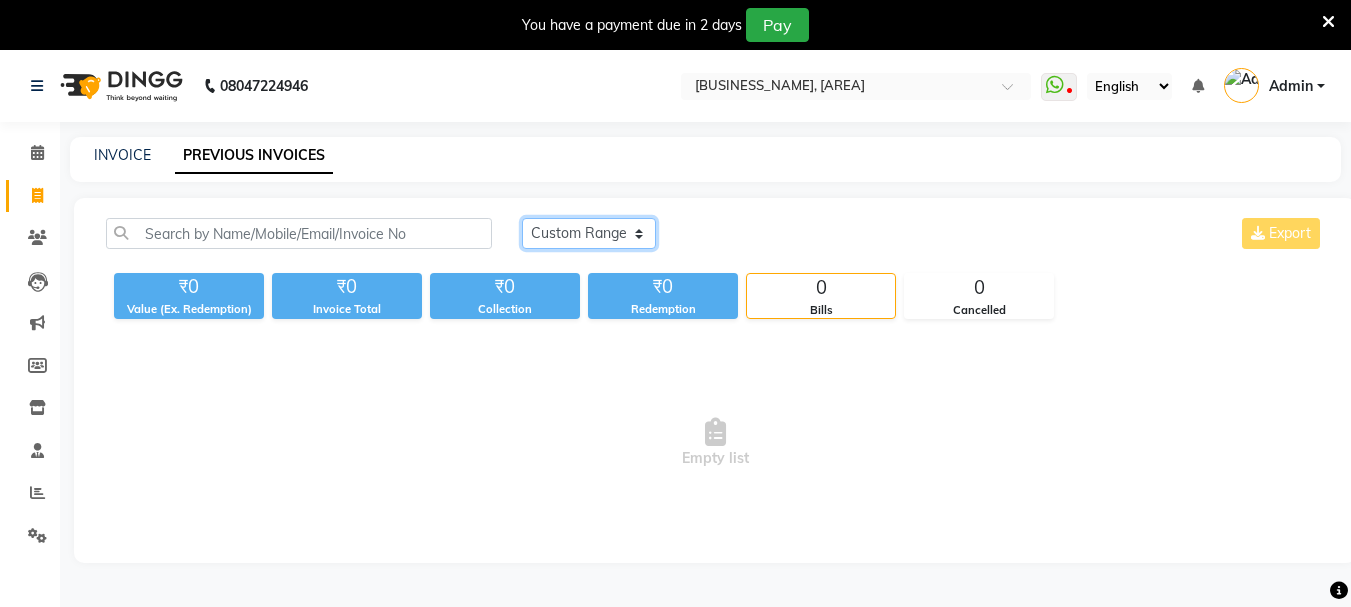 click on "Today Yesterday Custom Range" 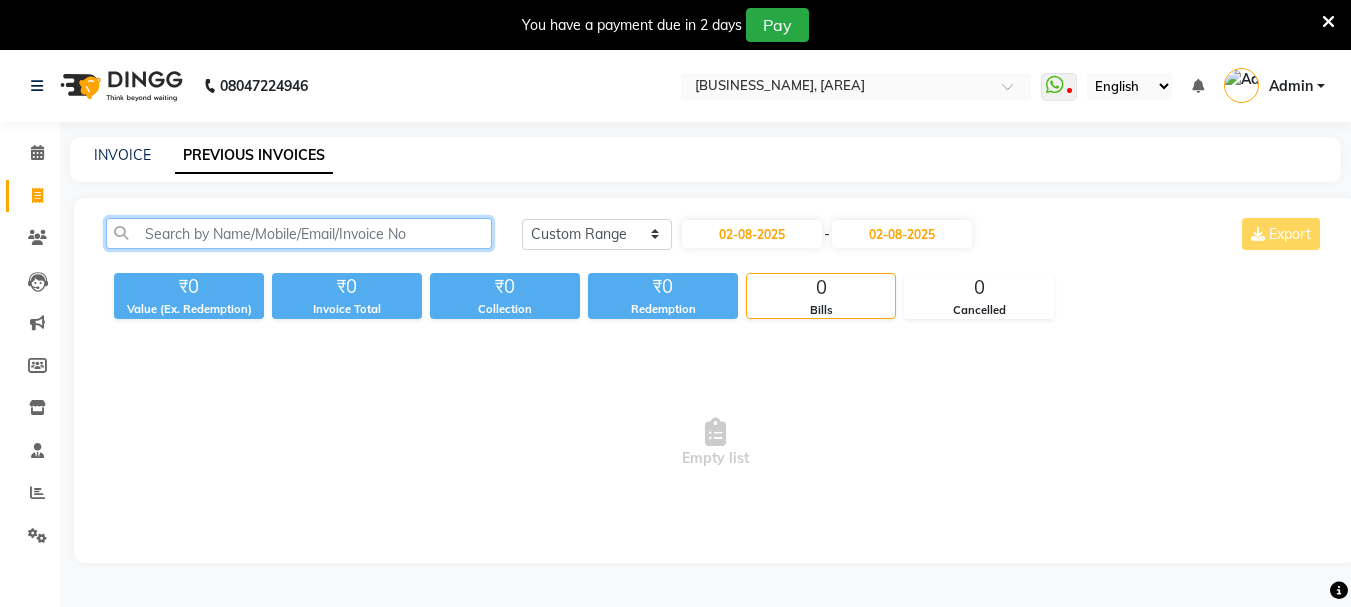 click 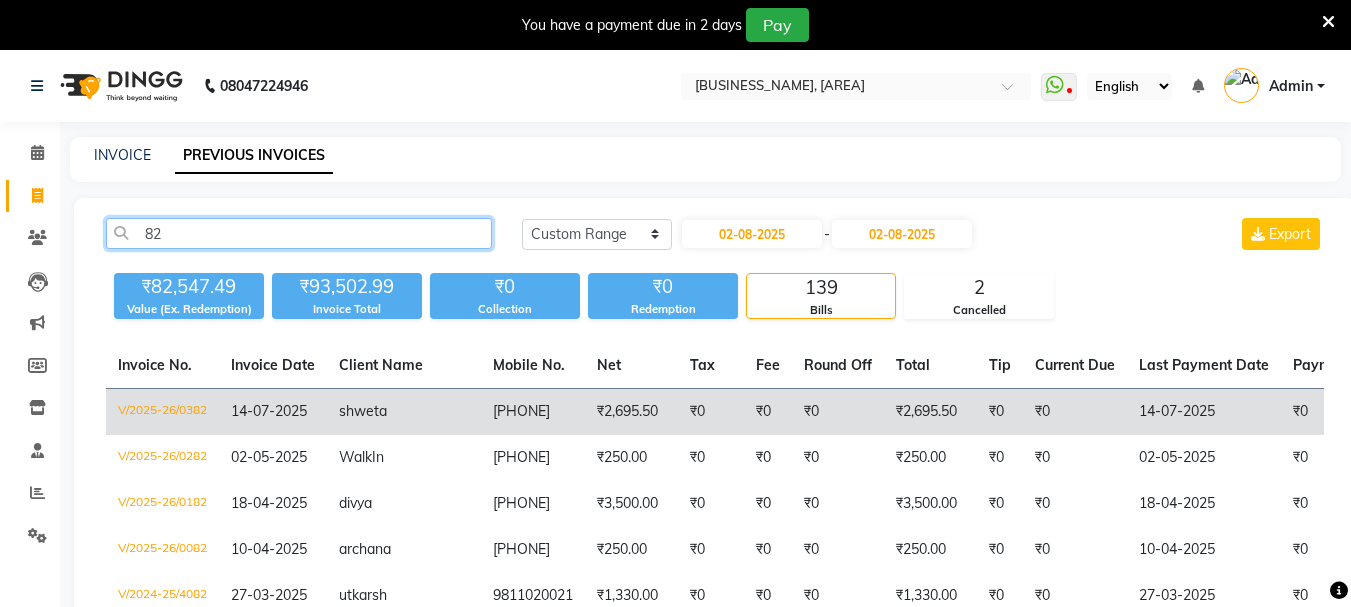 type on "82" 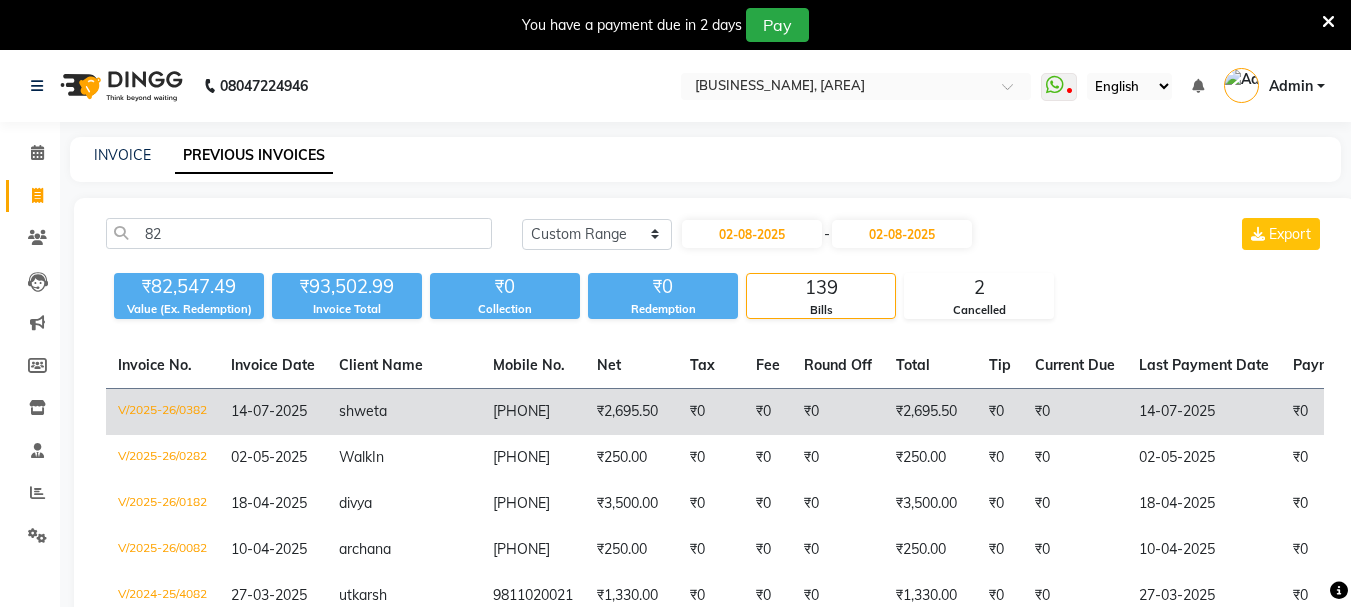 click on "V/2025-26/0382" 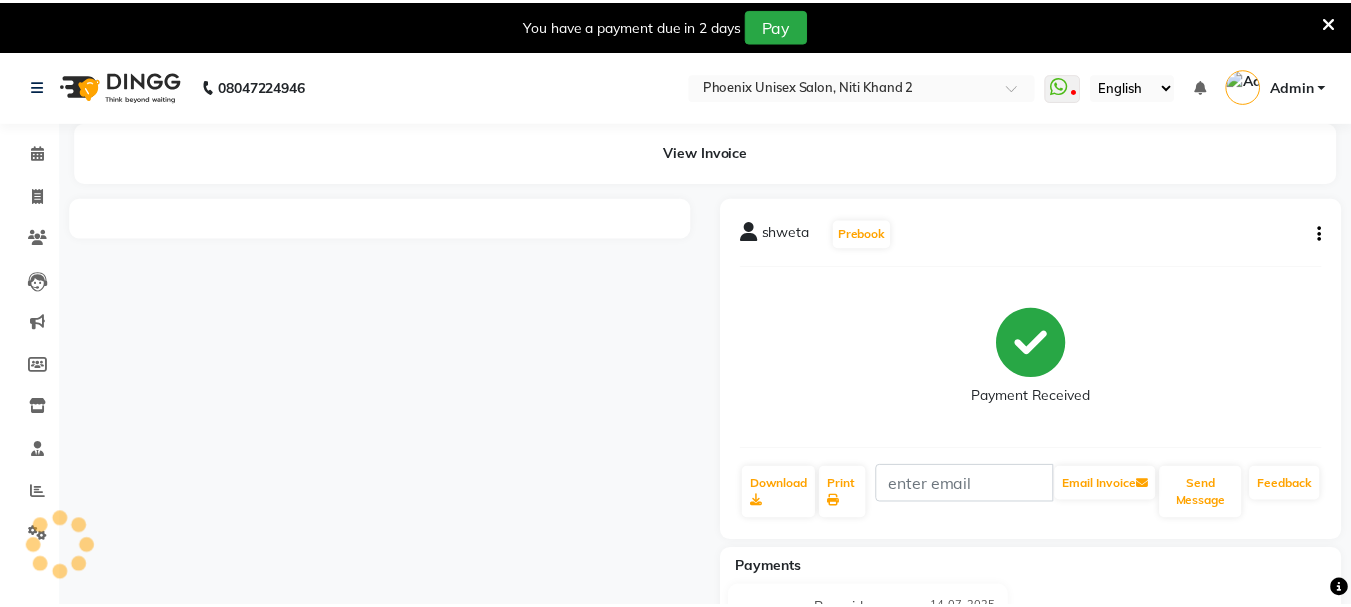 scroll, scrollTop: 0, scrollLeft: 0, axis: both 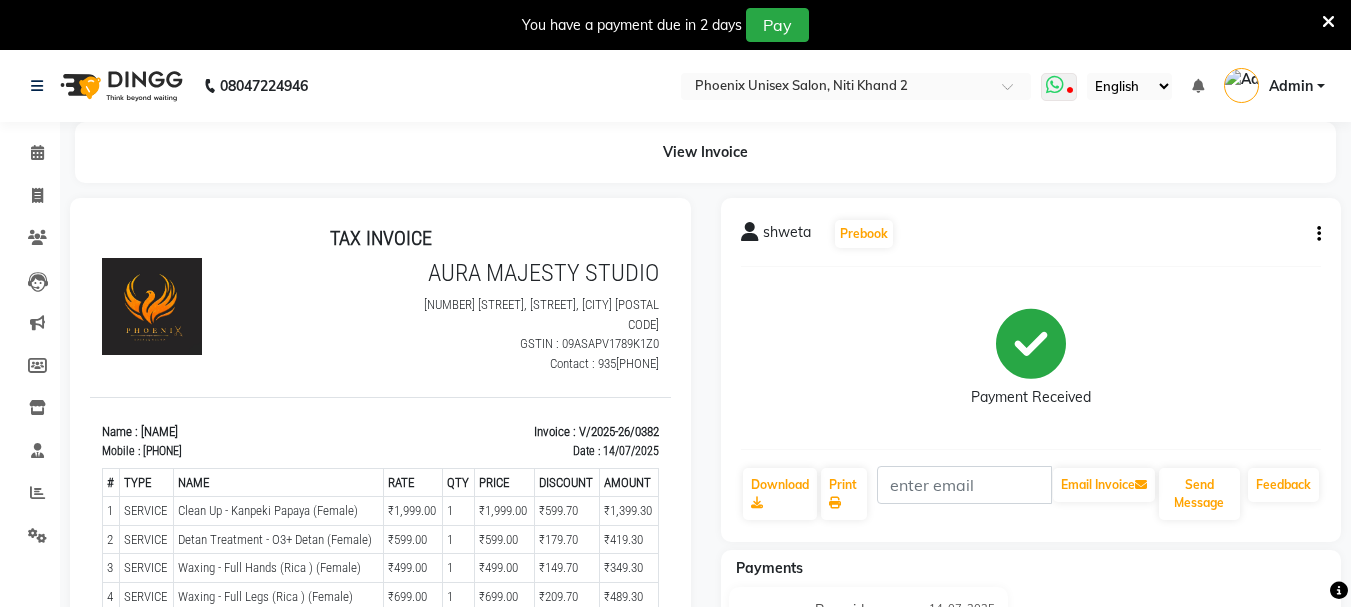 click at bounding box center (1059, 87) 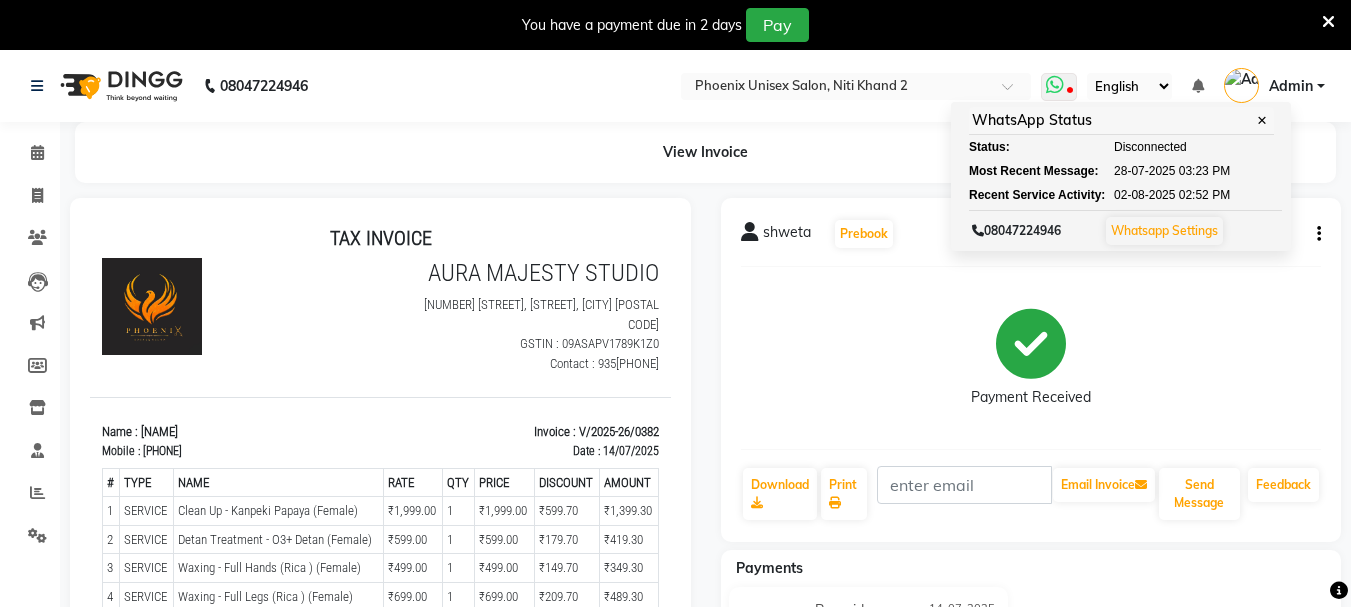 click on "Whatsapp Settings" at bounding box center [1164, 230] 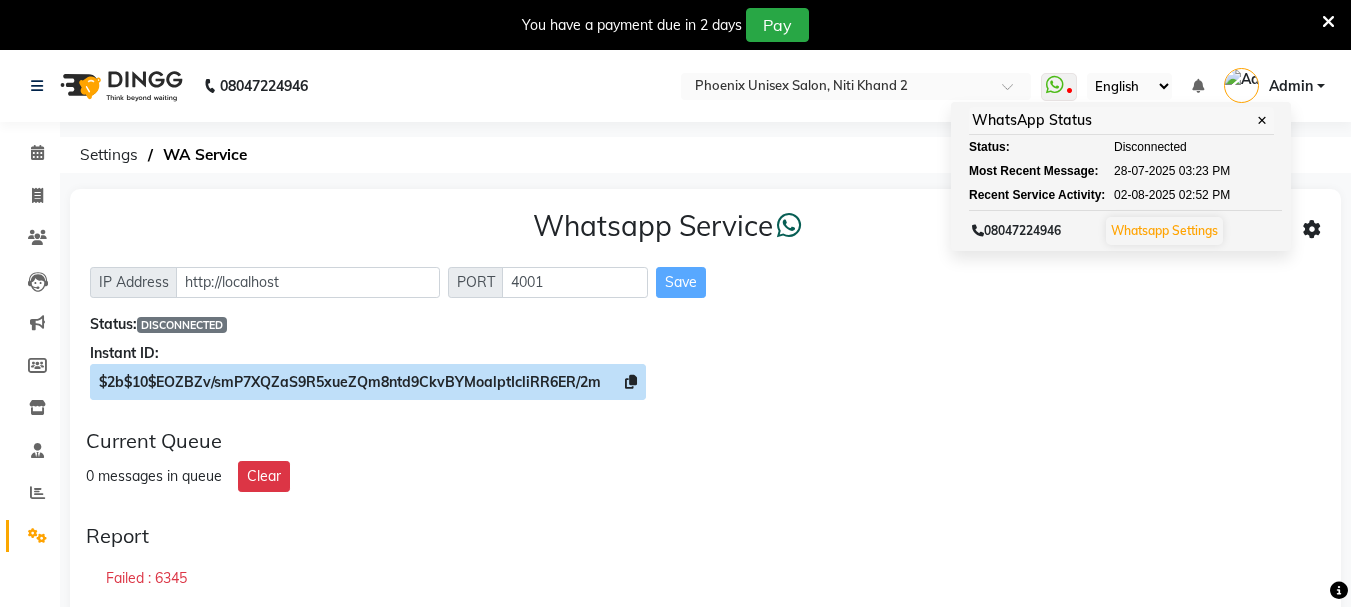 click on "$2b$10$EOZBZv/smP7XQZaS9R5xueZQm8ntd9CkvBYMoalptIcliRR6ER/2m" 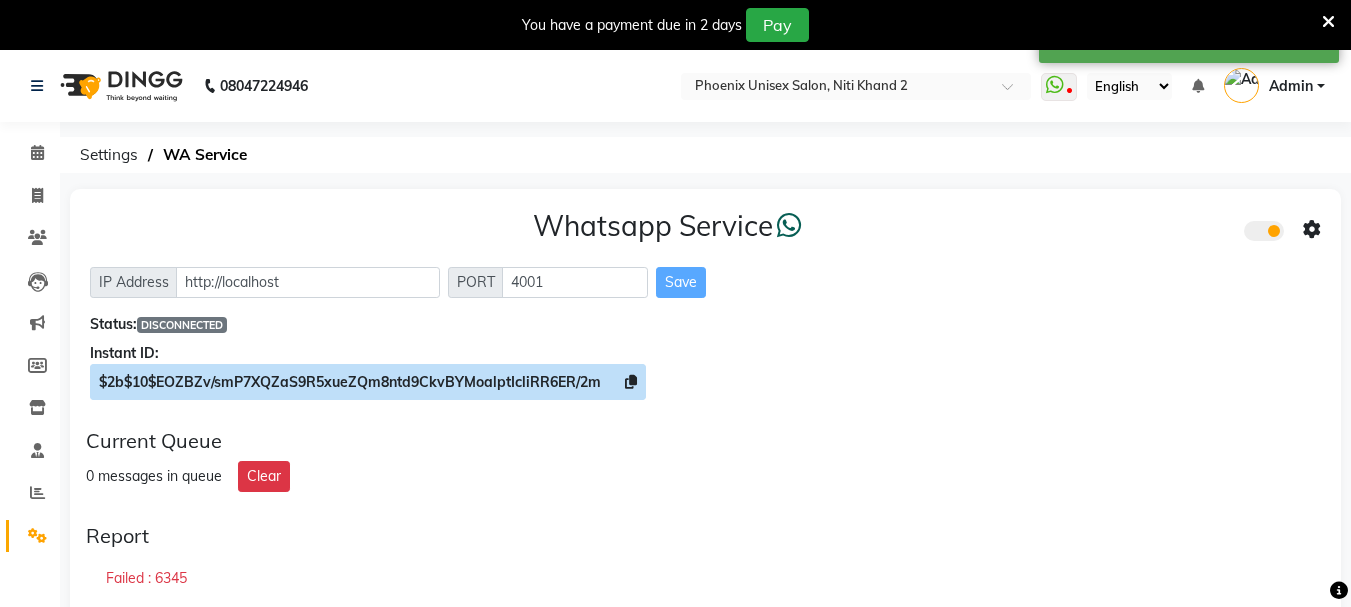 click on "$2b$10$EOZBZv/smP7XQZaS9R5xueZQm8ntd9CkvBYMoalptIcliRR6ER/2m" 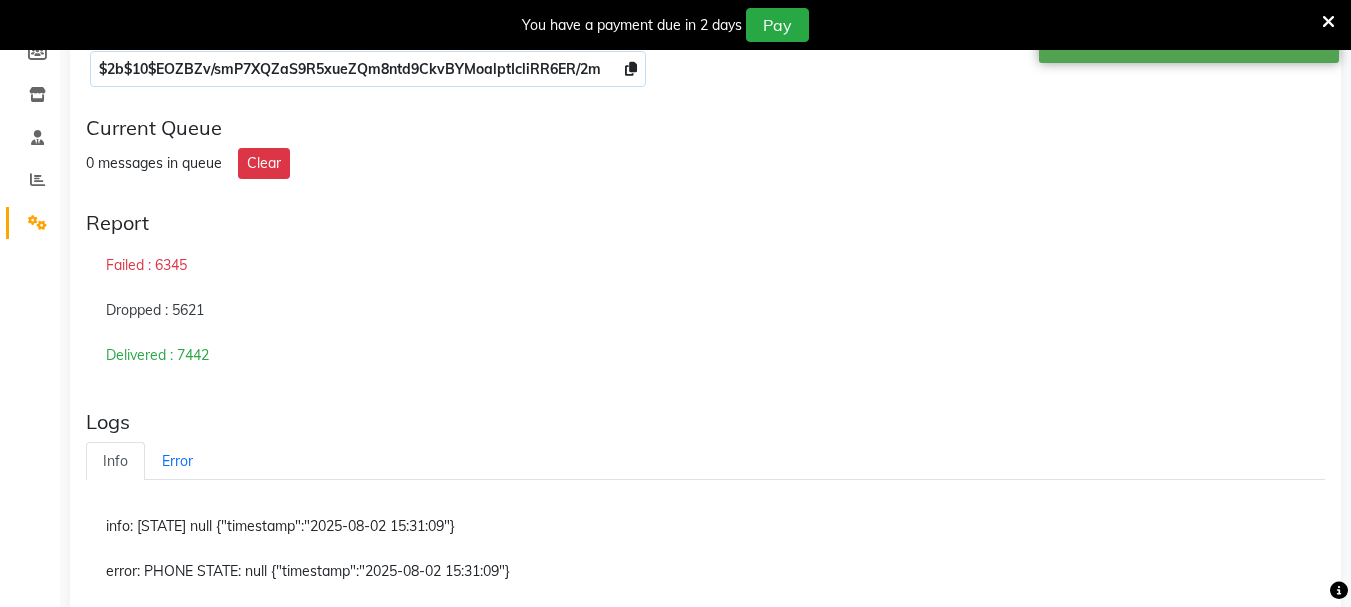 scroll, scrollTop: 342, scrollLeft: 0, axis: vertical 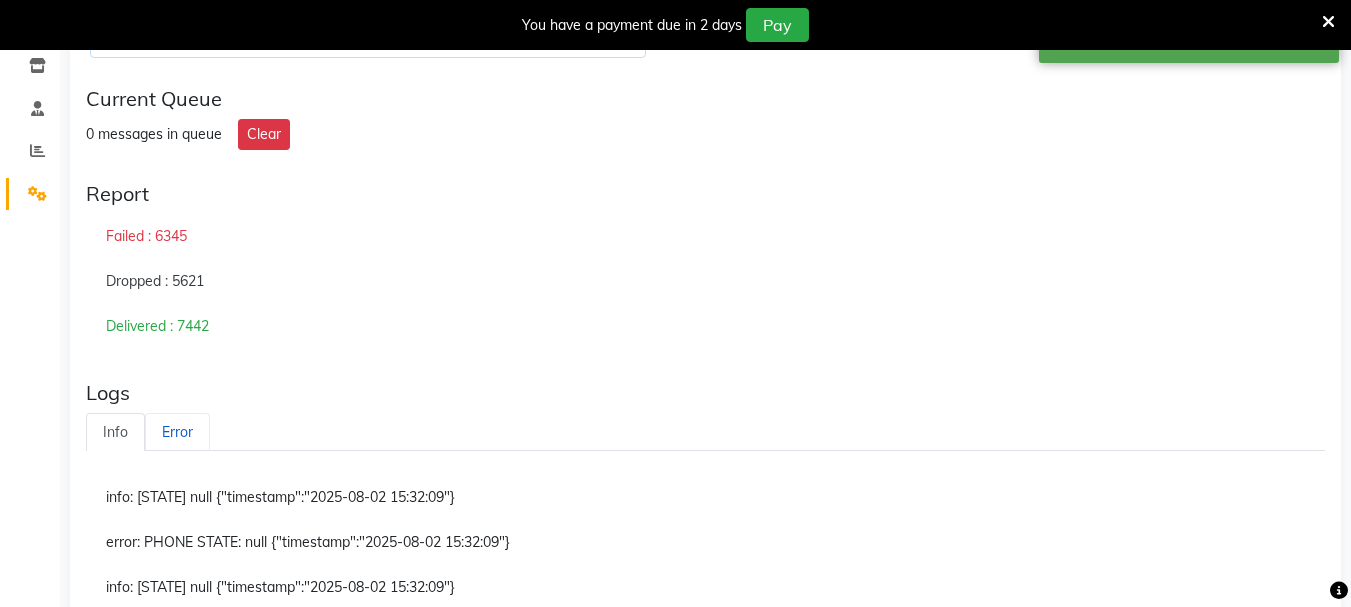 click on "Error" at bounding box center (177, 432) 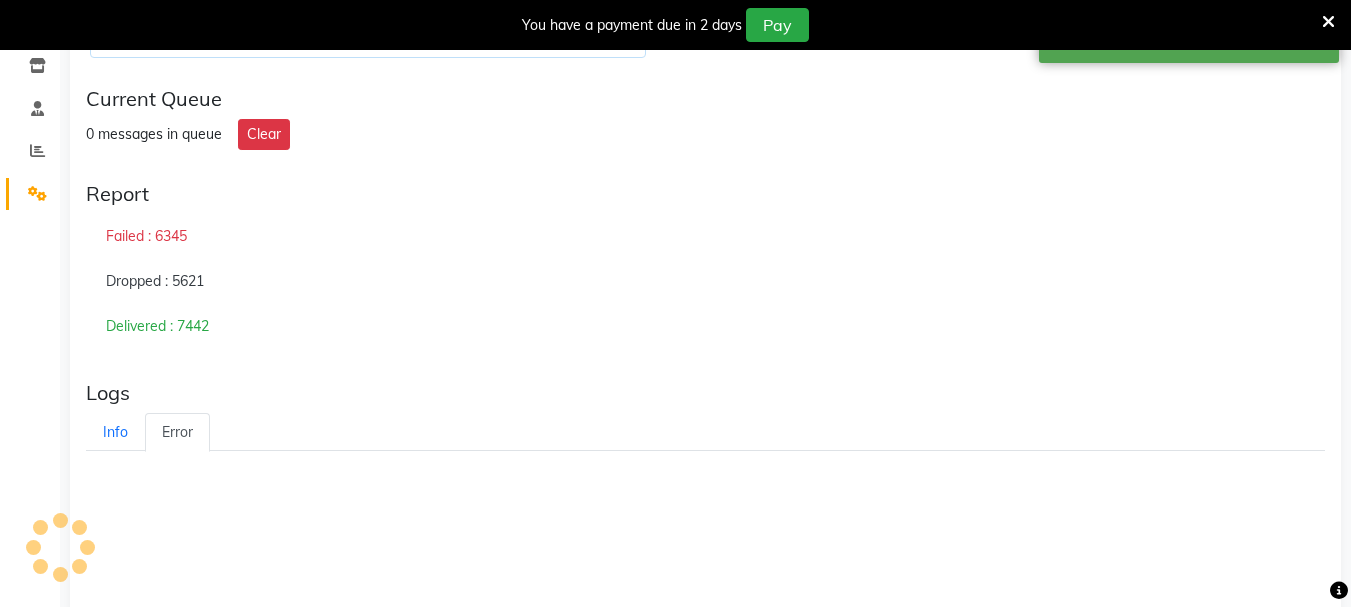 scroll, scrollTop: 257, scrollLeft: 0, axis: vertical 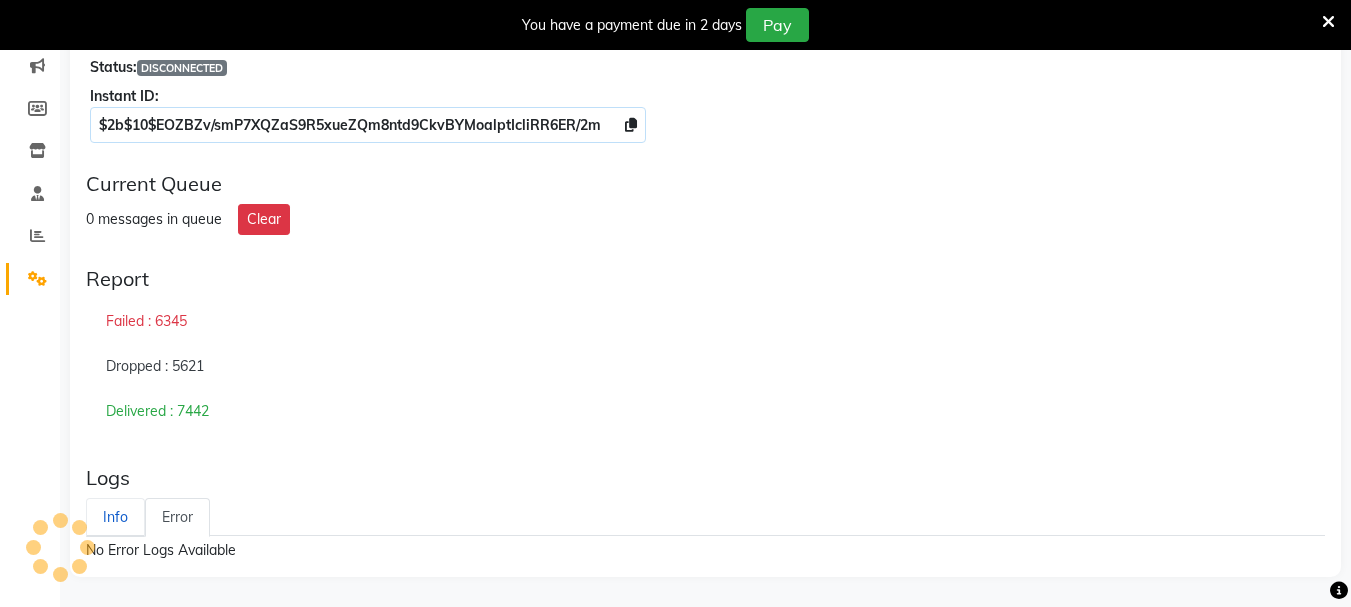 click on "Info" at bounding box center [115, 517] 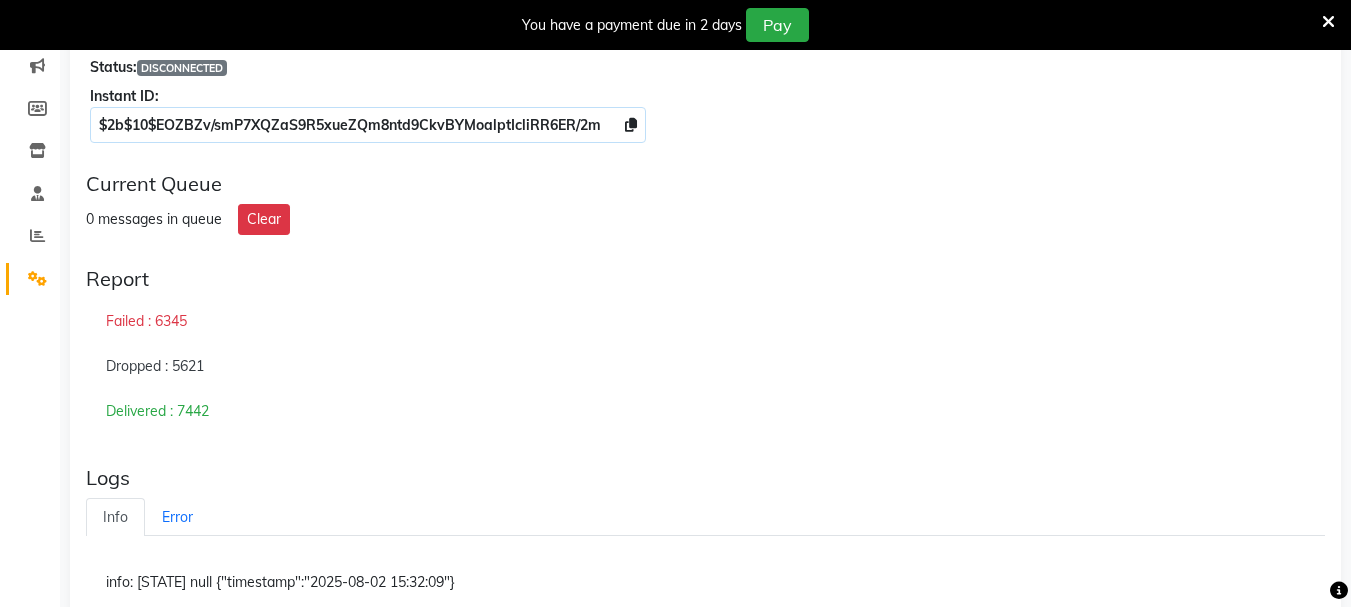 click at bounding box center (1328, 22) 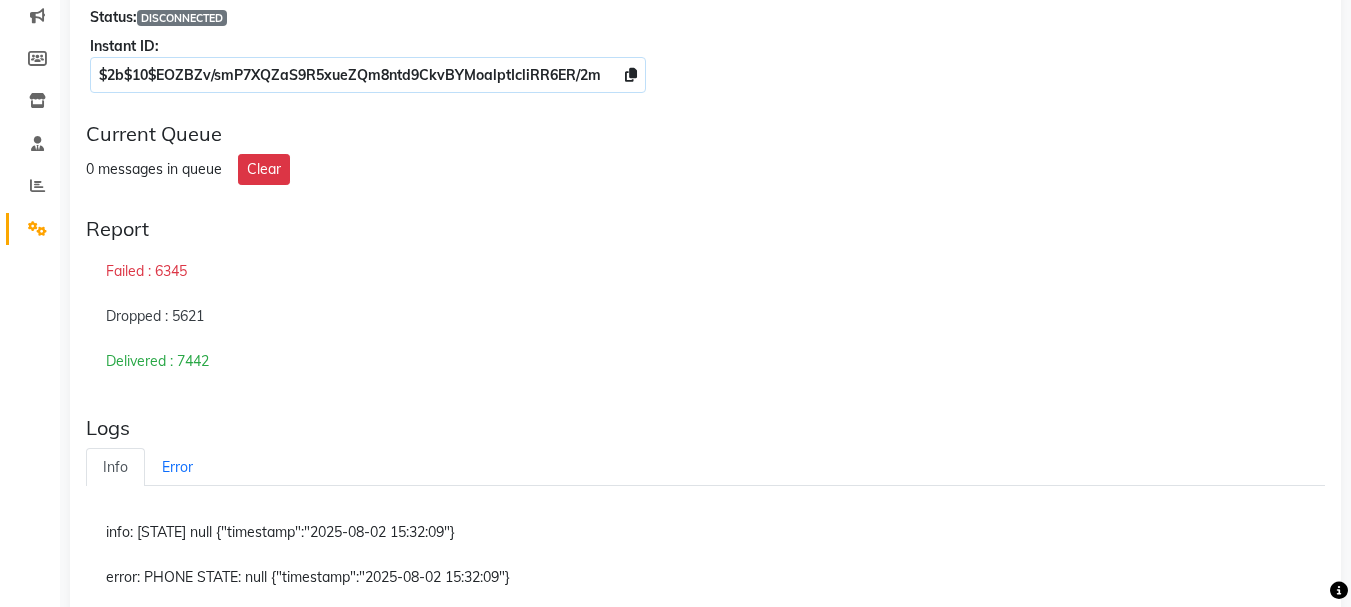 scroll, scrollTop: 62, scrollLeft: 0, axis: vertical 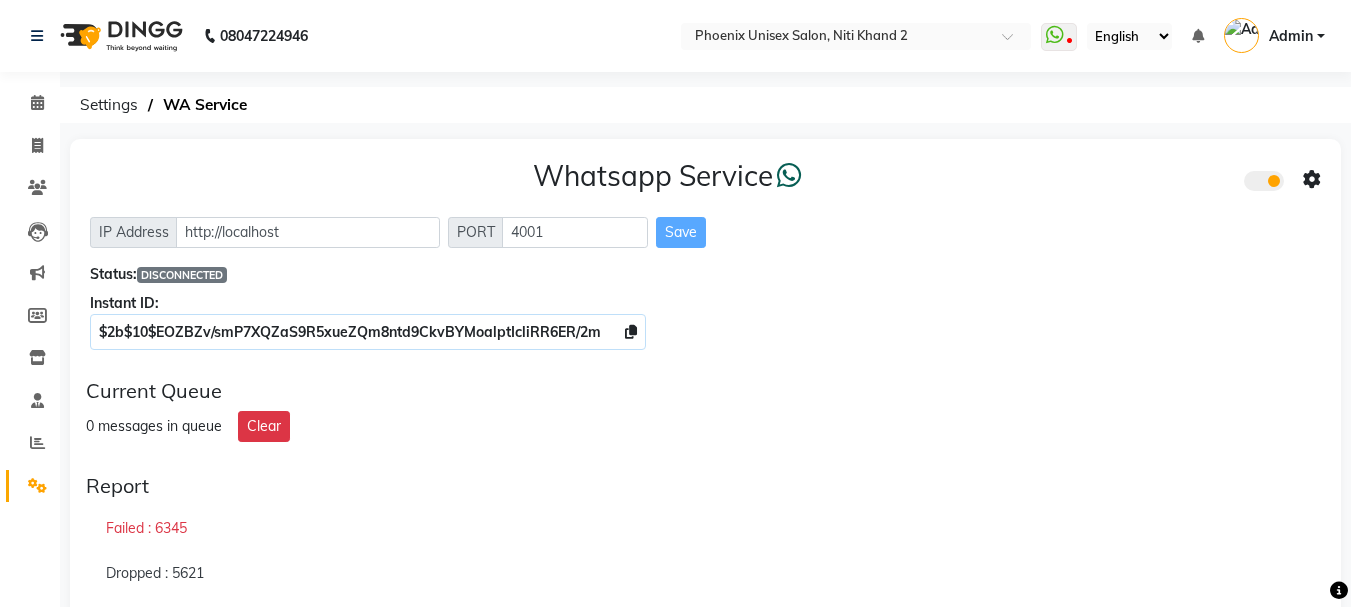 click 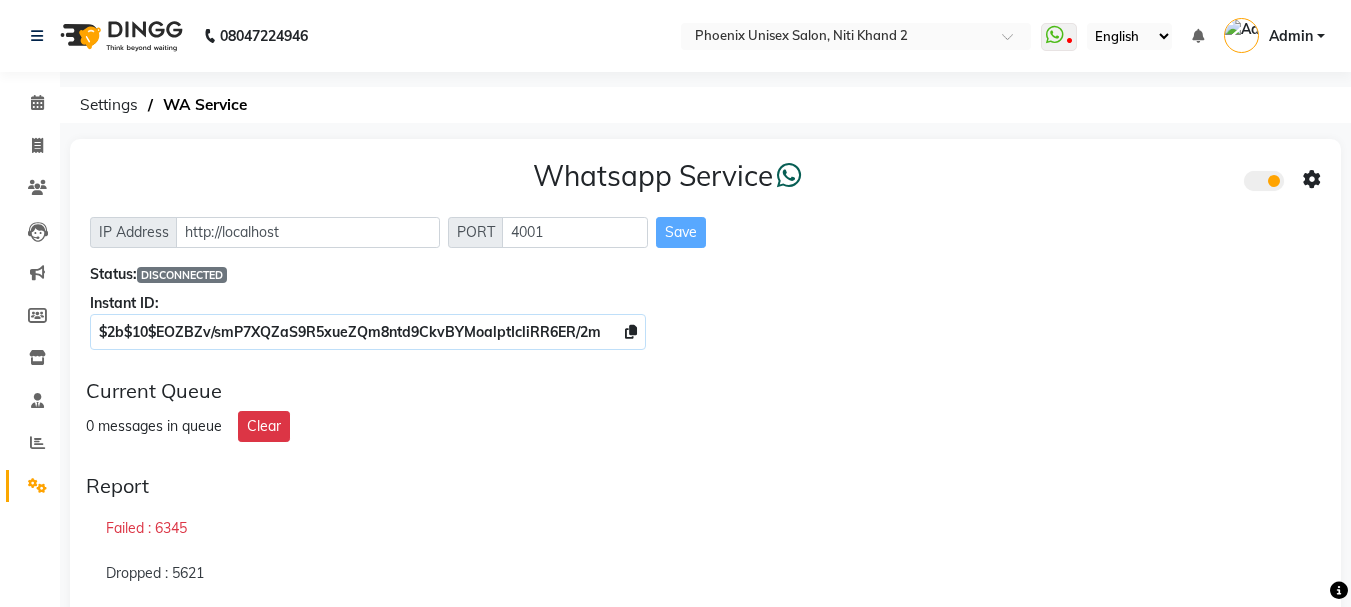 click 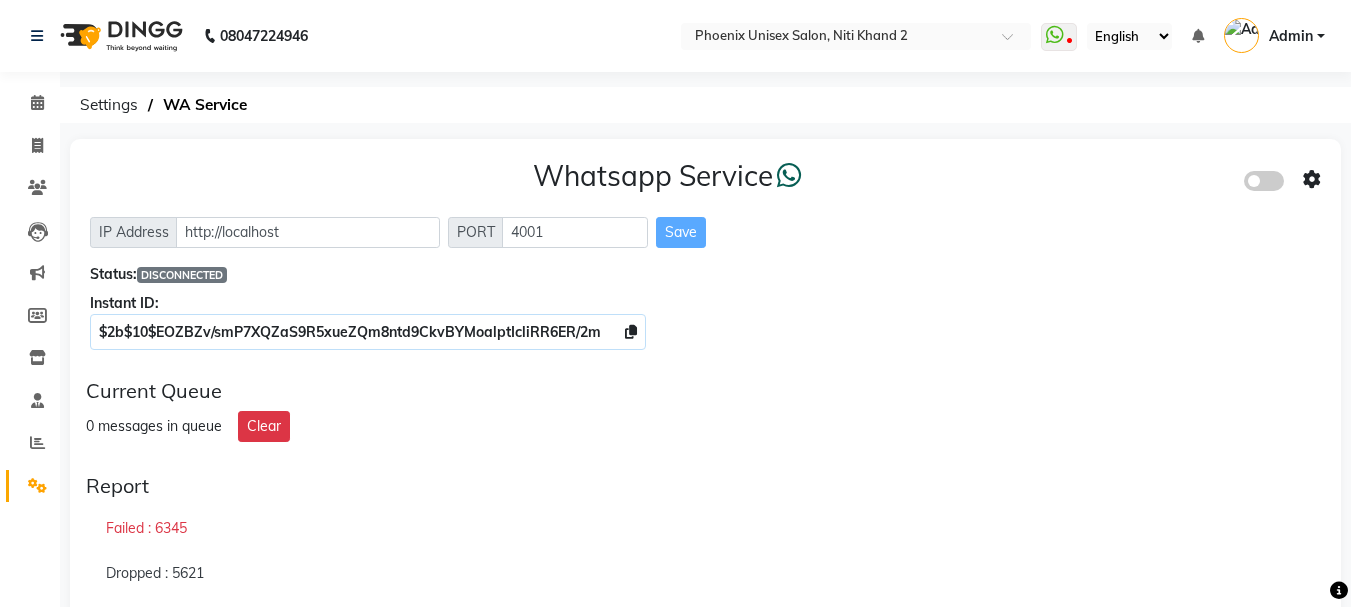 click 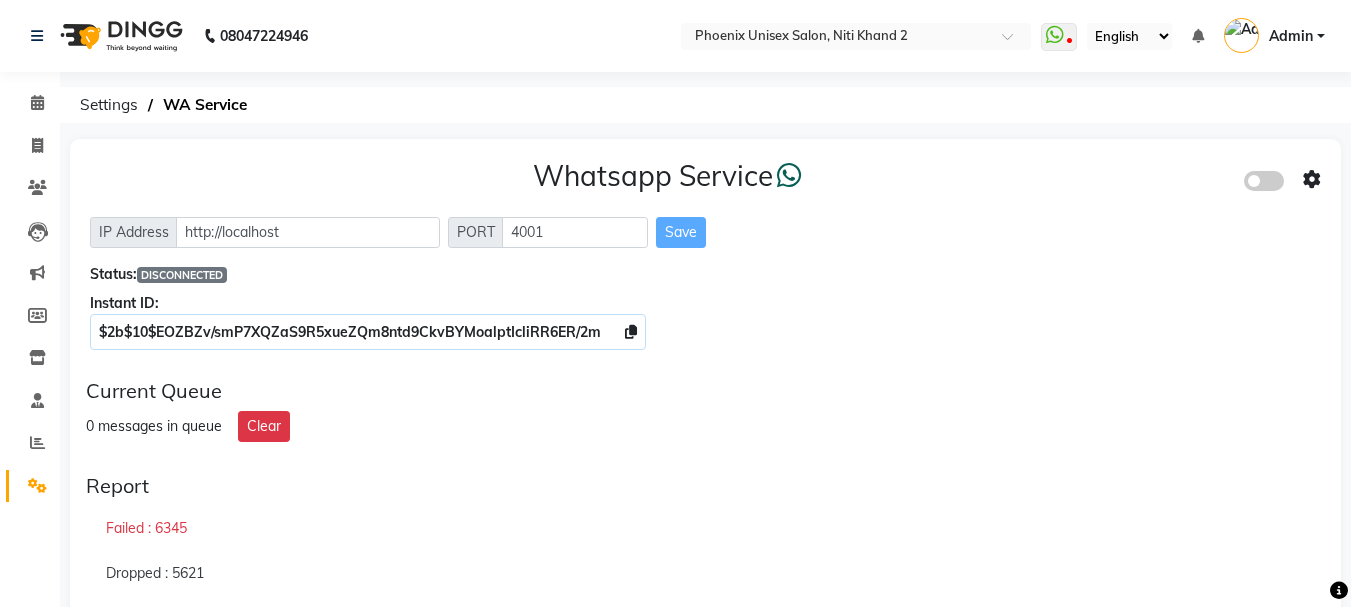 click 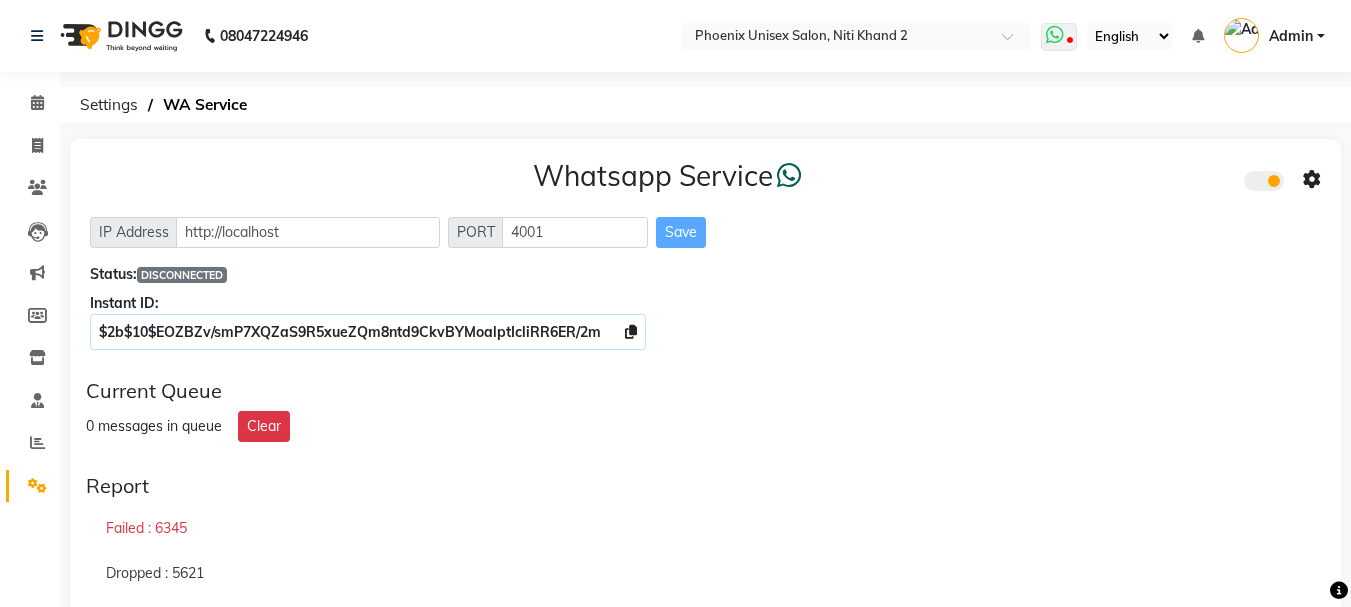click at bounding box center (1059, 37) 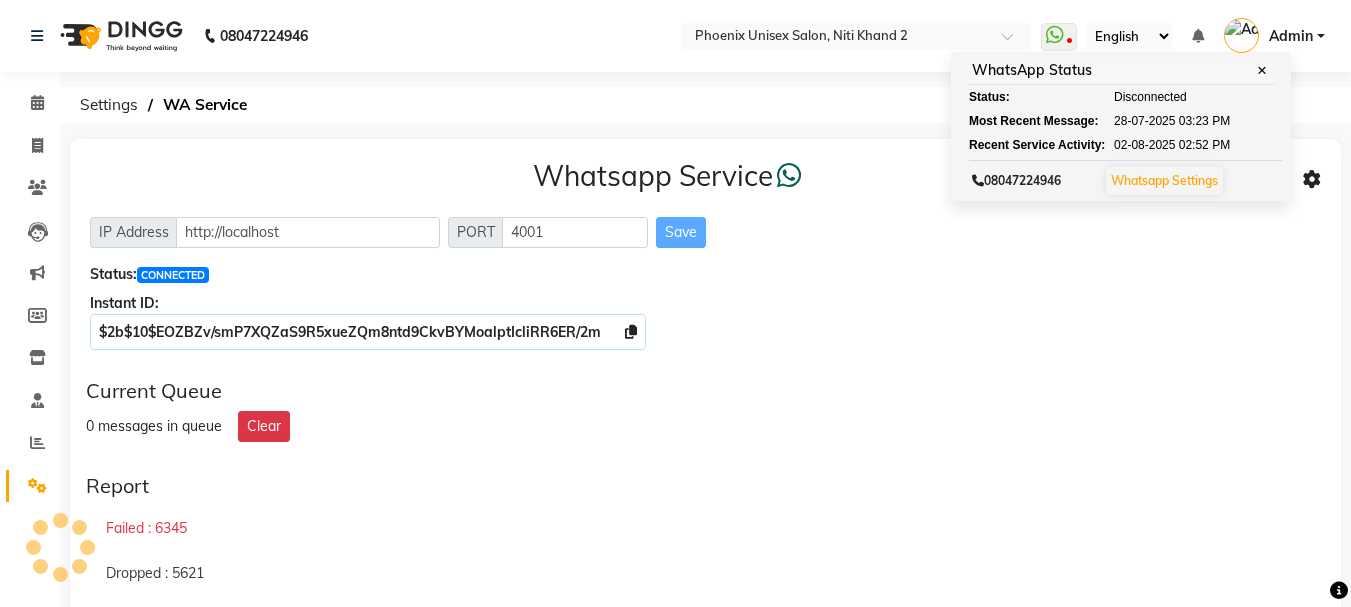click on "08047224946 Select Location × Phoenix Unisex Salon, Niti Khand 2  WhatsApp Status  ✕ Status:  Disconnected Most Recent Message: 28-07-2025     03:23 PM Recent Service Activity: 02-08-2025     02:52 PM  08047224946 Whatsapp Settings English ENGLISH Español العربية मराठी हिंदी ગુજરાતી தமிழ் 中文 Notifications nothing to show Admin Manage Profile Change Password Sign out  Version:3.15.11" 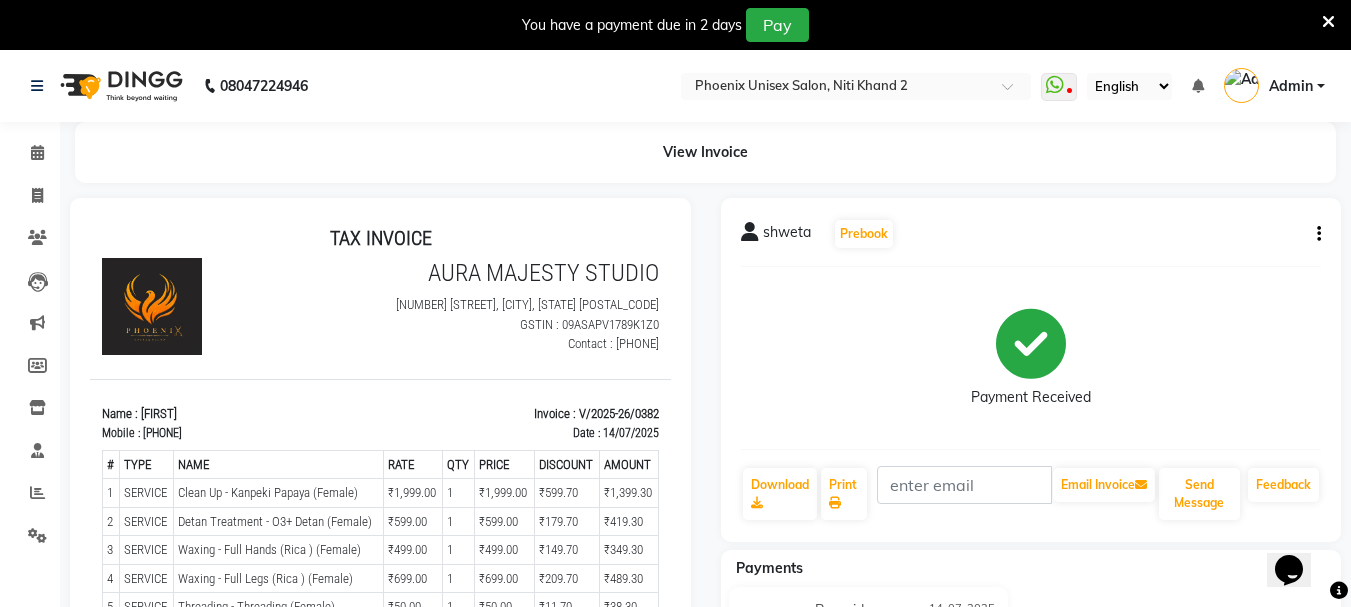 scroll, scrollTop: 0, scrollLeft: 0, axis: both 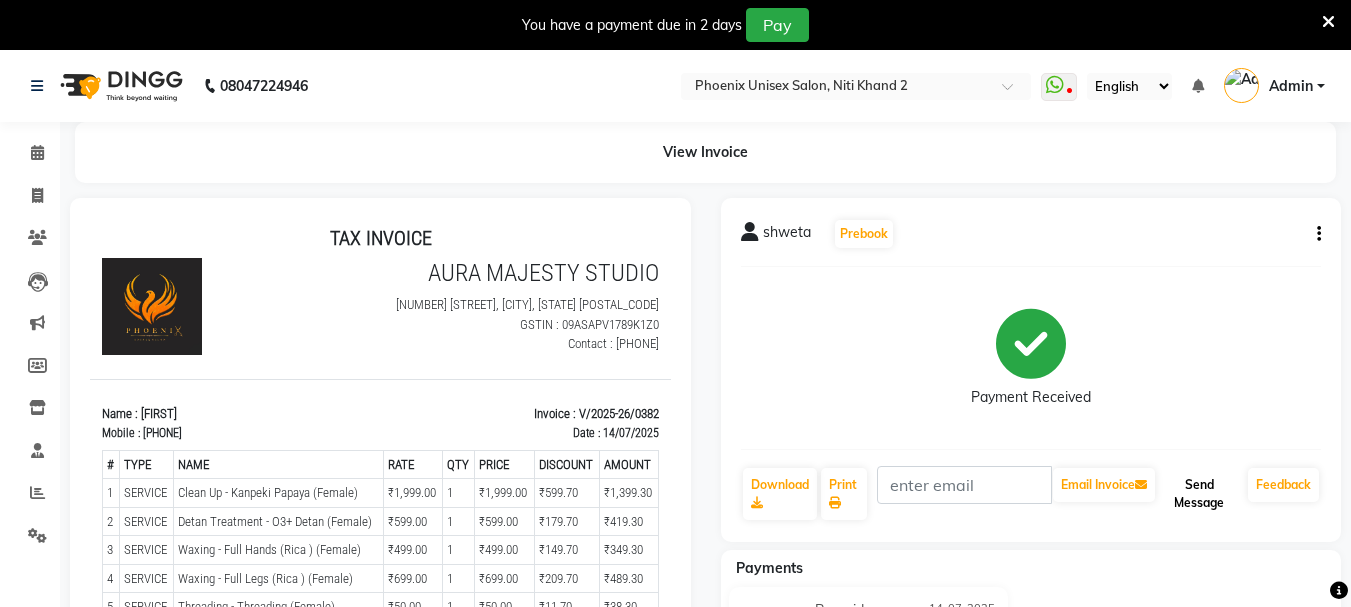 click on "Send Message" 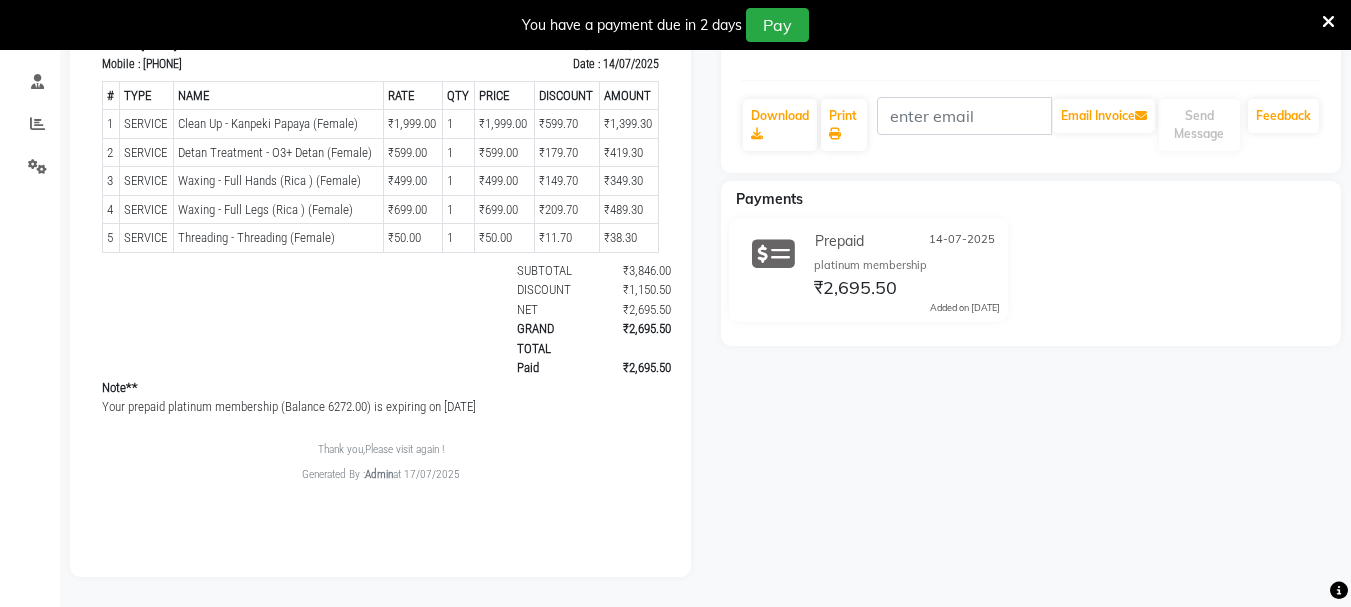scroll, scrollTop: 0, scrollLeft: 0, axis: both 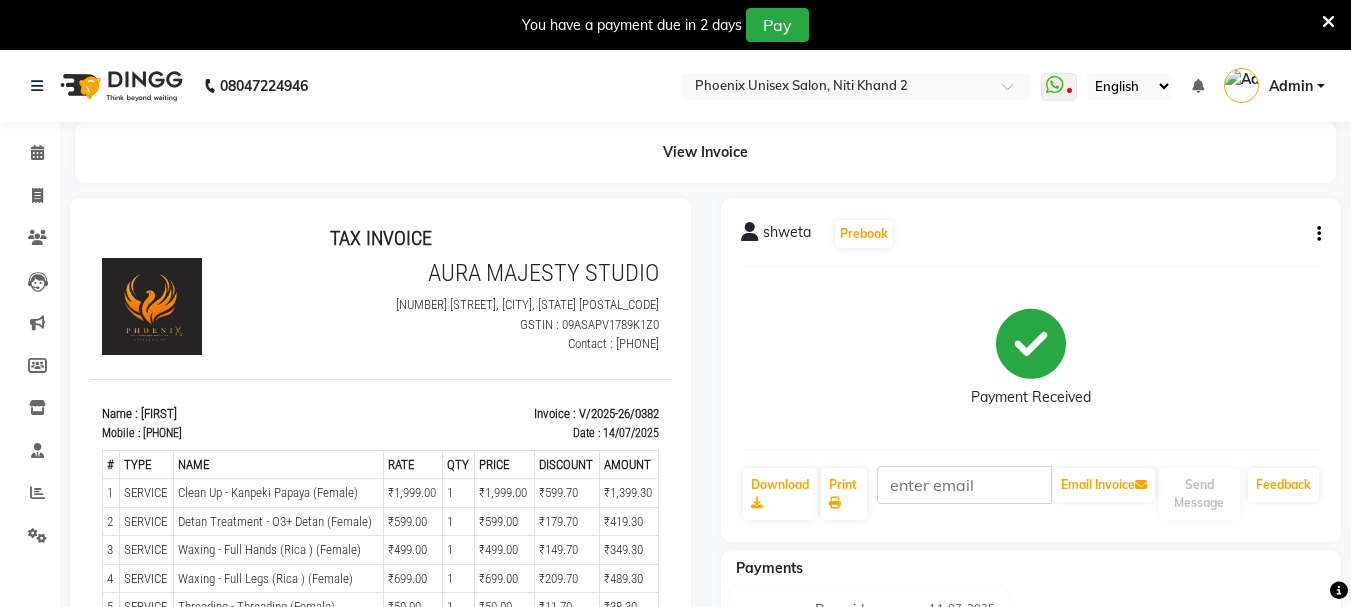 click at bounding box center [1328, 22] 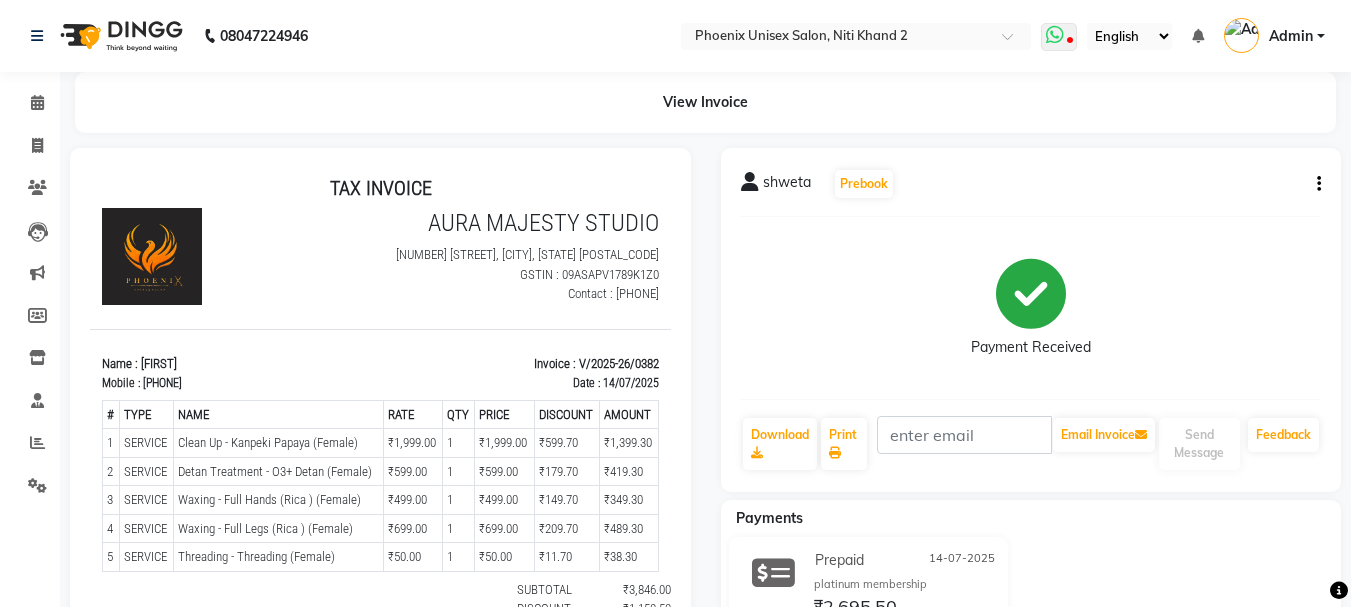 click at bounding box center (1070, 42) 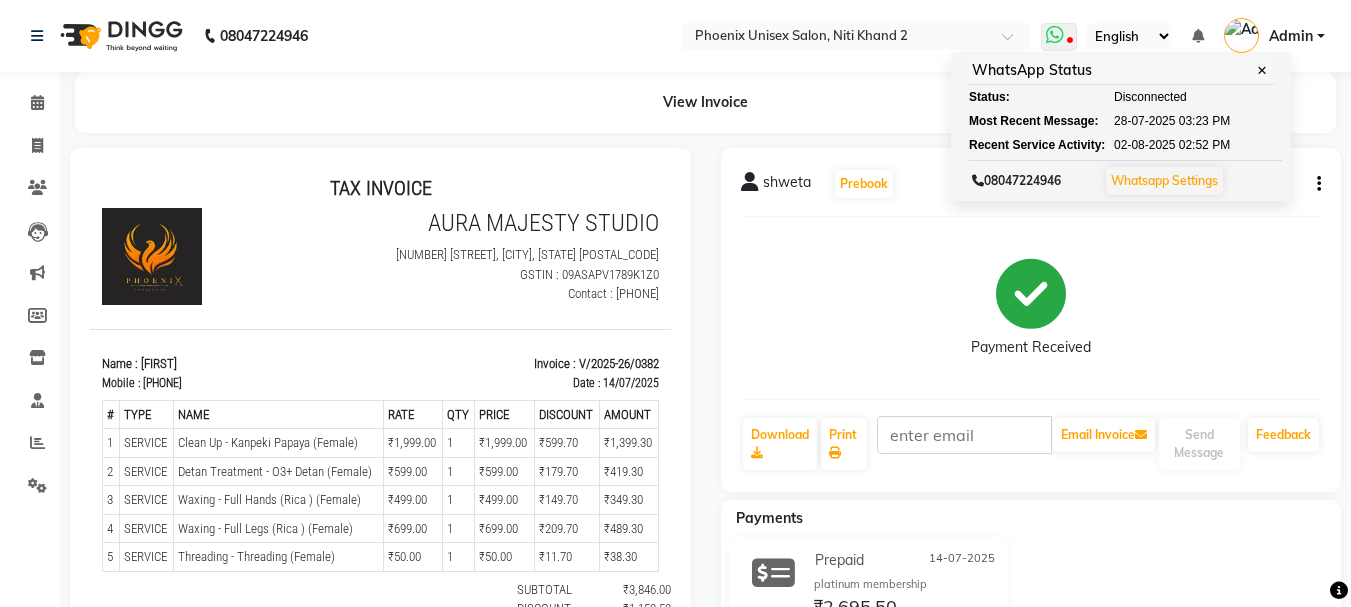 click at bounding box center (1070, 42) 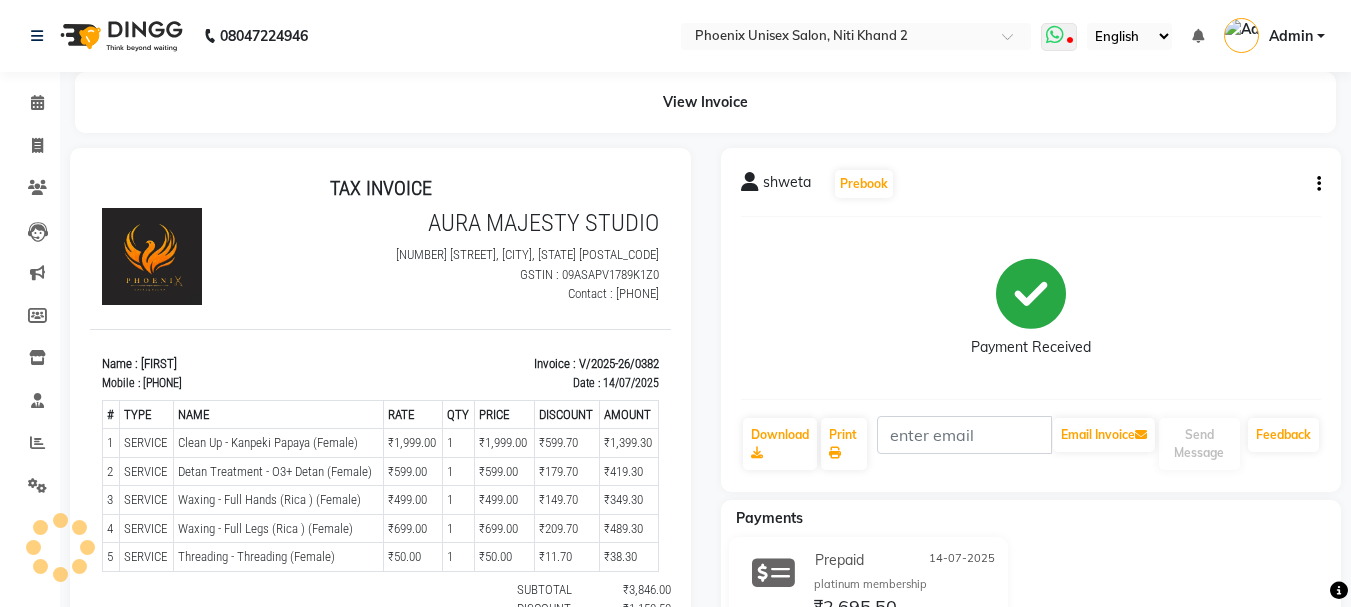 click at bounding box center (1070, 42) 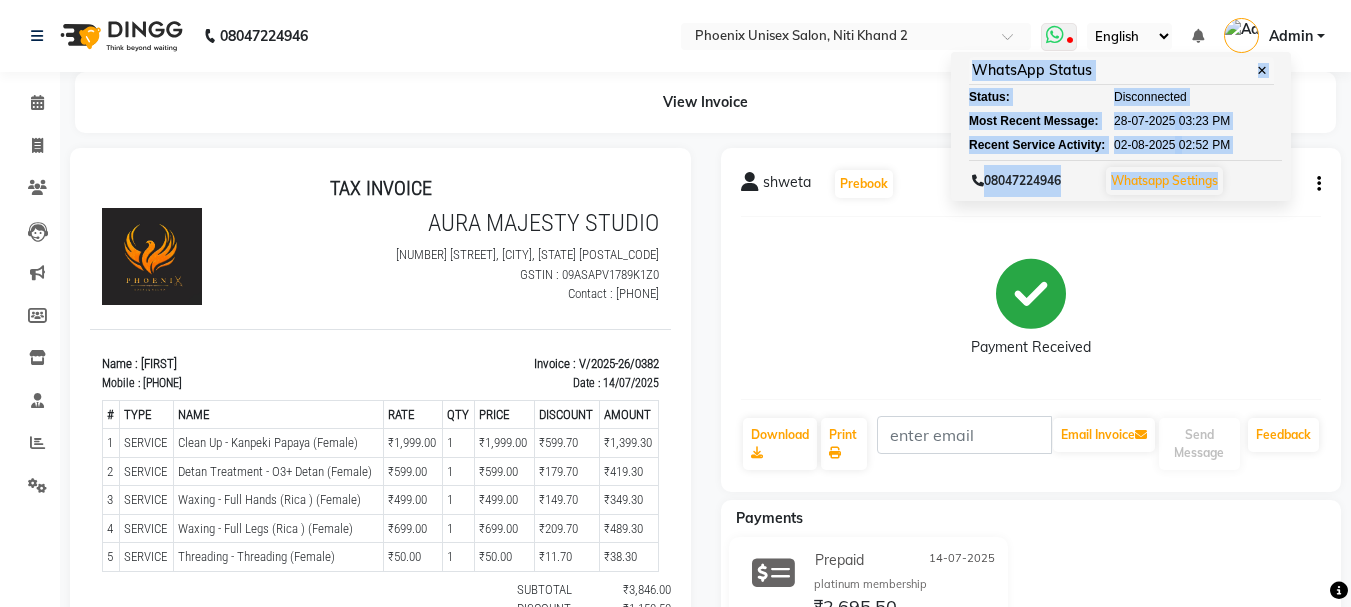 click at bounding box center (1070, 42) 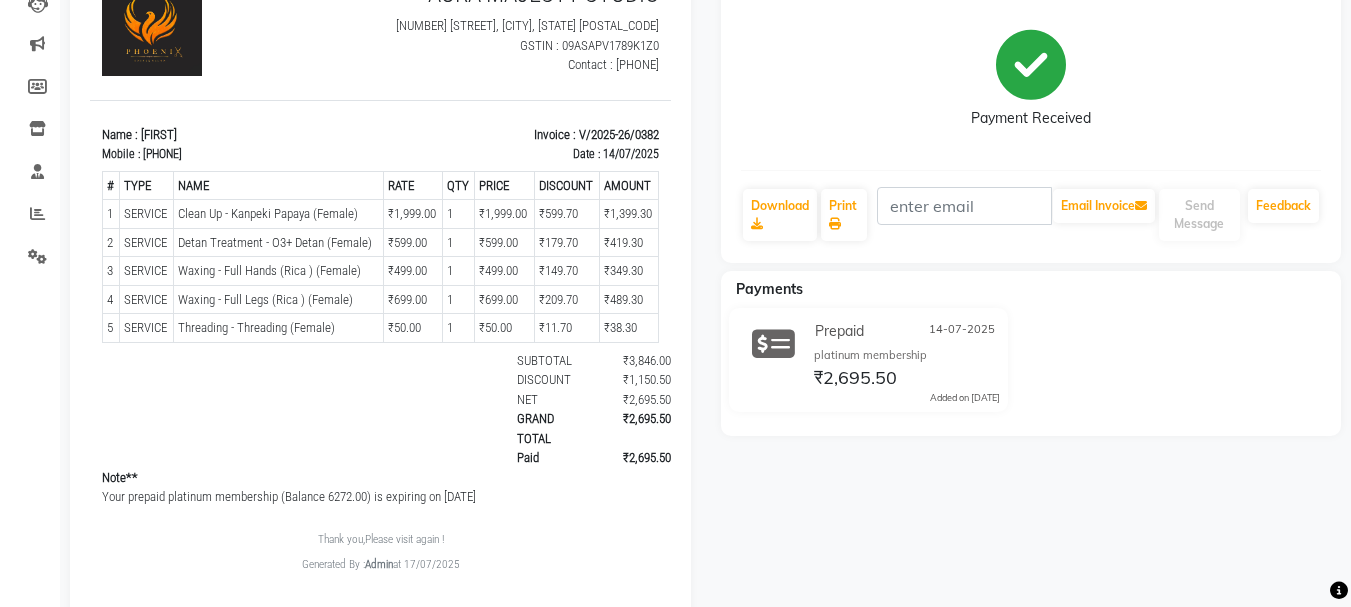 scroll, scrollTop: 247, scrollLeft: 0, axis: vertical 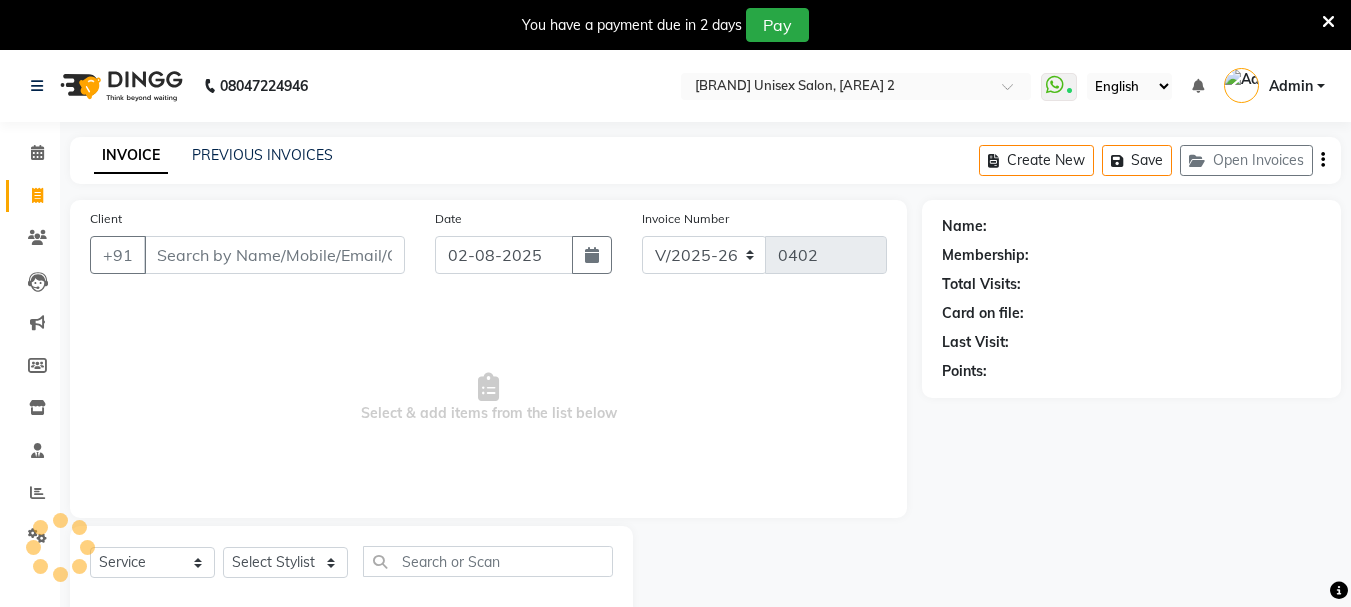 select on "6147" 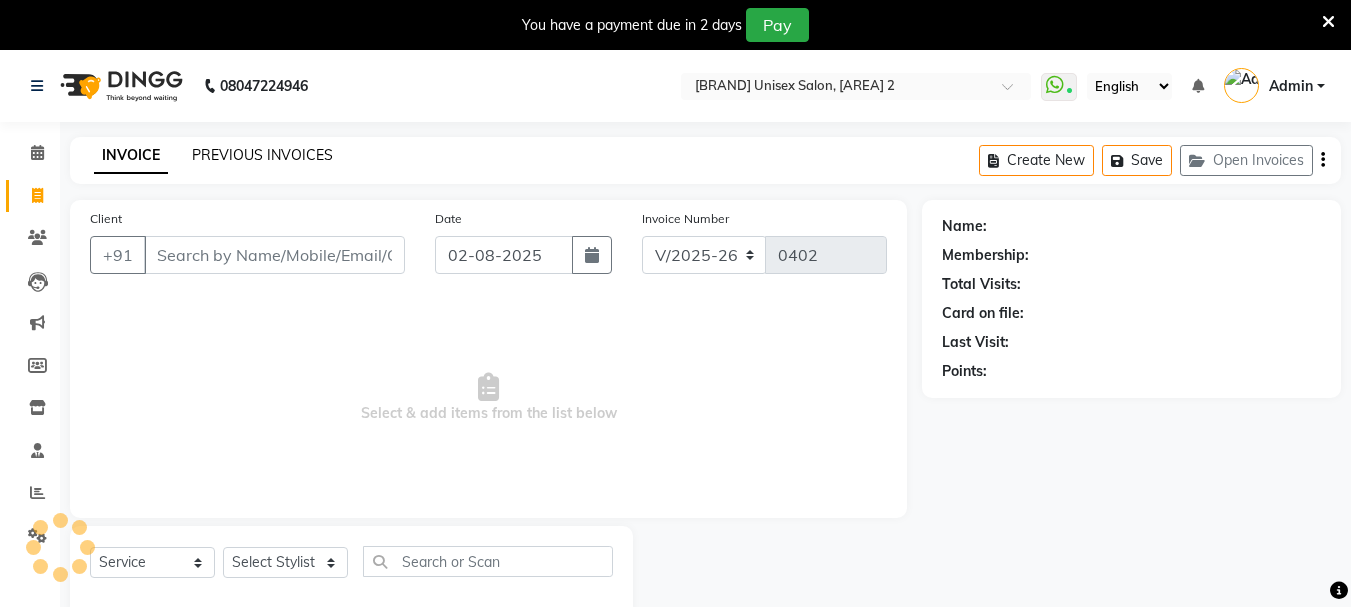 scroll, scrollTop: 0, scrollLeft: 0, axis: both 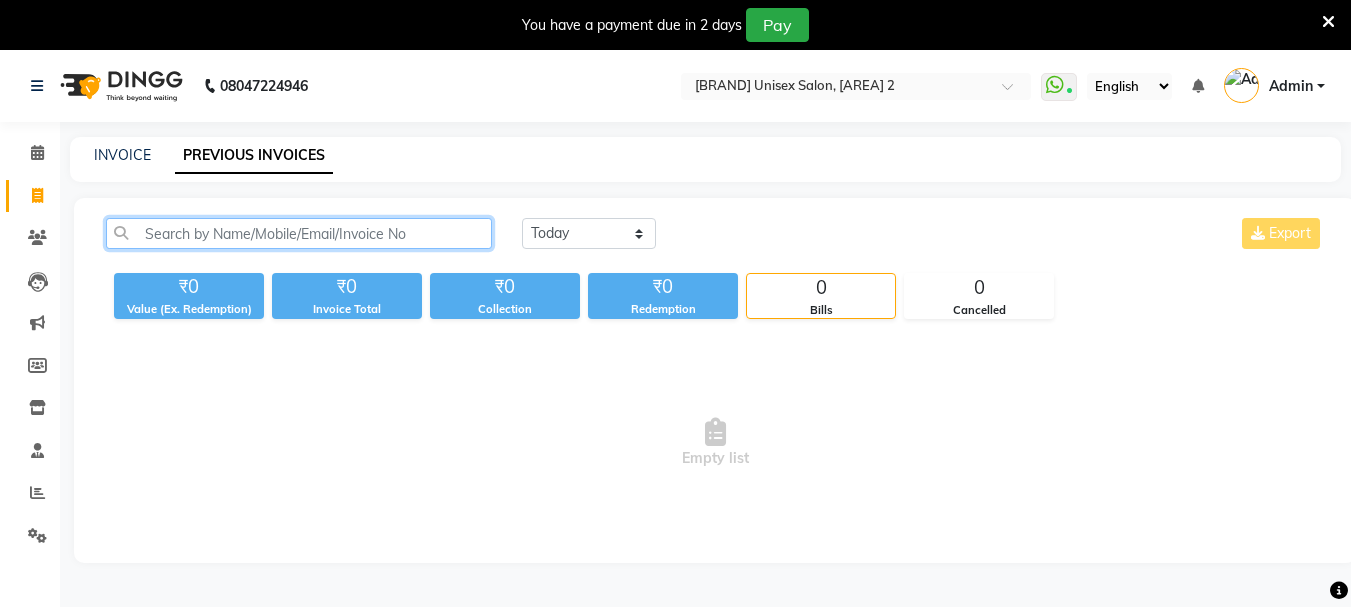 click 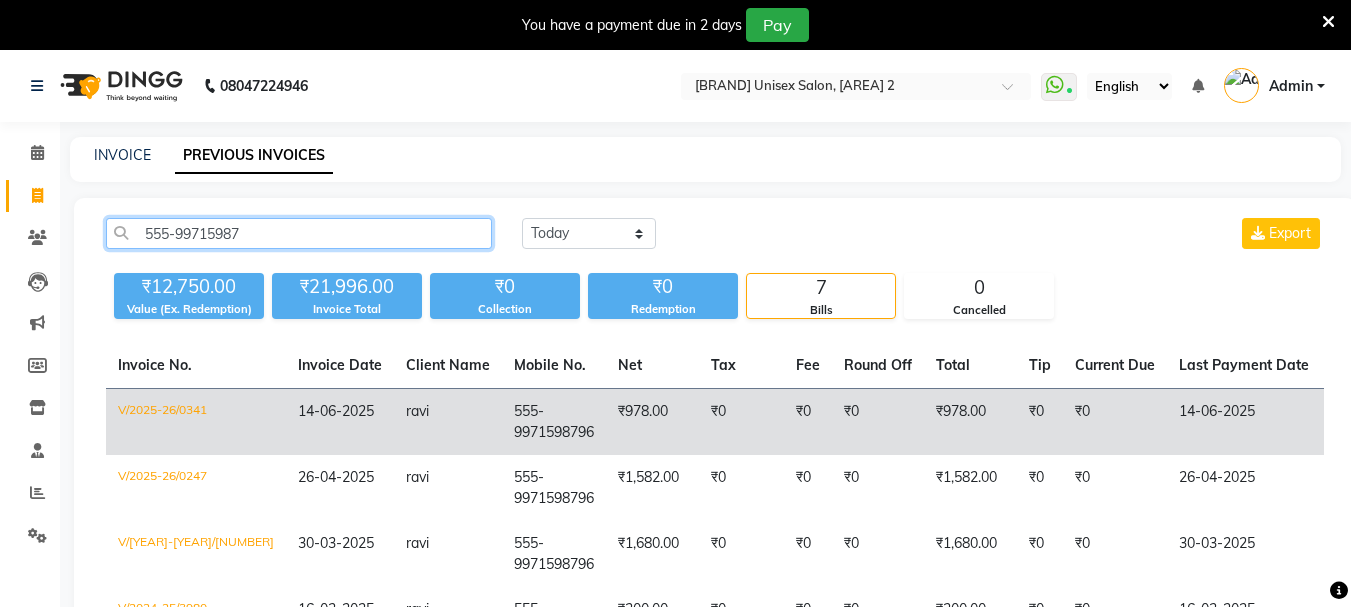 type on "99715987" 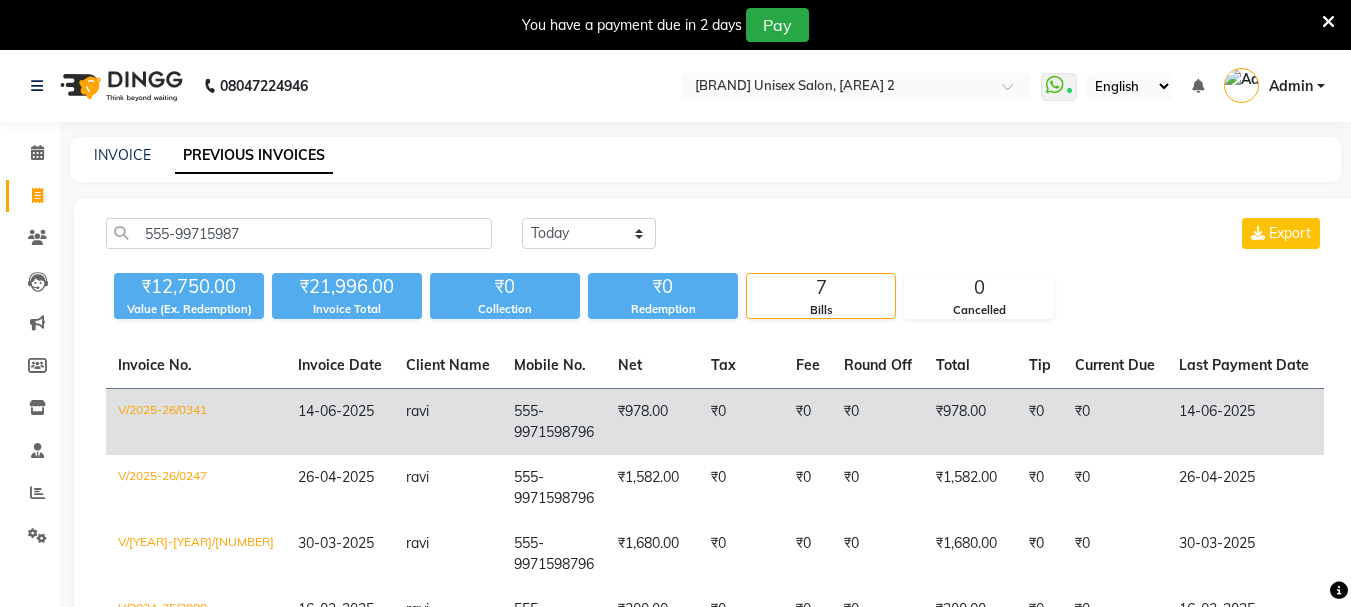 click on "14-06-2025" 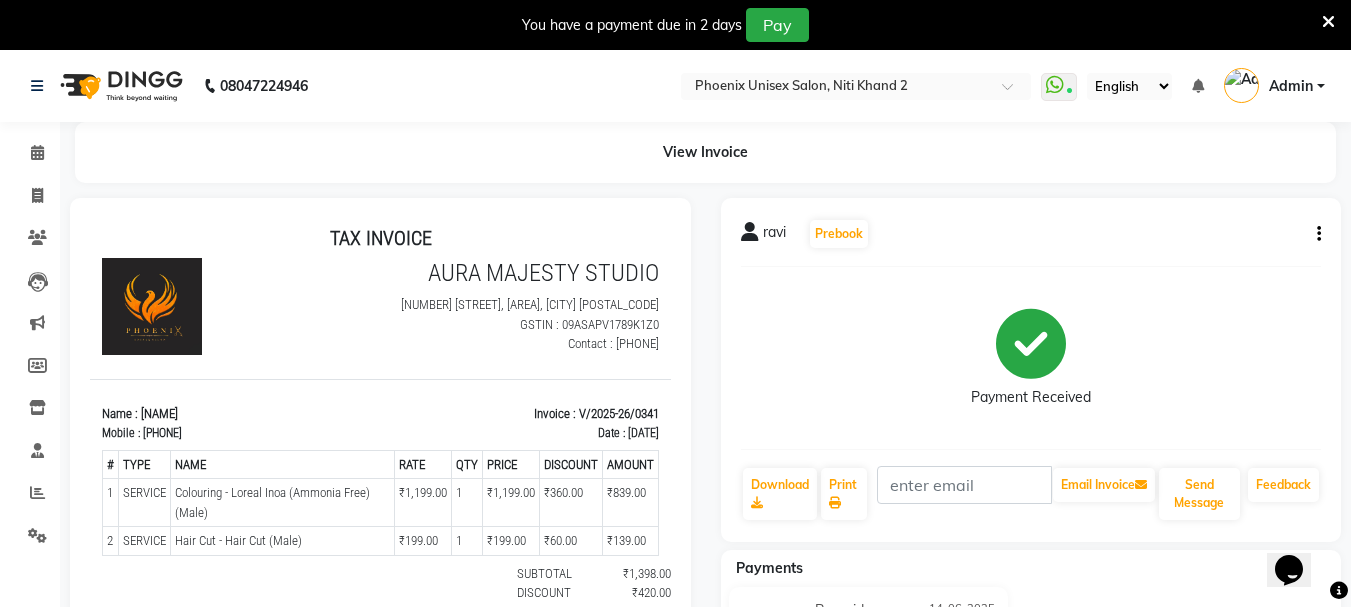 scroll, scrollTop: 0, scrollLeft: 0, axis: both 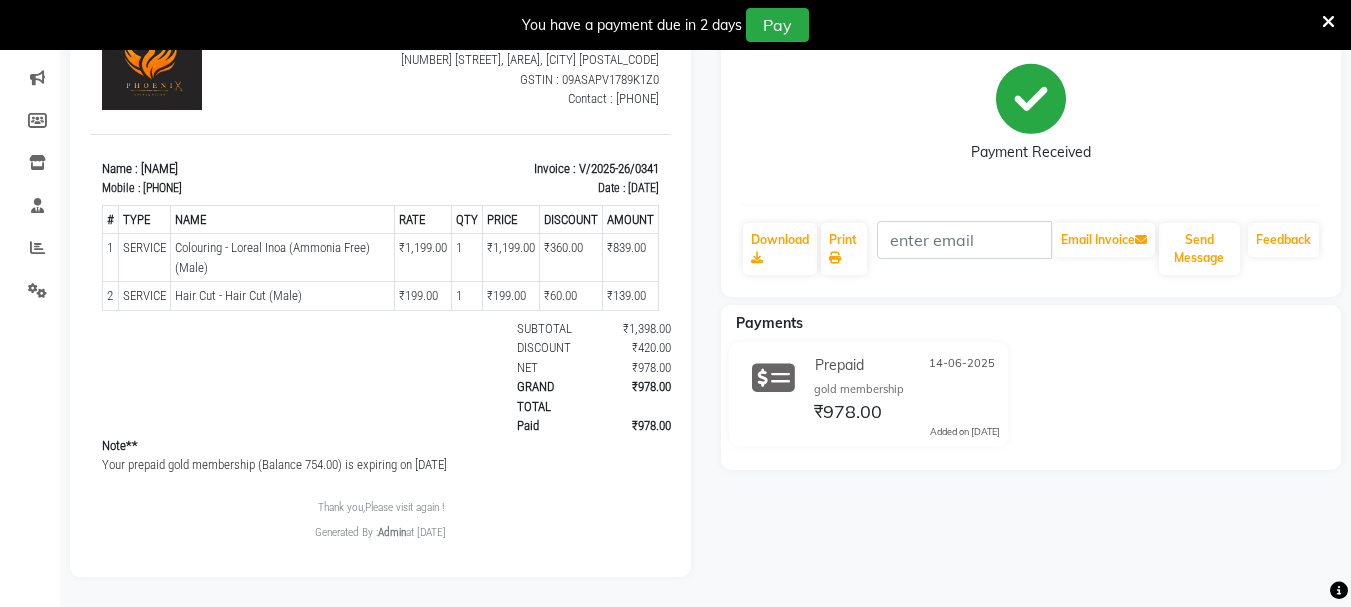 click at bounding box center (1328, 22) 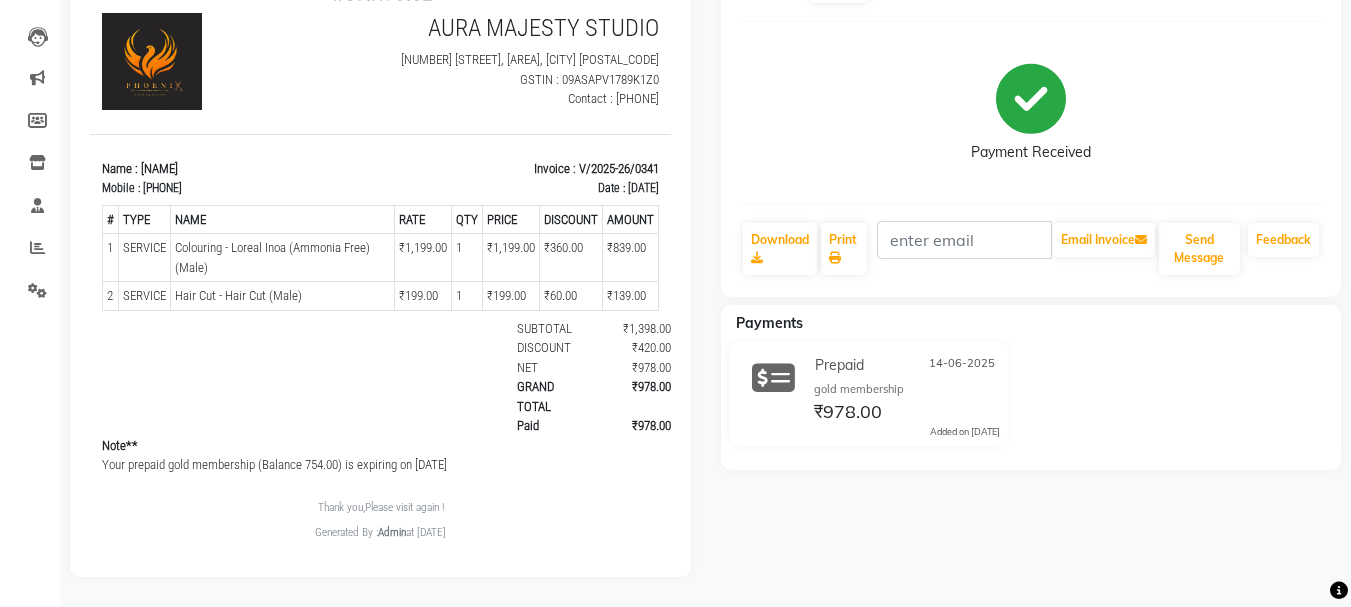 scroll, scrollTop: 210, scrollLeft: 0, axis: vertical 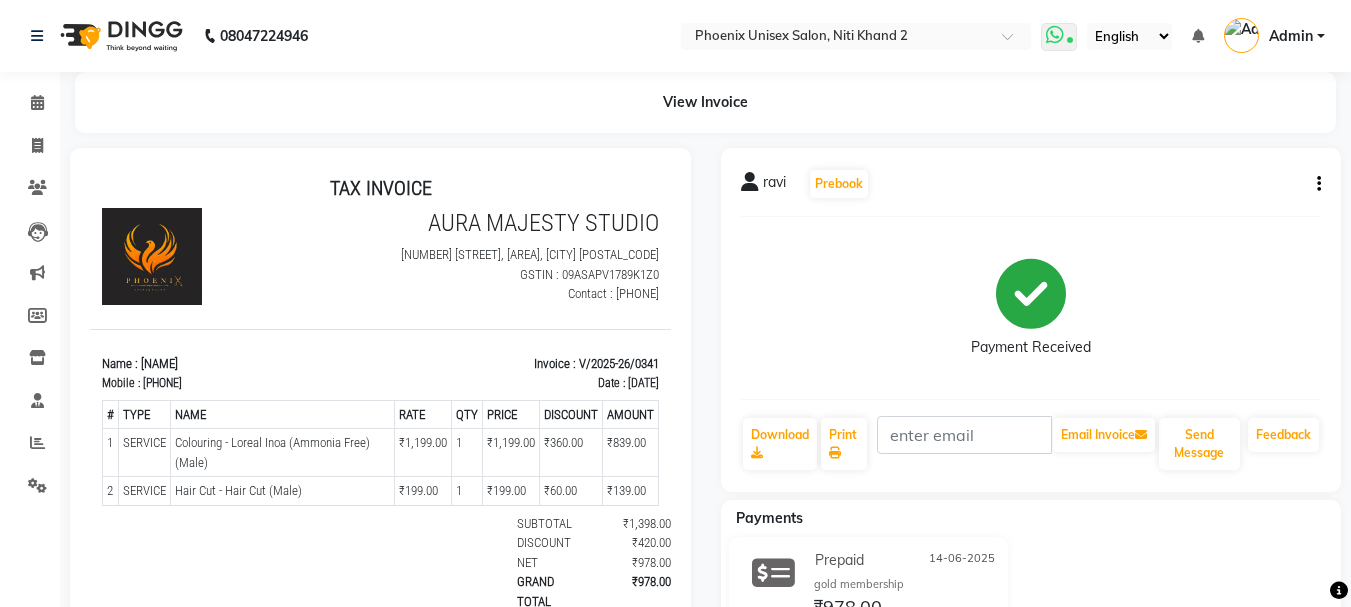 click at bounding box center [1070, 42] 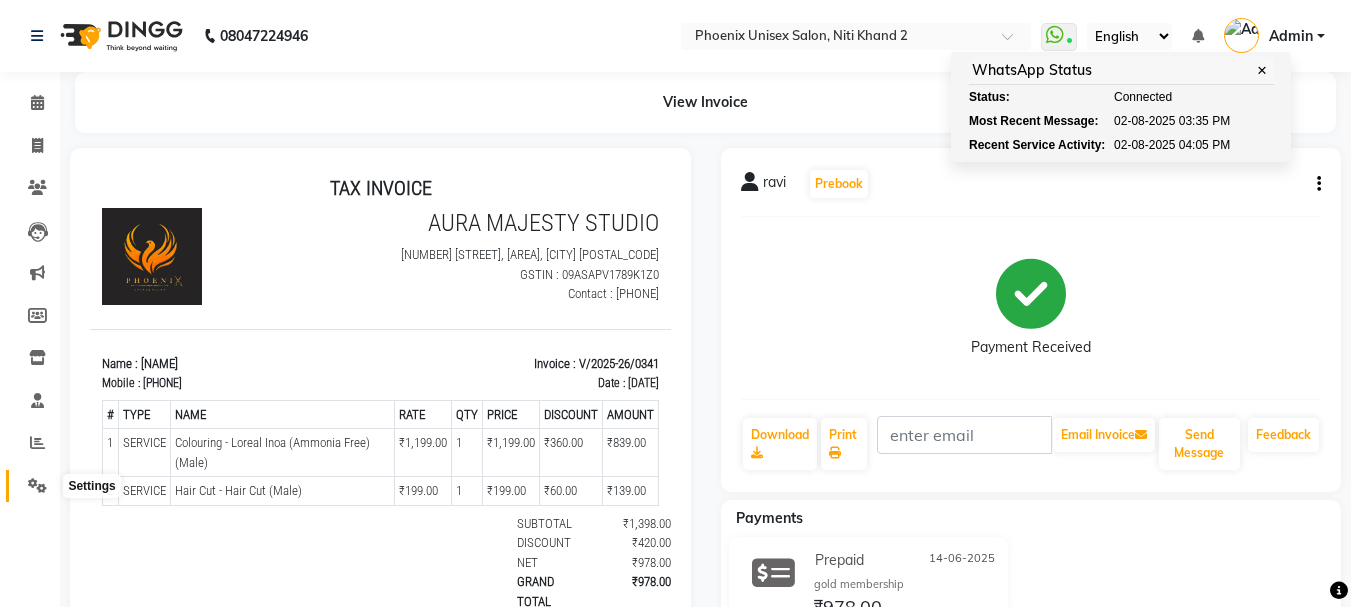 click 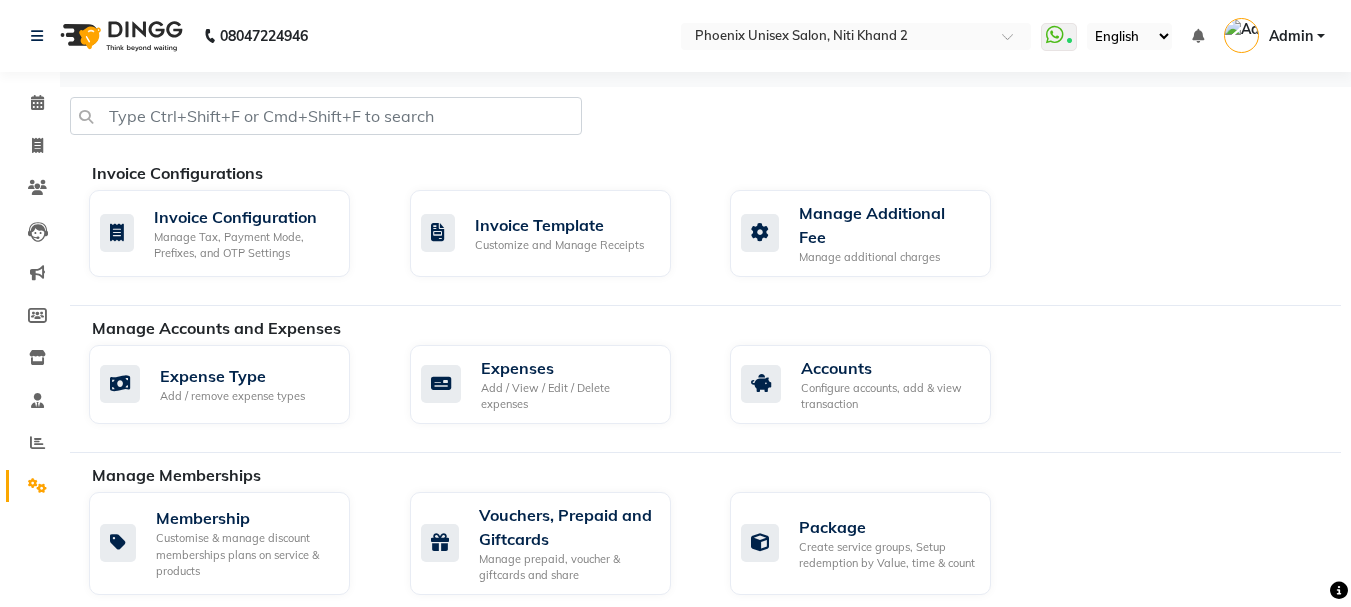 scroll, scrollTop: 746, scrollLeft: 0, axis: vertical 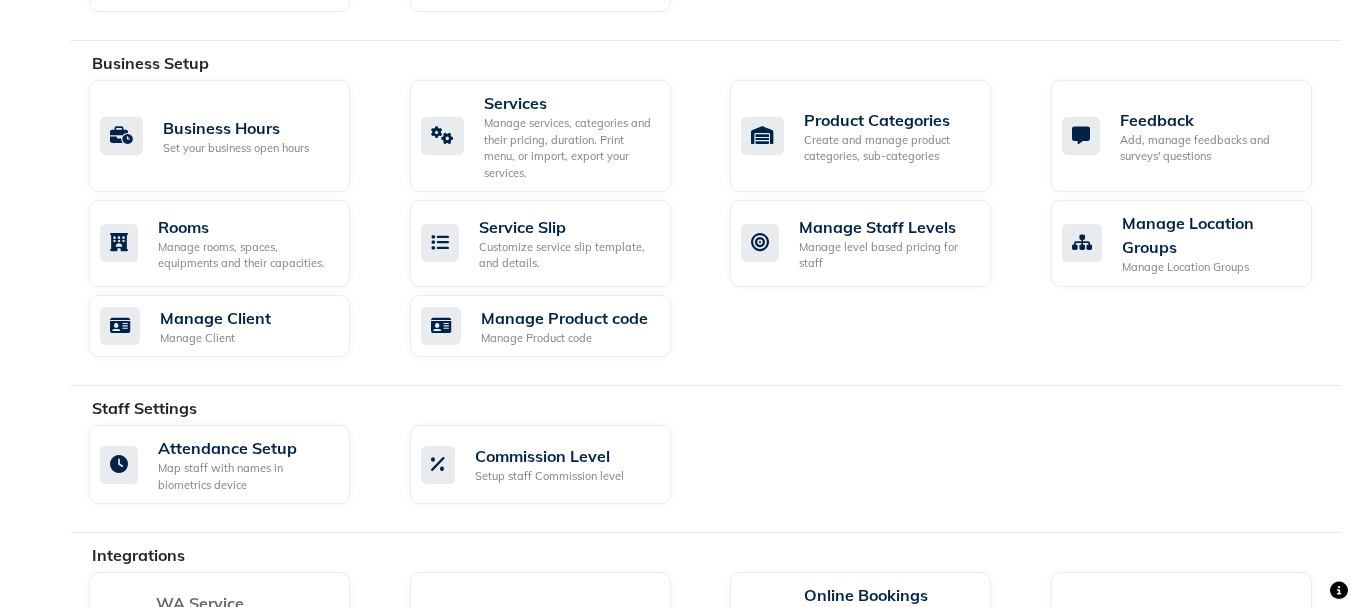 click on "WA Service" 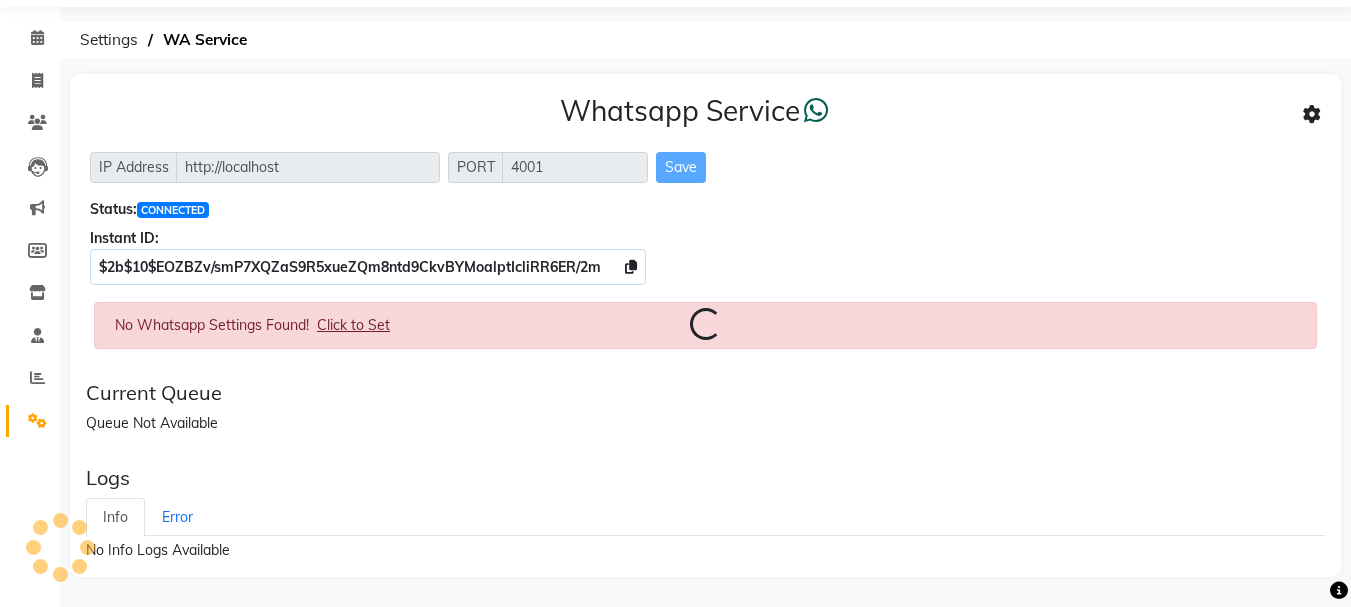 scroll, scrollTop: 0, scrollLeft: 0, axis: both 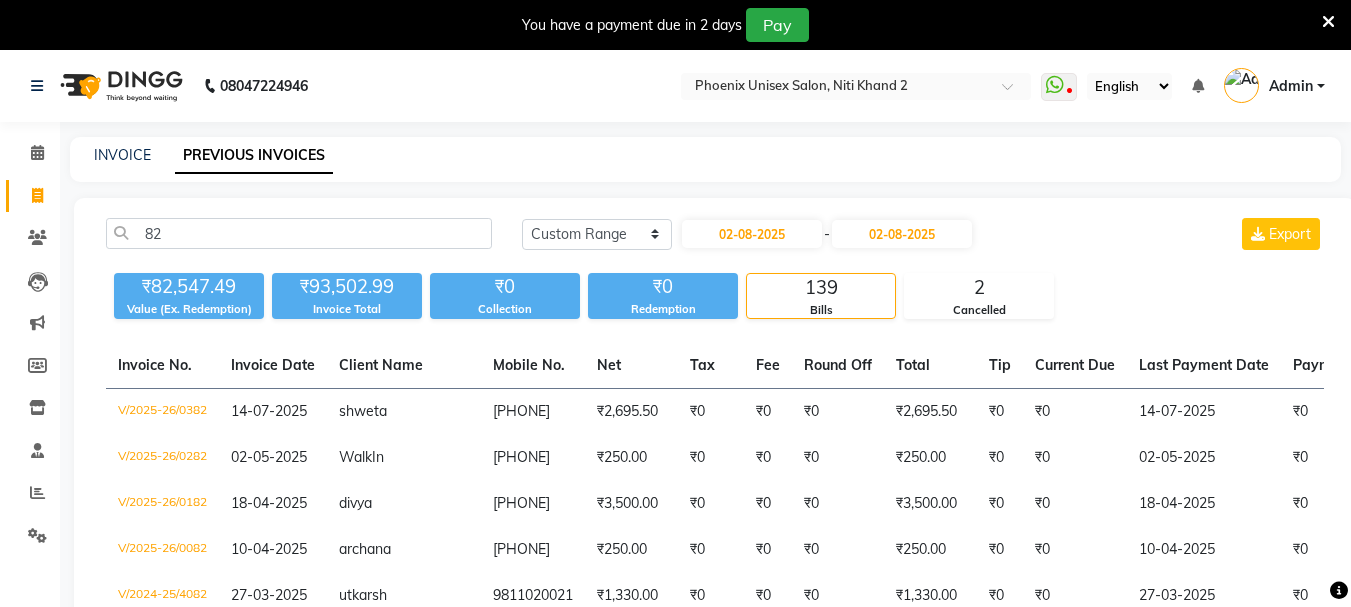 select on "range" 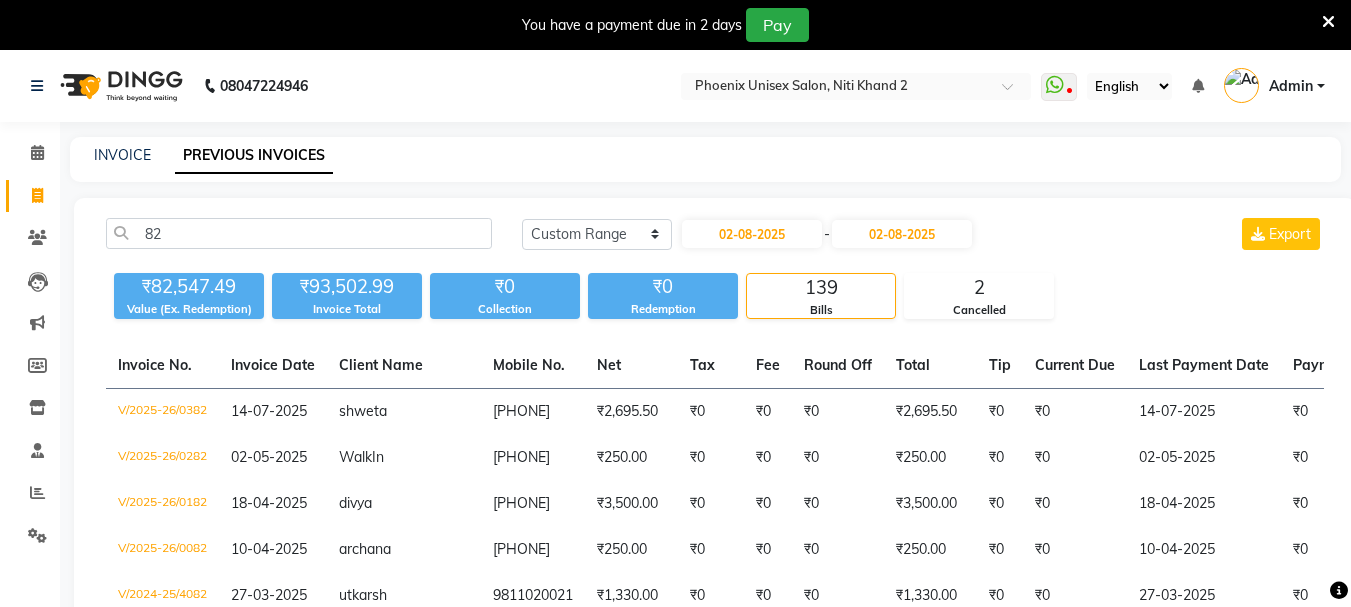 scroll, scrollTop: 0, scrollLeft: 0, axis: both 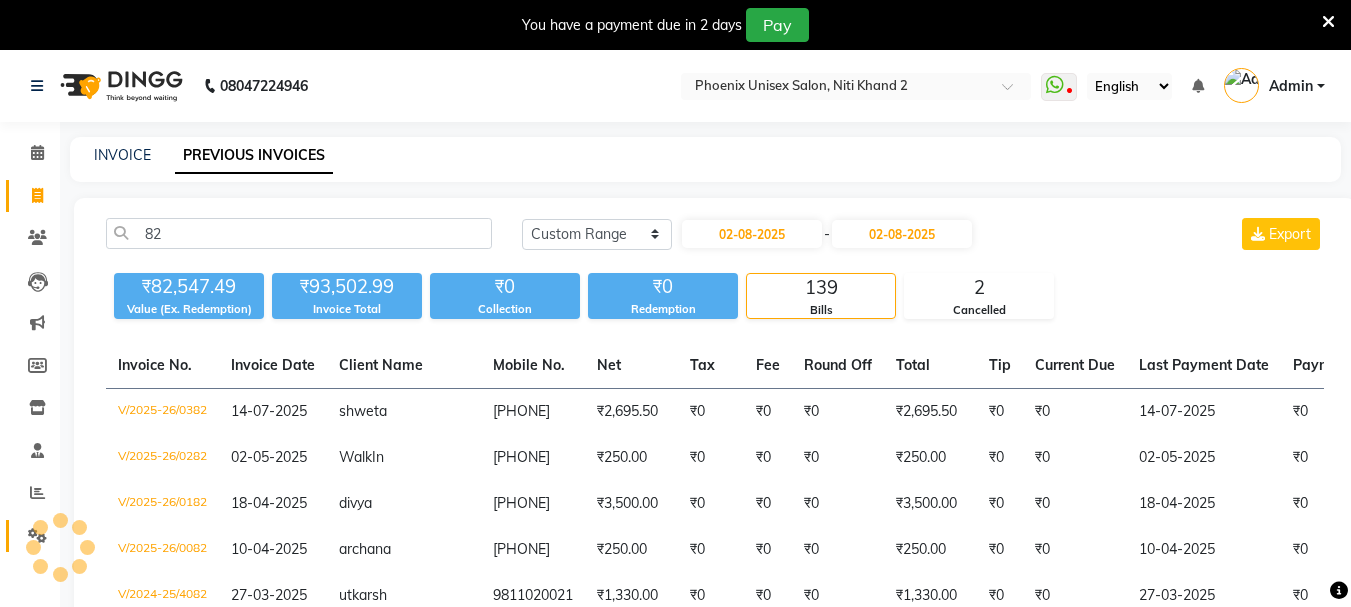 click at bounding box center [60, 547] 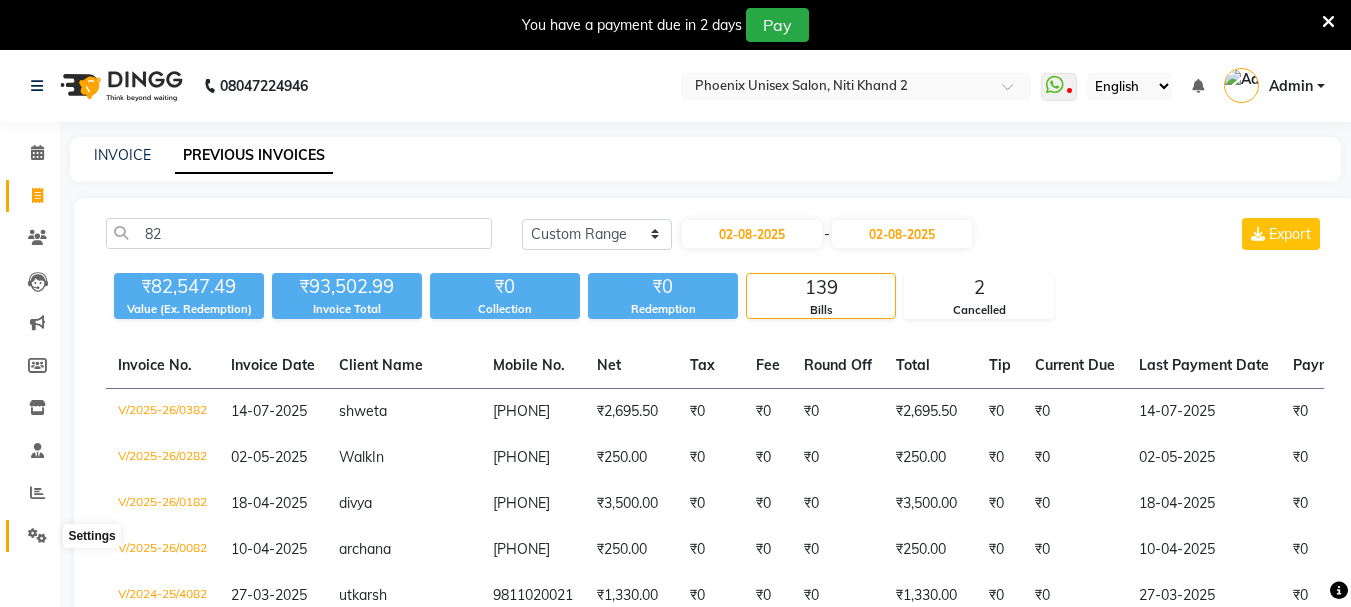 click 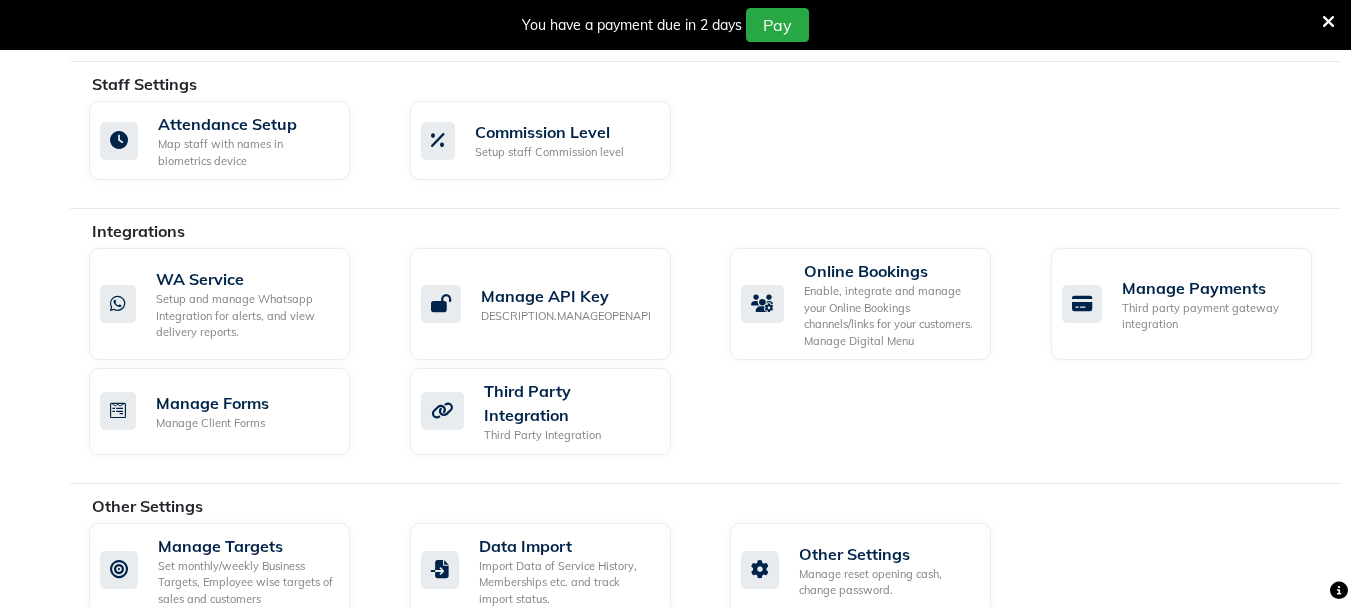 scroll, scrollTop: 1135, scrollLeft: 0, axis: vertical 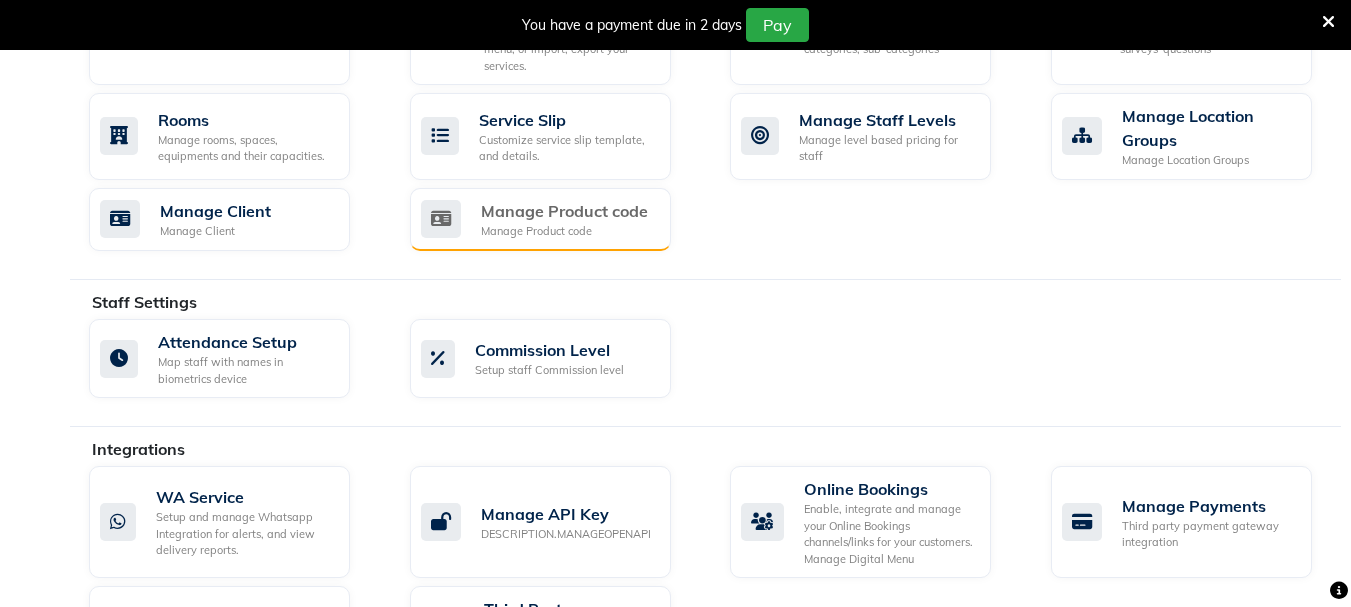click on "Manage Product code" 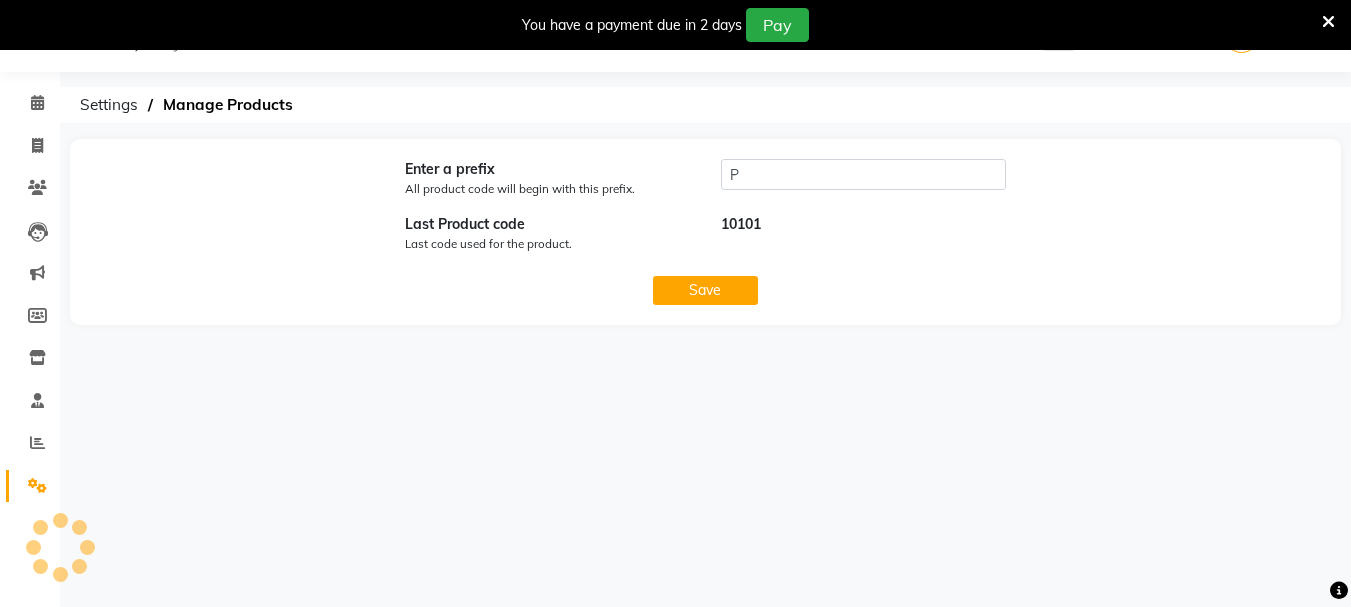 scroll, scrollTop: 50, scrollLeft: 0, axis: vertical 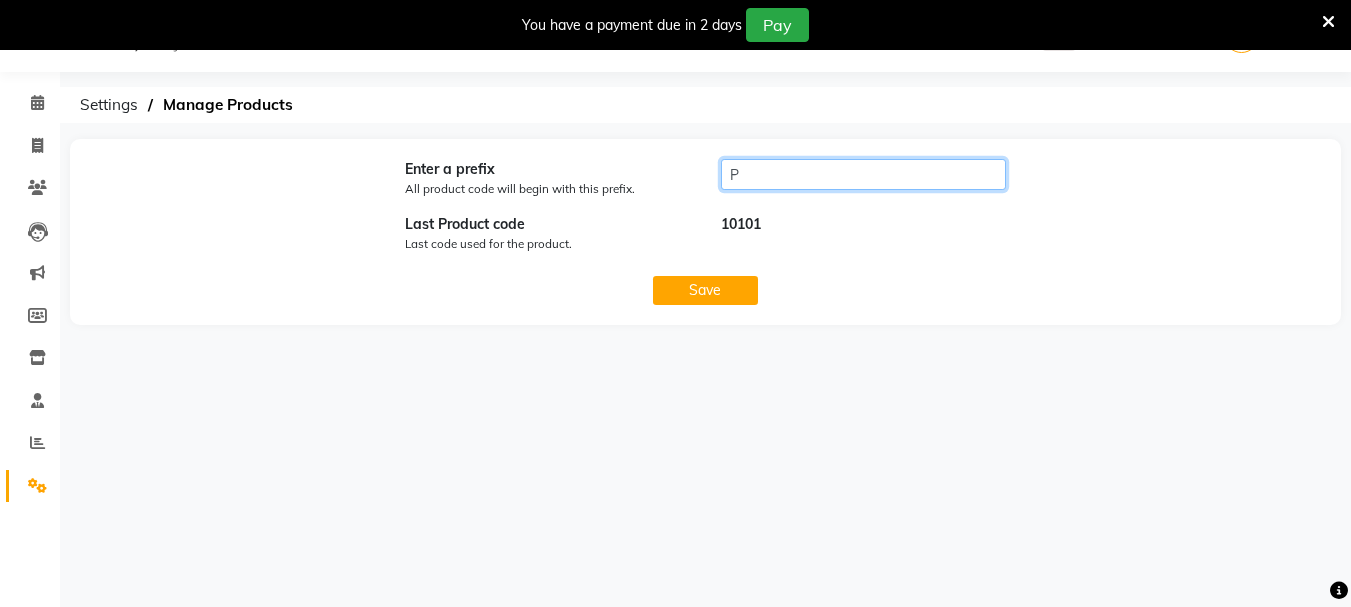 click on "P" 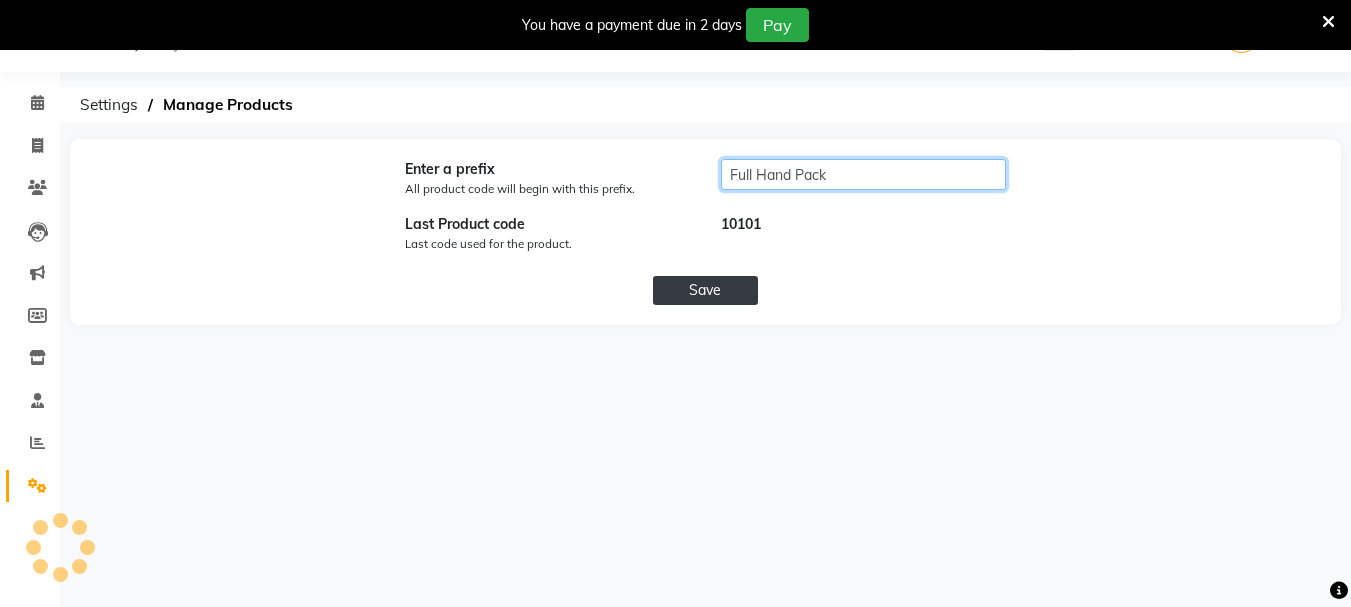 type on "Full Hand Pack" 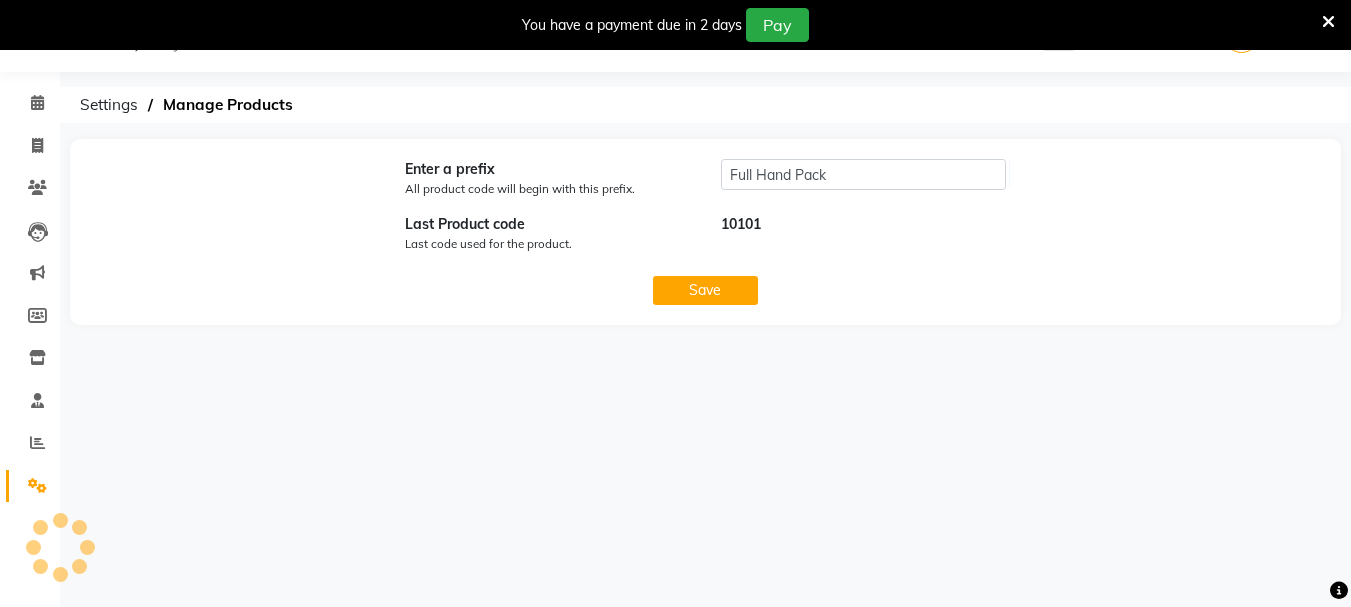 click on "Save" 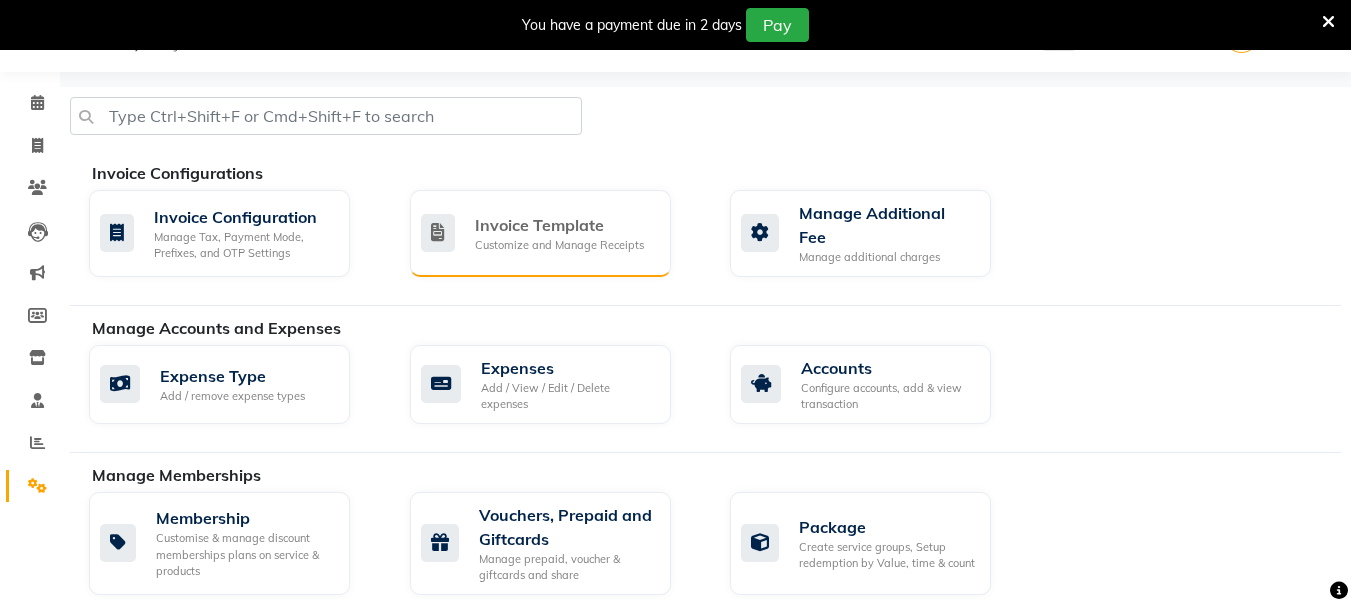 click on "Customize and Manage Receipts" 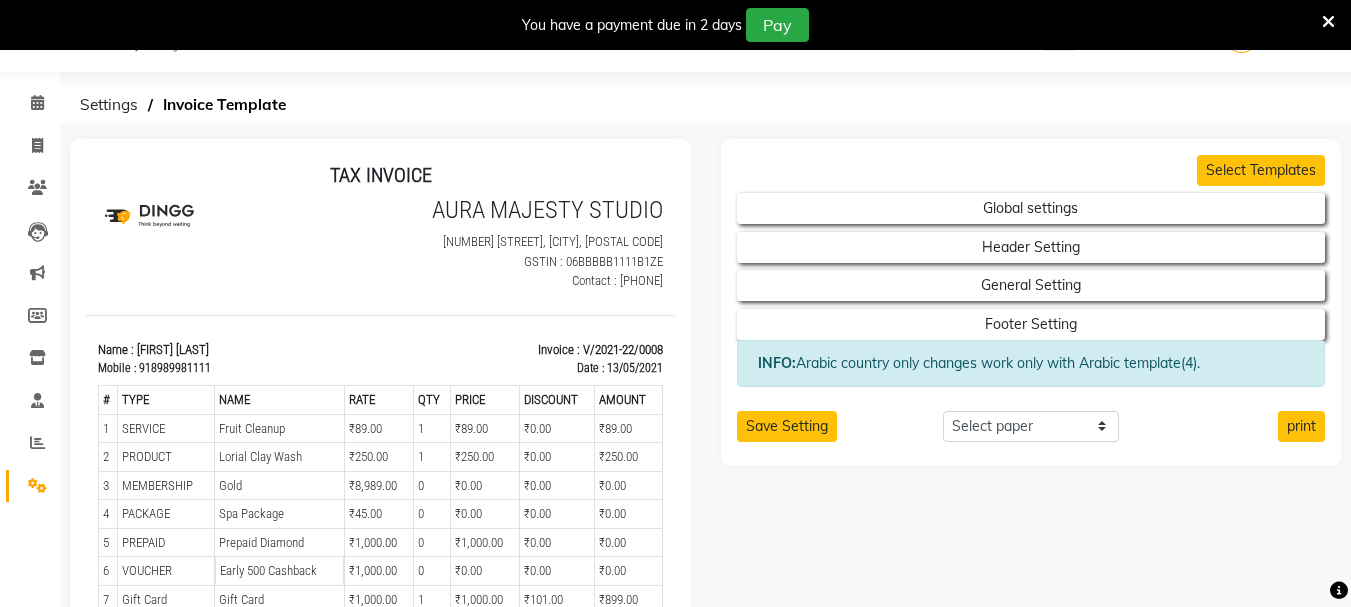 scroll, scrollTop: 0, scrollLeft: 0, axis: both 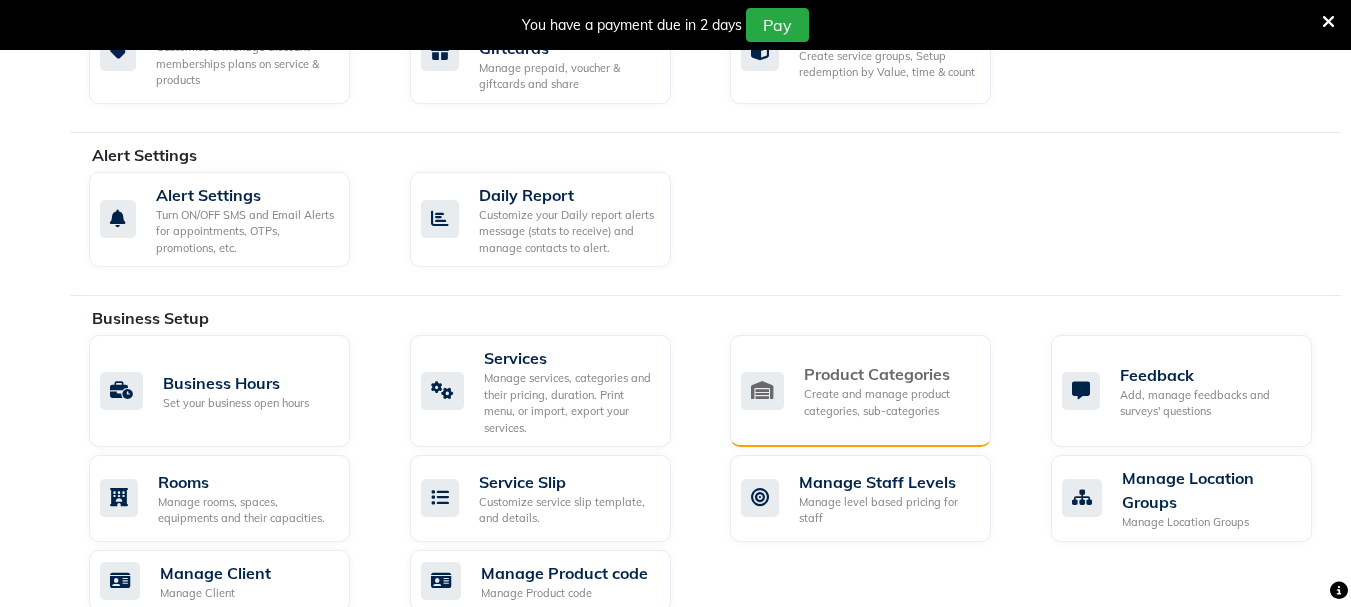 click on "Create and manage product categories, sub-categories" 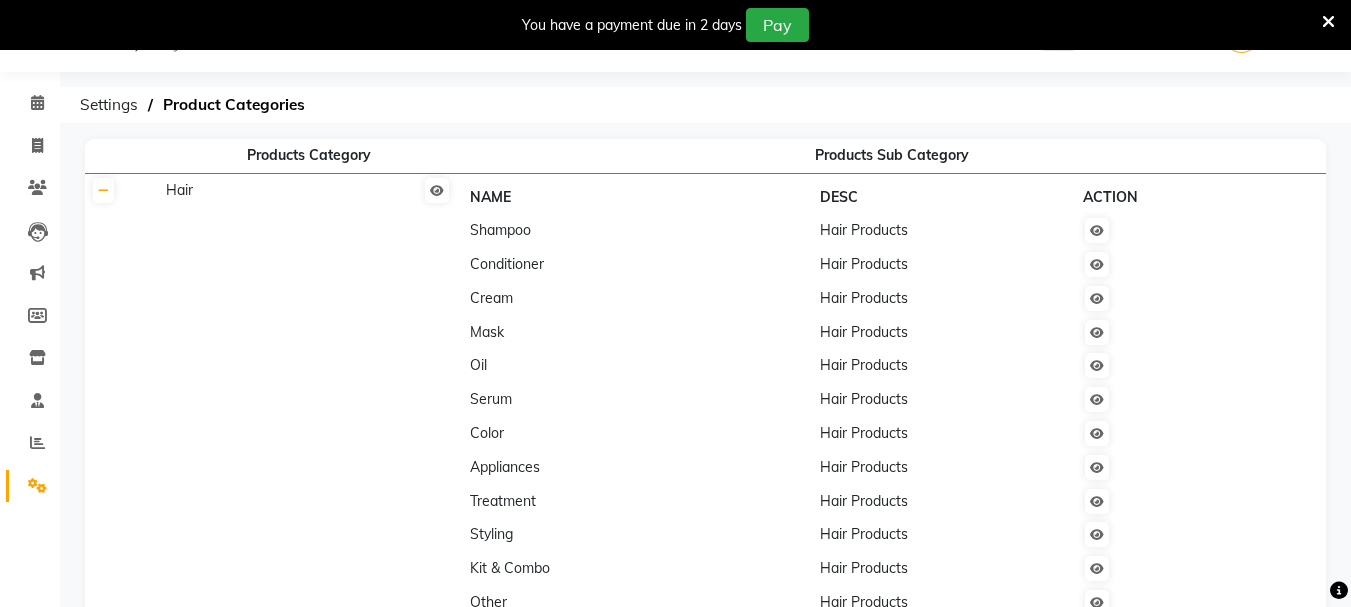 scroll, scrollTop: 541, scrollLeft: 0, axis: vertical 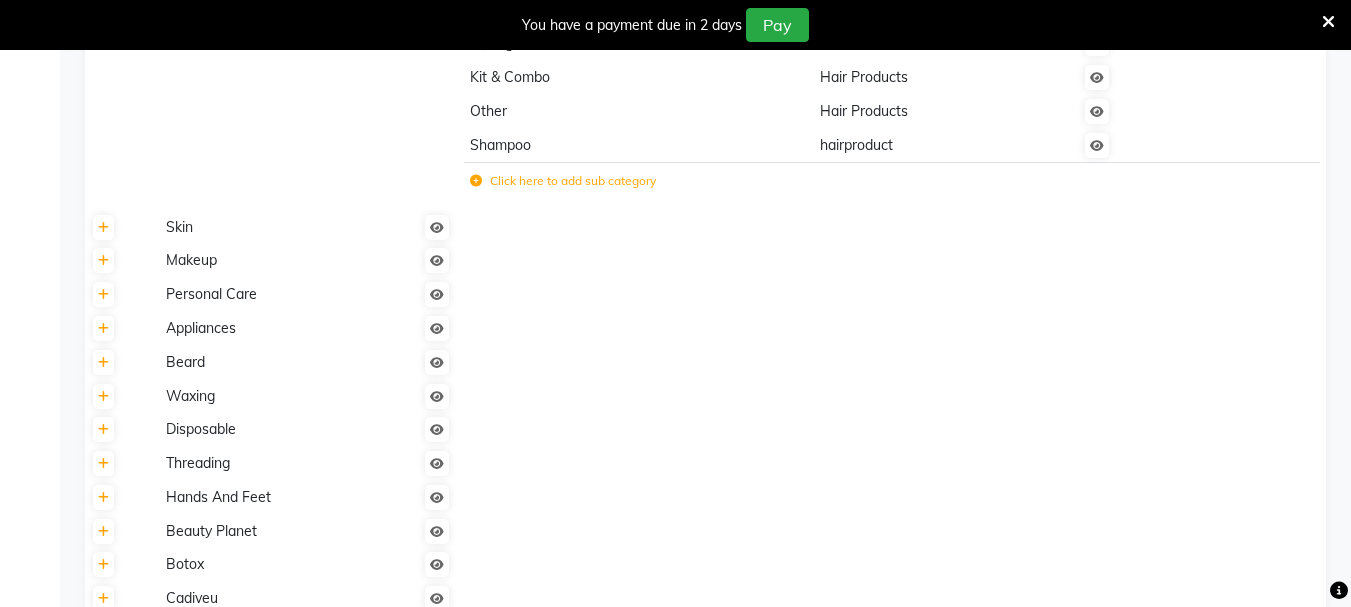 click at bounding box center (1328, 22) 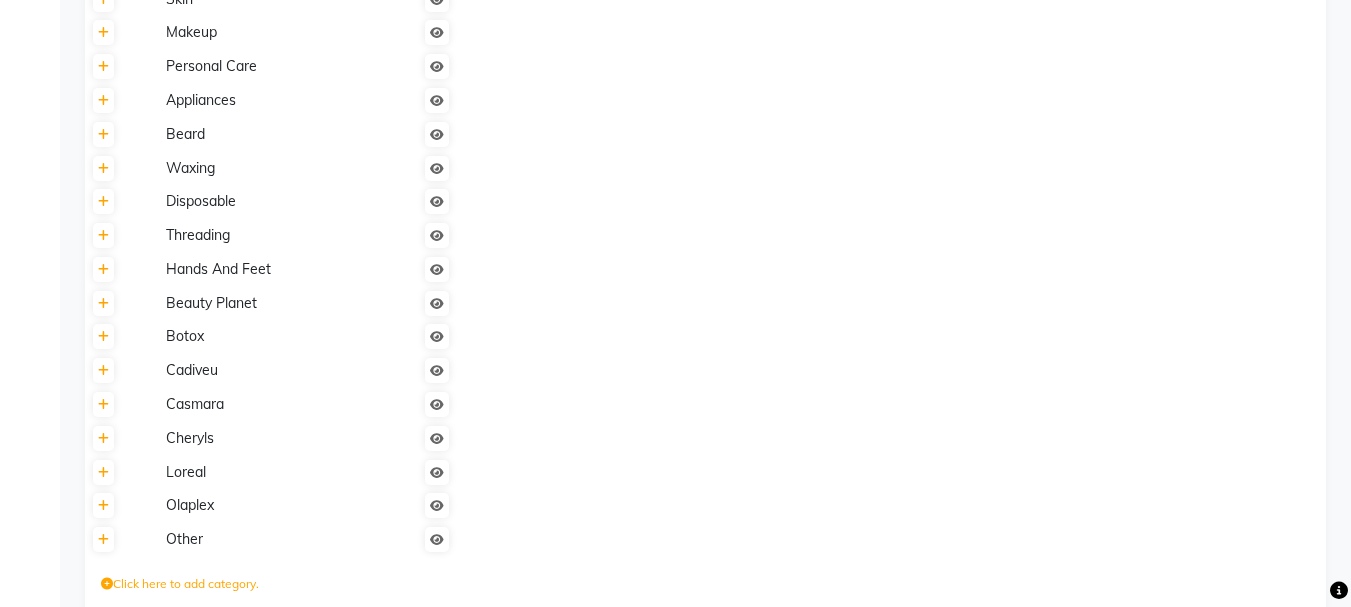 scroll, scrollTop: 788, scrollLeft: 0, axis: vertical 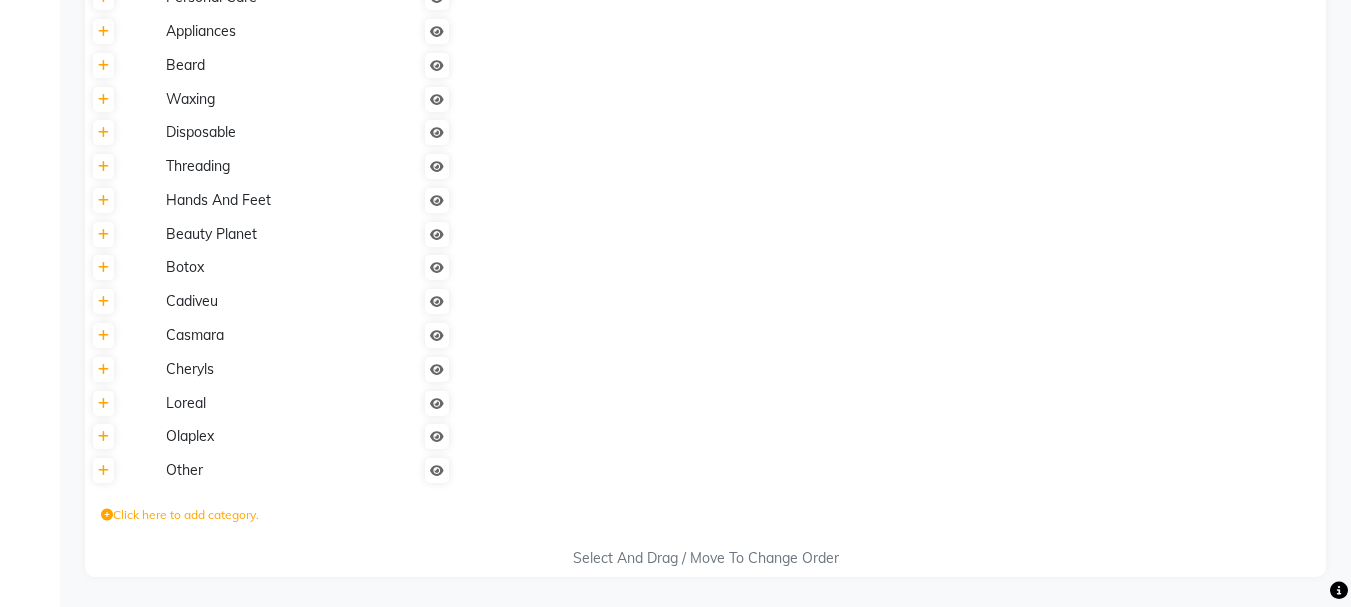 click on "Other" 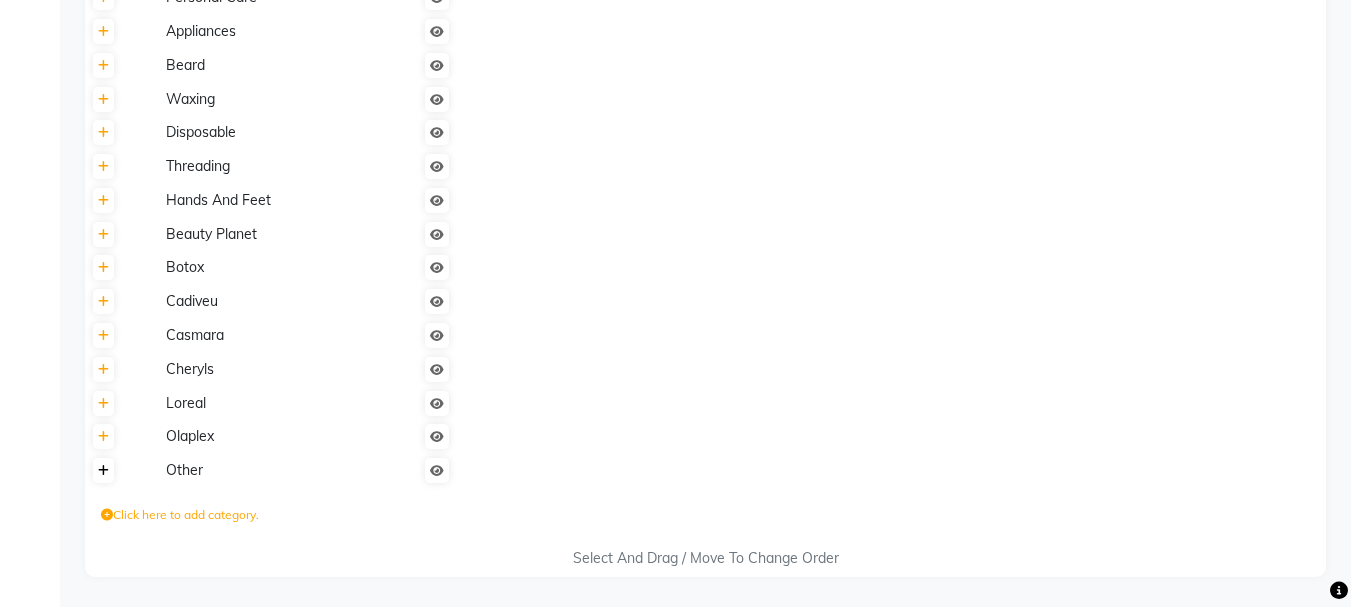 click 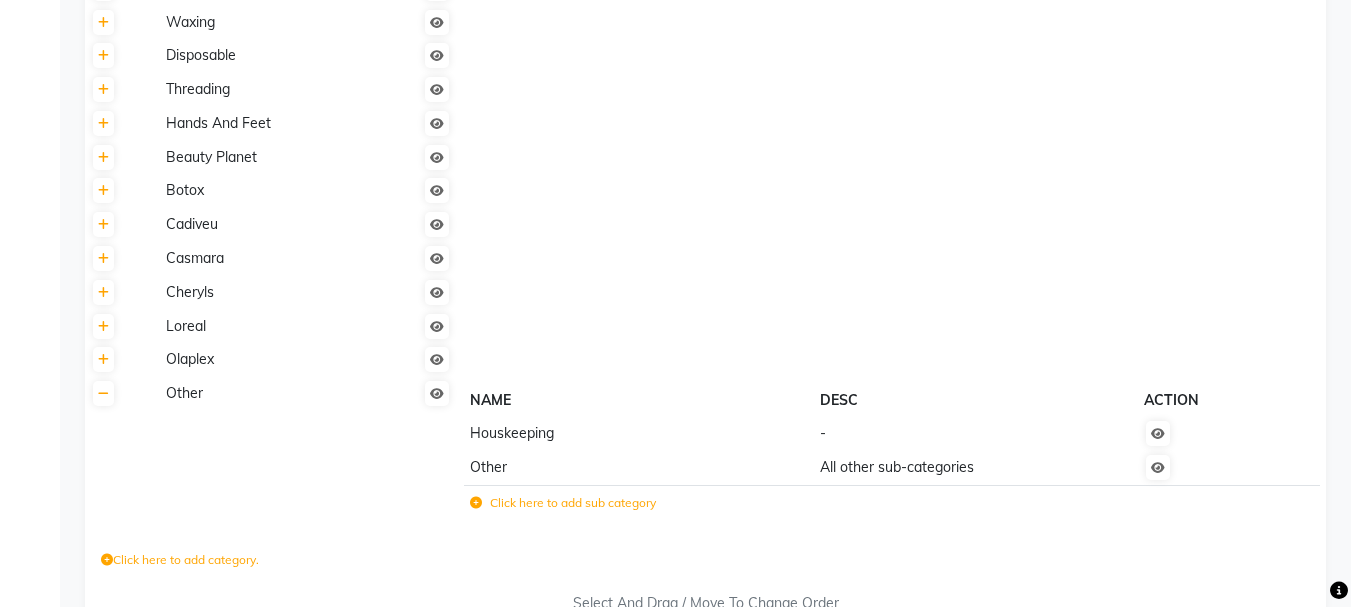 scroll, scrollTop: 910, scrollLeft: 0, axis: vertical 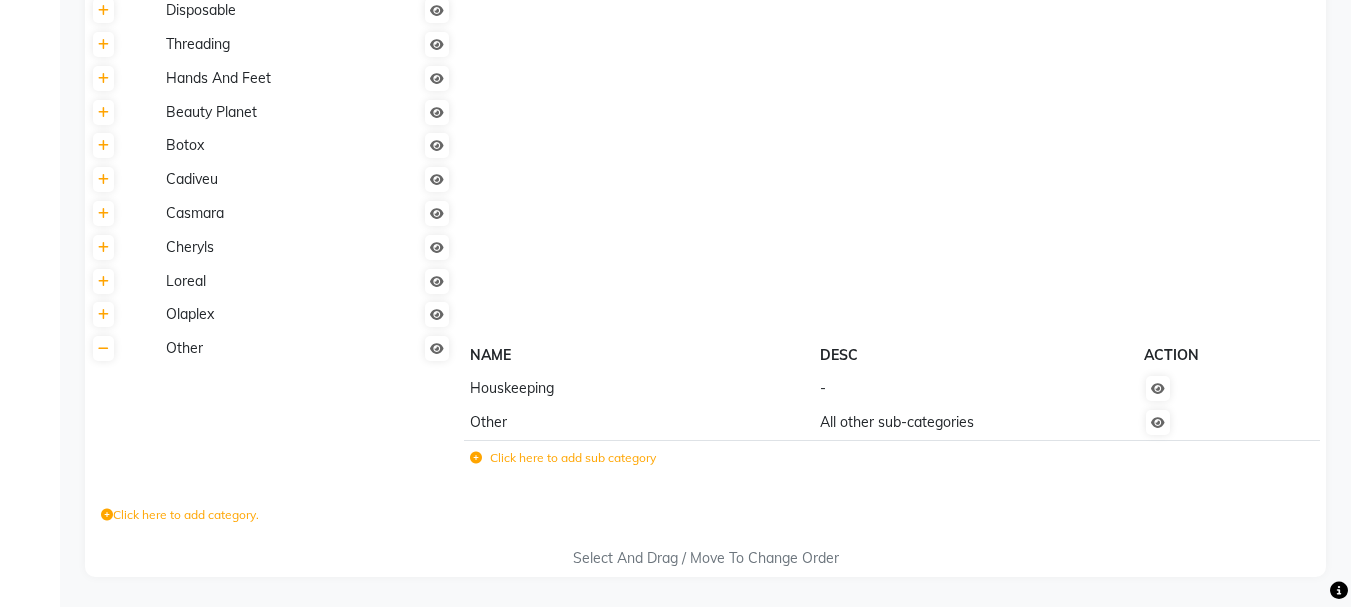 click on "Click here to add sub category" 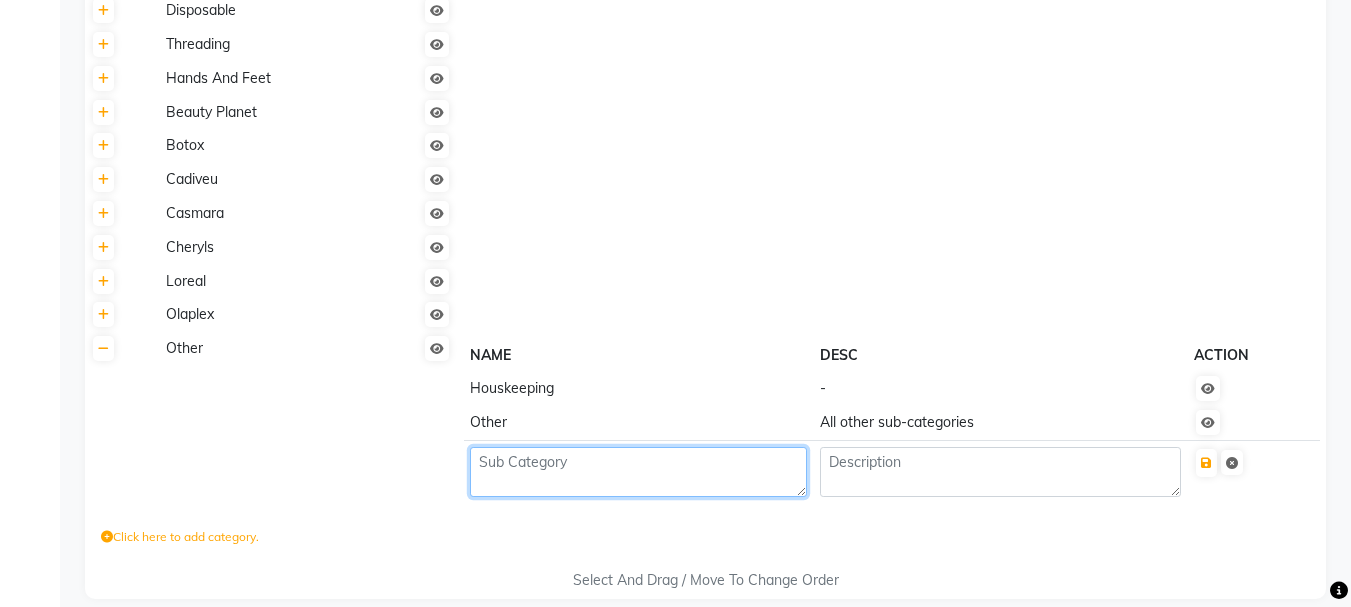 click 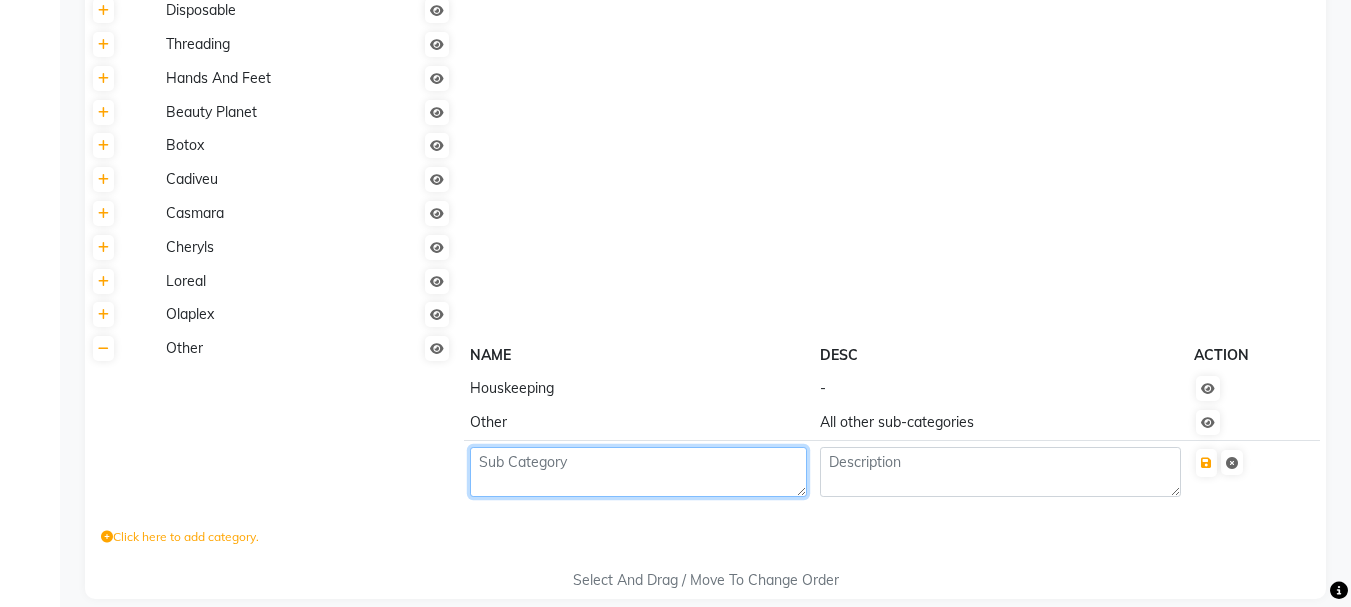 type on "F" 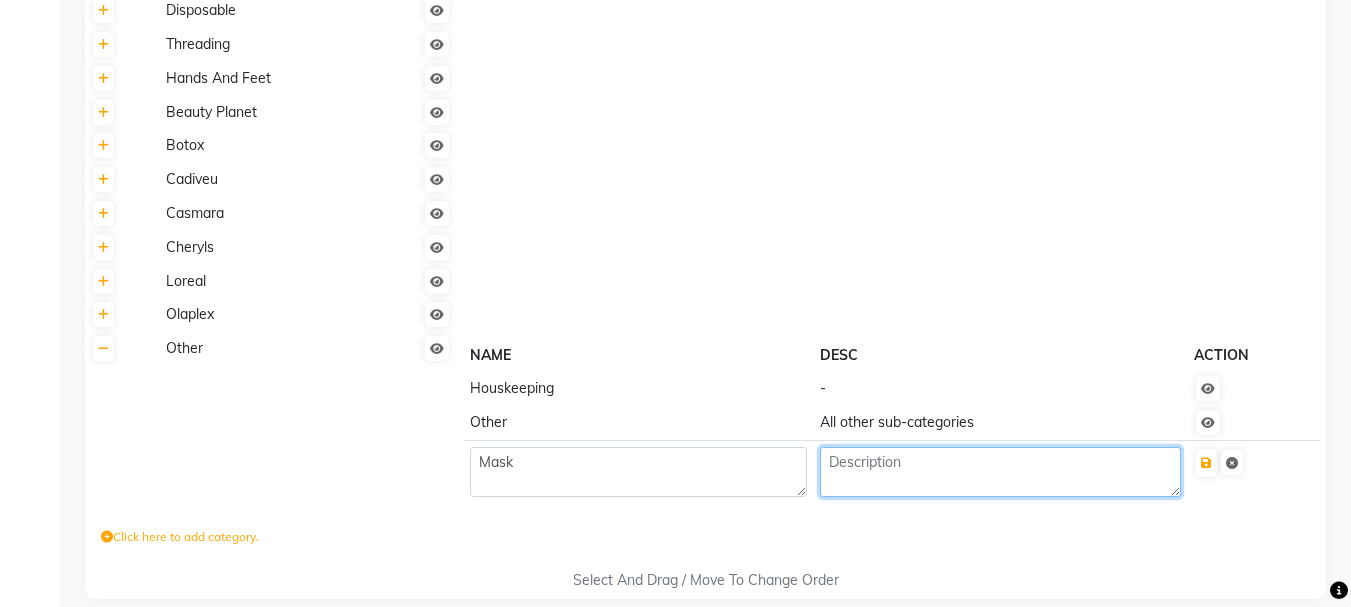 click 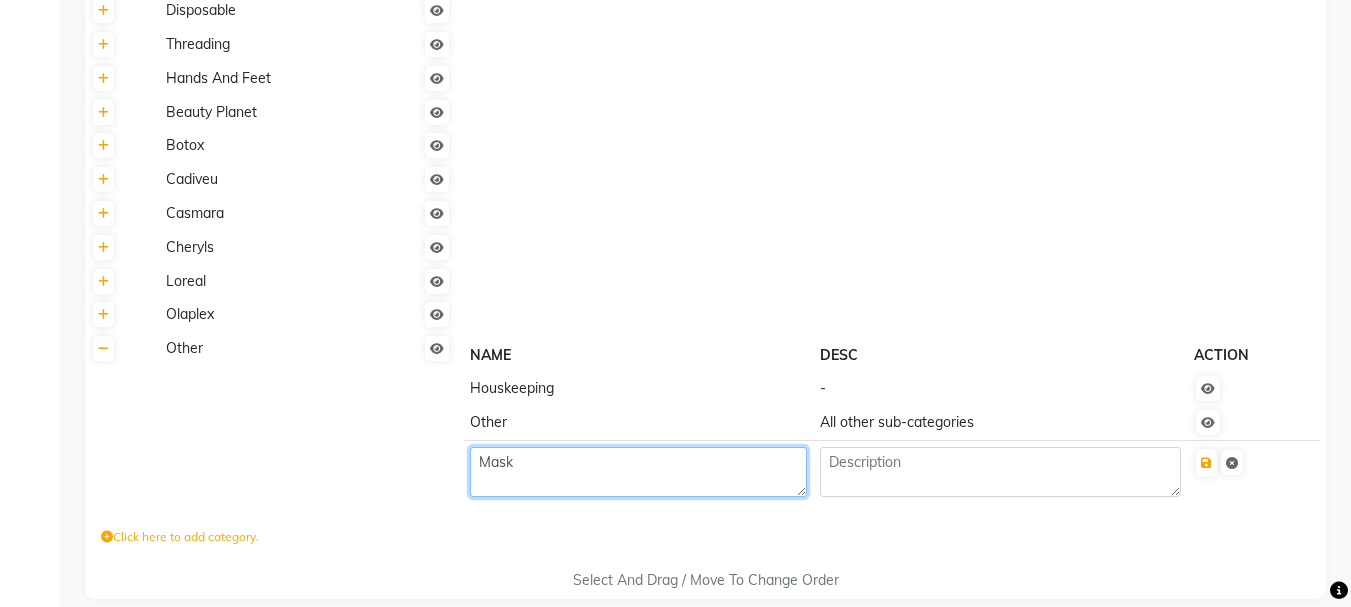 click on "Mask" 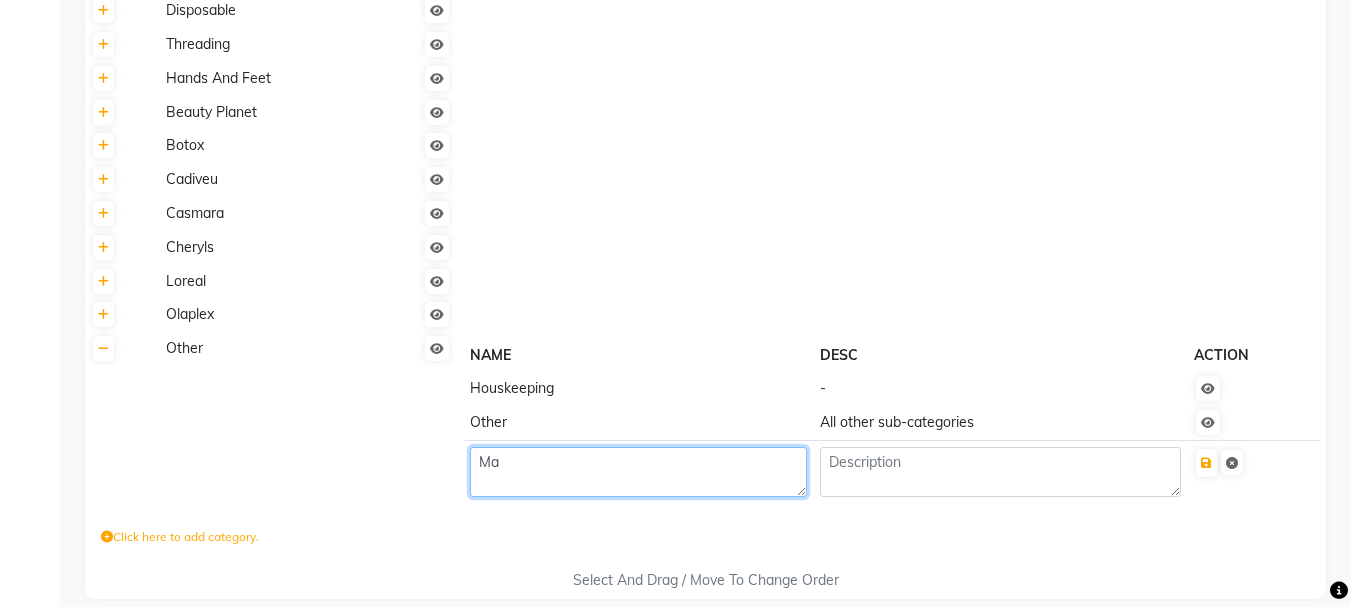 type on "M" 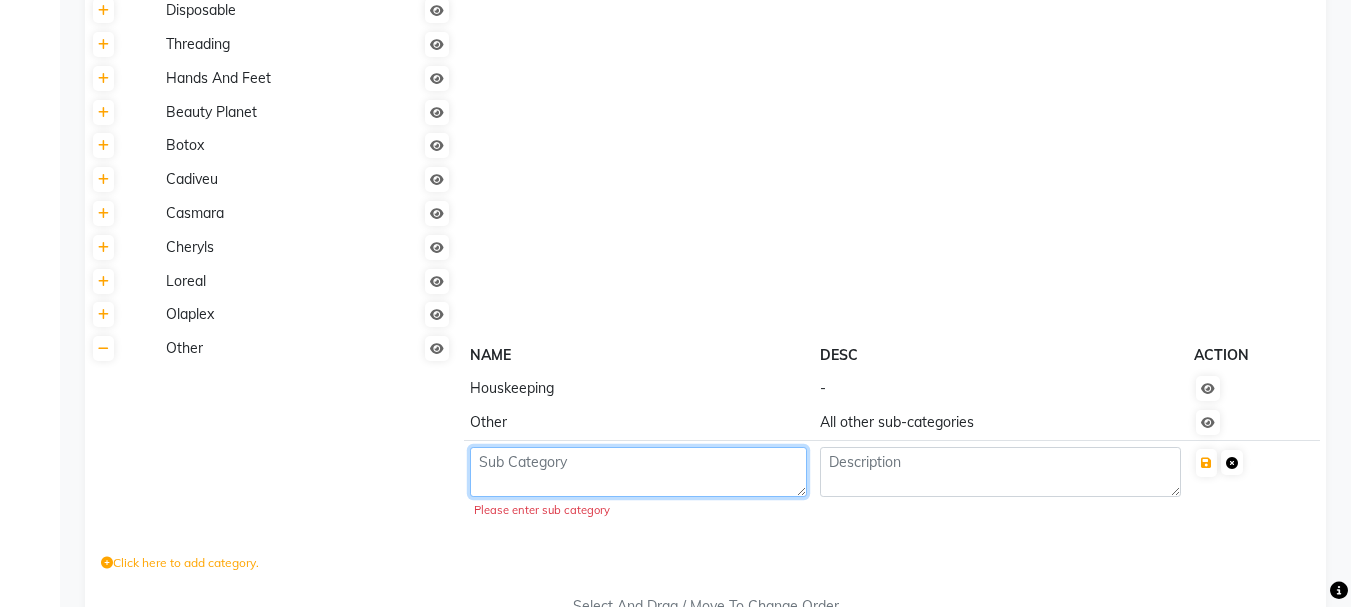 type 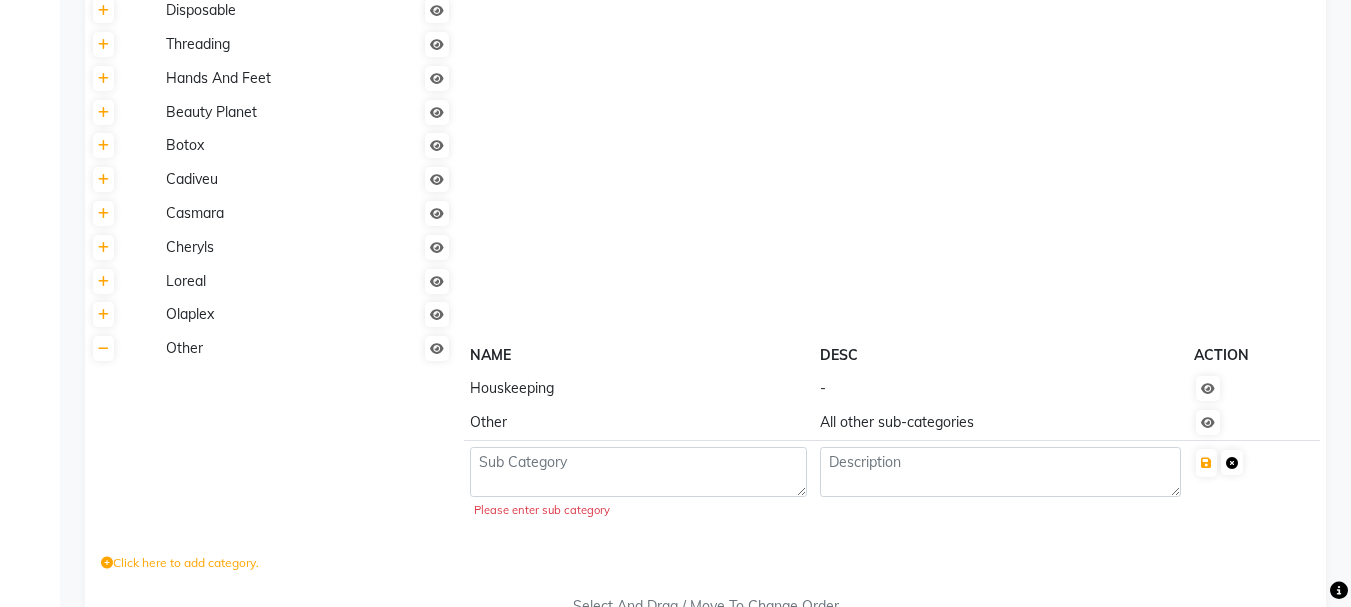 click at bounding box center [1232, 463] 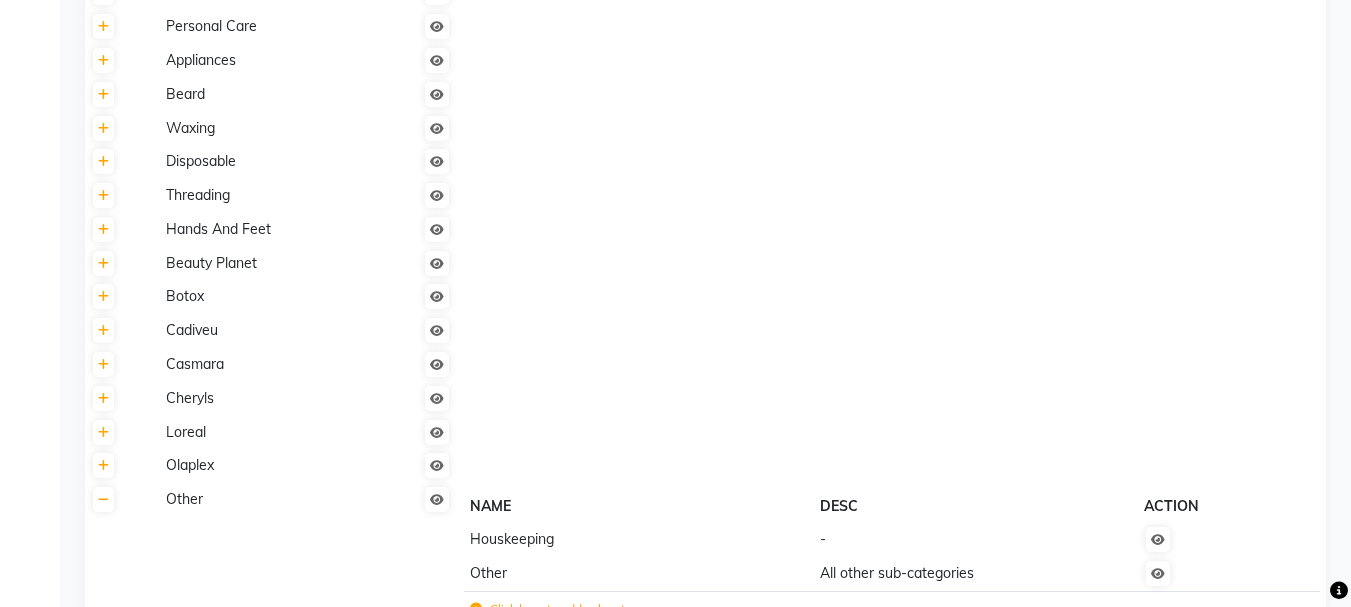scroll, scrollTop: 751, scrollLeft: 0, axis: vertical 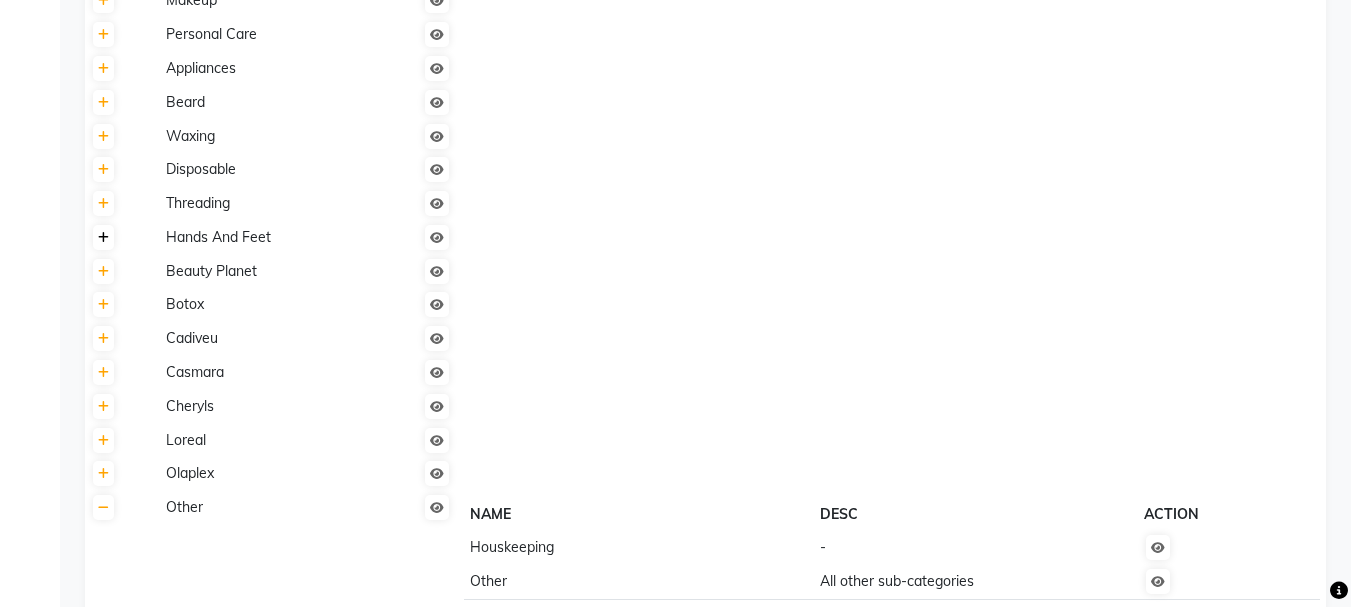 click 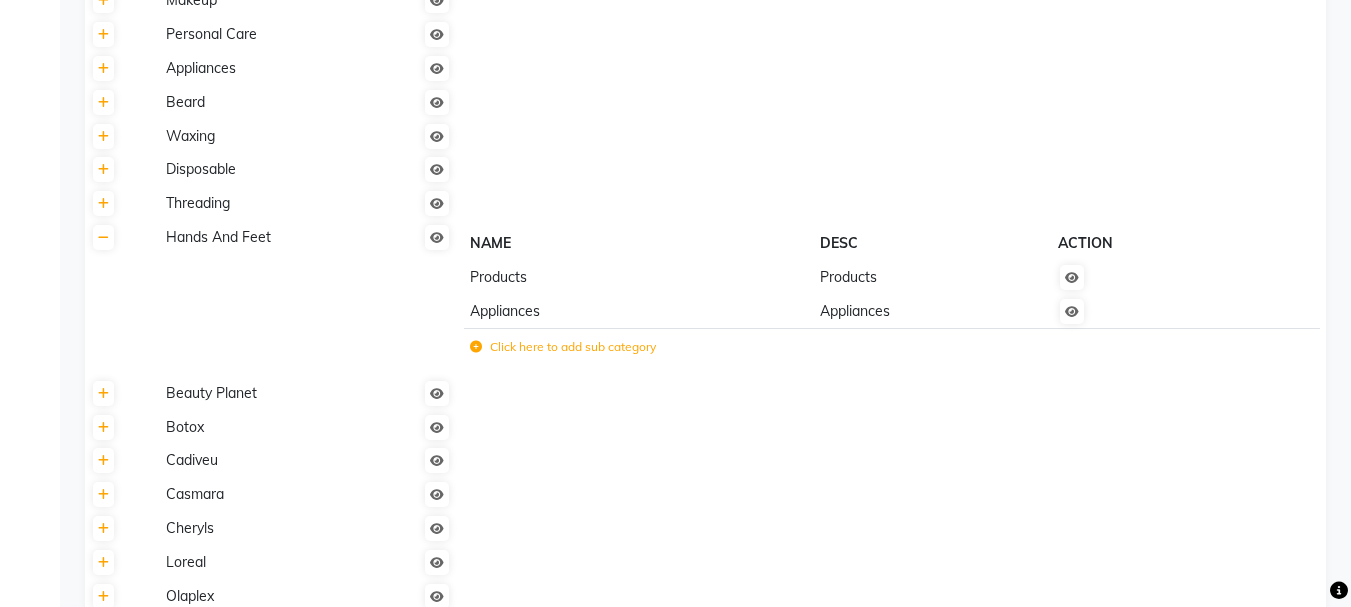 click 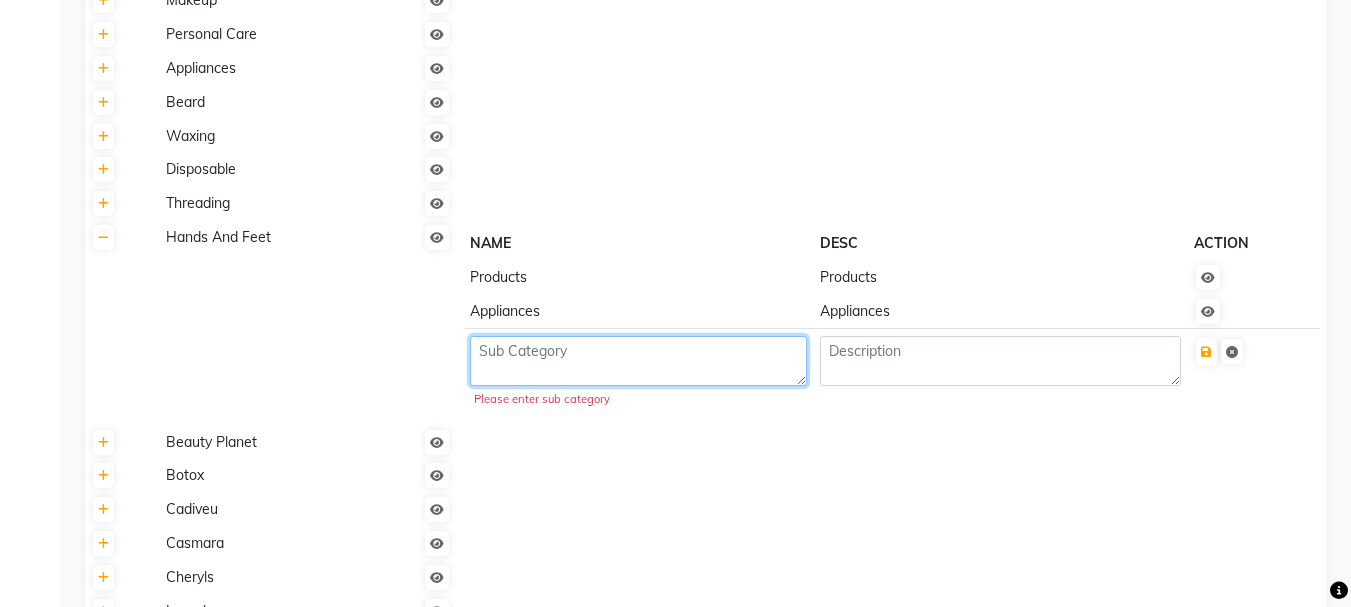 click 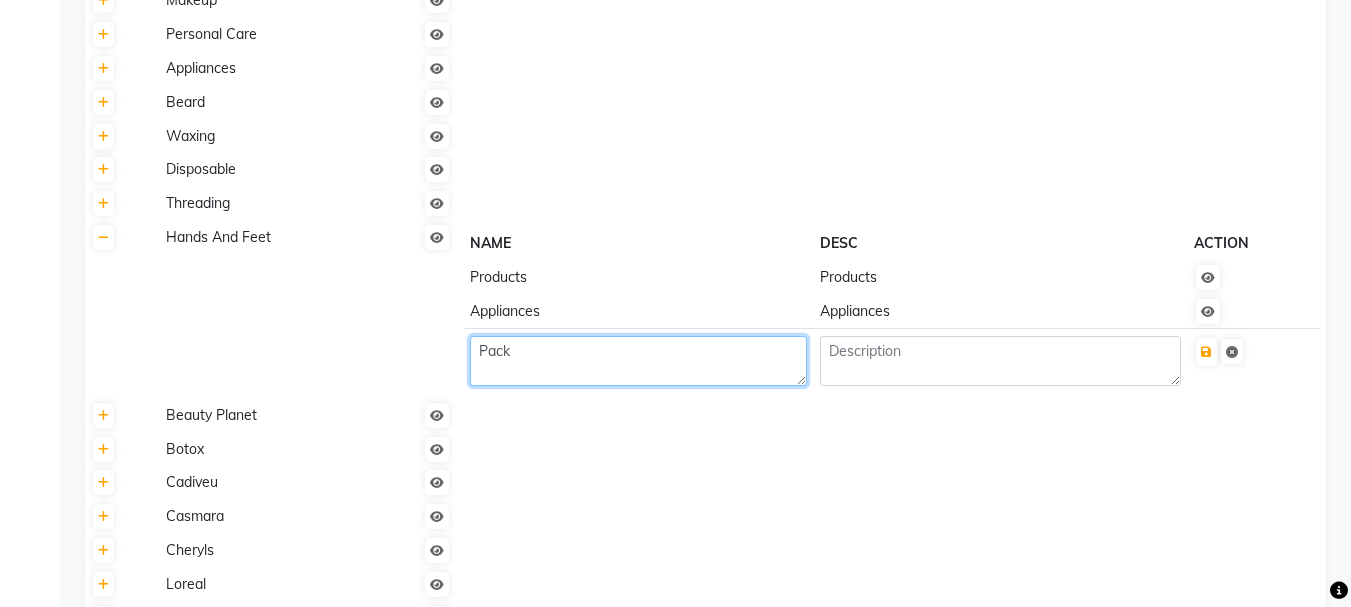 type on "Pack" 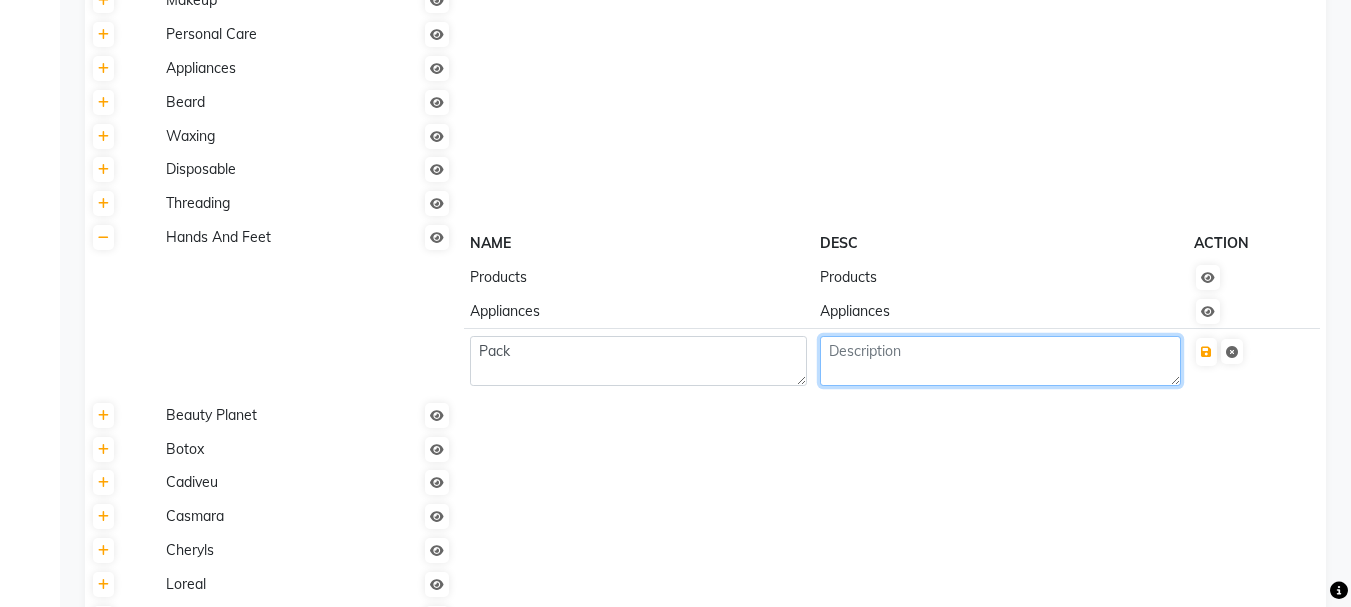 click 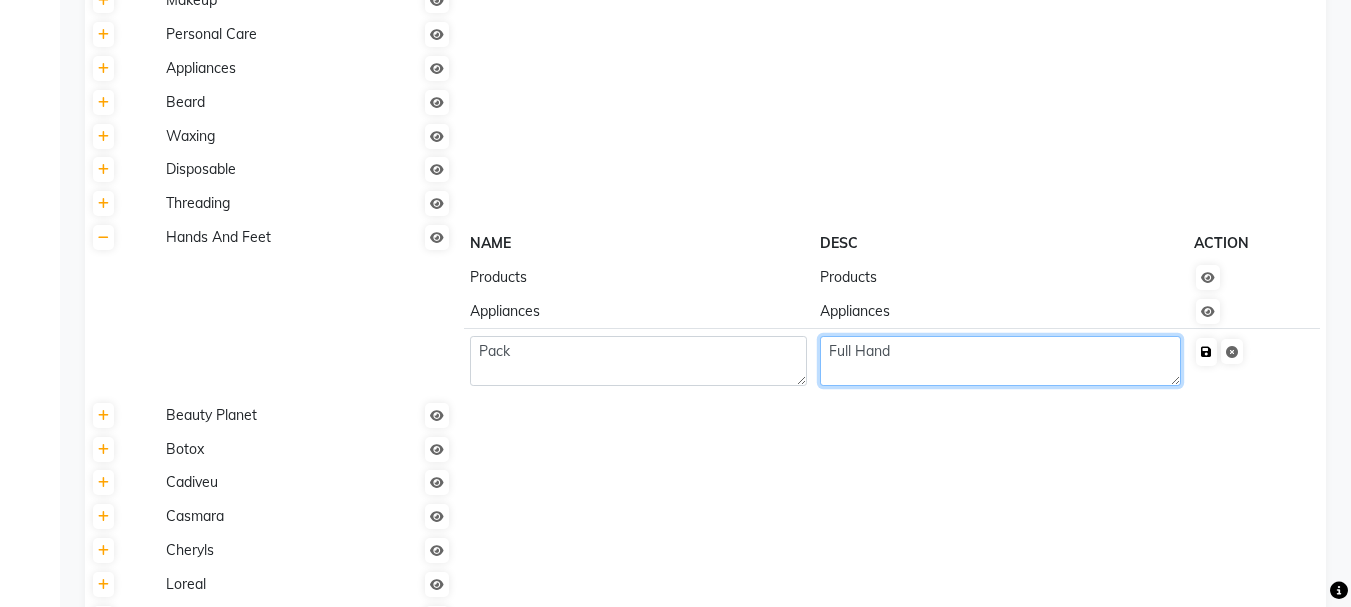 type on "Full Hand" 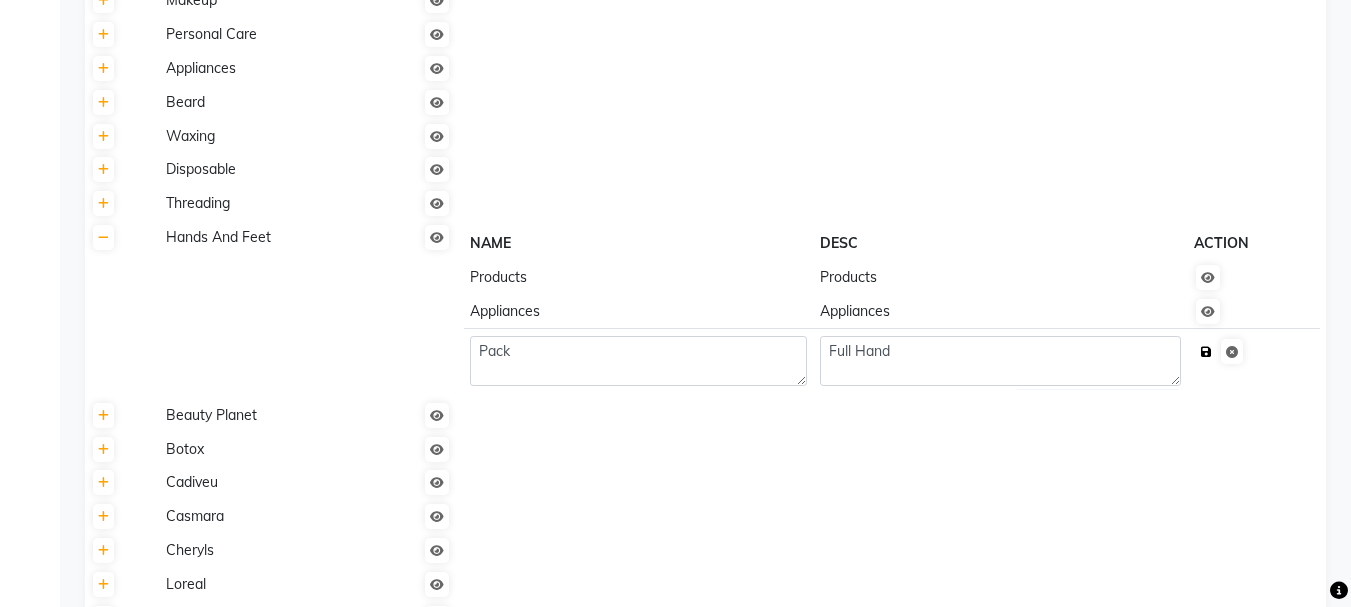 click at bounding box center (1206, 352) 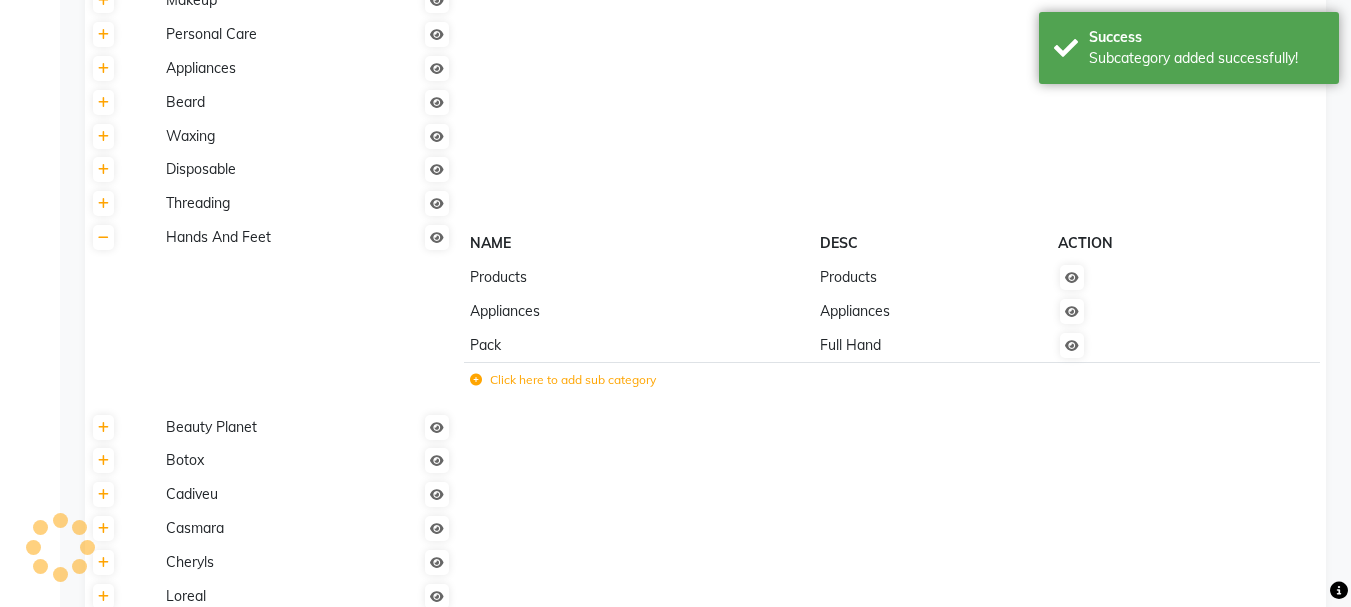 click 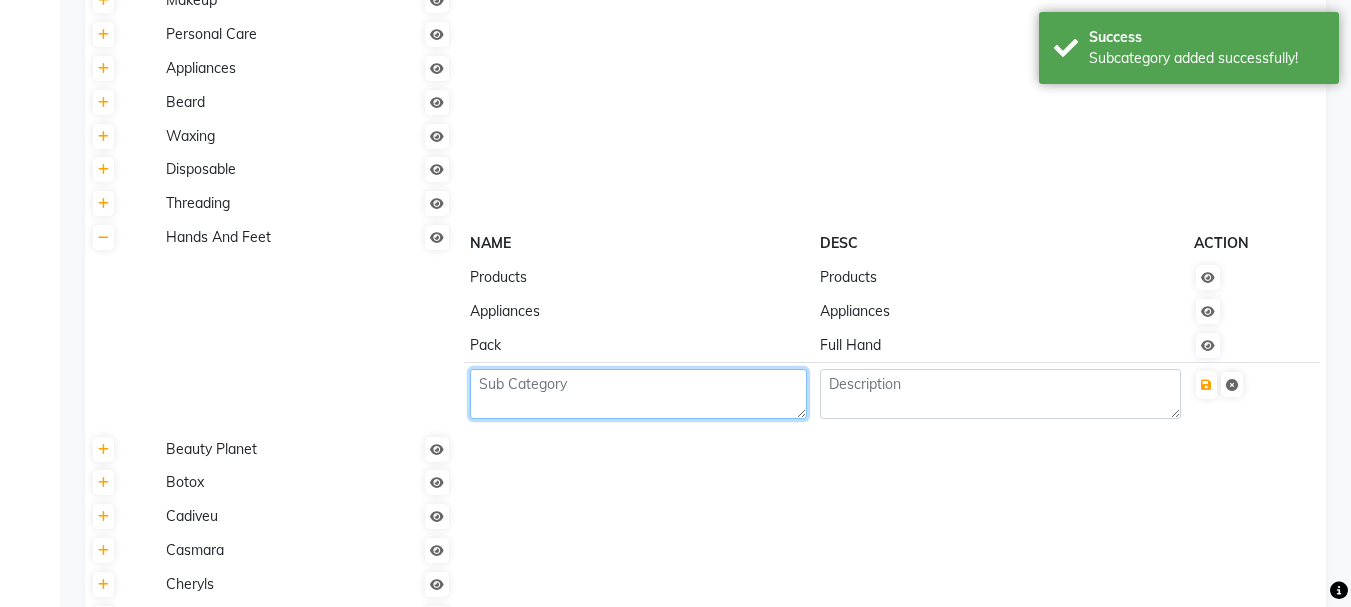 click 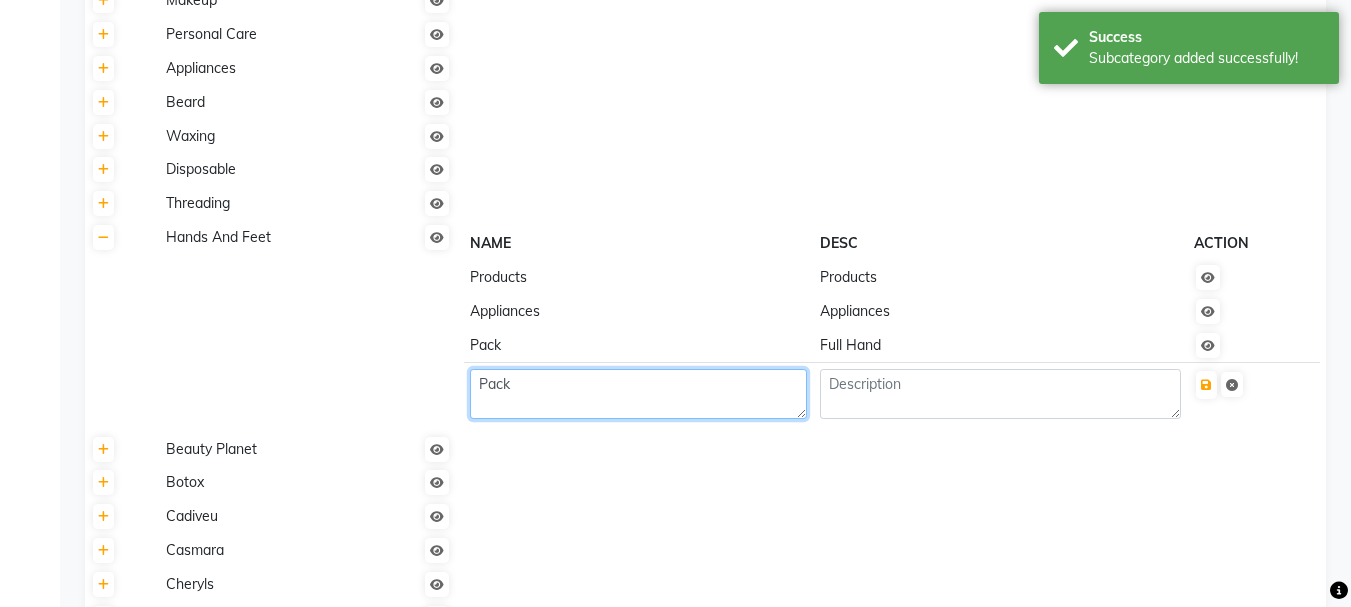 type on "Pack" 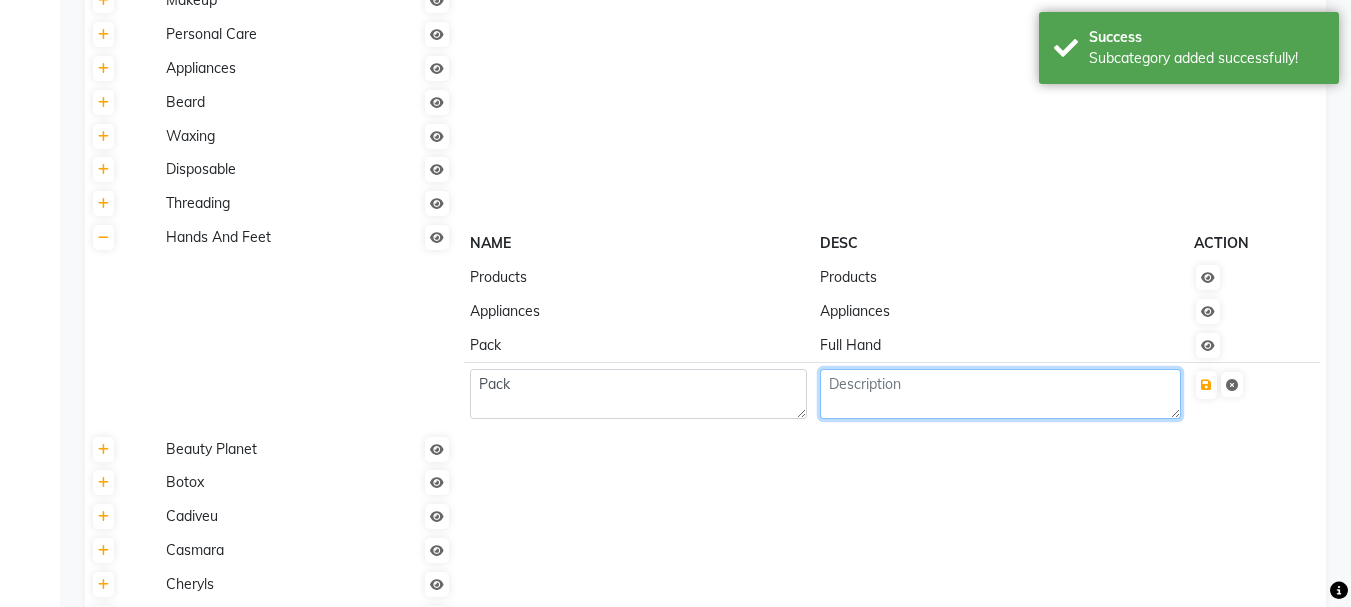click 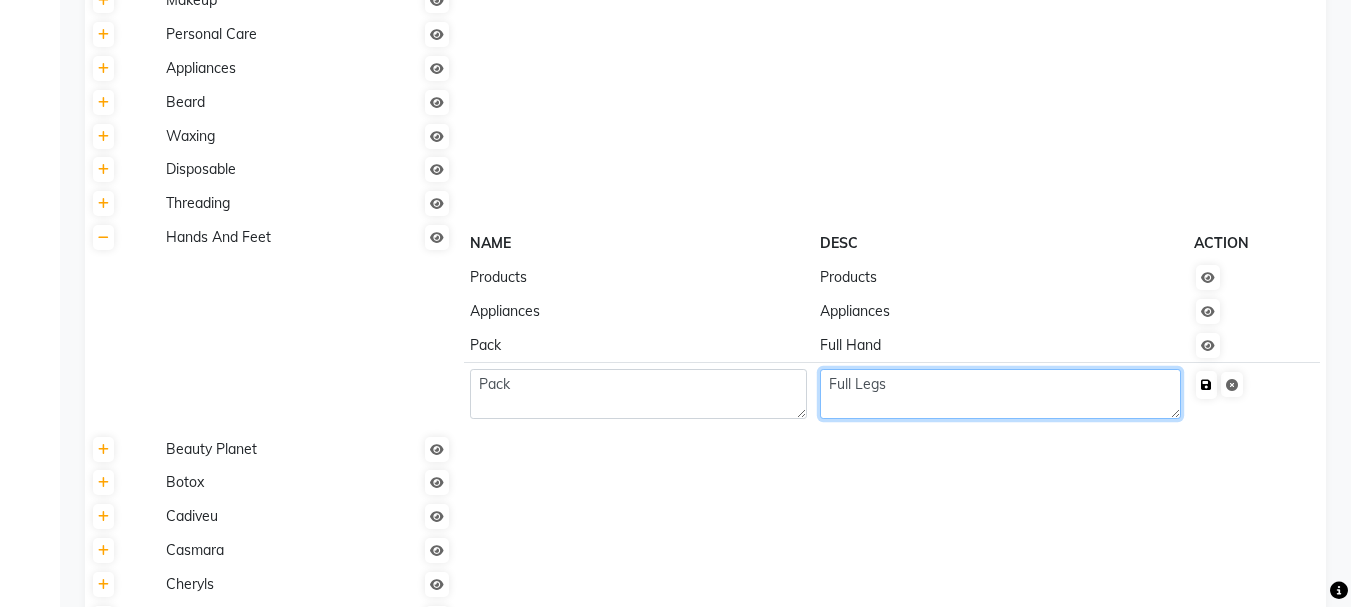 type on "Full Legs" 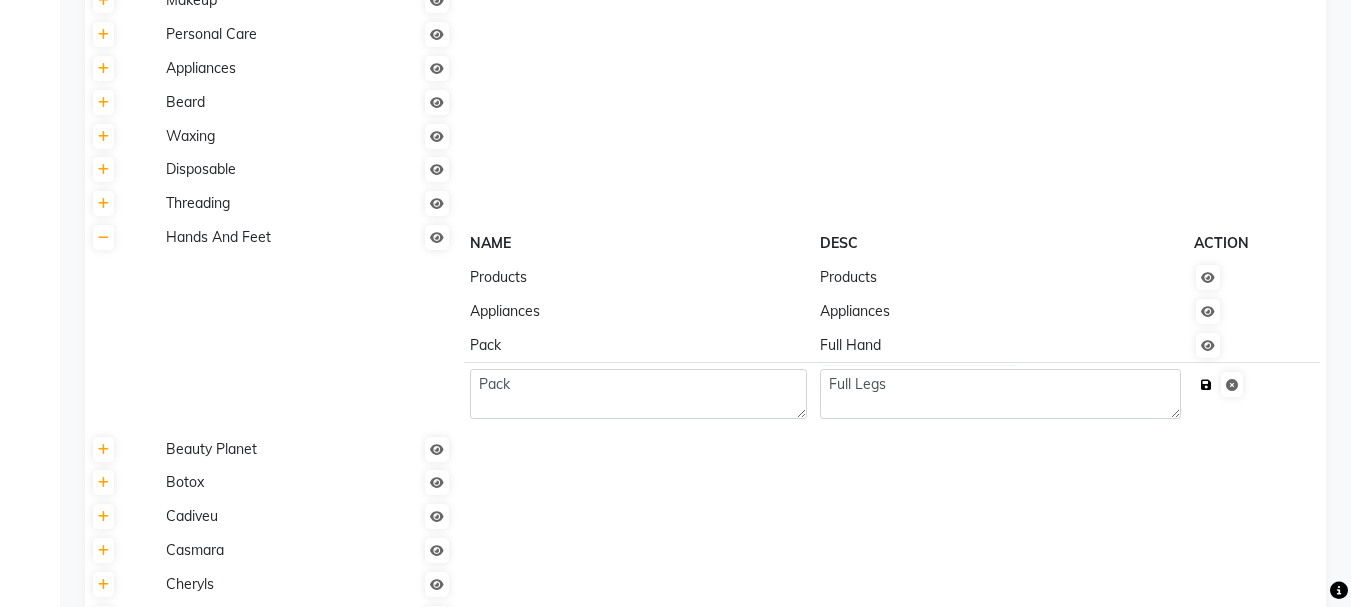 click at bounding box center [1206, 385] 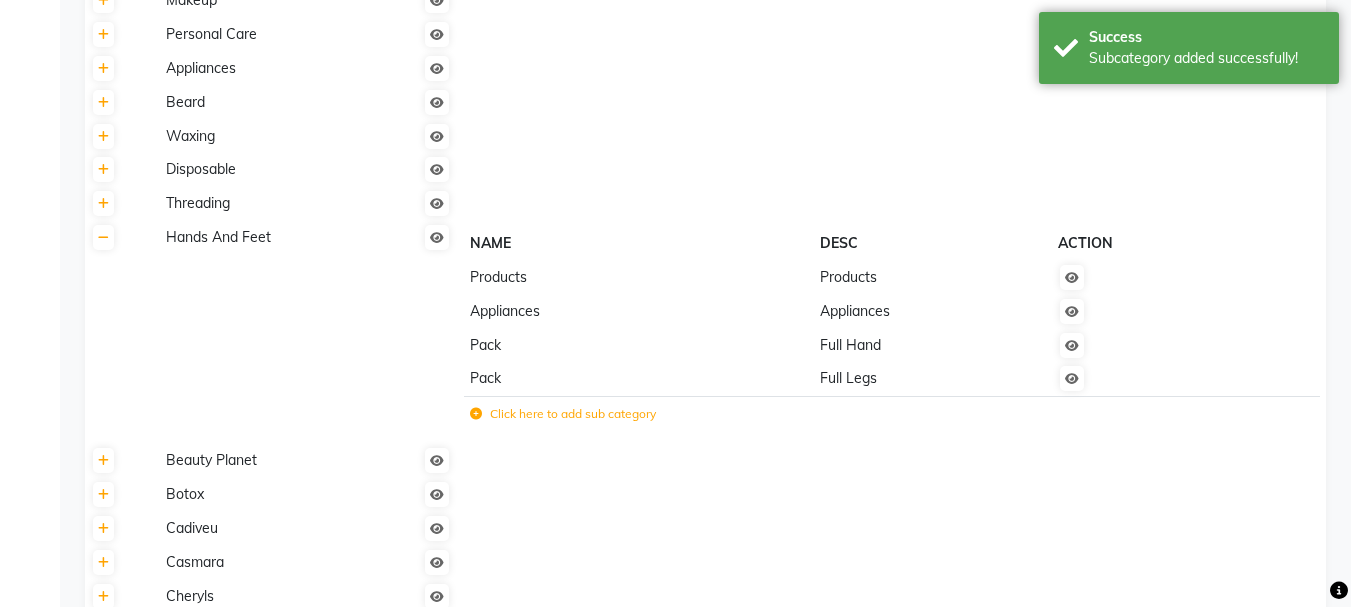 click 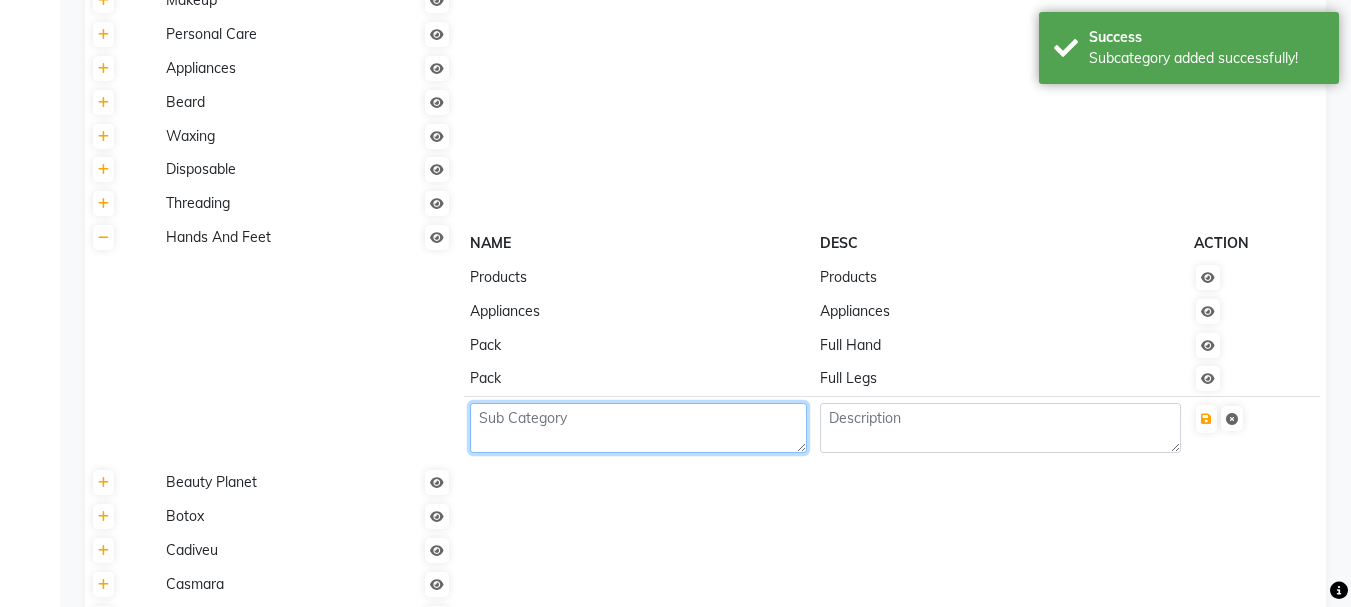 click 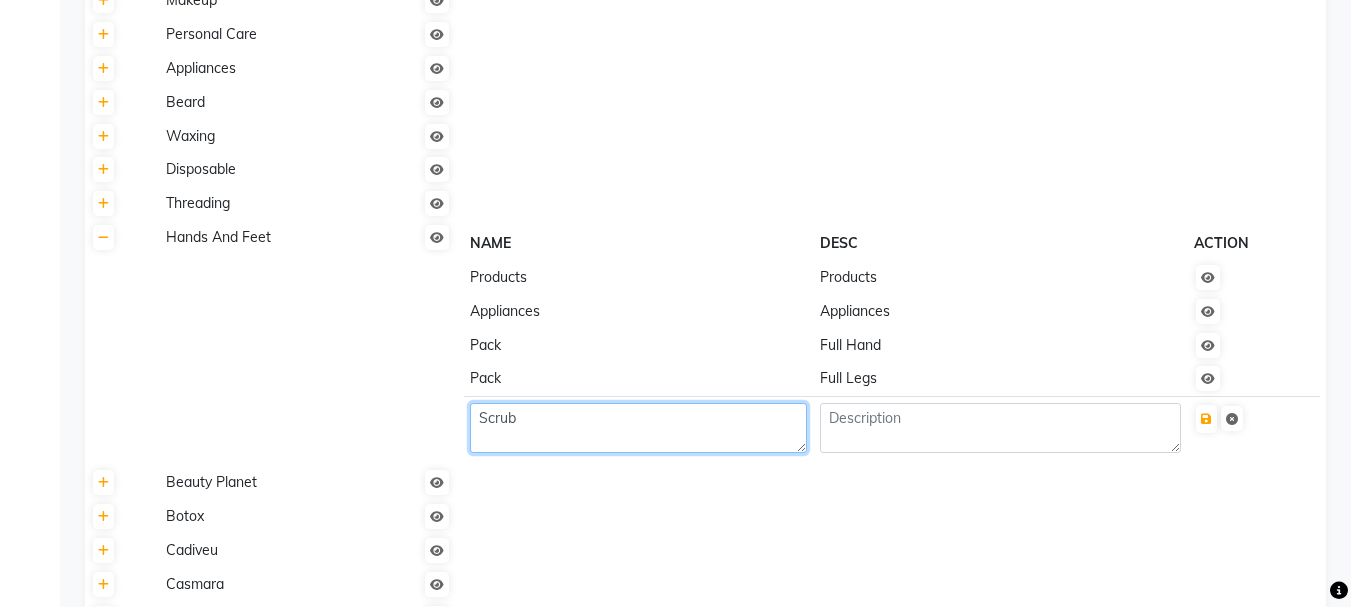 type on "Scrub" 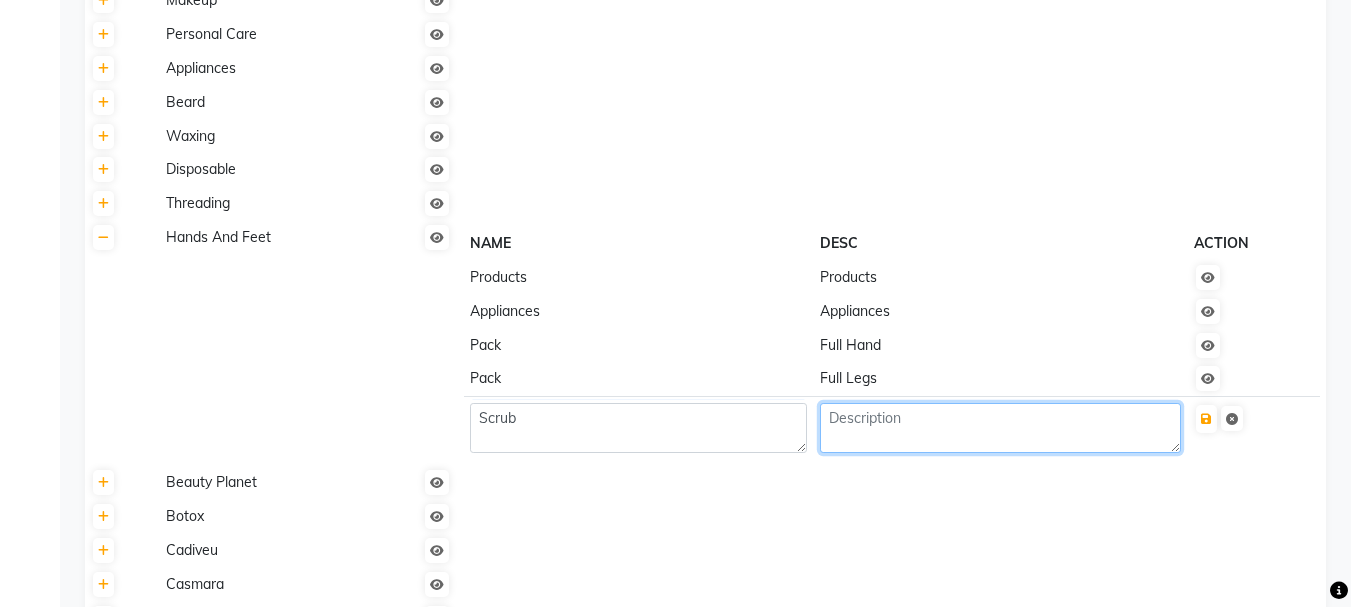 click 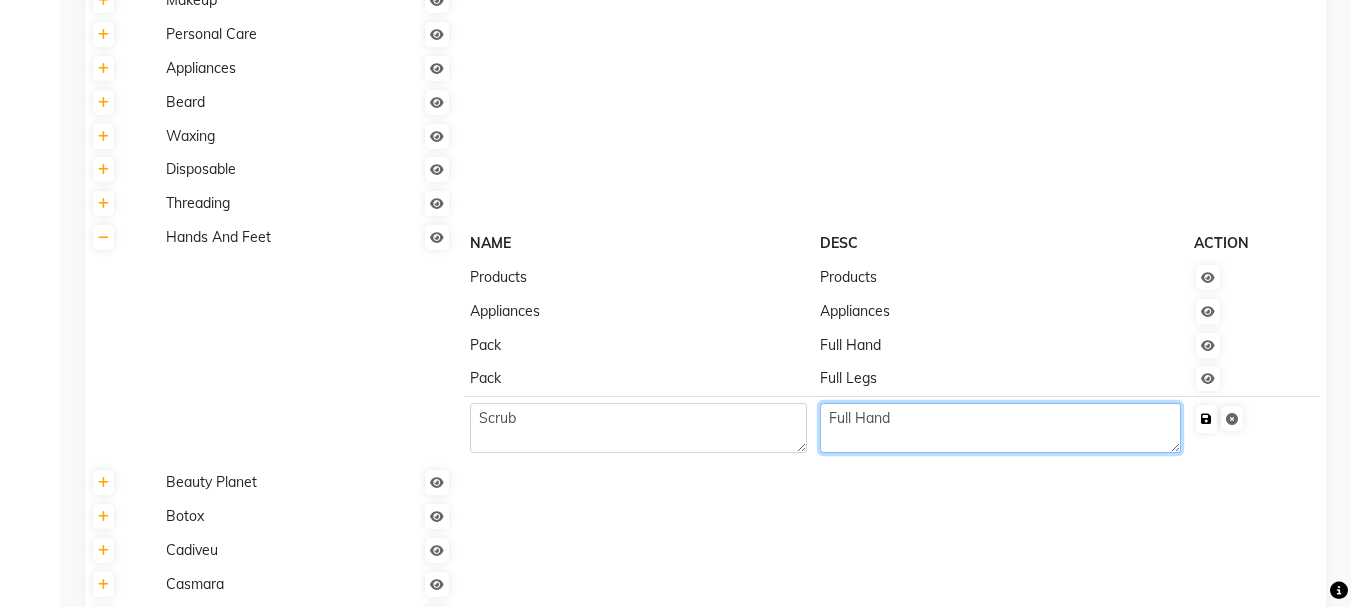 type on "Full Hand" 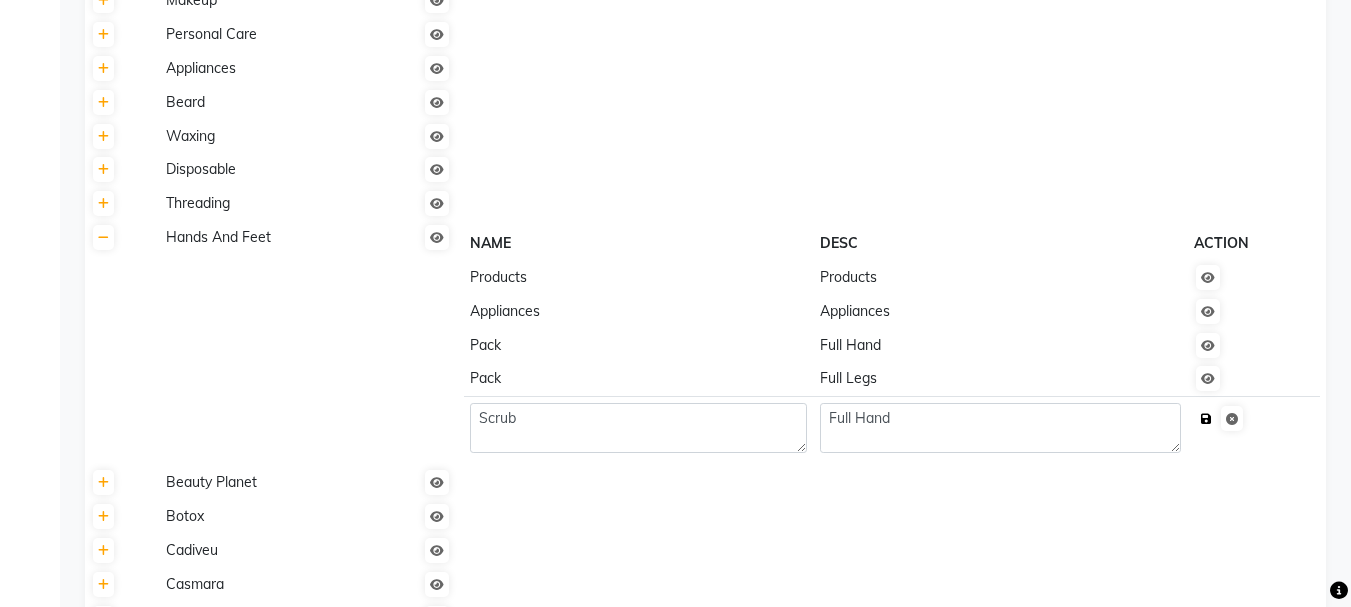 click at bounding box center [1206, 419] 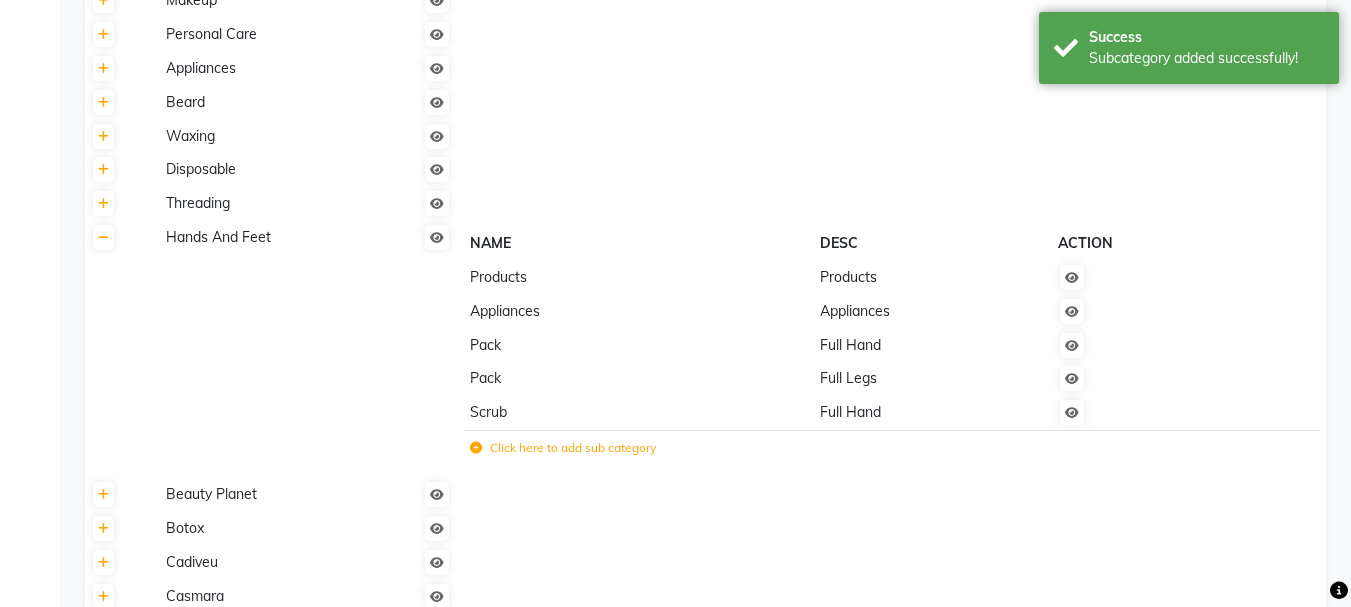 click 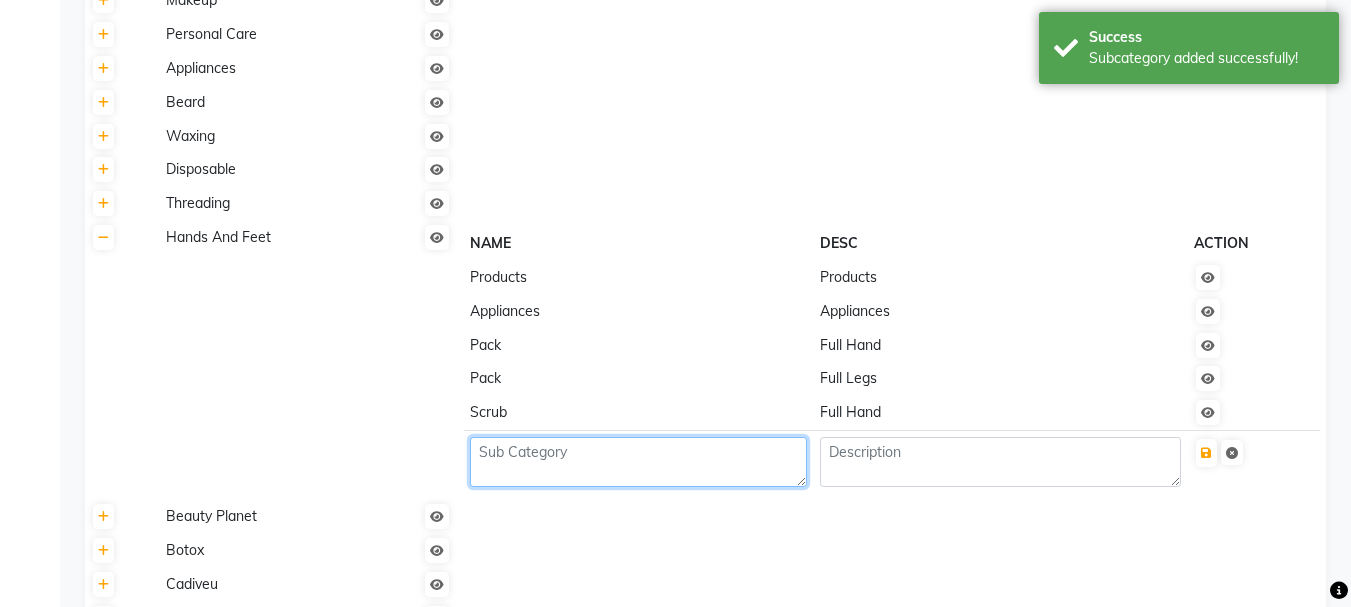 click 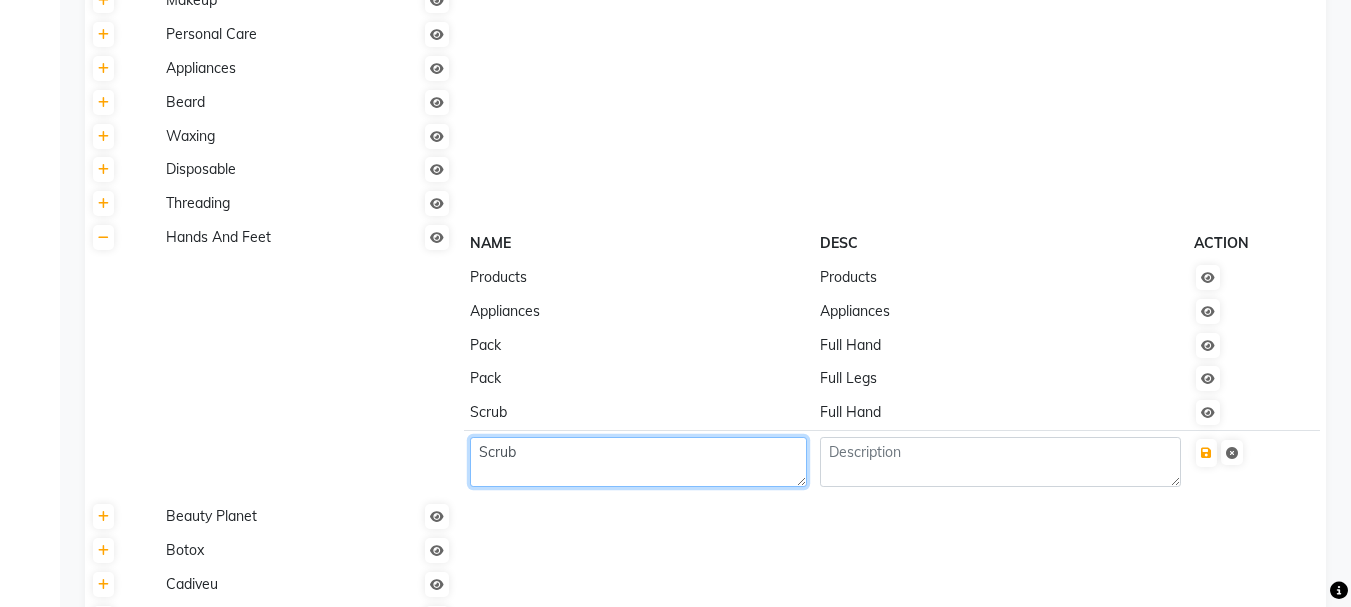 type on "Scrub" 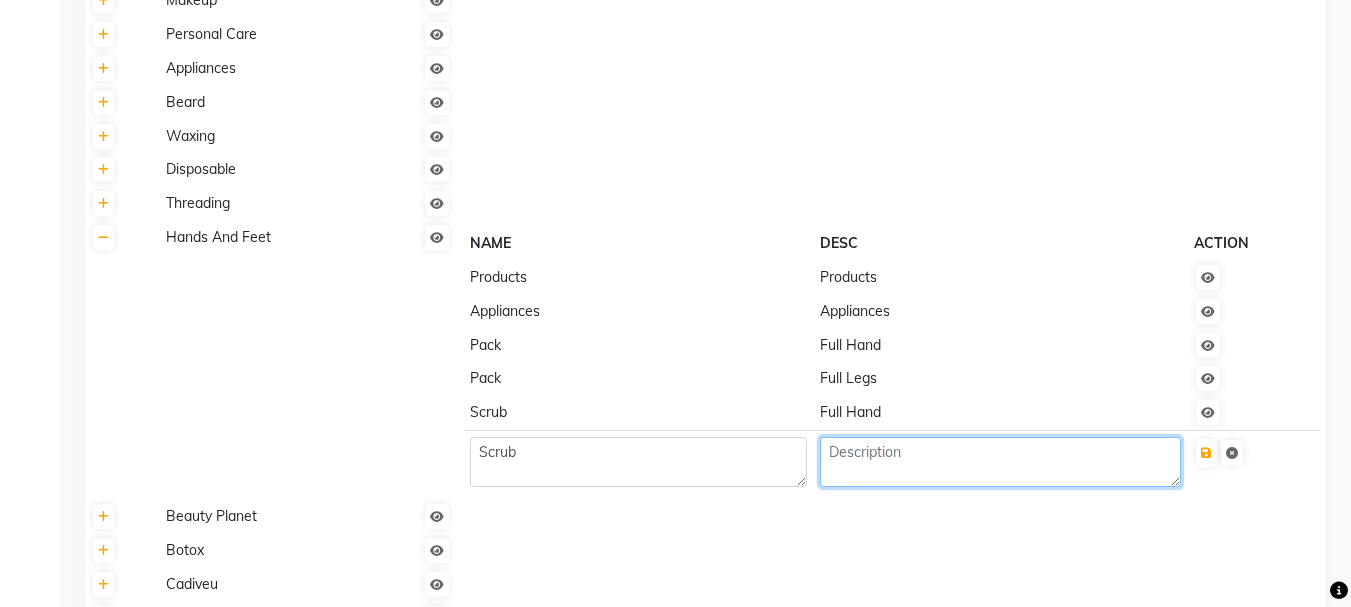 click 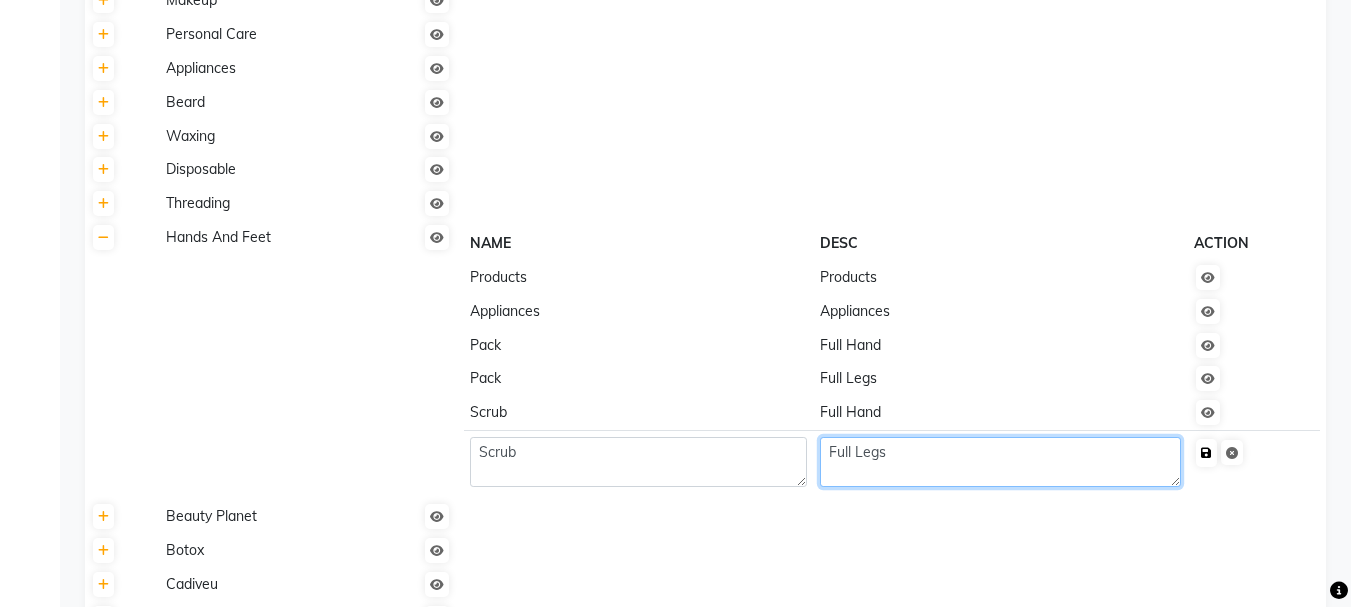 type on "Full Legs" 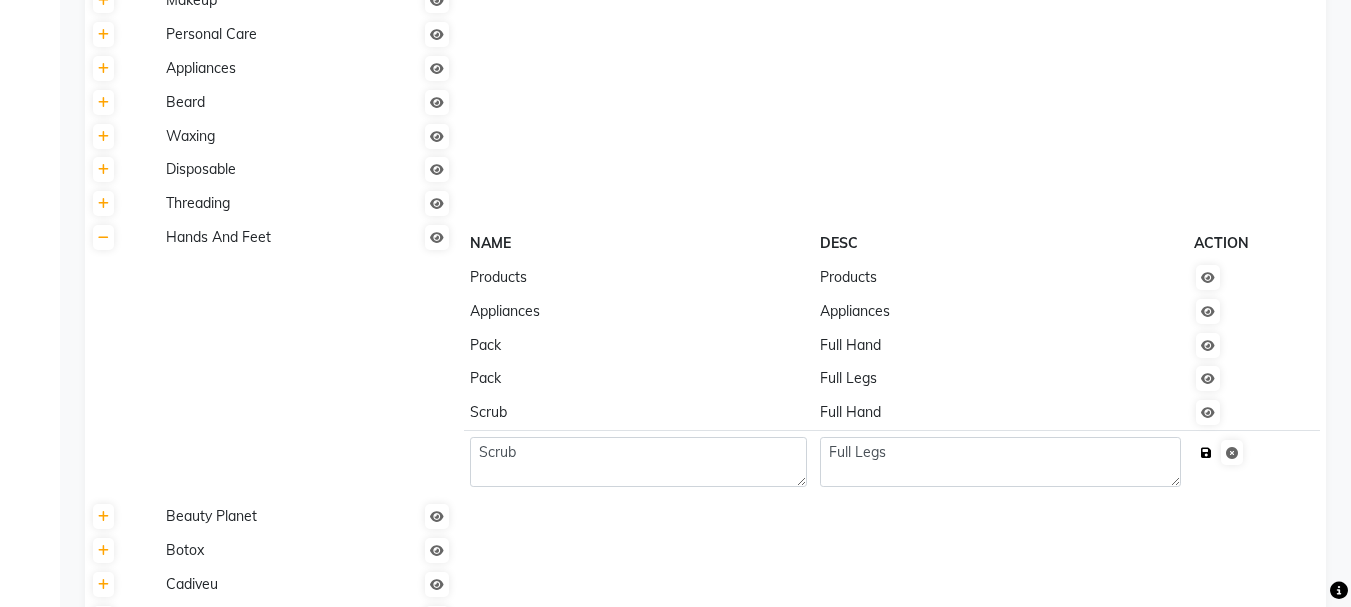 click at bounding box center (1206, 453) 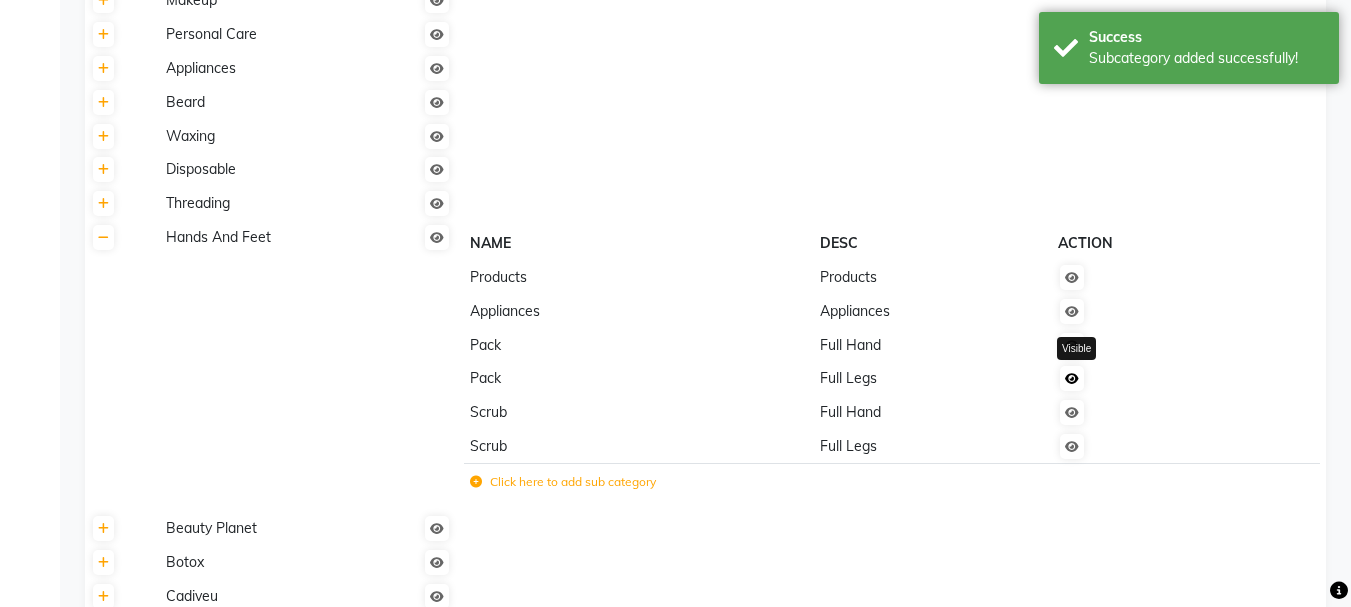 click 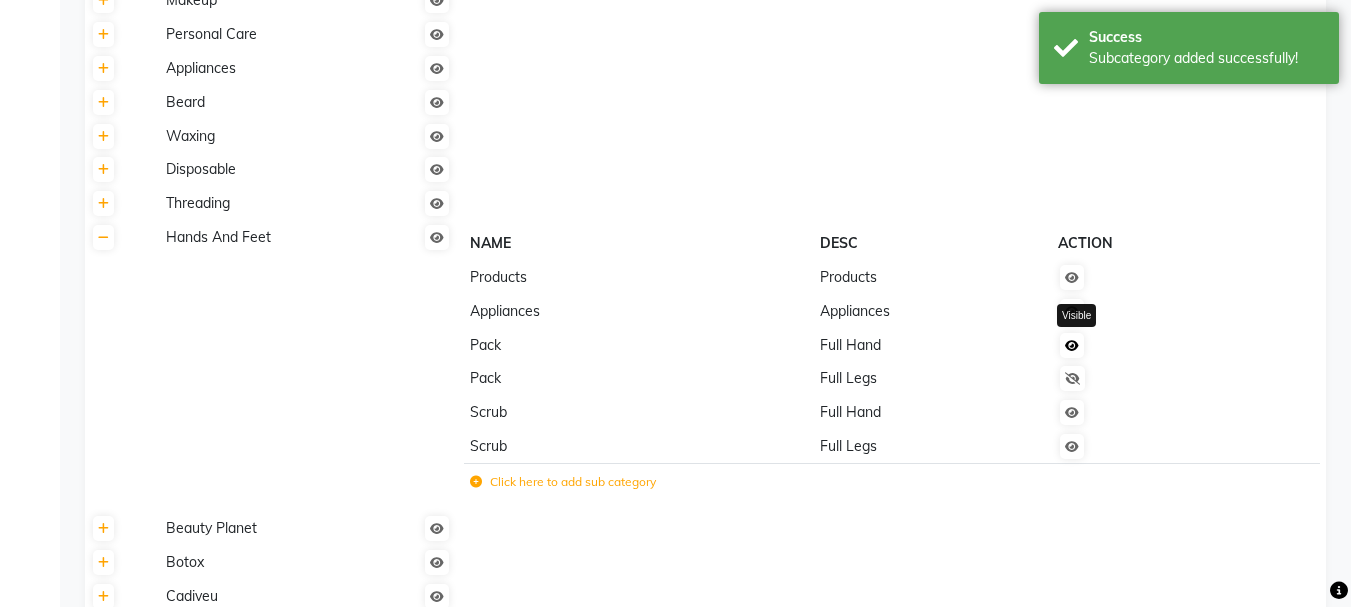 click 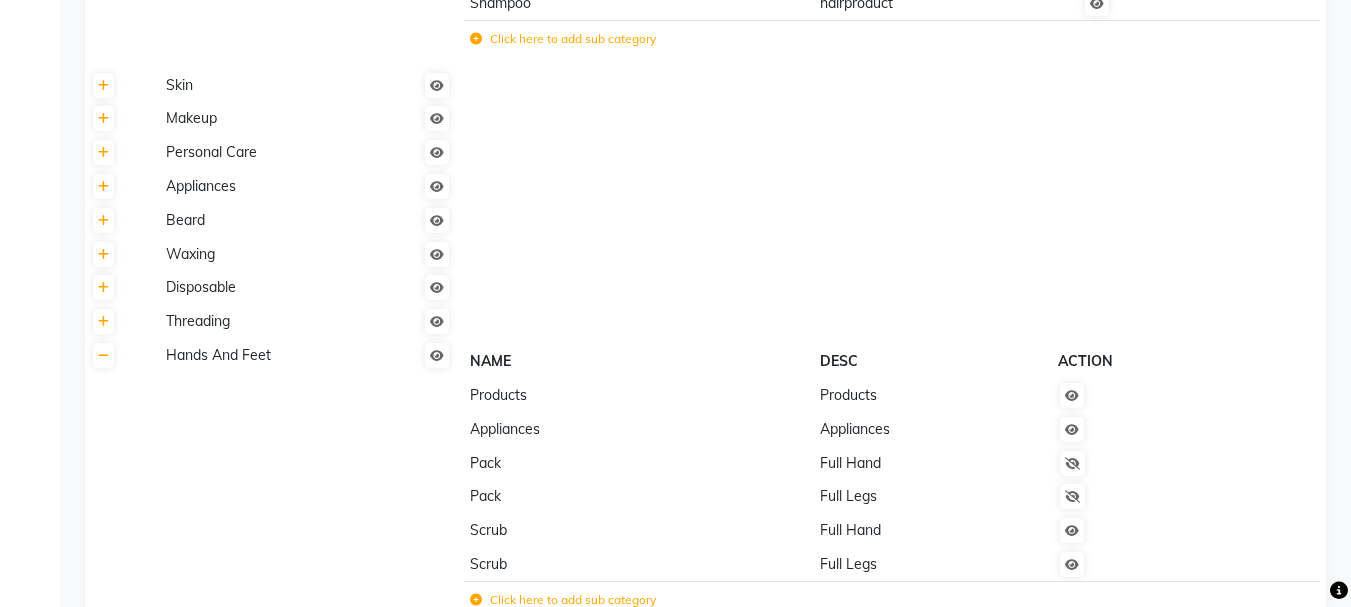 scroll, scrollTop: 627, scrollLeft: 0, axis: vertical 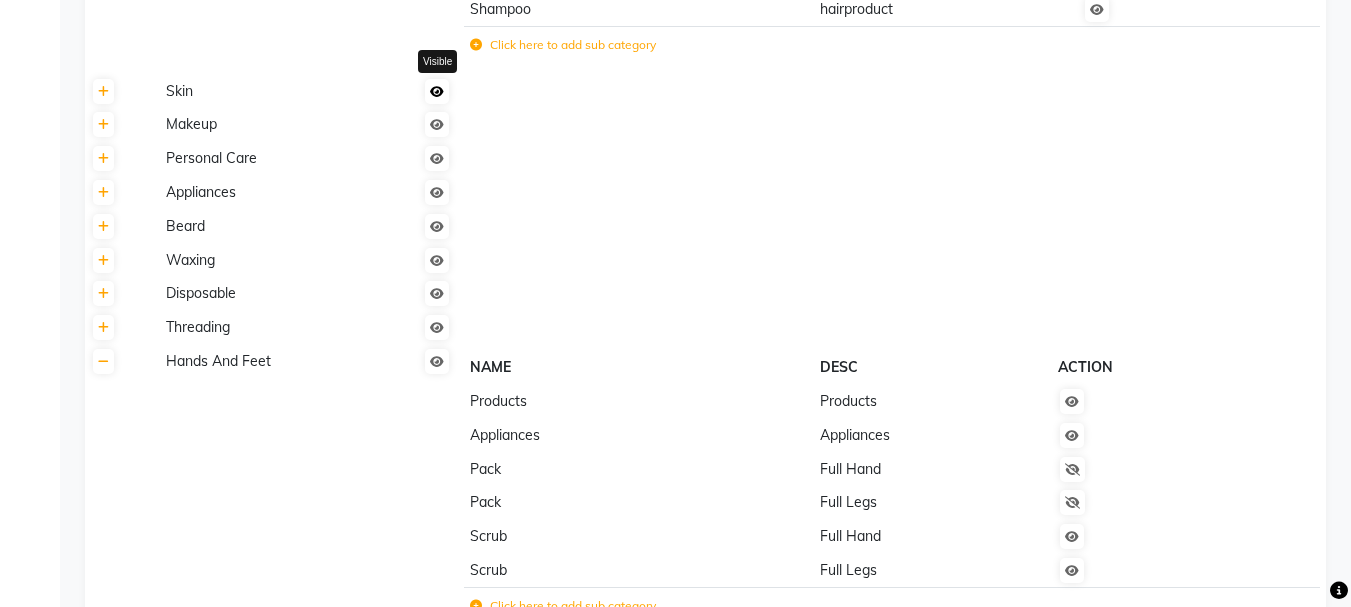 click 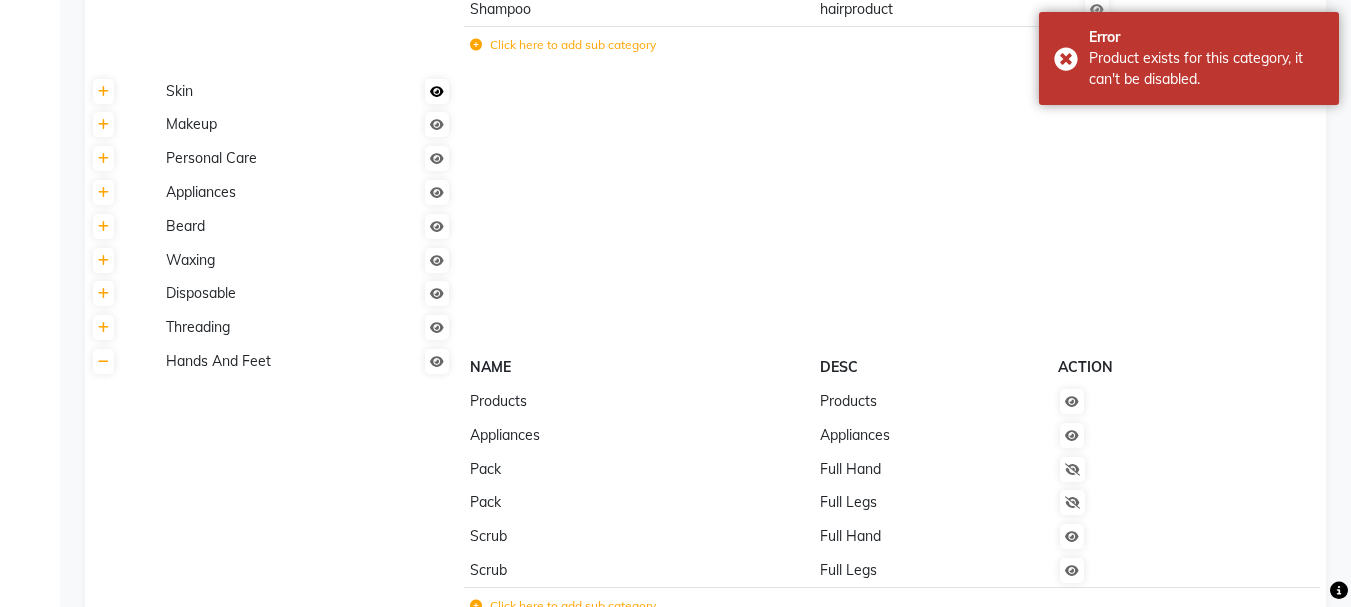 click 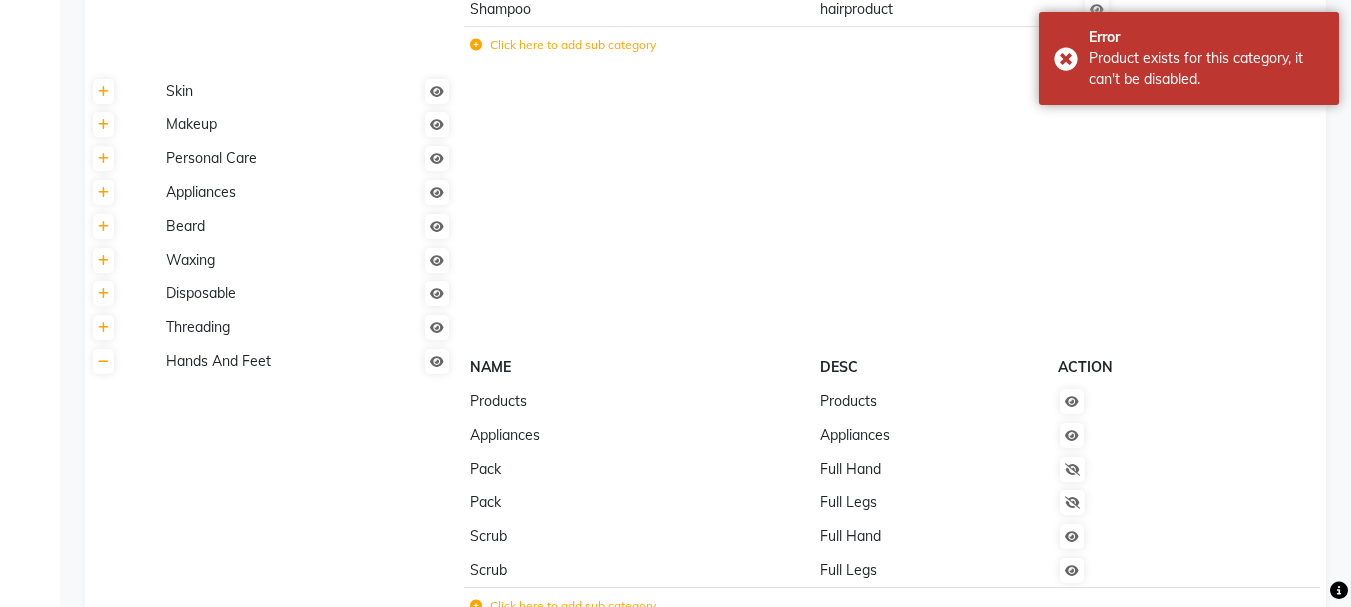 scroll, scrollTop: 1167, scrollLeft: 0, axis: vertical 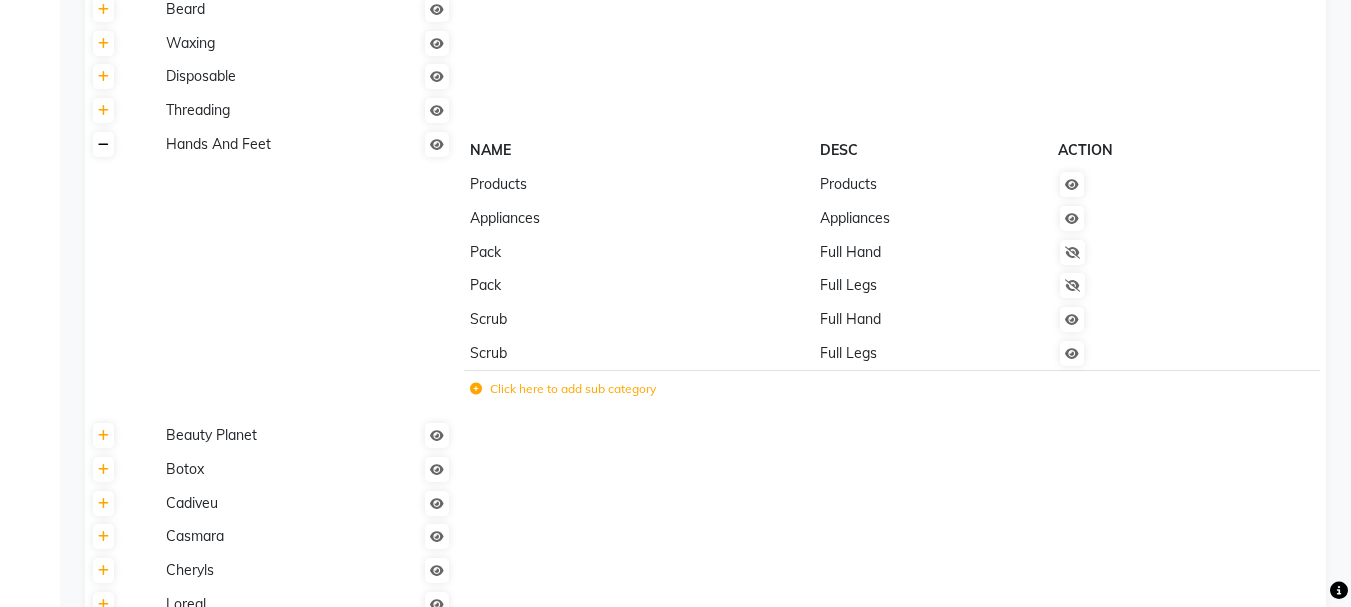click 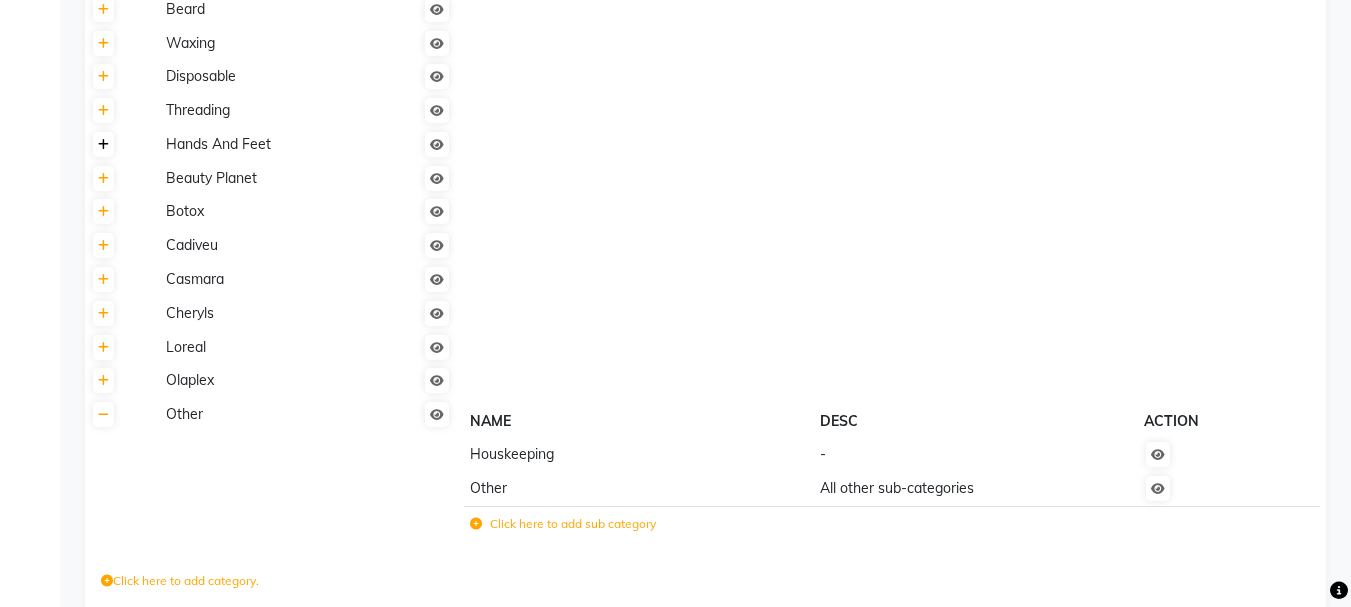 click 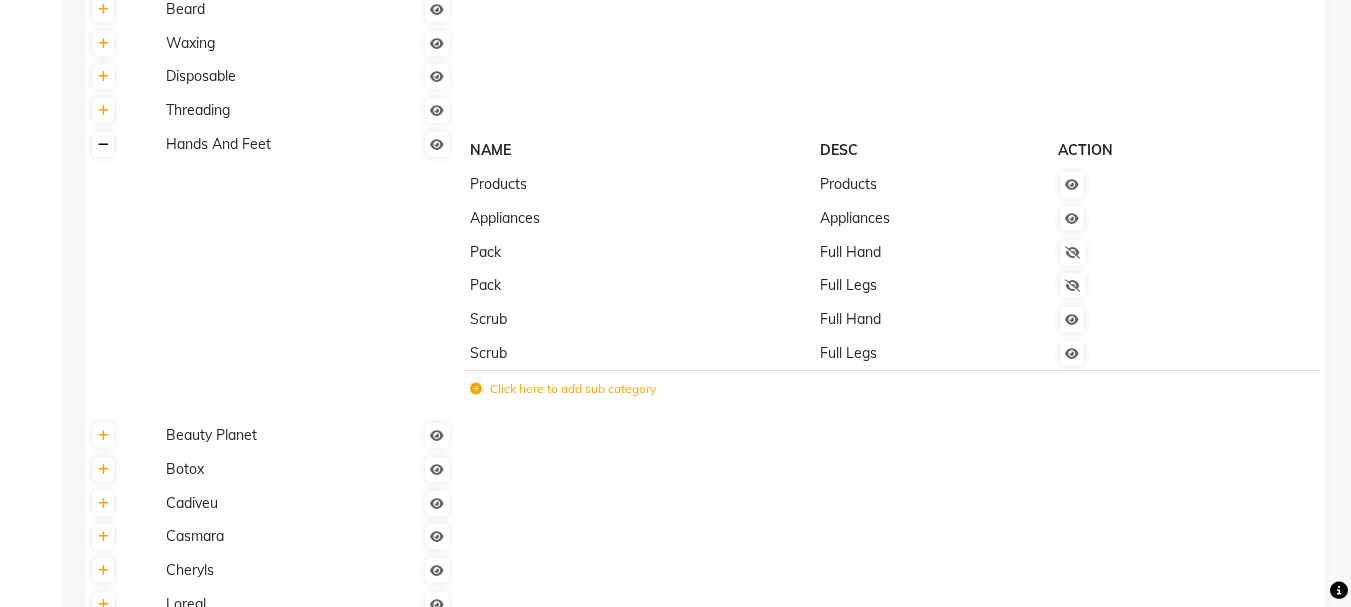 click 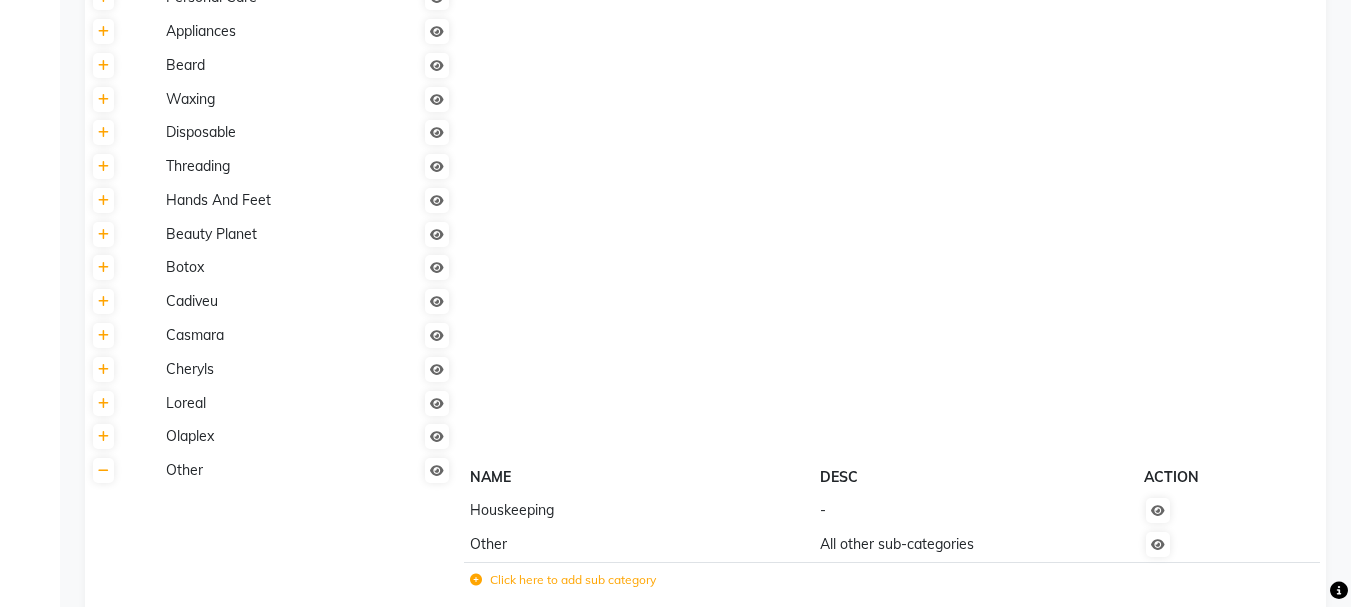 scroll, scrollTop: 783, scrollLeft: 0, axis: vertical 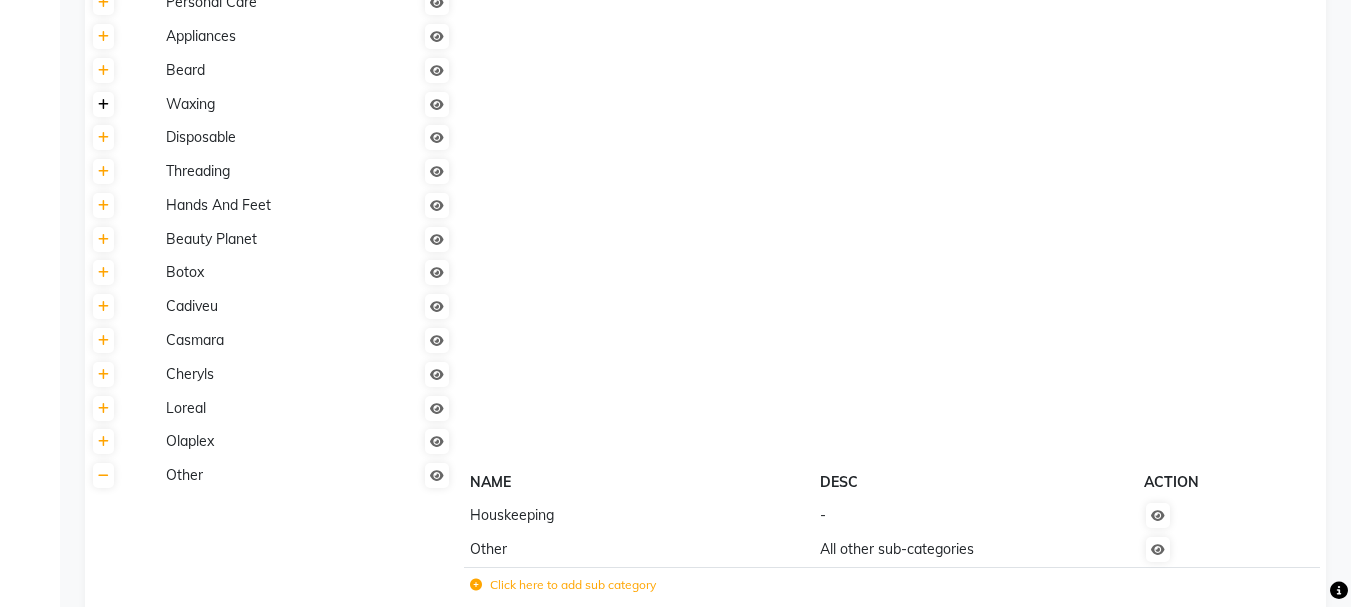 click 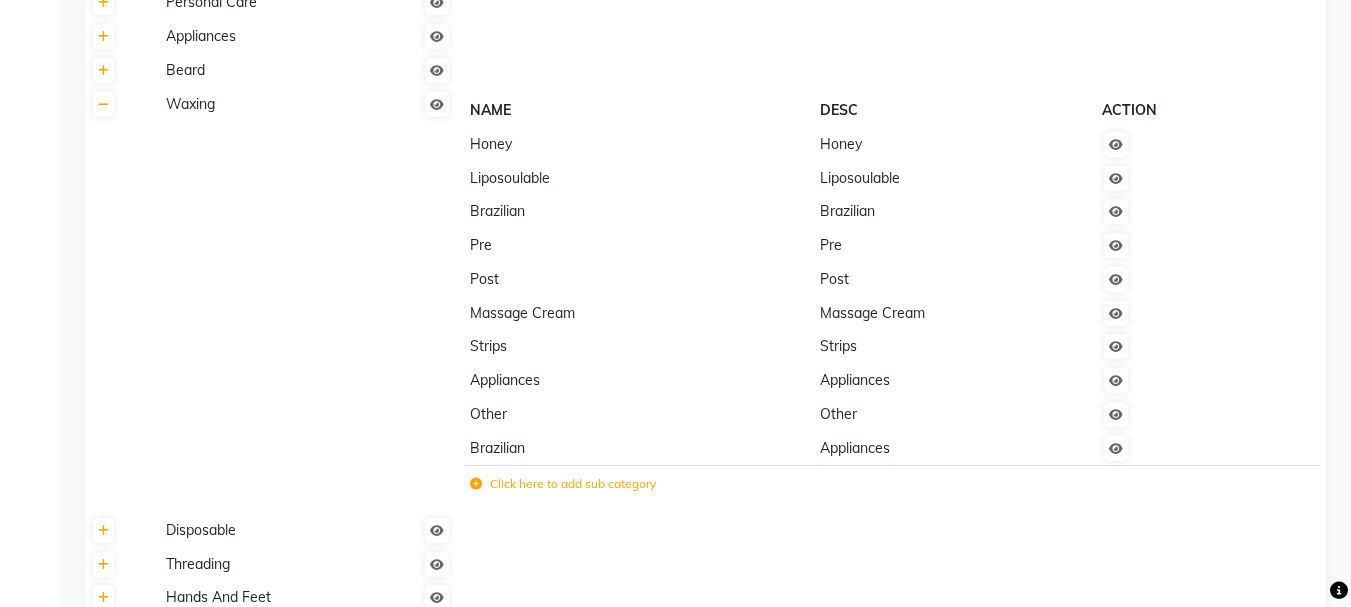 click 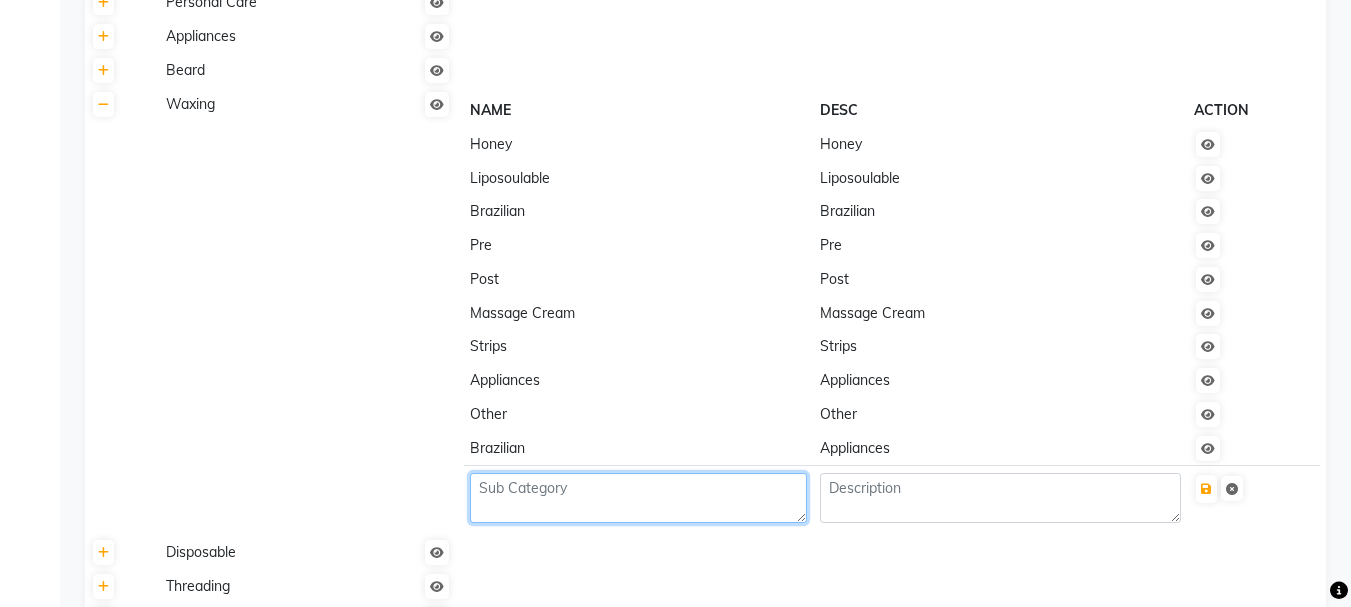 click 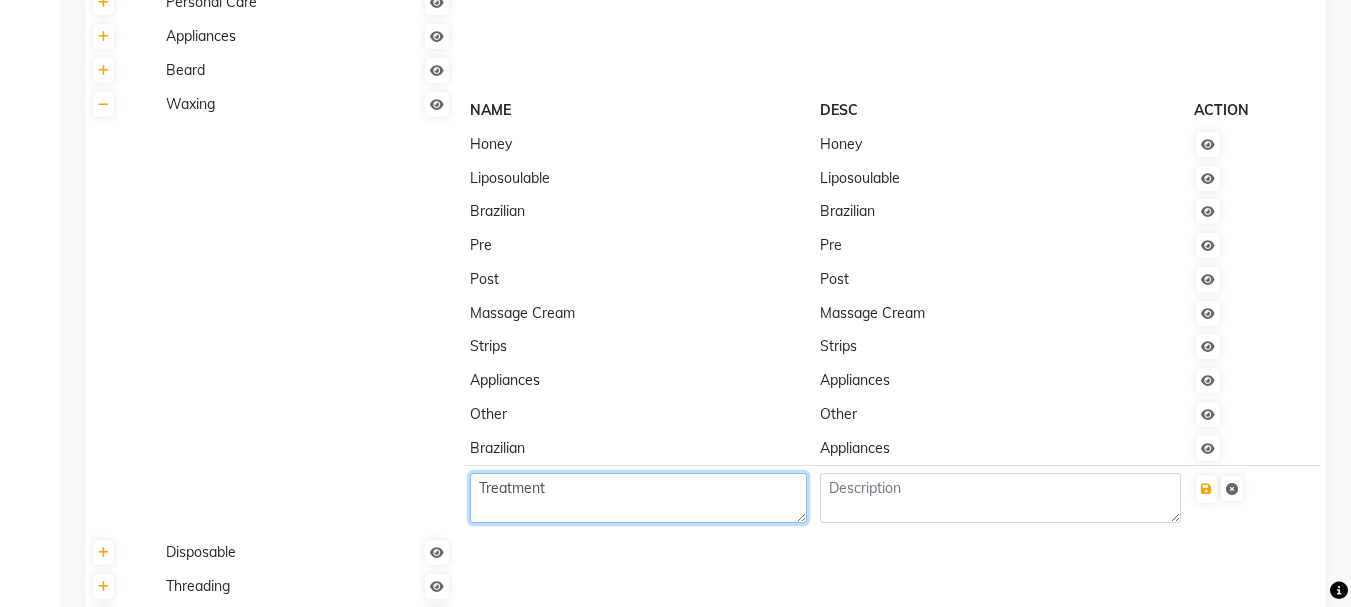 type on "Treatment" 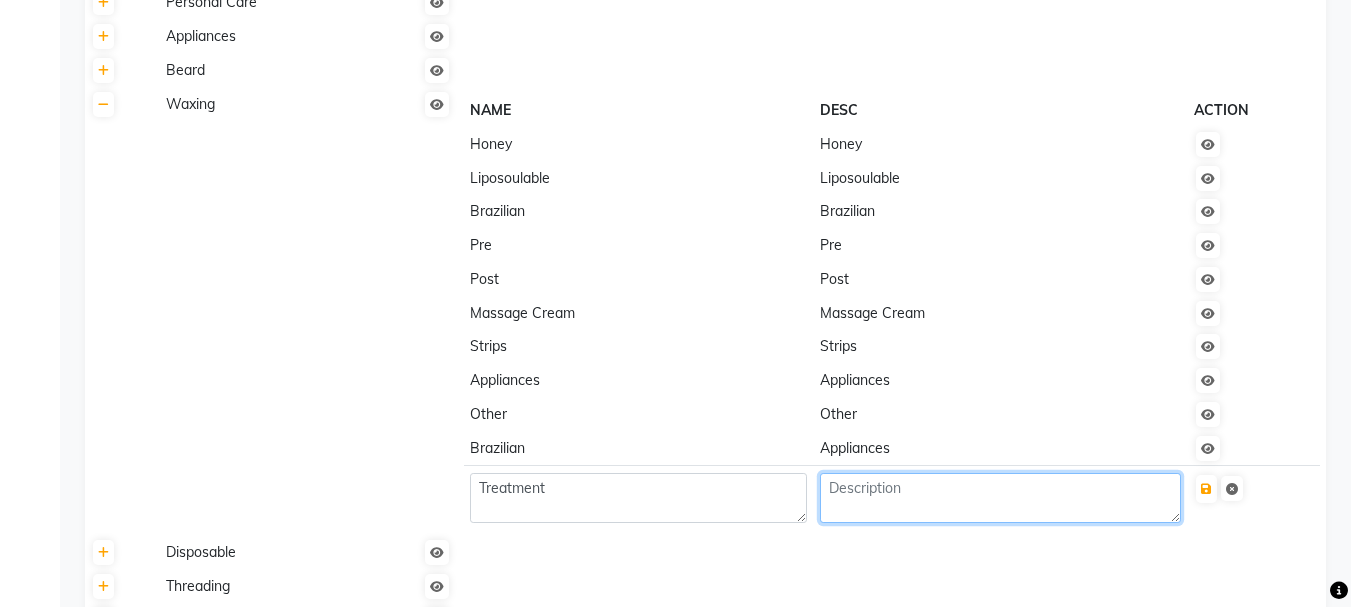 click 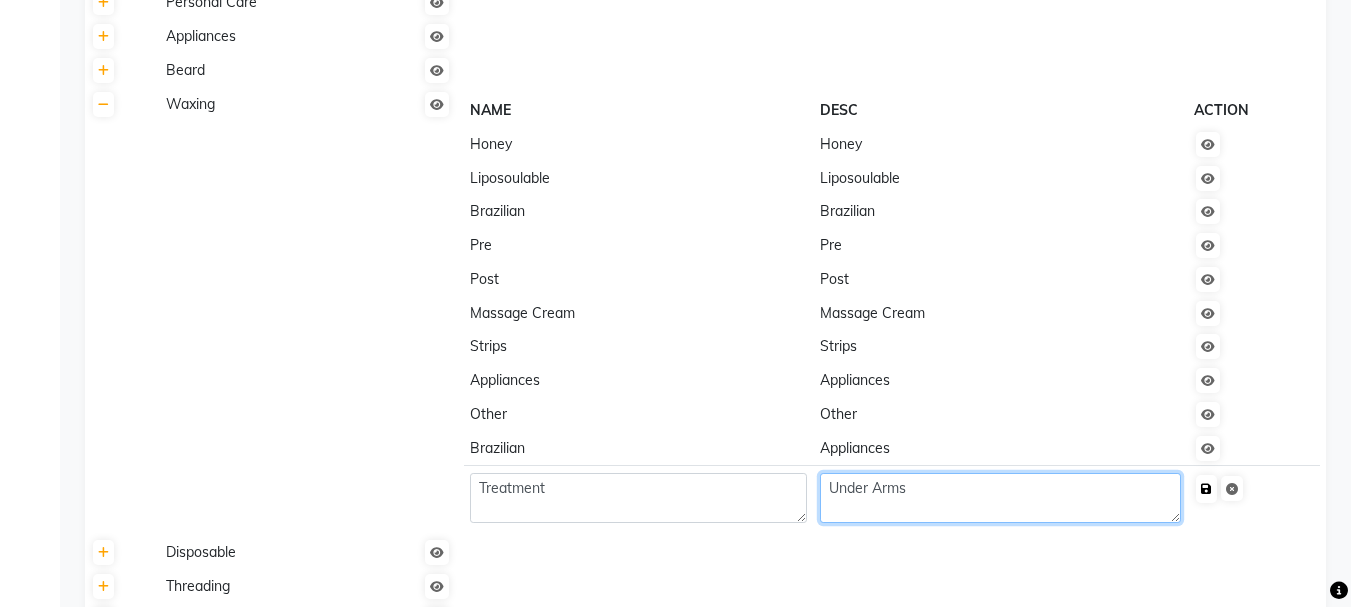 type on "Under Arms" 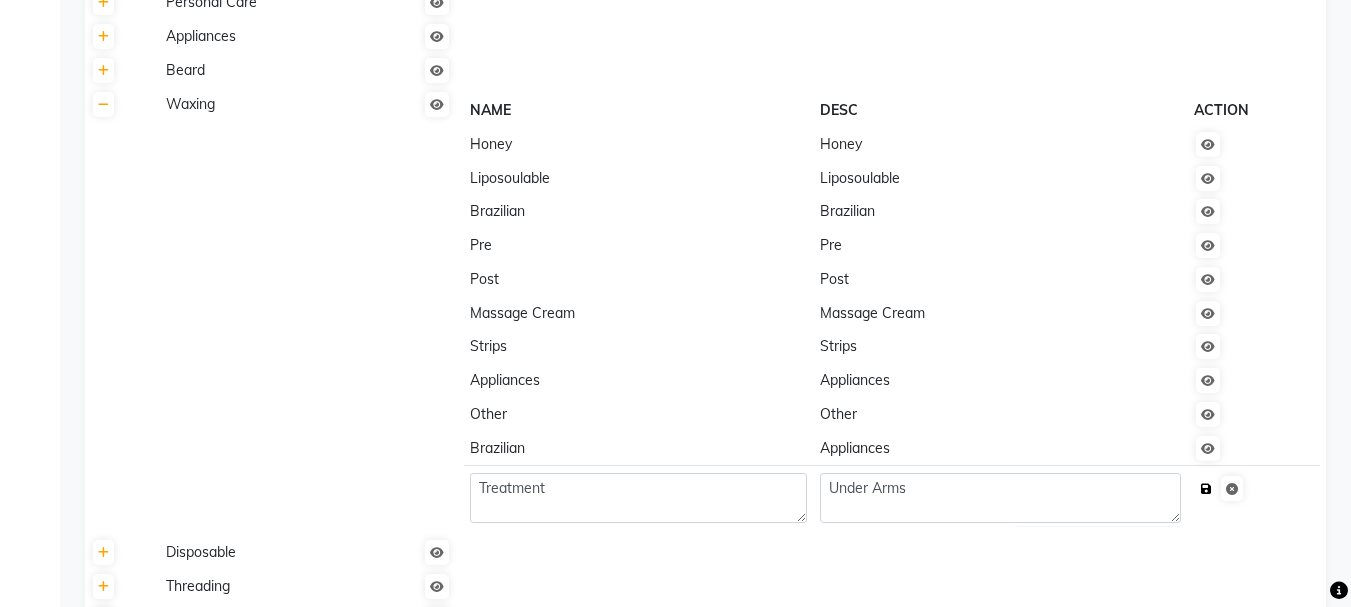 click at bounding box center [1206, 489] 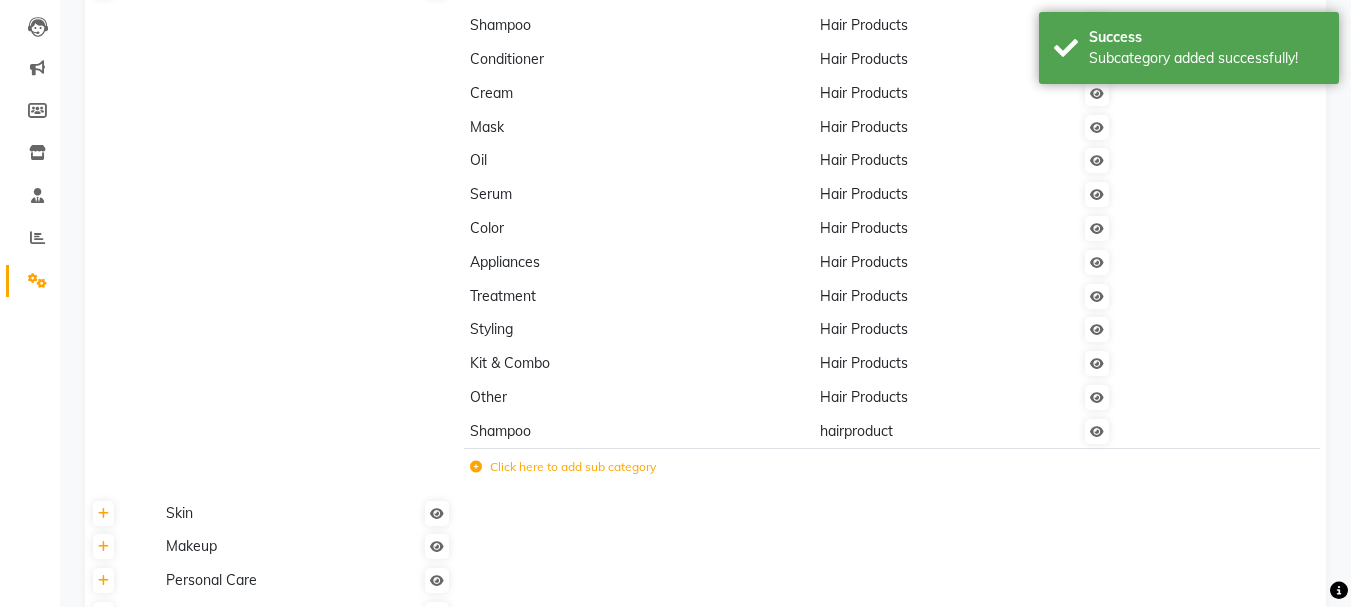 scroll, scrollTop: 0, scrollLeft: 0, axis: both 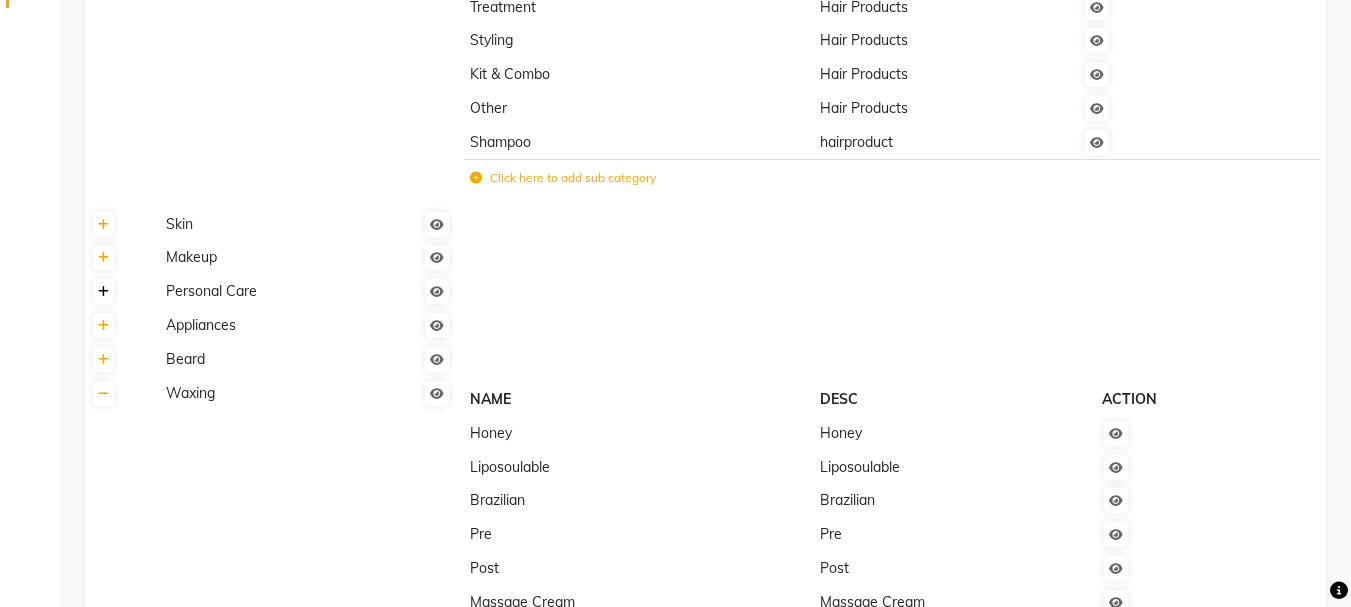 click 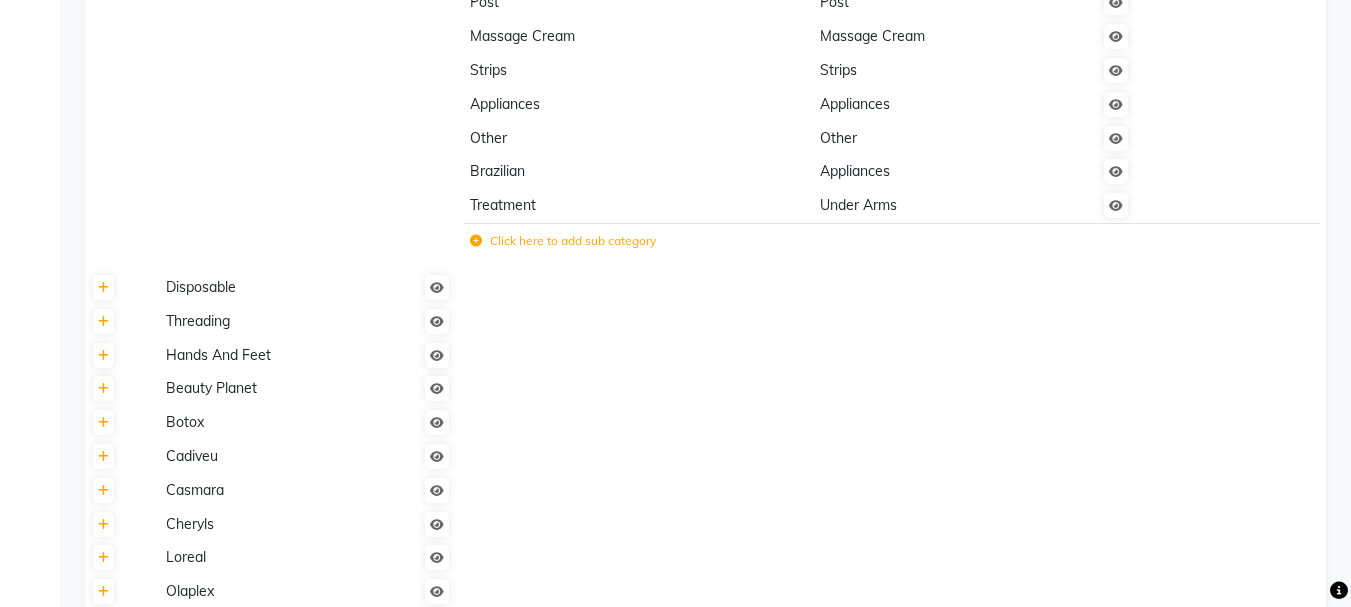 scroll, scrollTop: 1466, scrollLeft: 0, axis: vertical 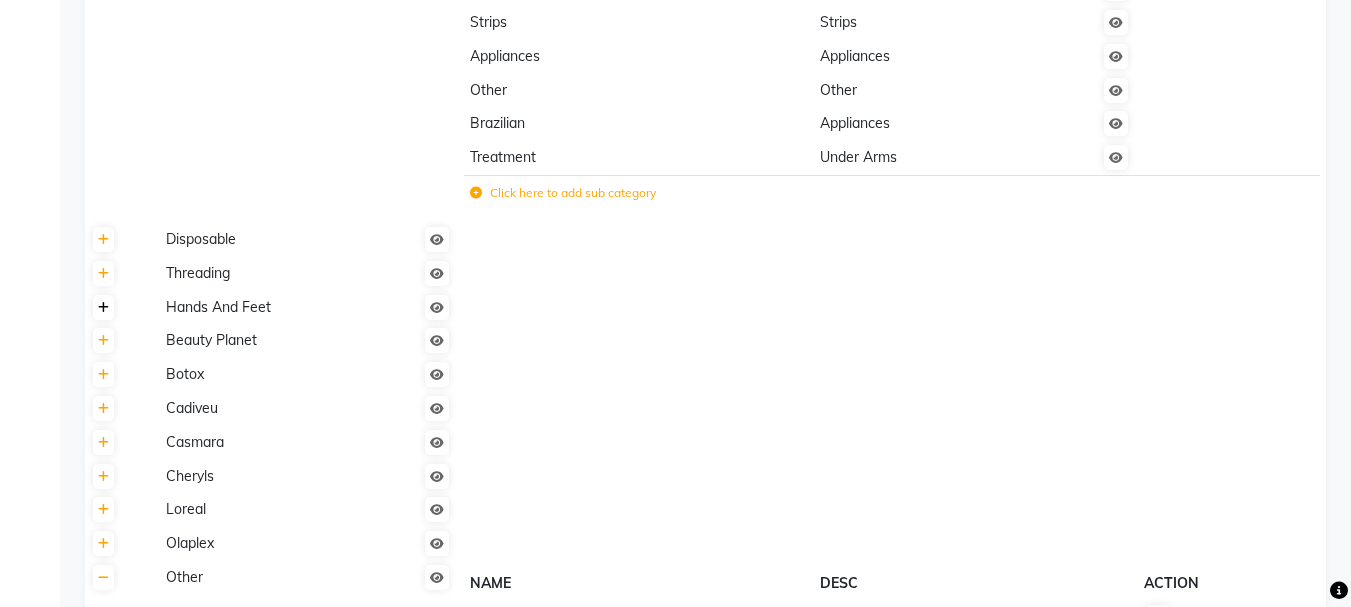 click 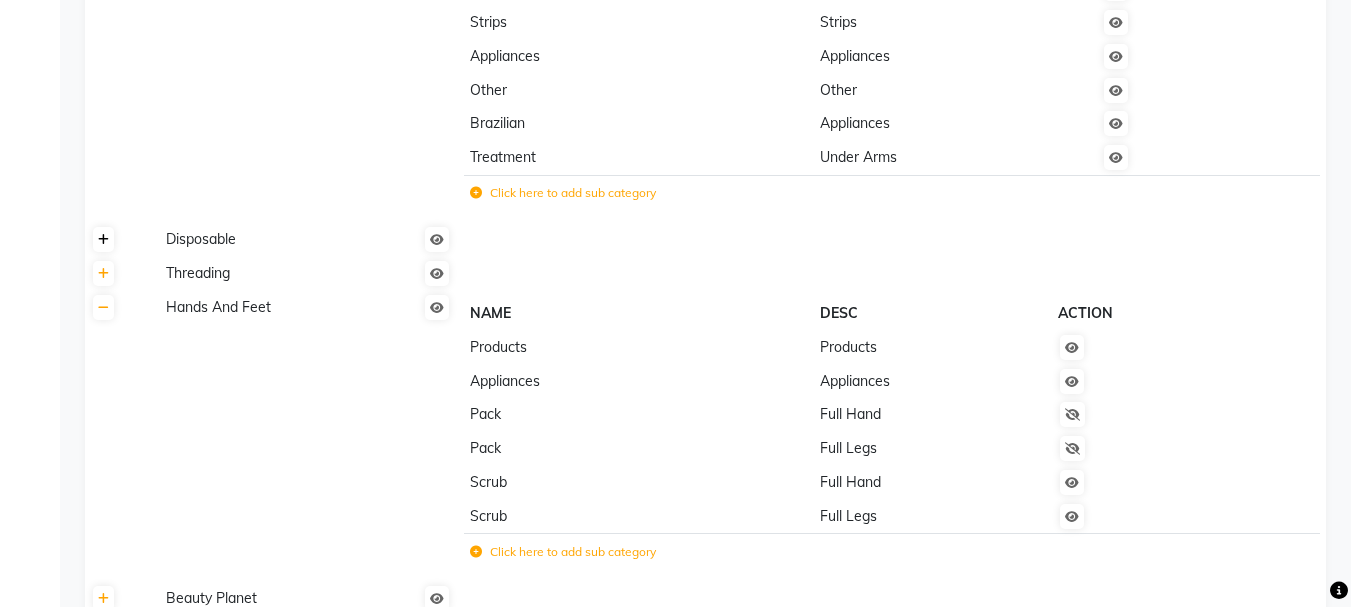 click 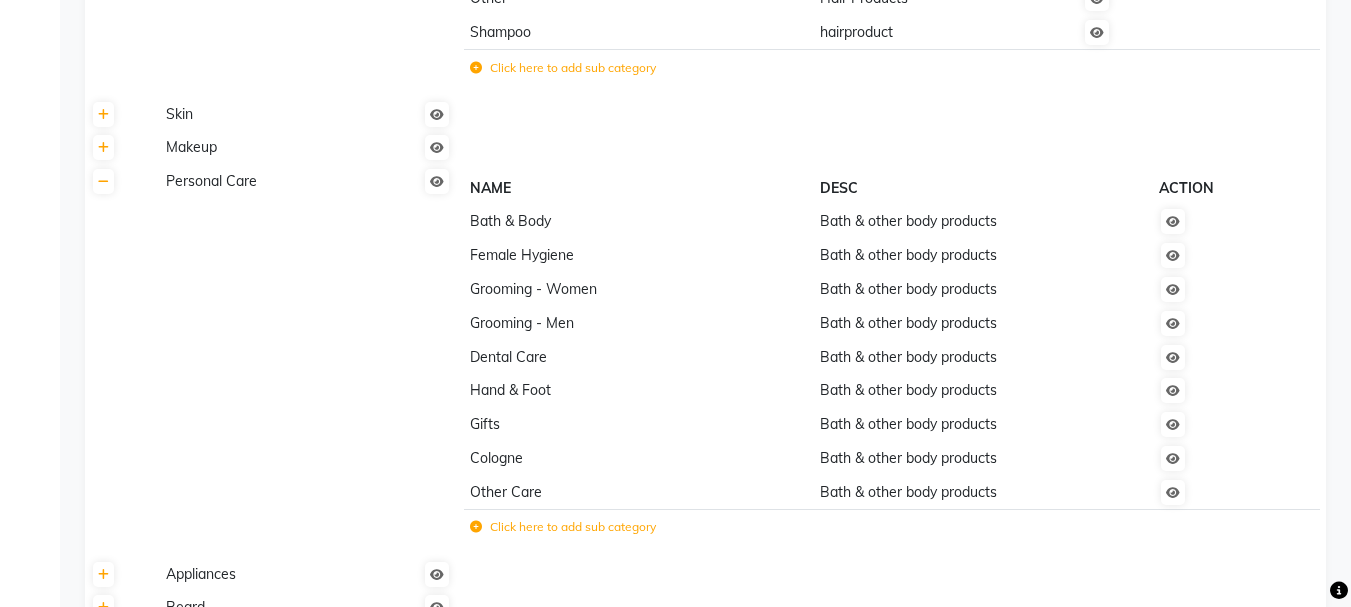 scroll, scrollTop: 505, scrollLeft: 0, axis: vertical 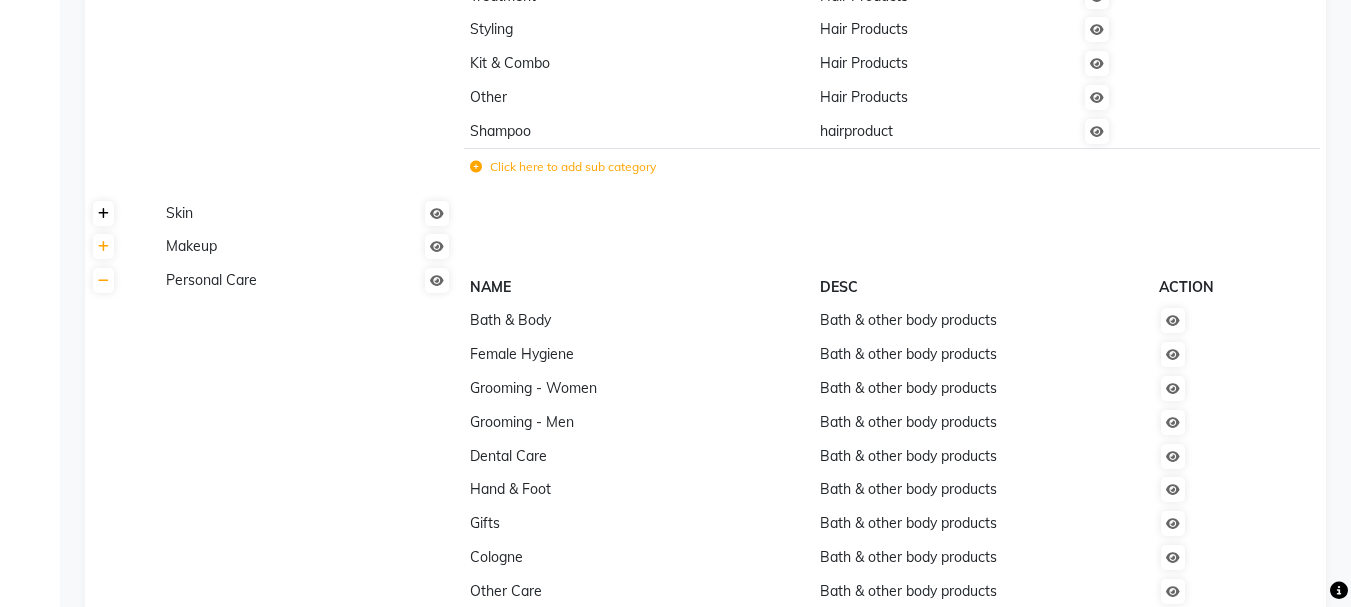 click 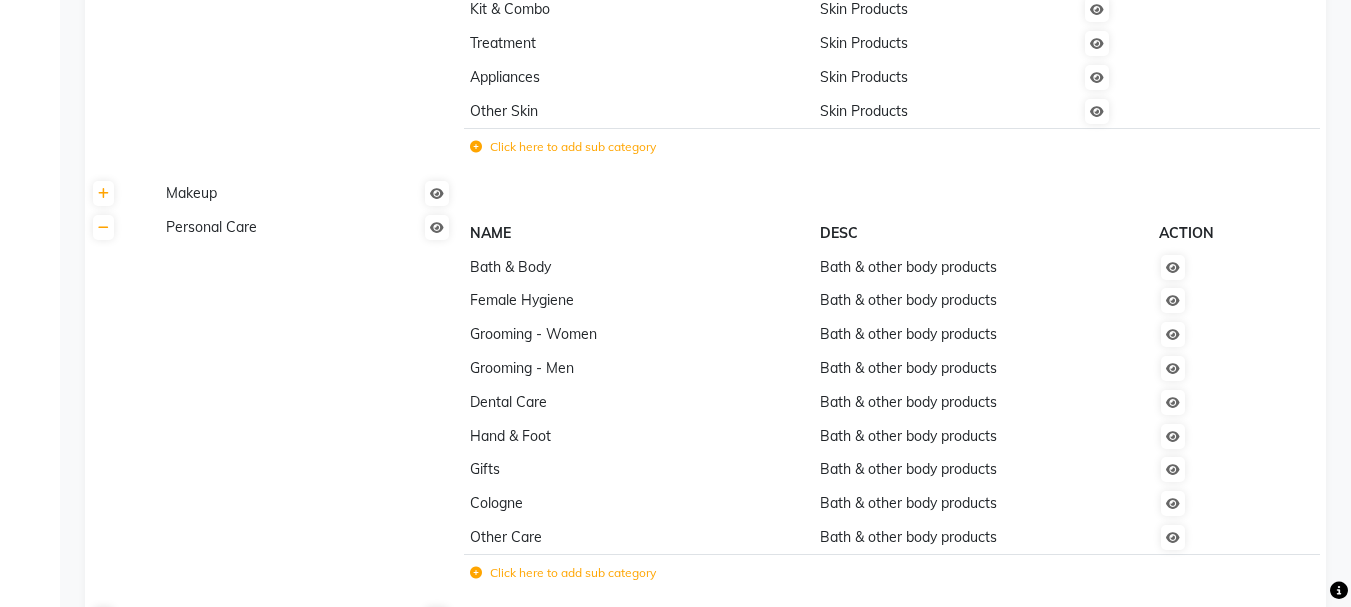 scroll, scrollTop: 1114, scrollLeft: 0, axis: vertical 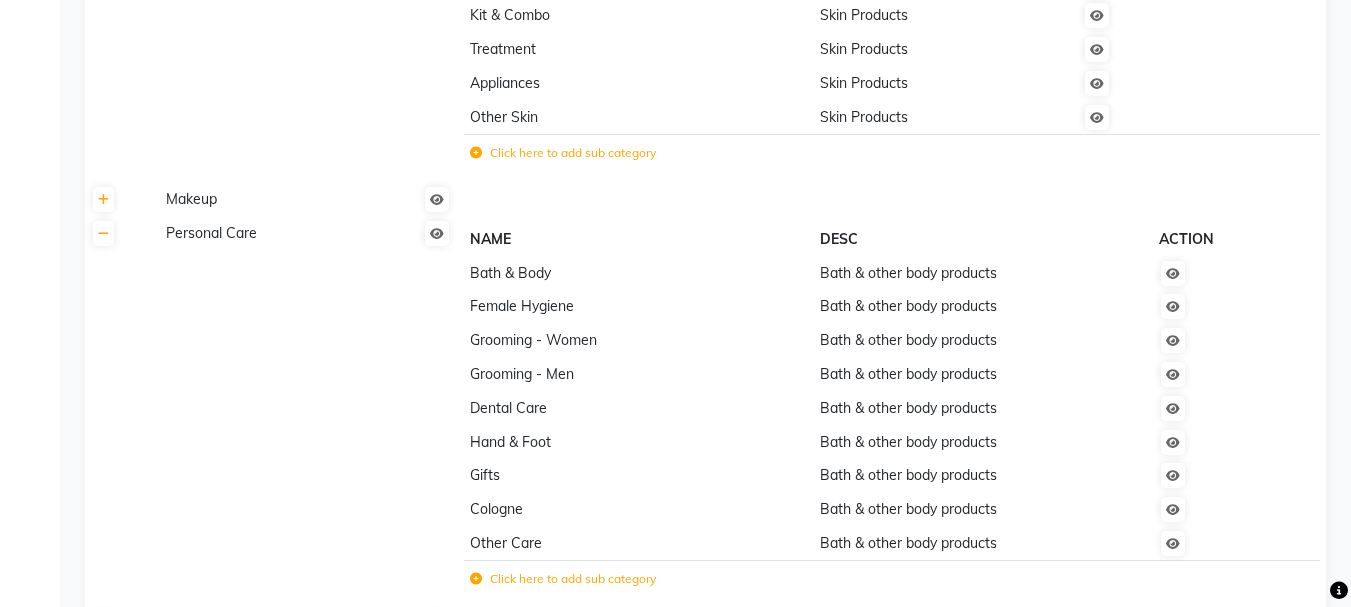 click 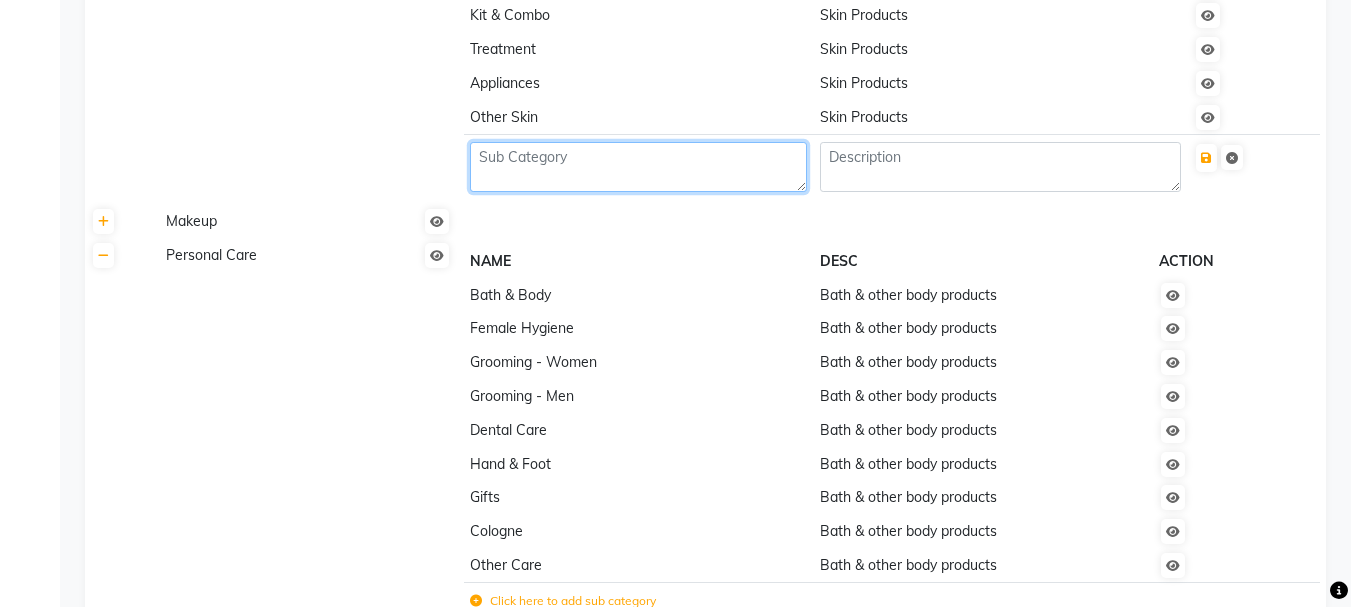 click 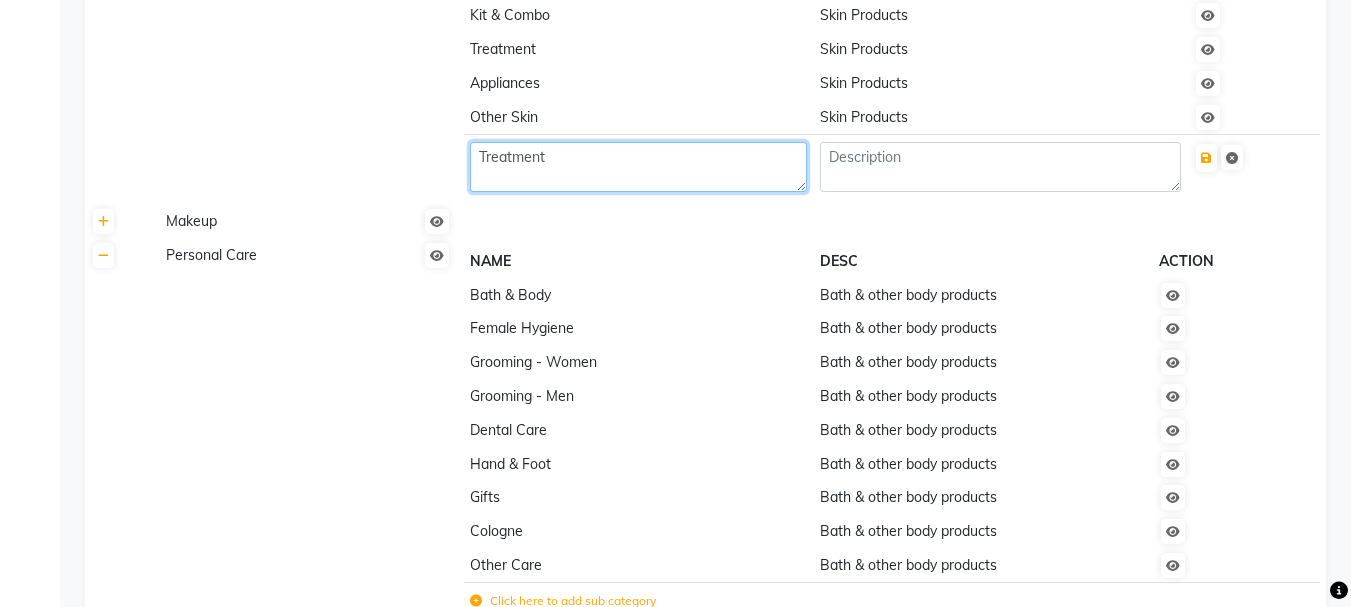 click on "Treatment" 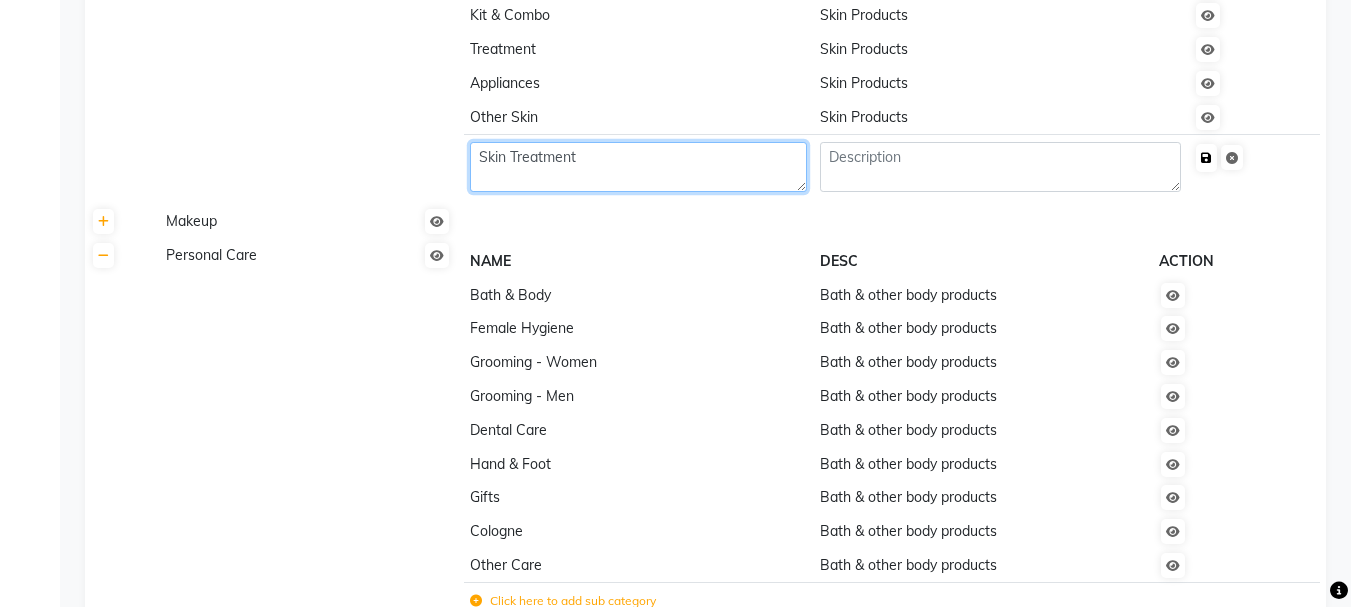type on "Skin Treatment" 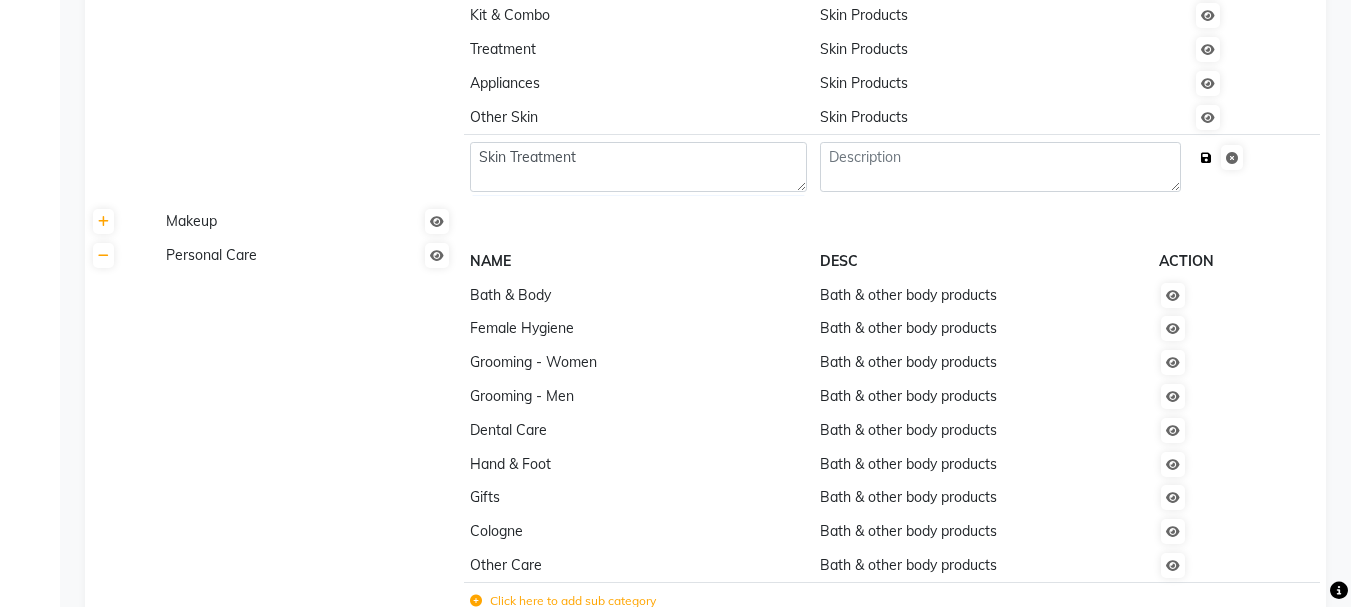 click at bounding box center [1206, 158] 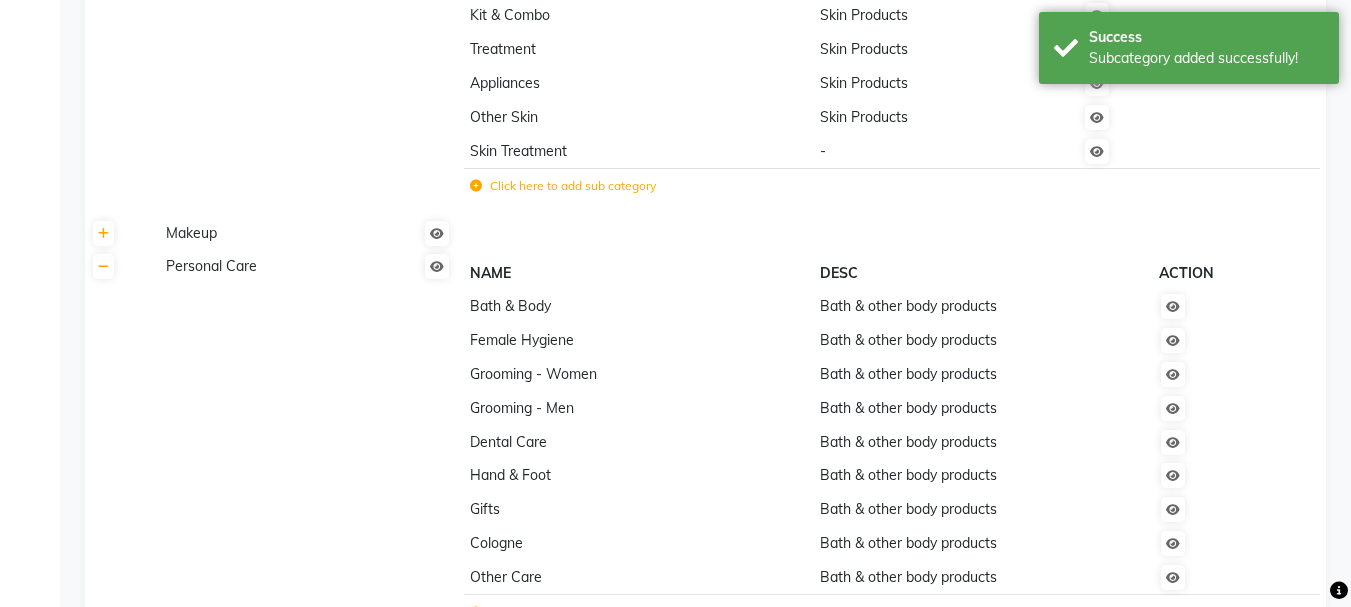 scroll, scrollTop: 0, scrollLeft: 0, axis: both 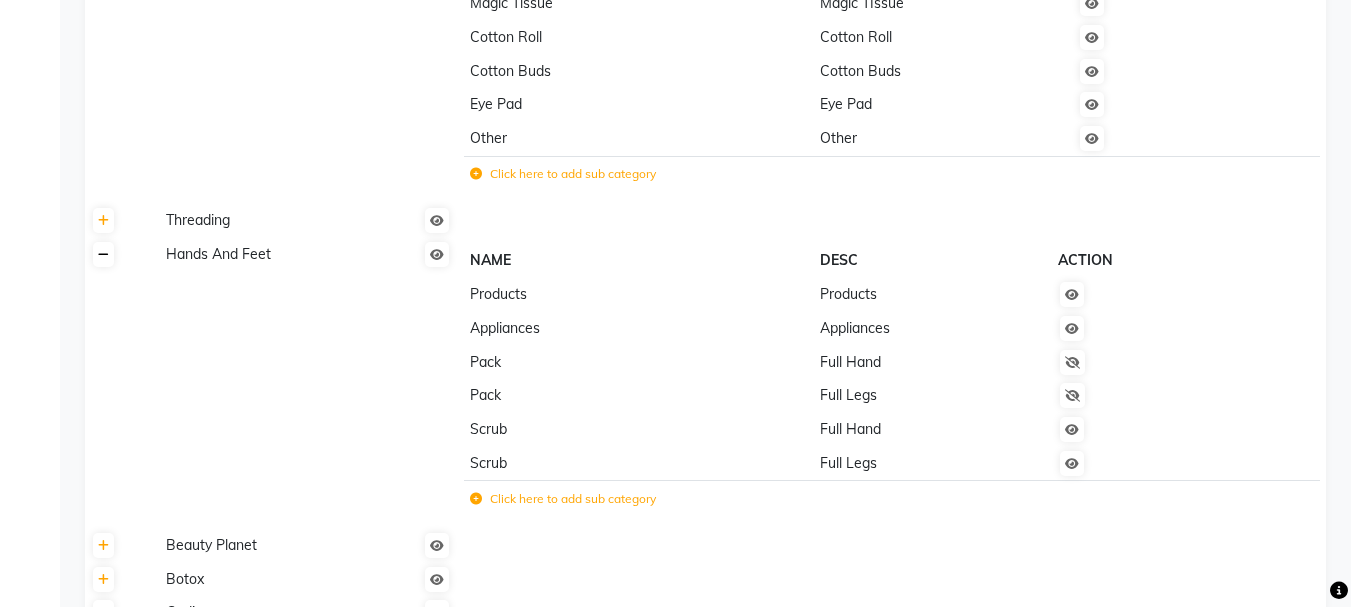 click 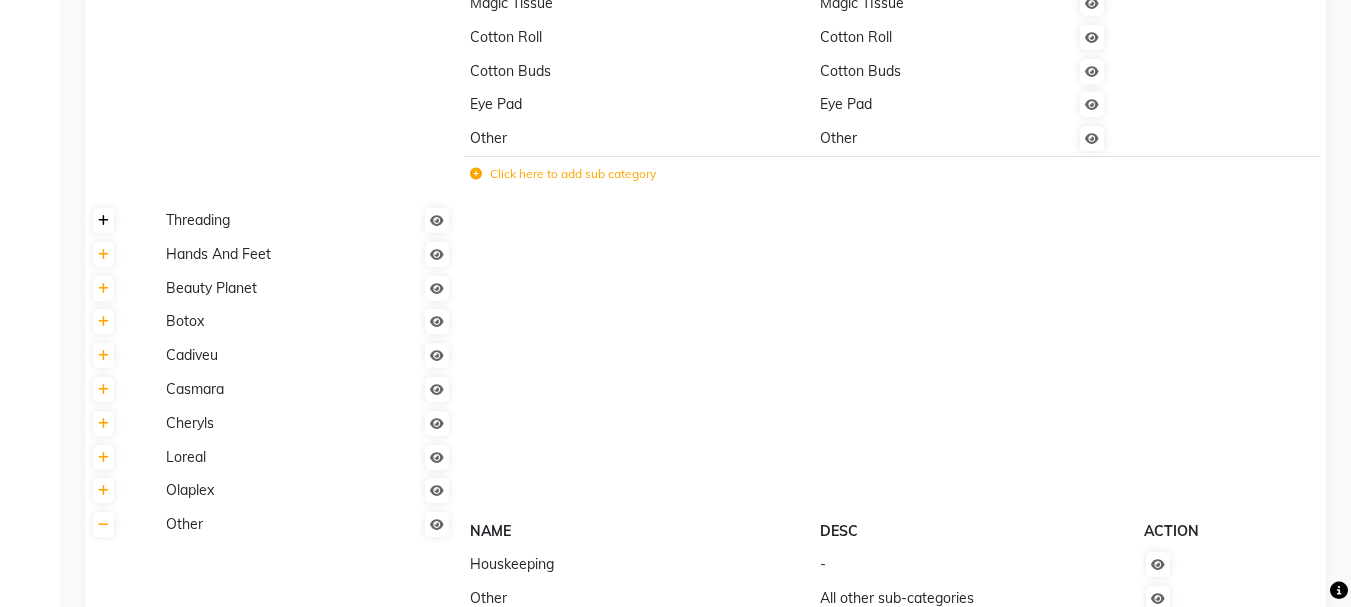 click 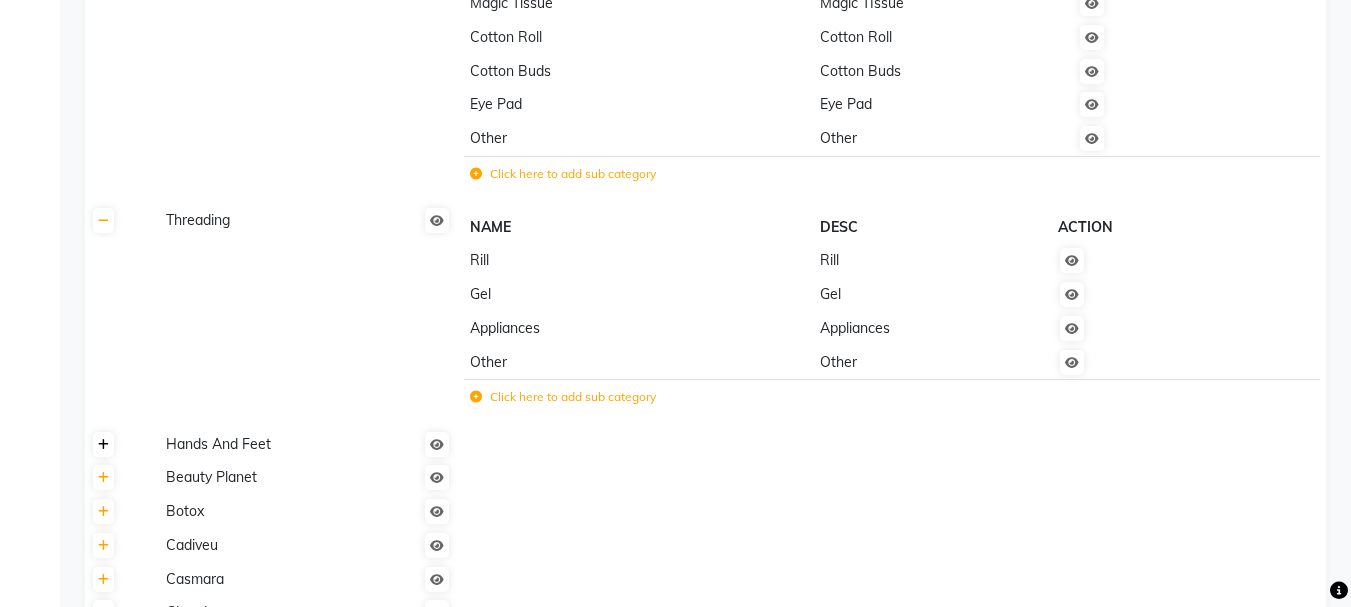 click 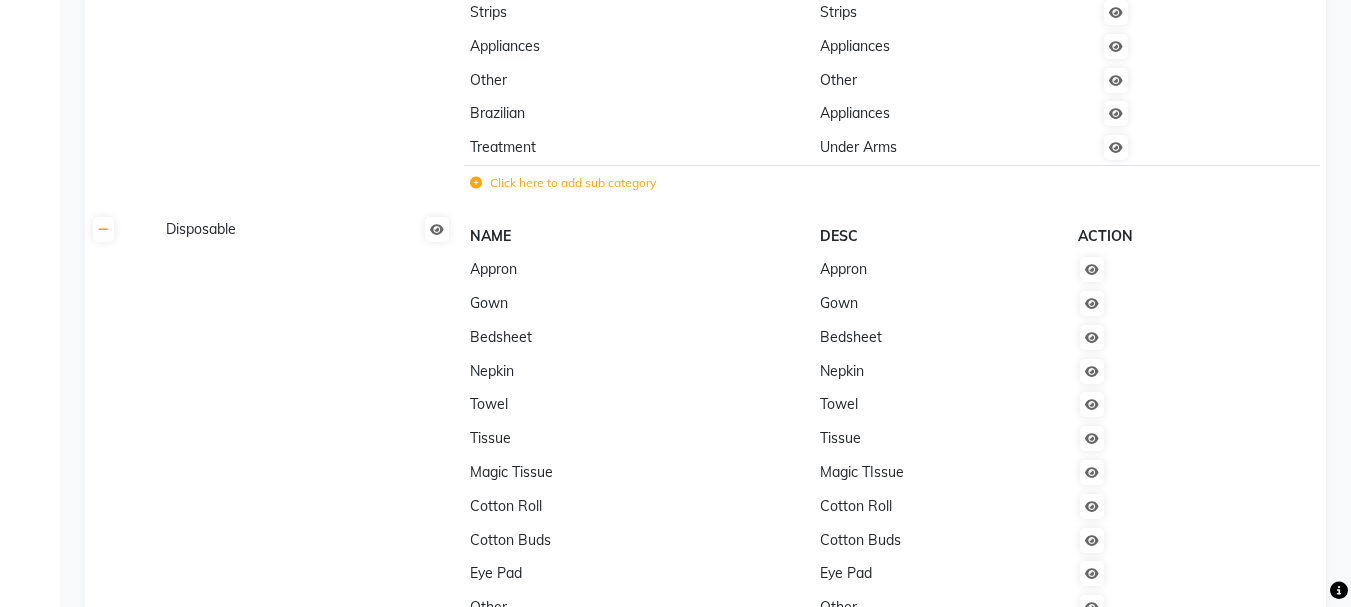 scroll, scrollTop: 3163, scrollLeft: 0, axis: vertical 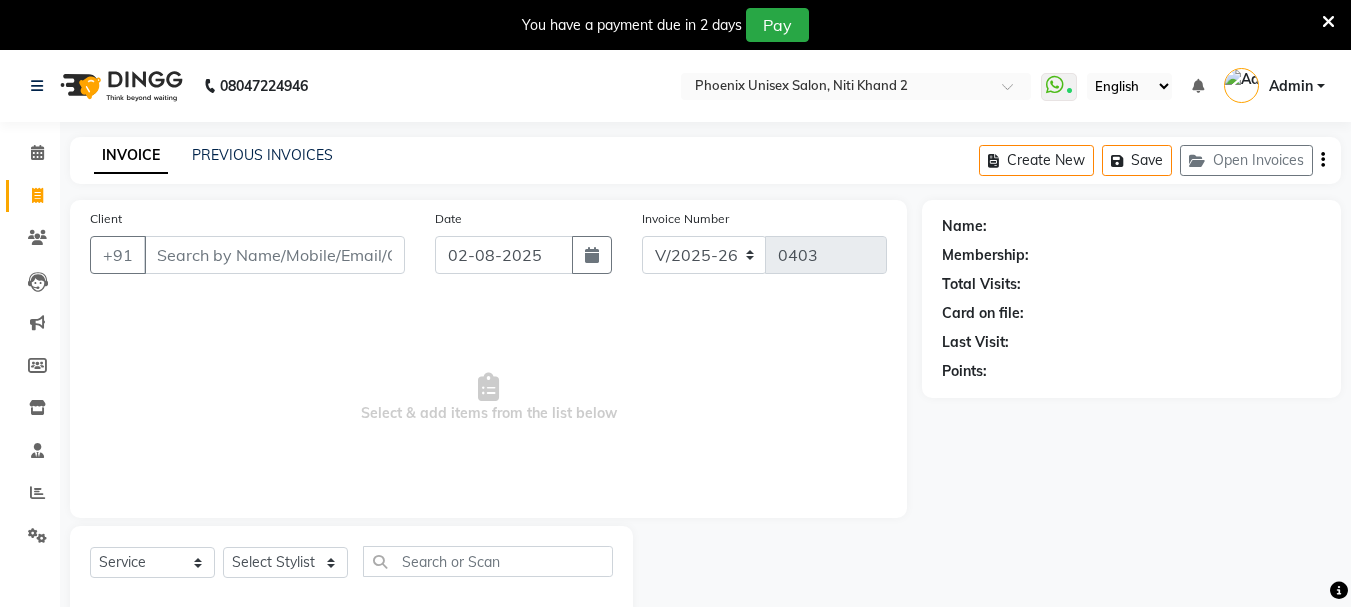 select on "6147" 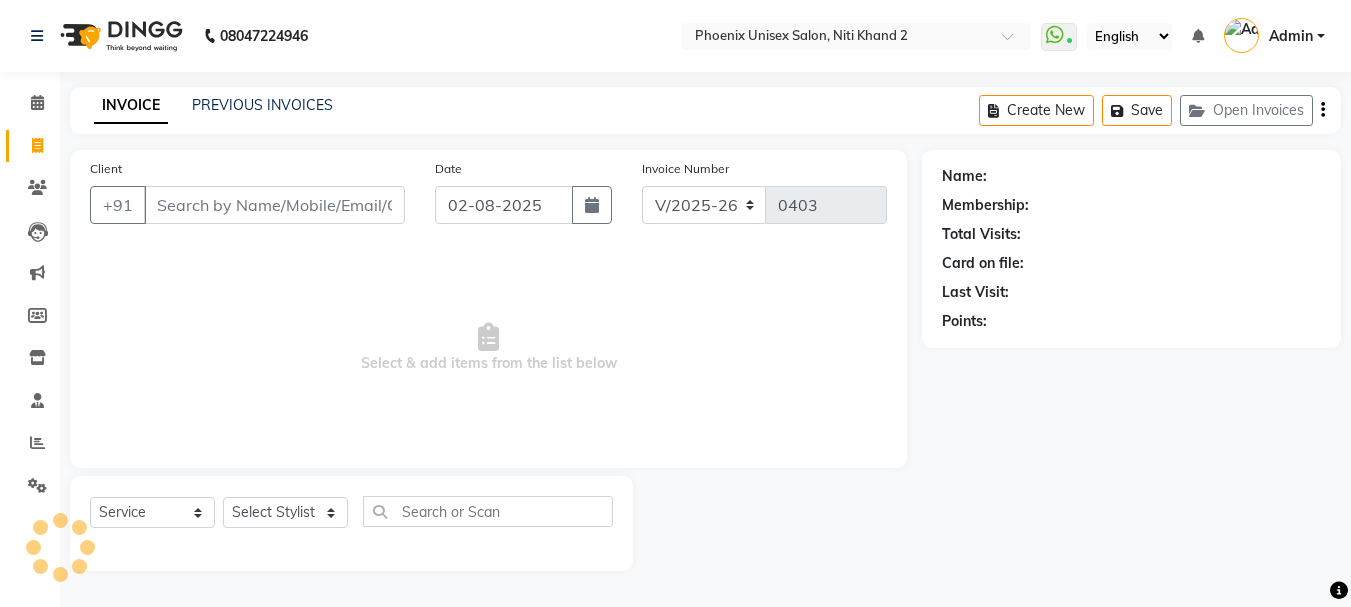 select on "6147" 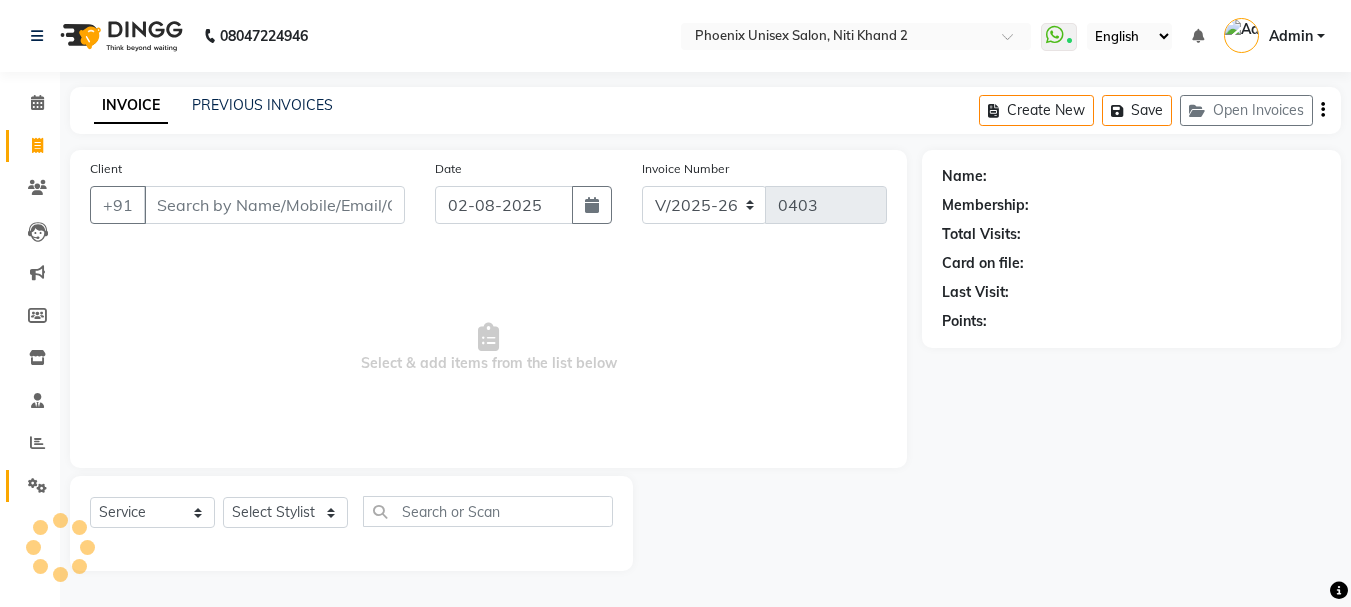 scroll, scrollTop: 0, scrollLeft: 0, axis: both 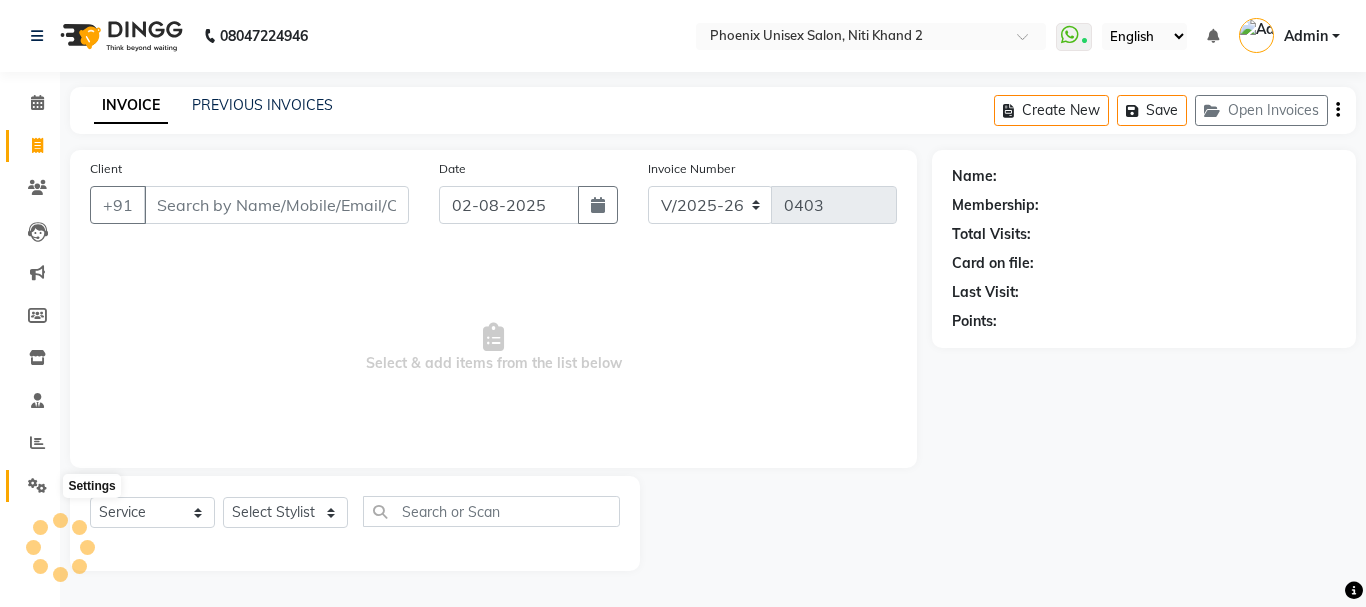 click 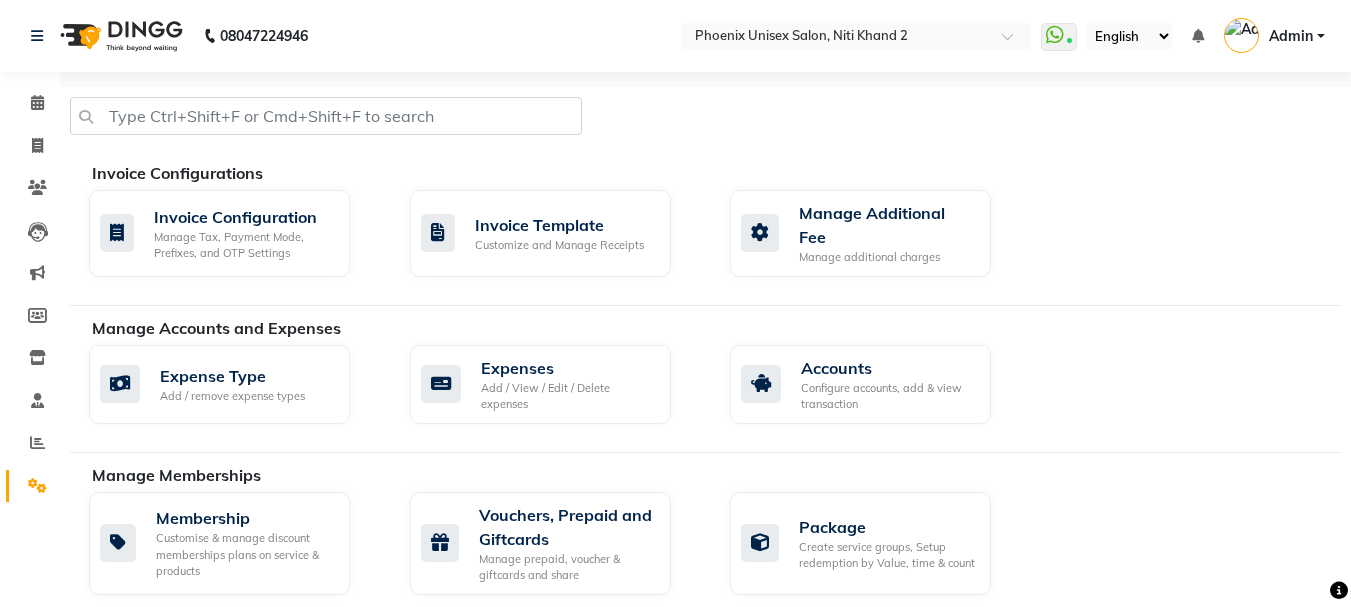 scroll, scrollTop: 0, scrollLeft: 0, axis: both 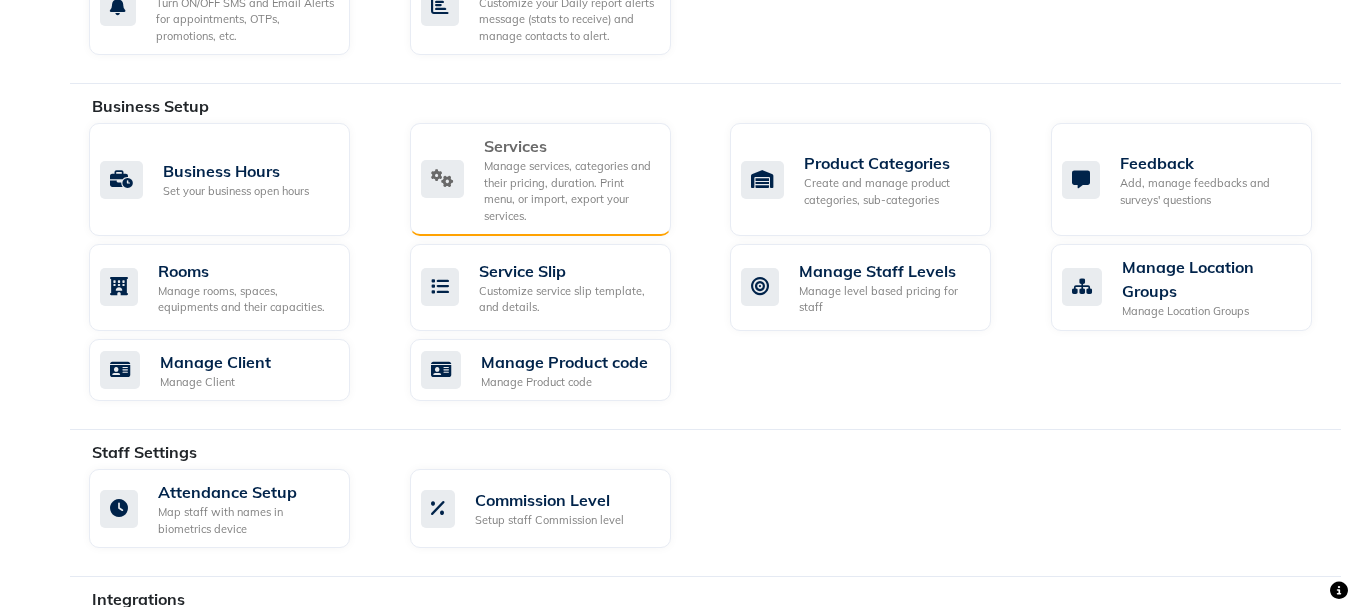 click on "Manage services, categories and their pricing, duration. Print menu, or import, export your services." 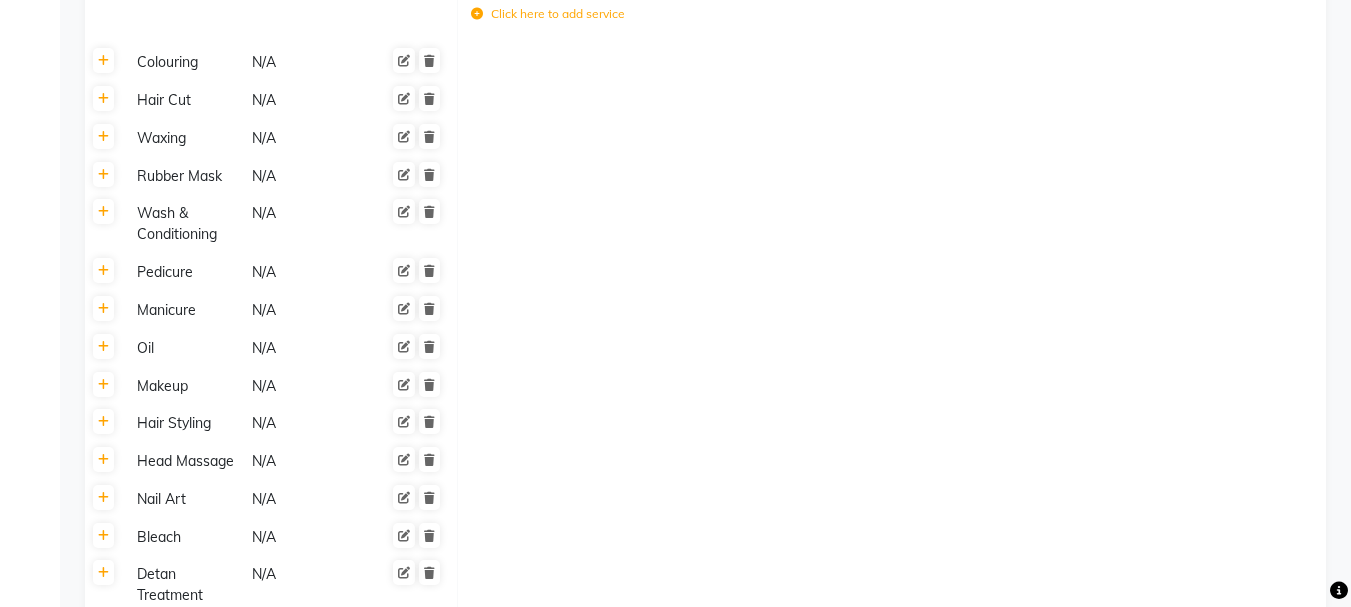 scroll, scrollTop: 0, scrollLeft: 0, axis: both 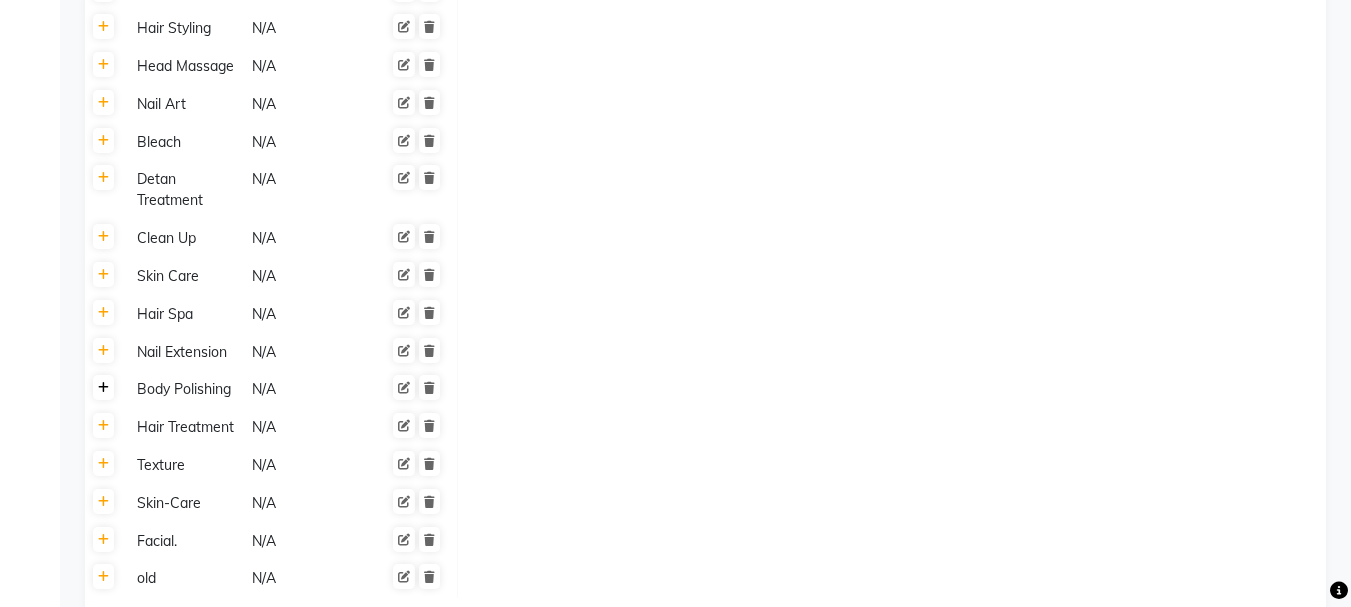 click 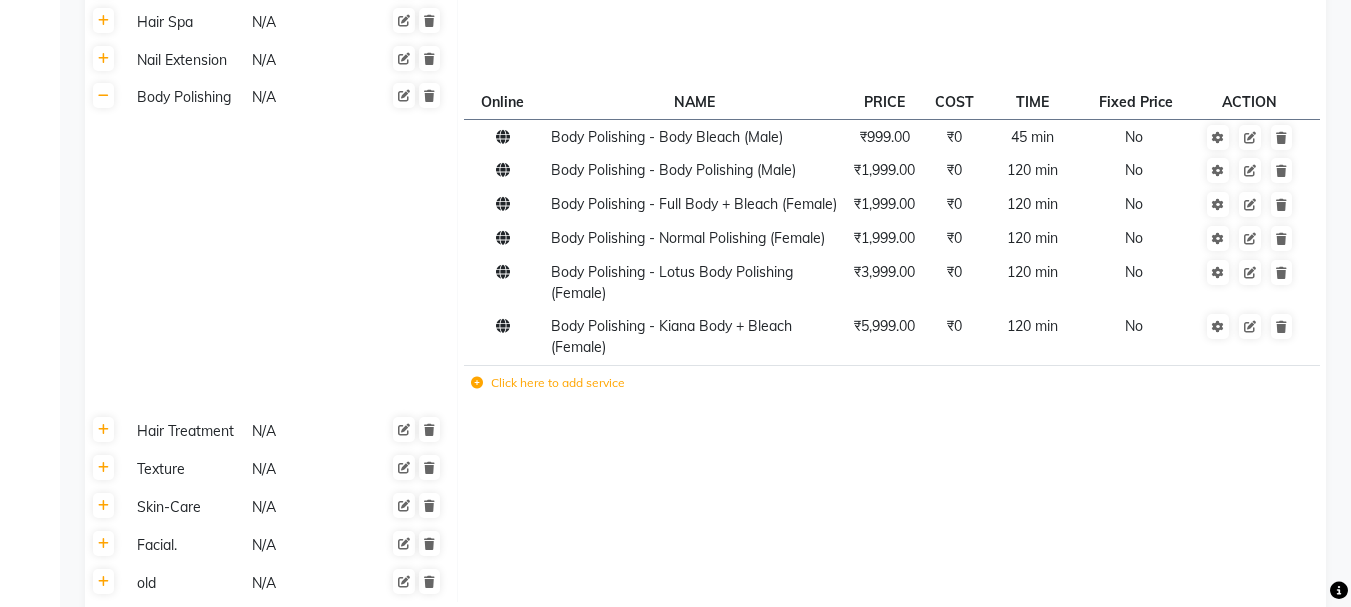scroll, scrollTop: 1432, scrollLeft: 0, axis: vertical 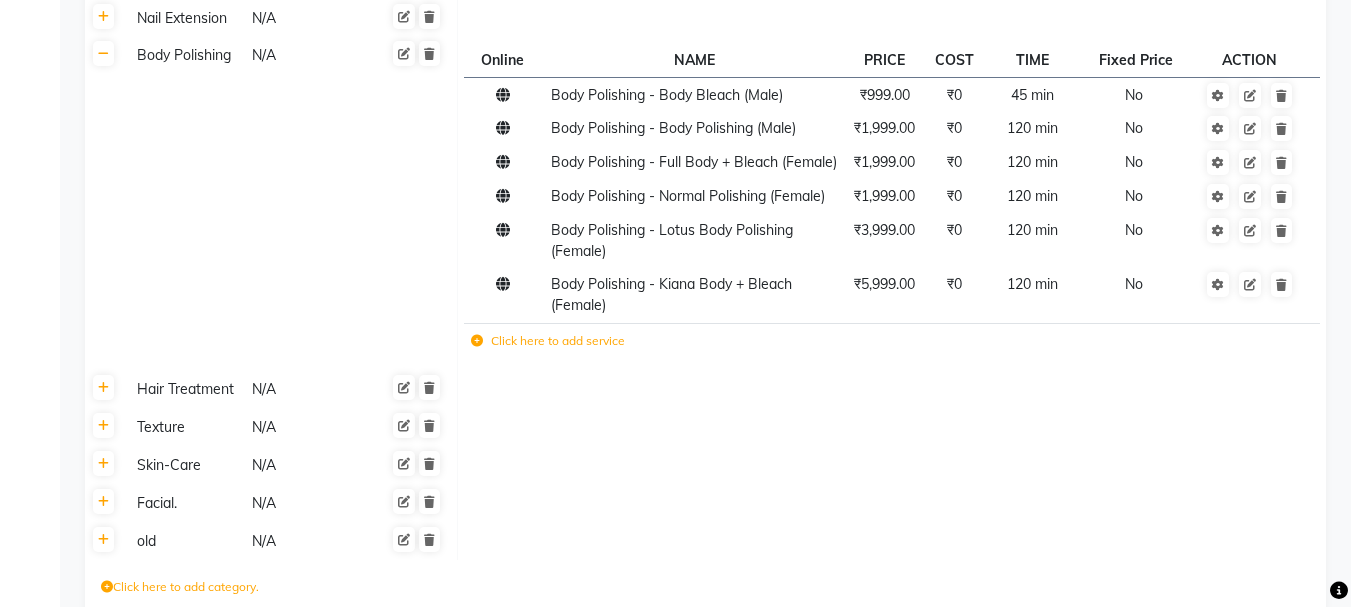 click 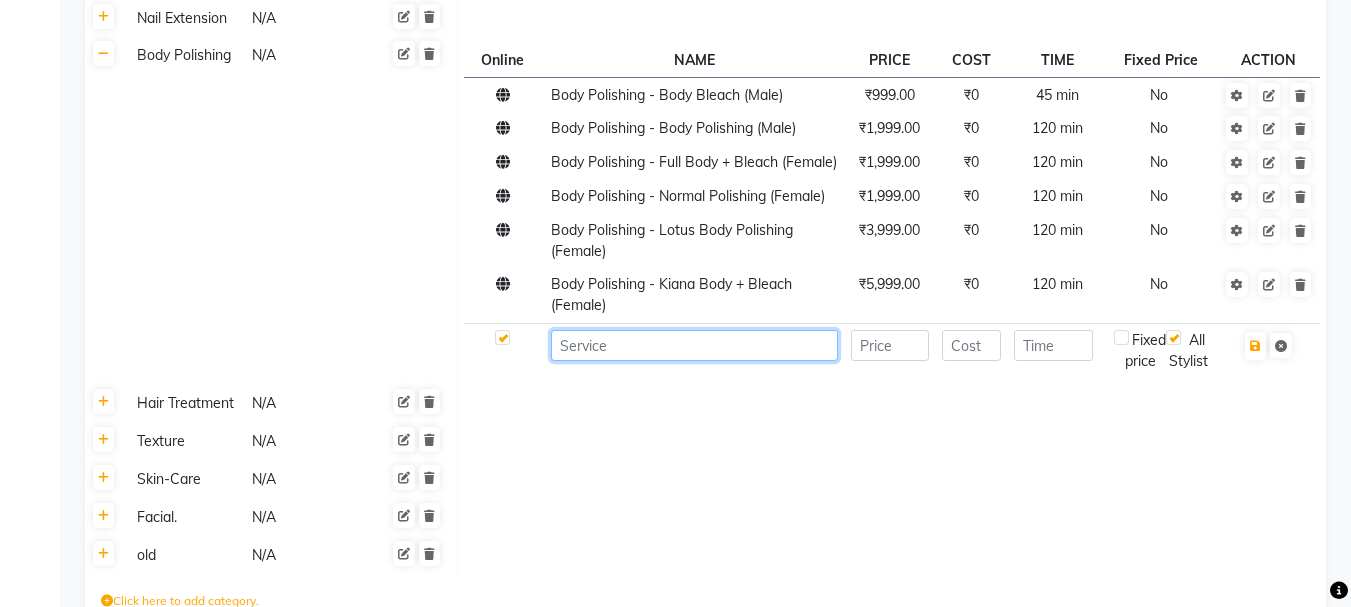 click 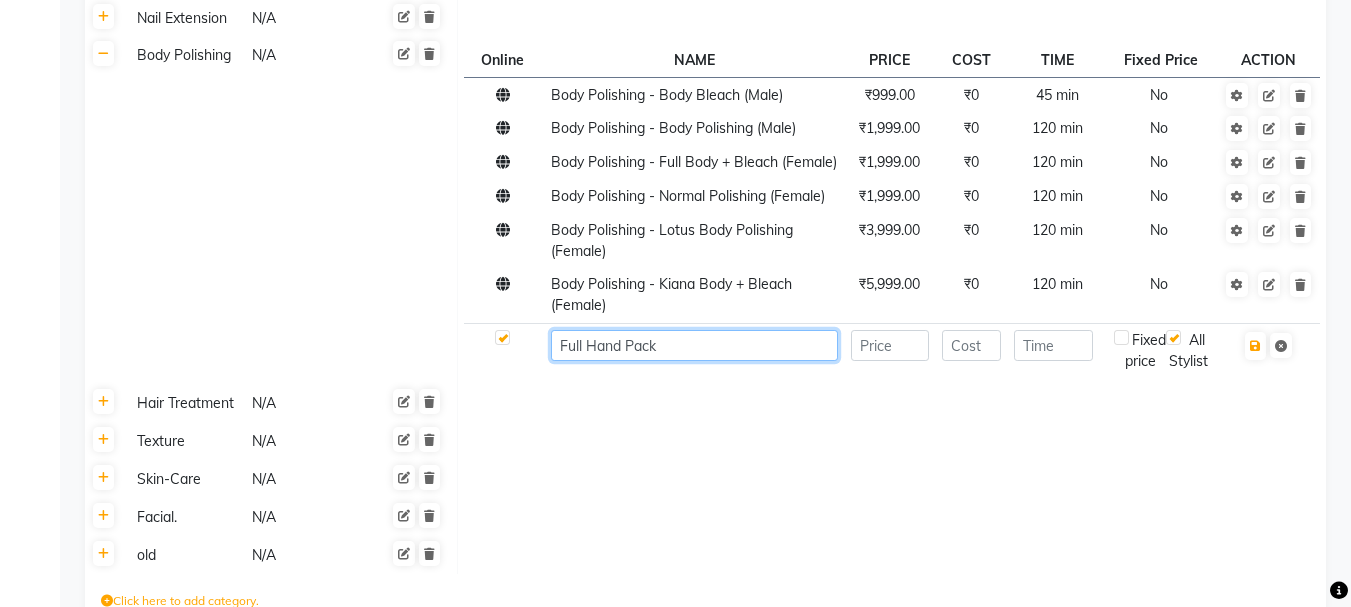 type on "Full Hand Pack" 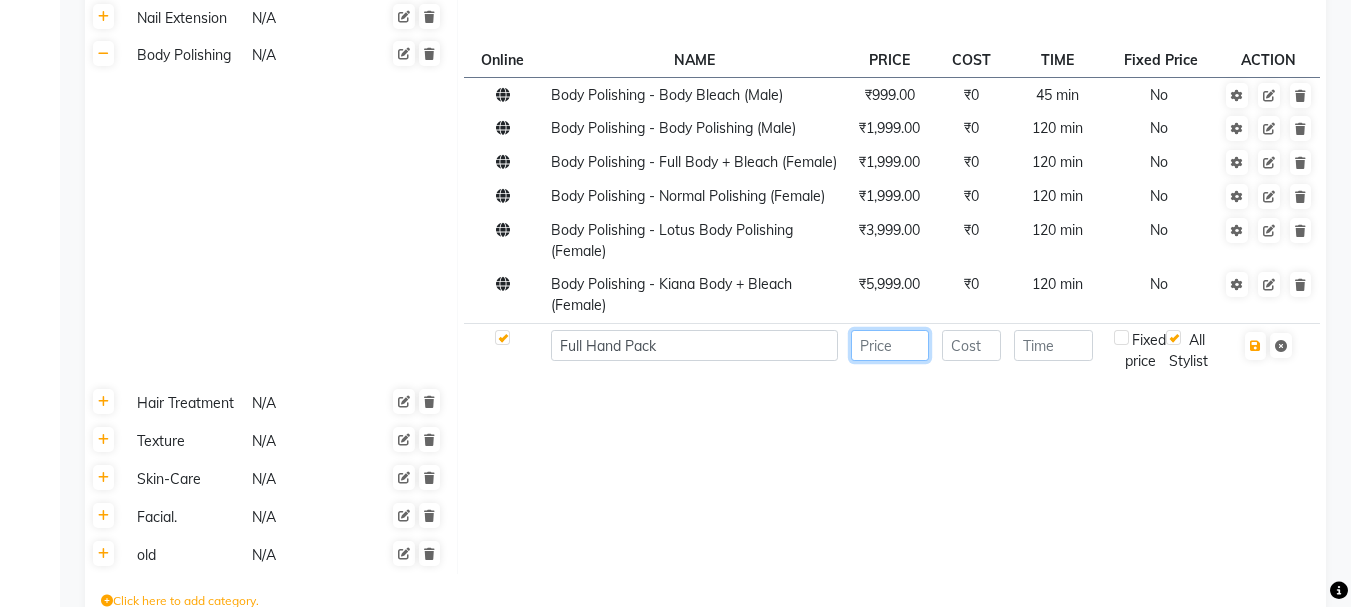 click 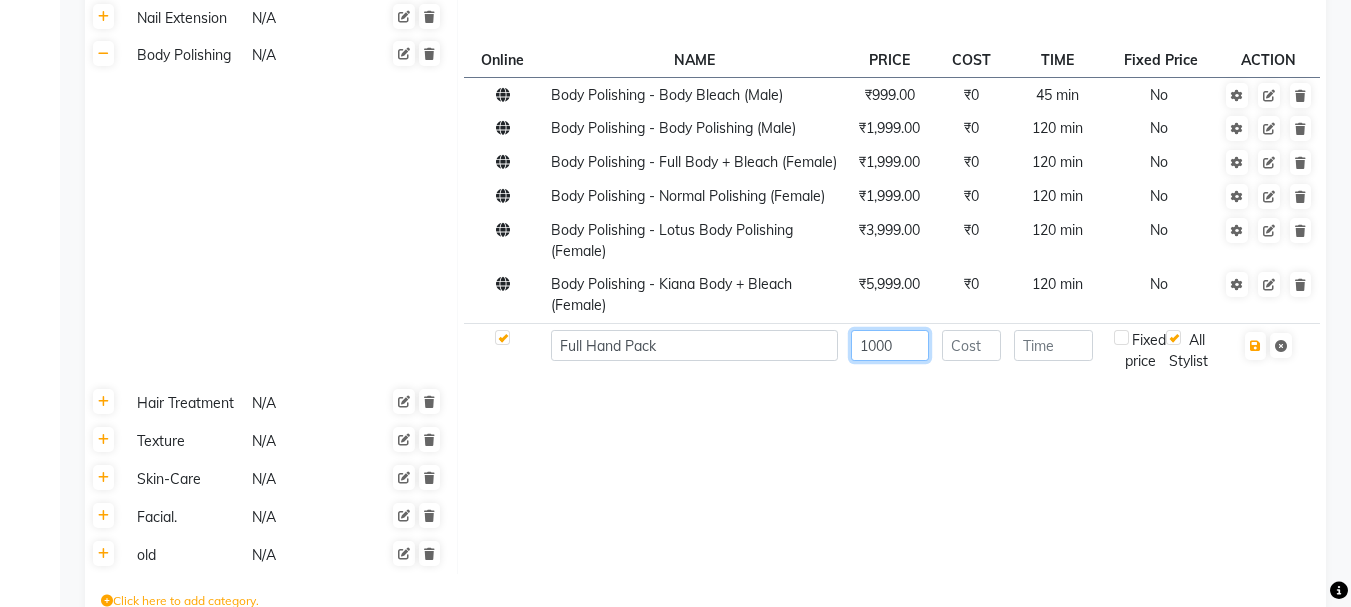 type on "1000" 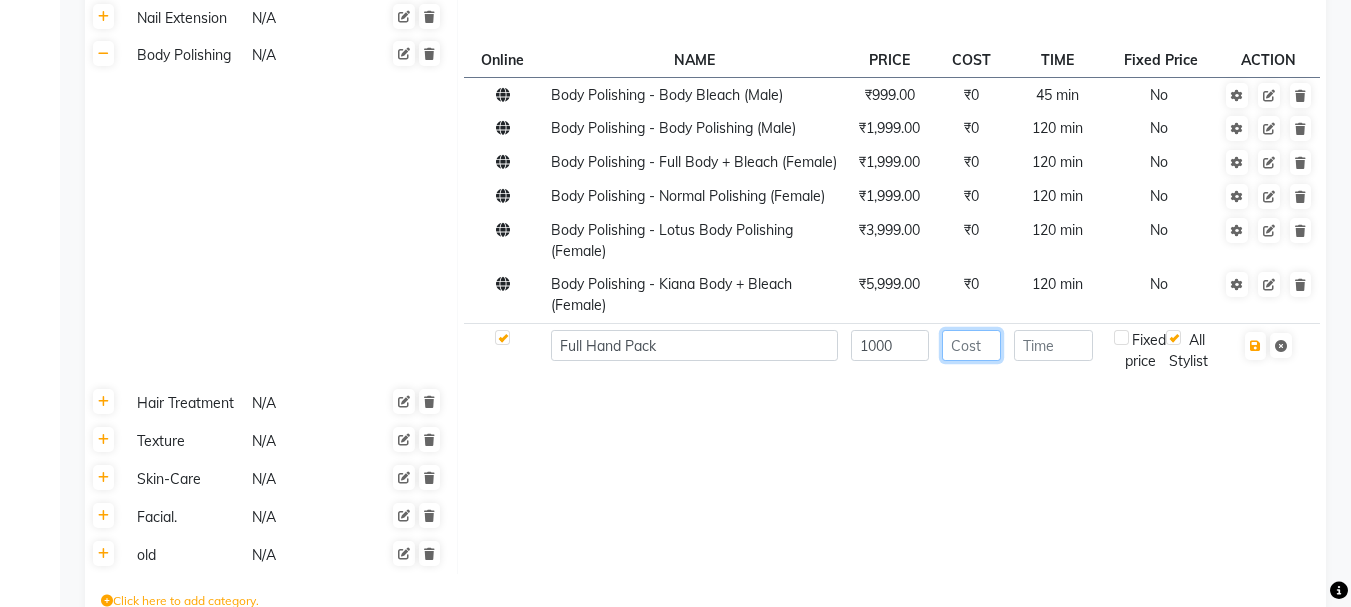 click 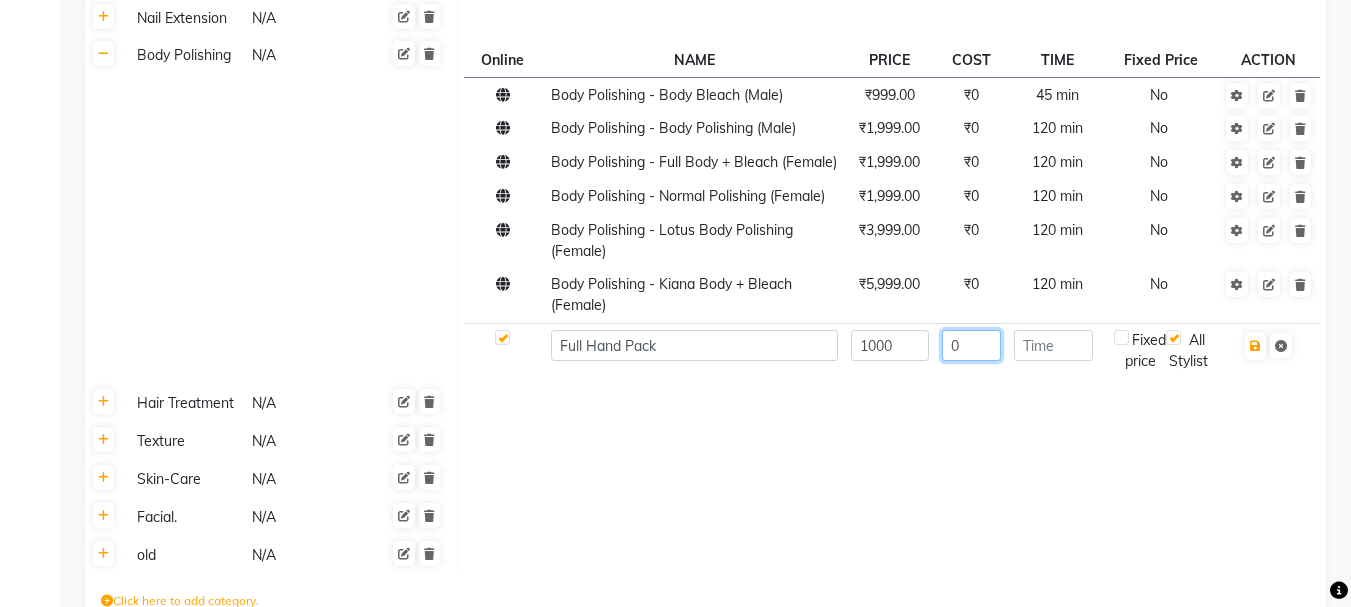 type on "0" 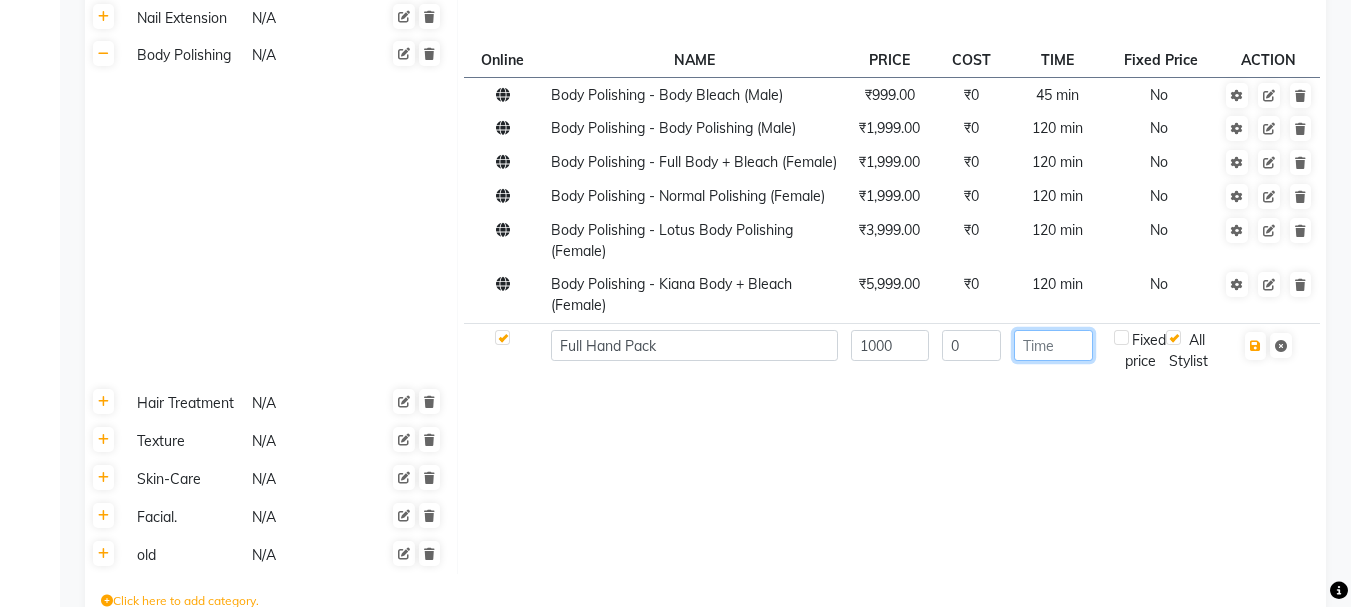 click 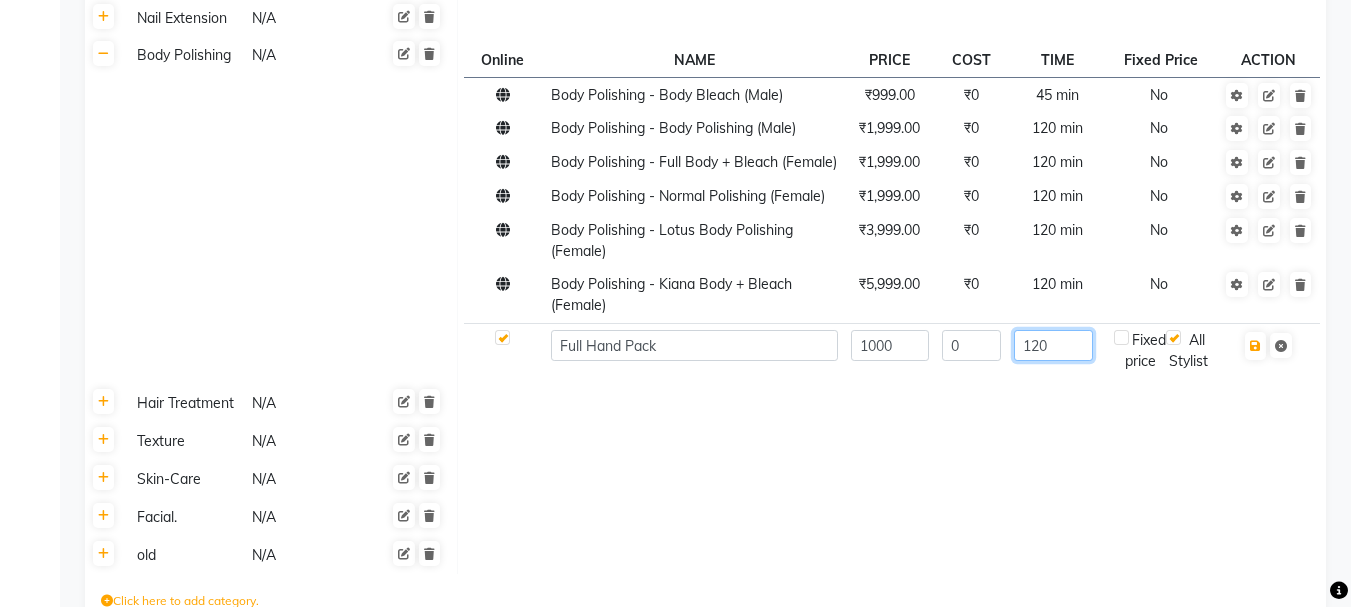 type on "120" 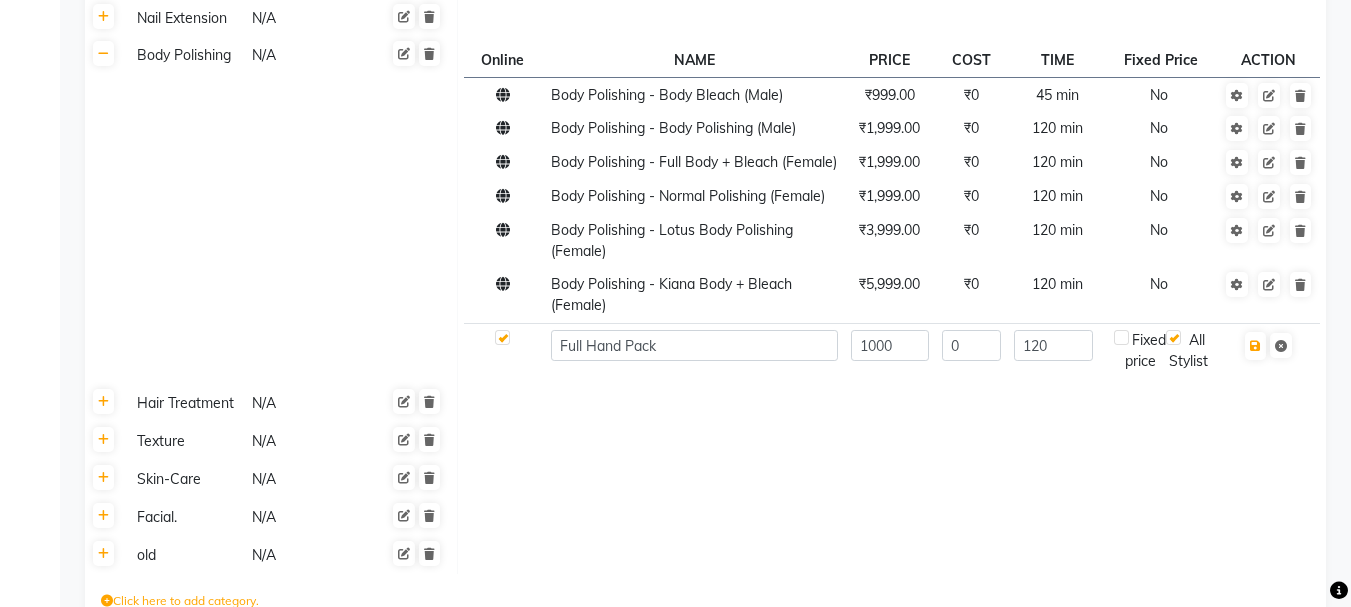 click 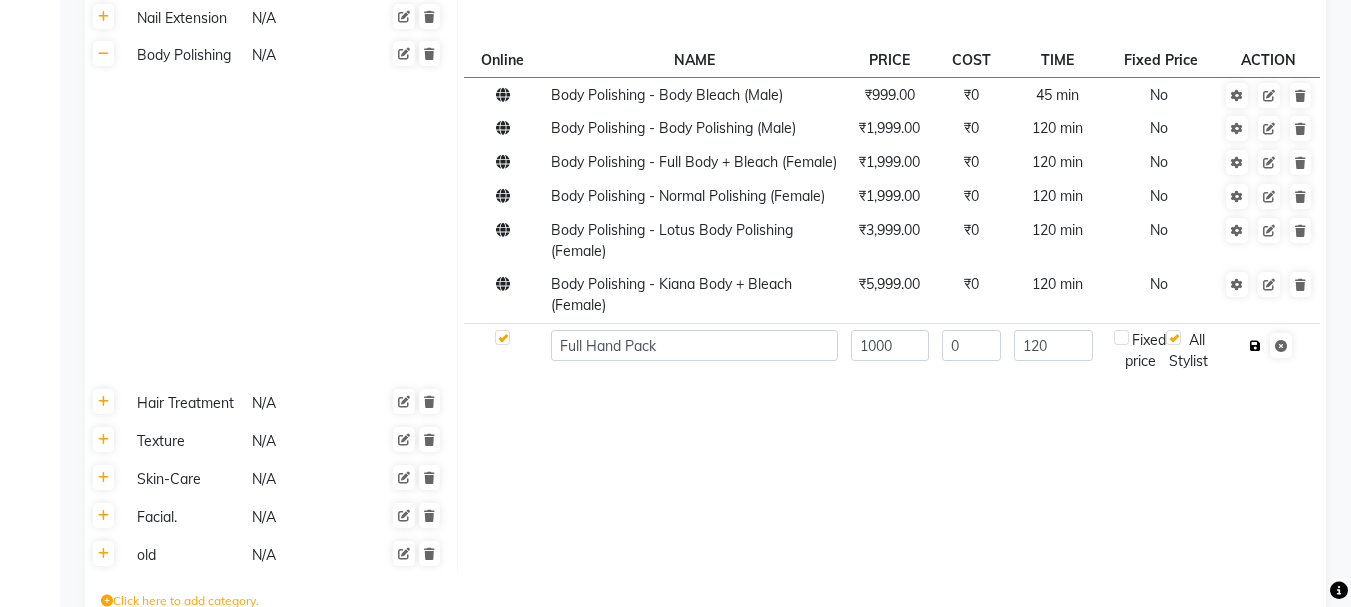 click at bounding box center [1255, 346] 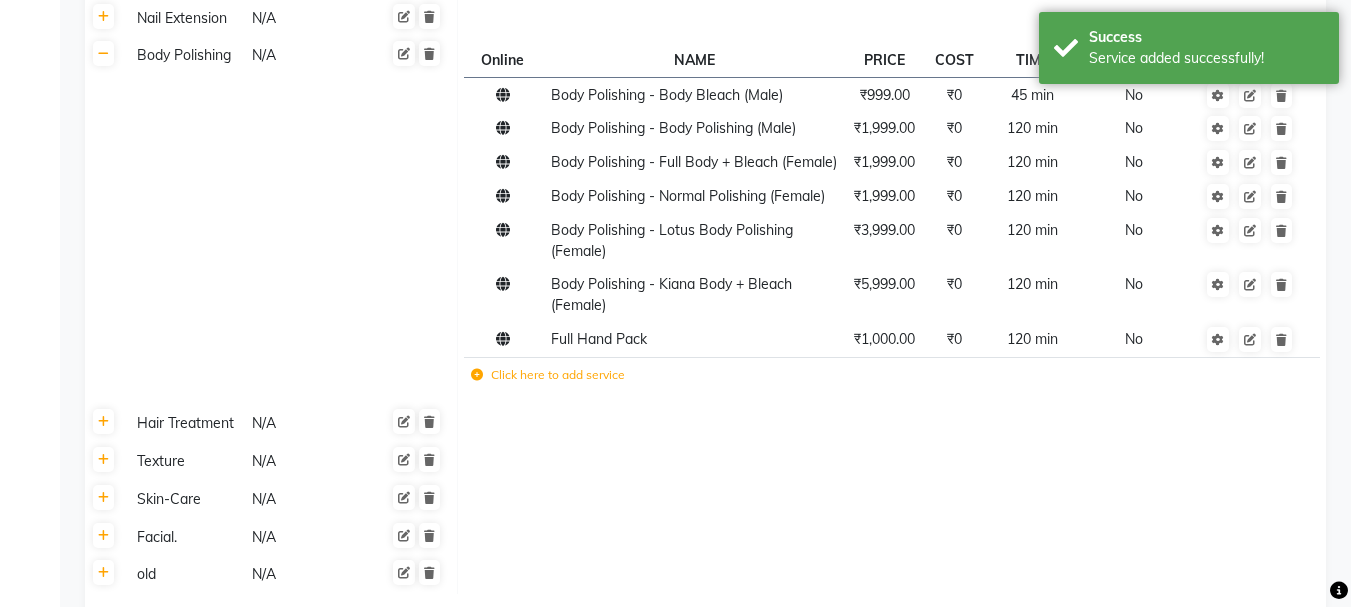 click 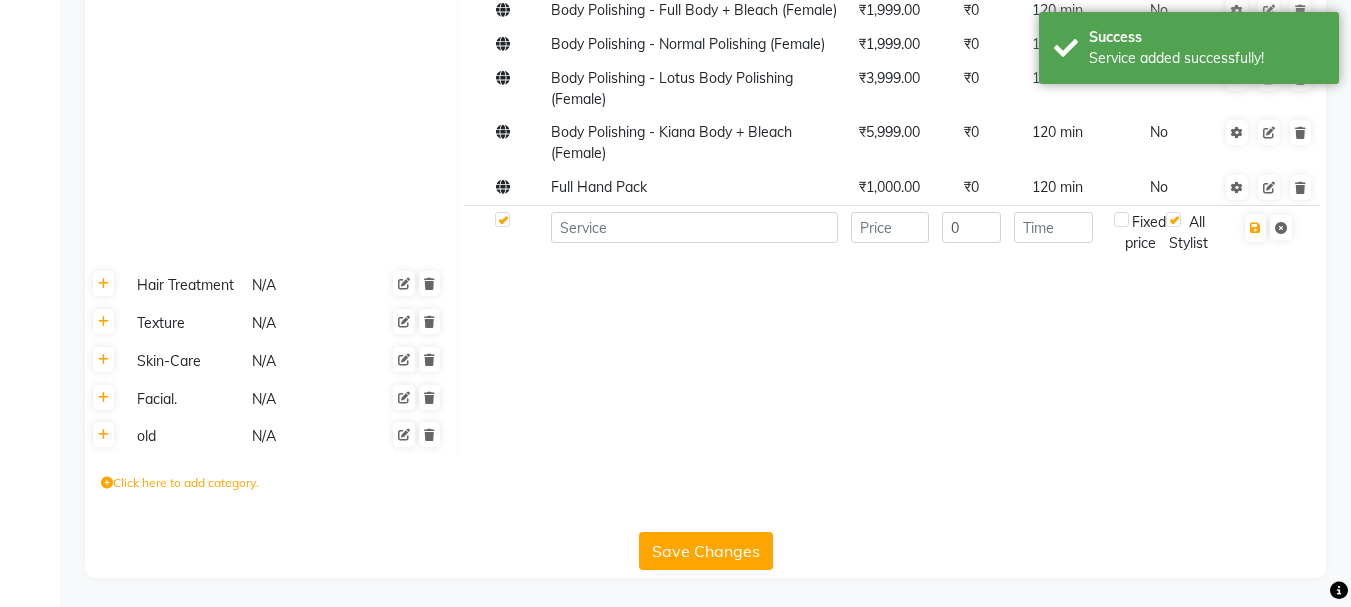 scroll, scrollTop: 1627, scrollLeft: 0, axis: vertical 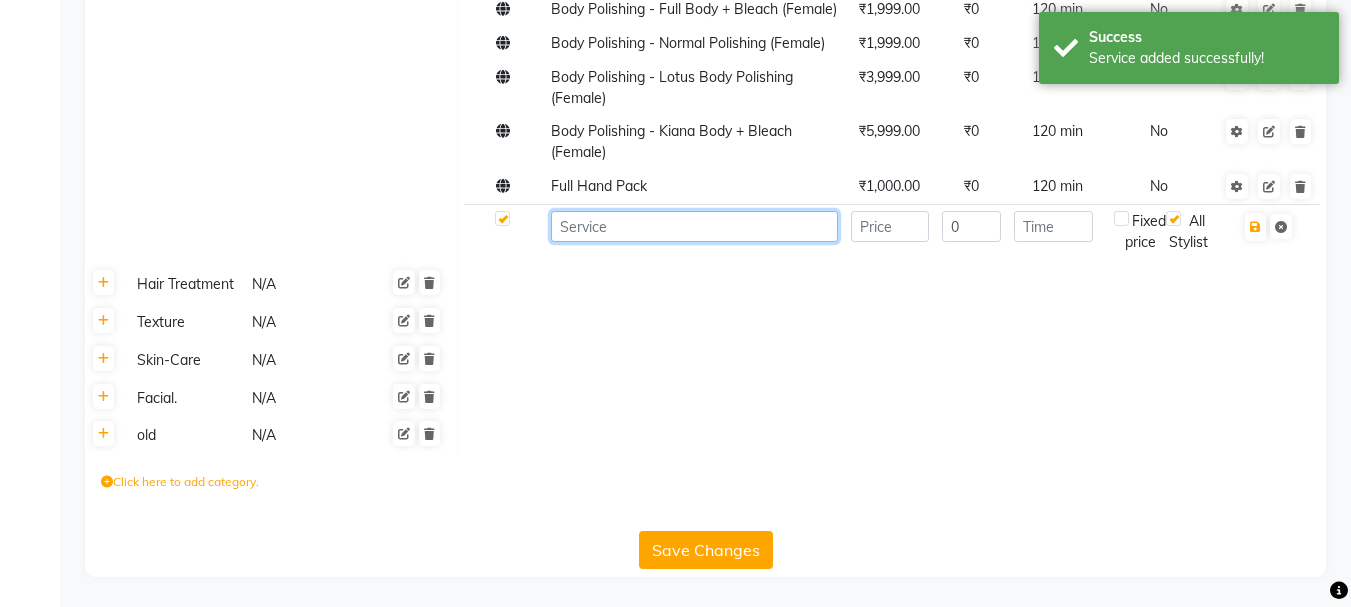 click 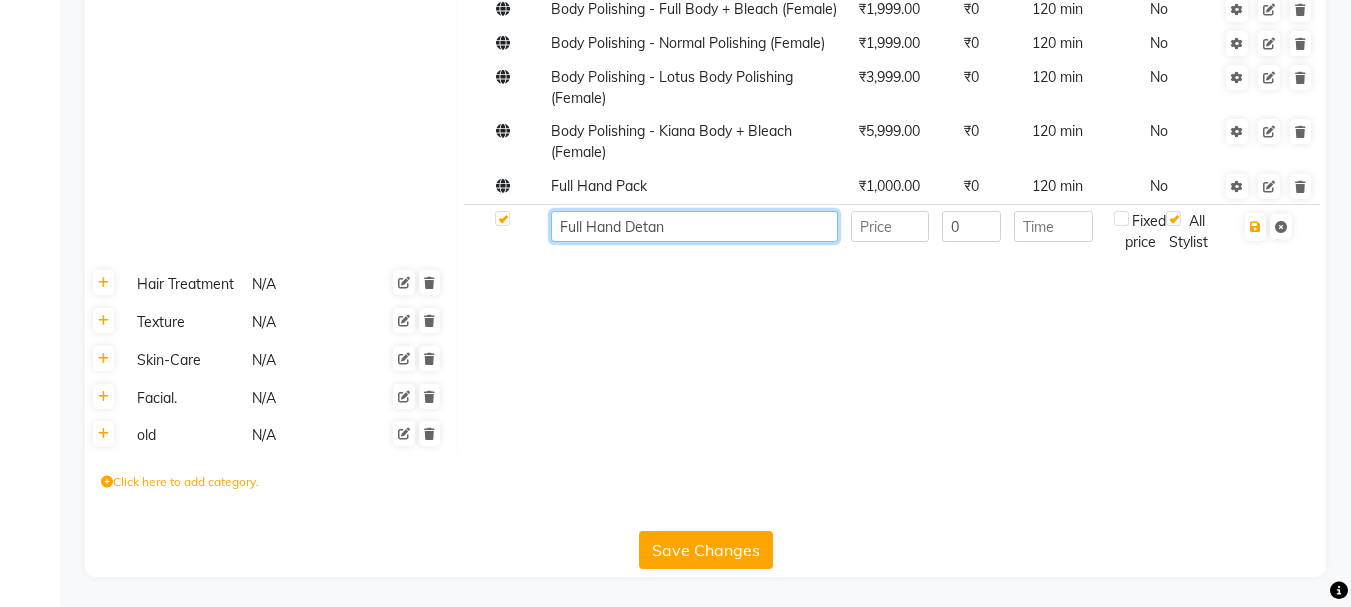 type on "Full Hand Detan" 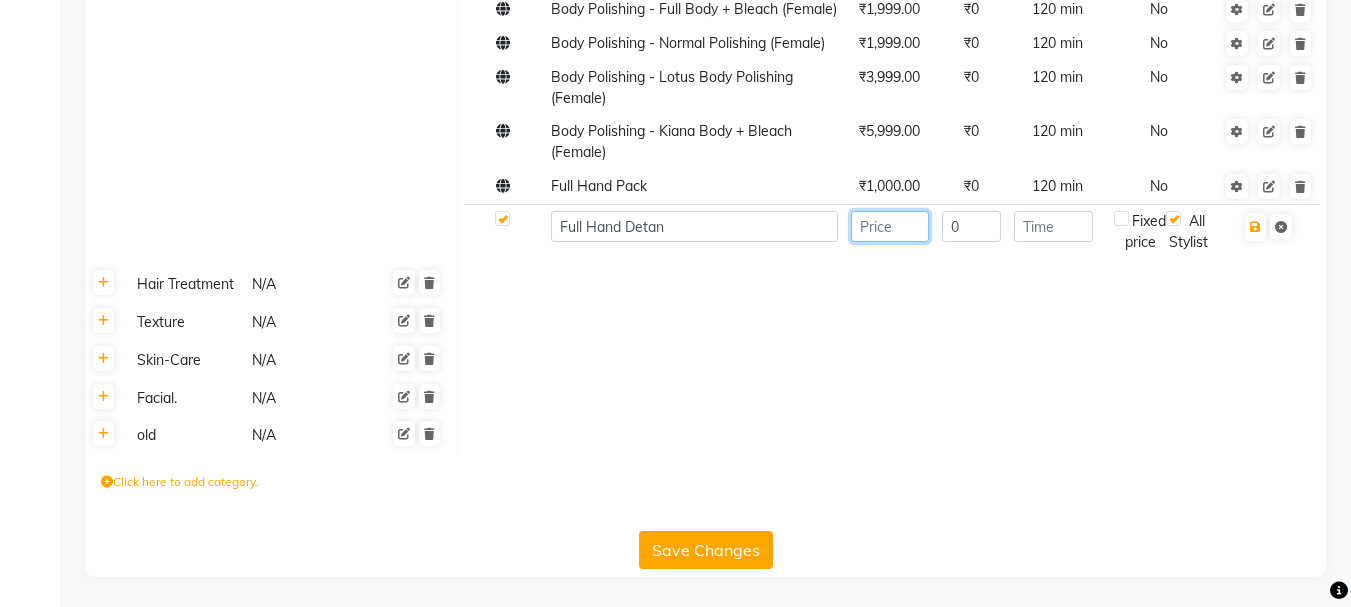 click 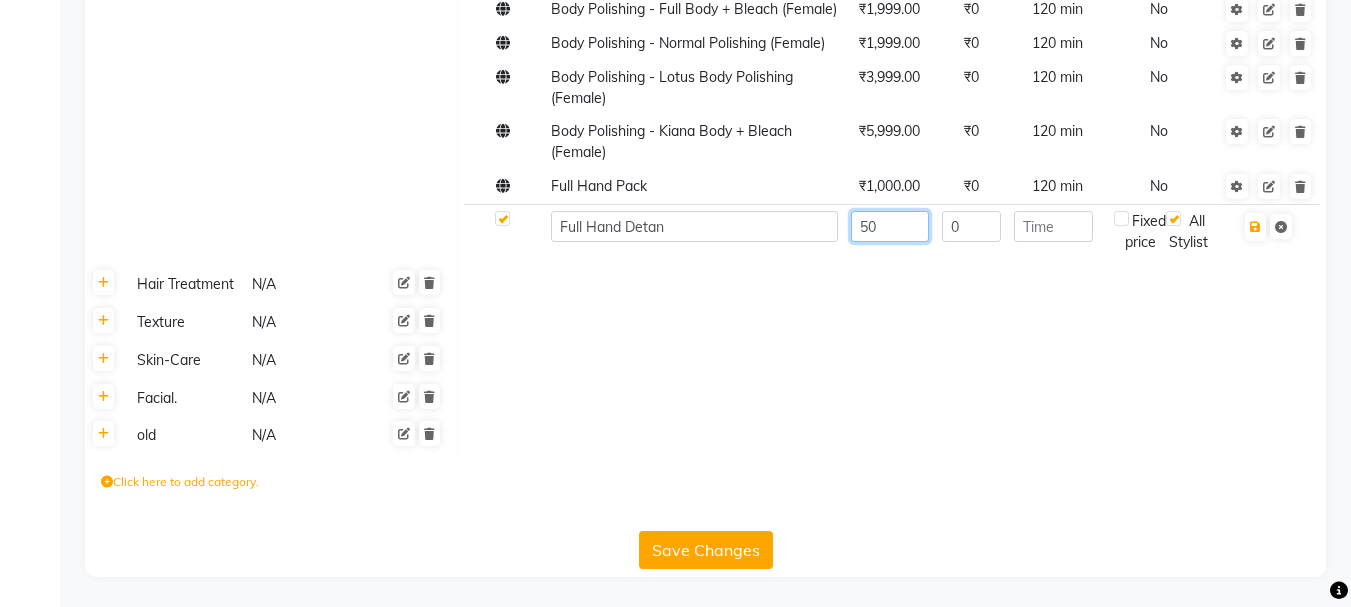 type on "5" 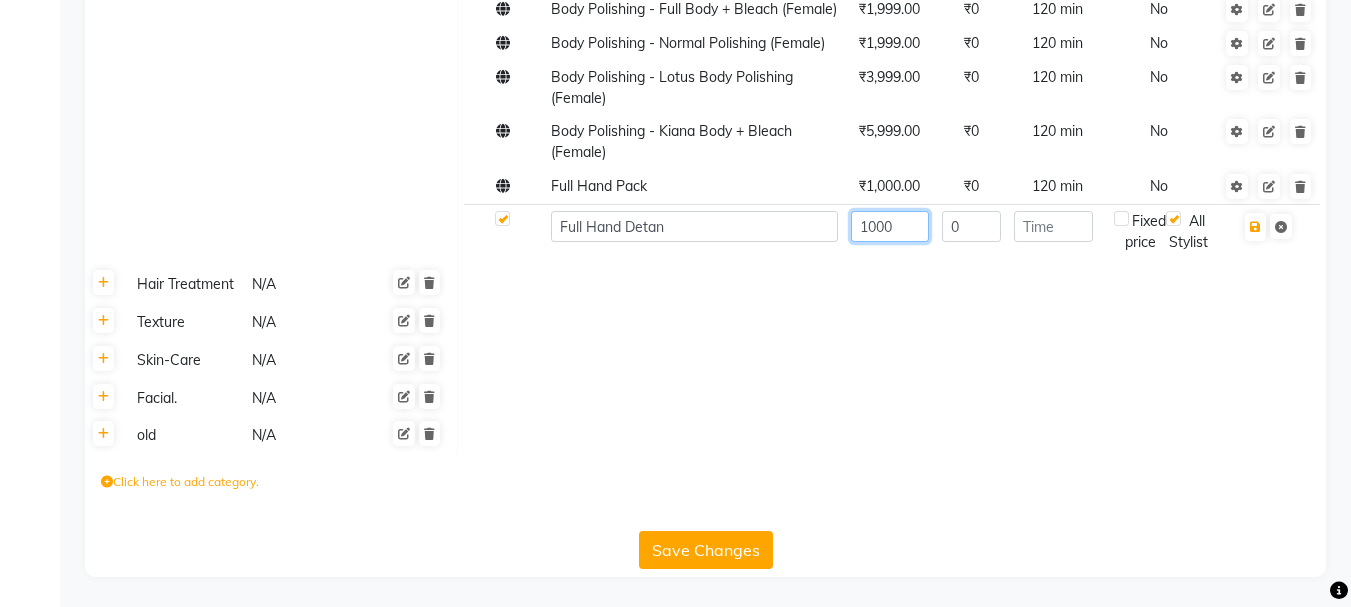 type on "1000" 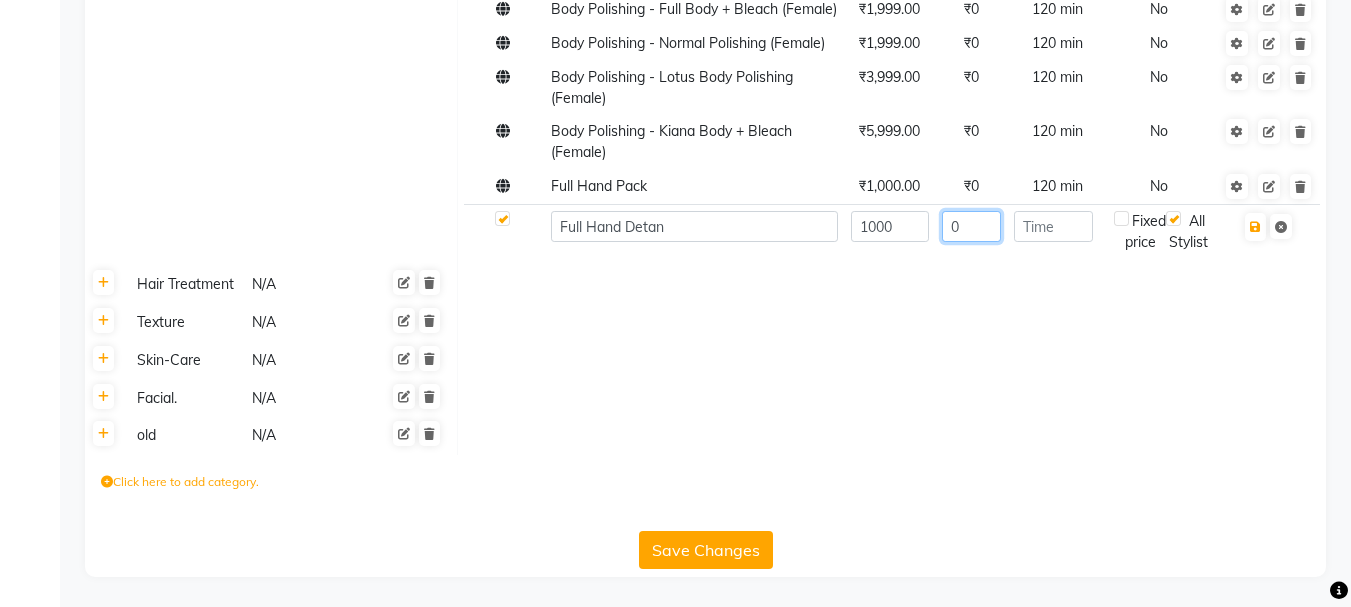 click on "0" 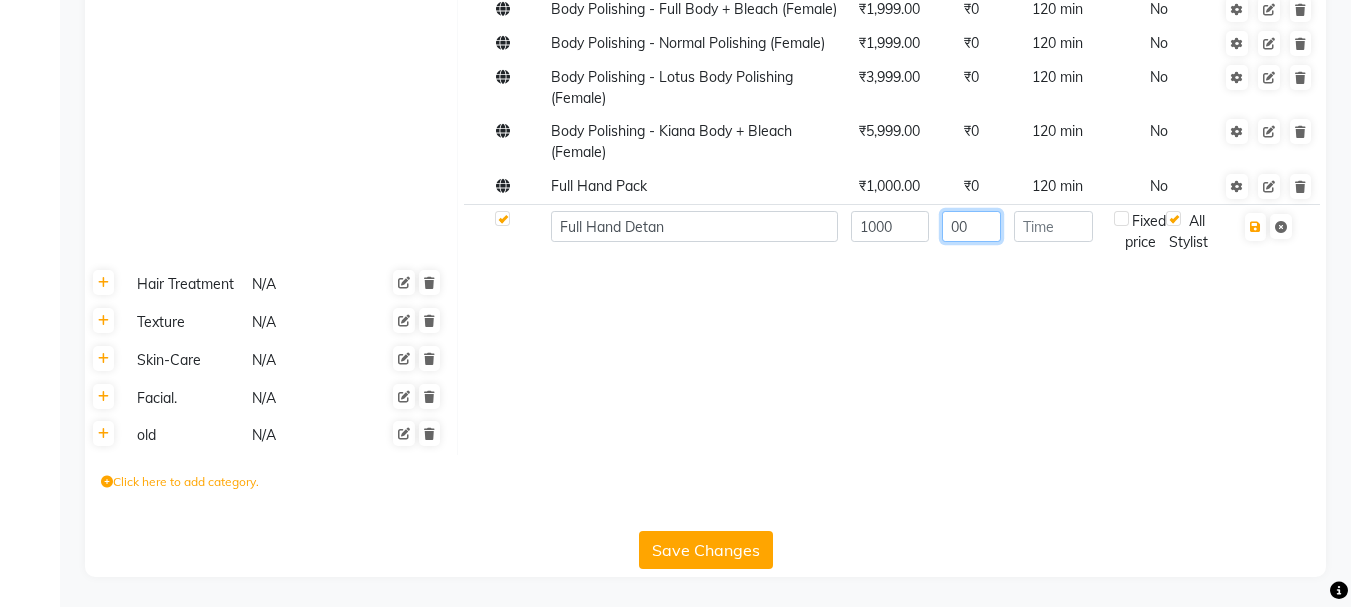 type on "0" 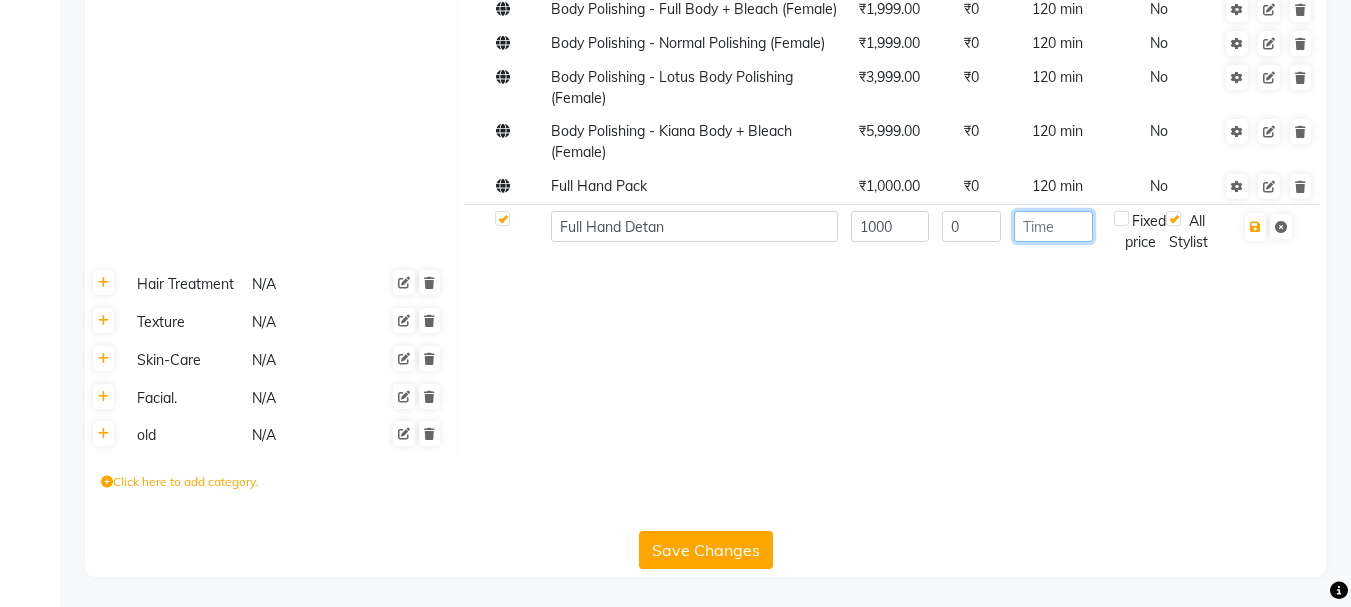click 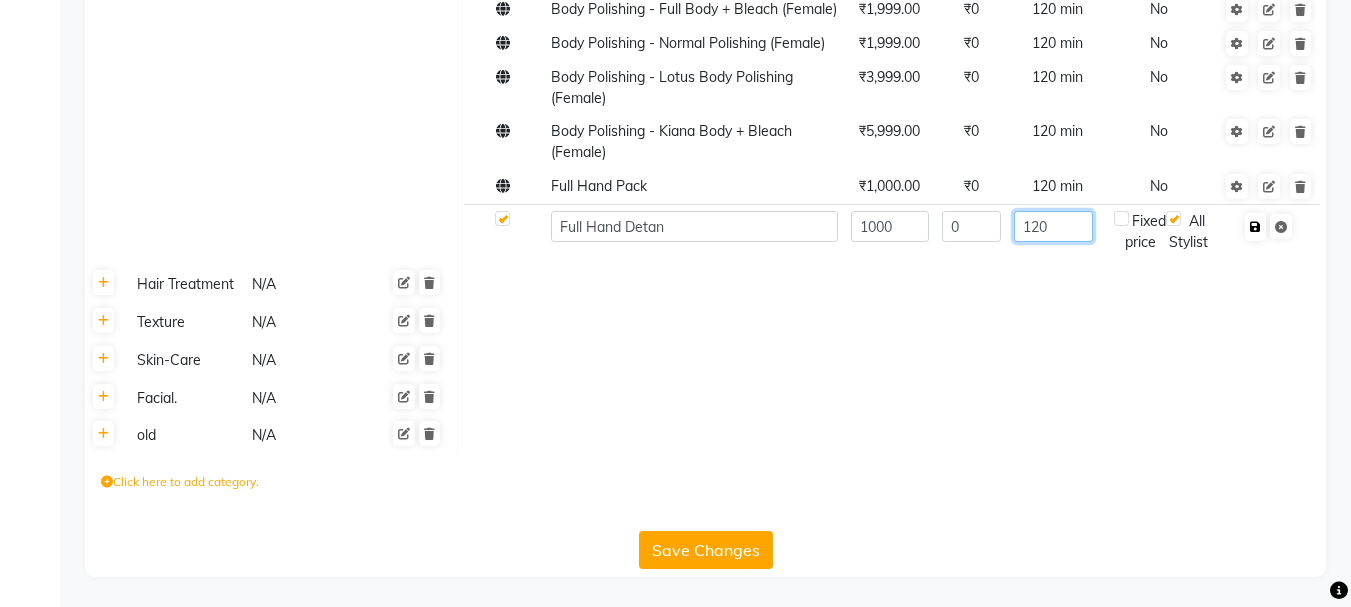 type on "120" 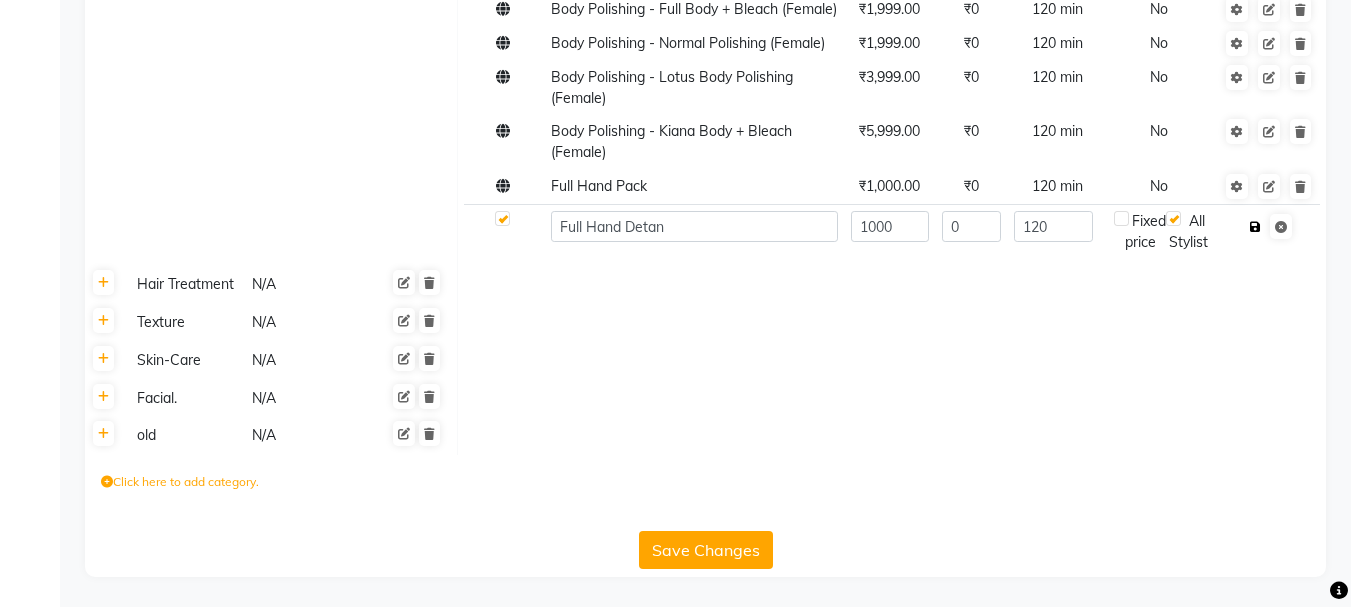 click at bounding box center [1255, 227] 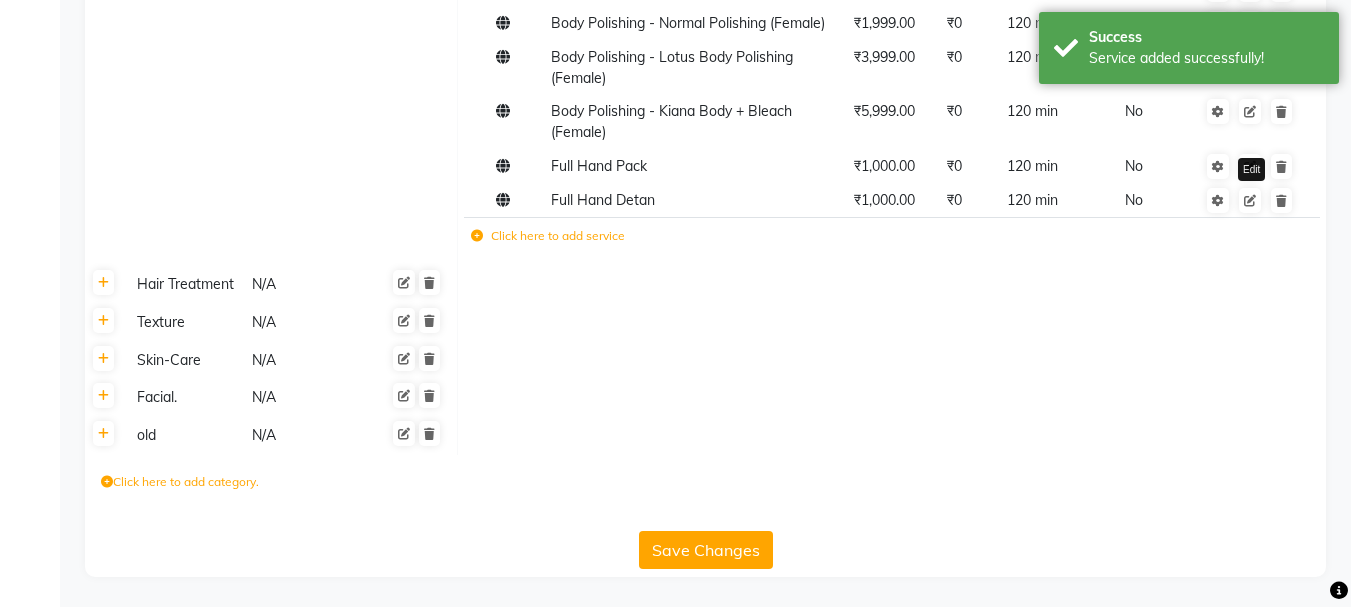 scroll, scrollTop: 1626, scrollLeft: 0, axis: vertical 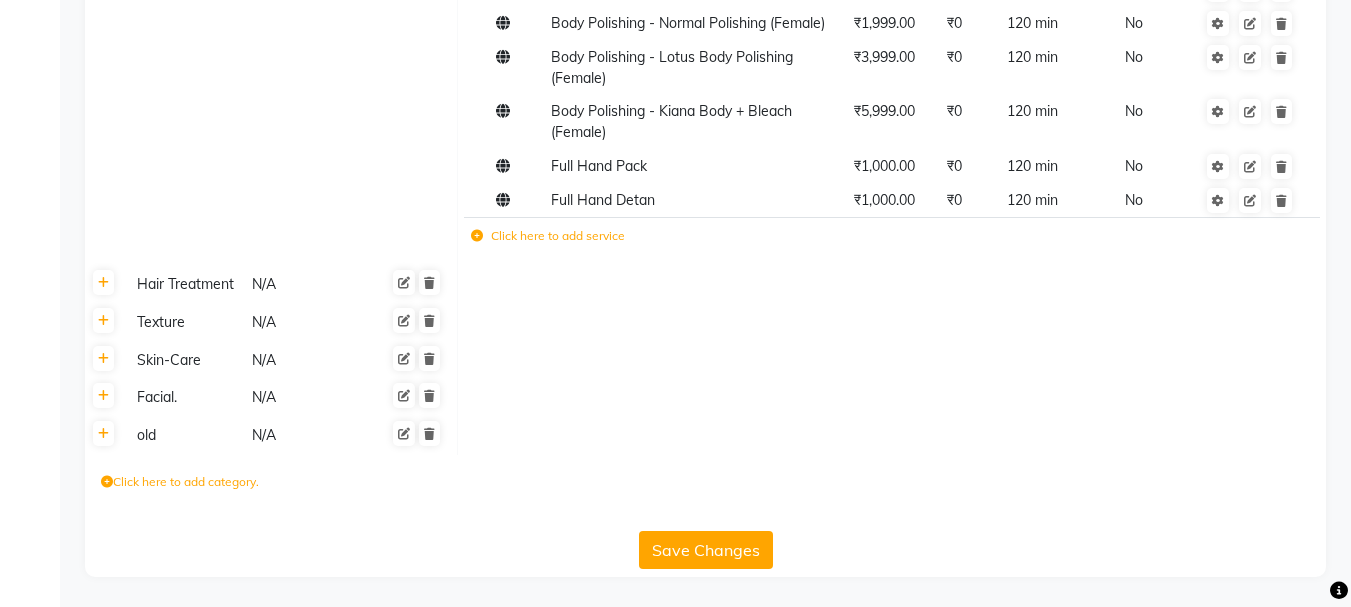 click 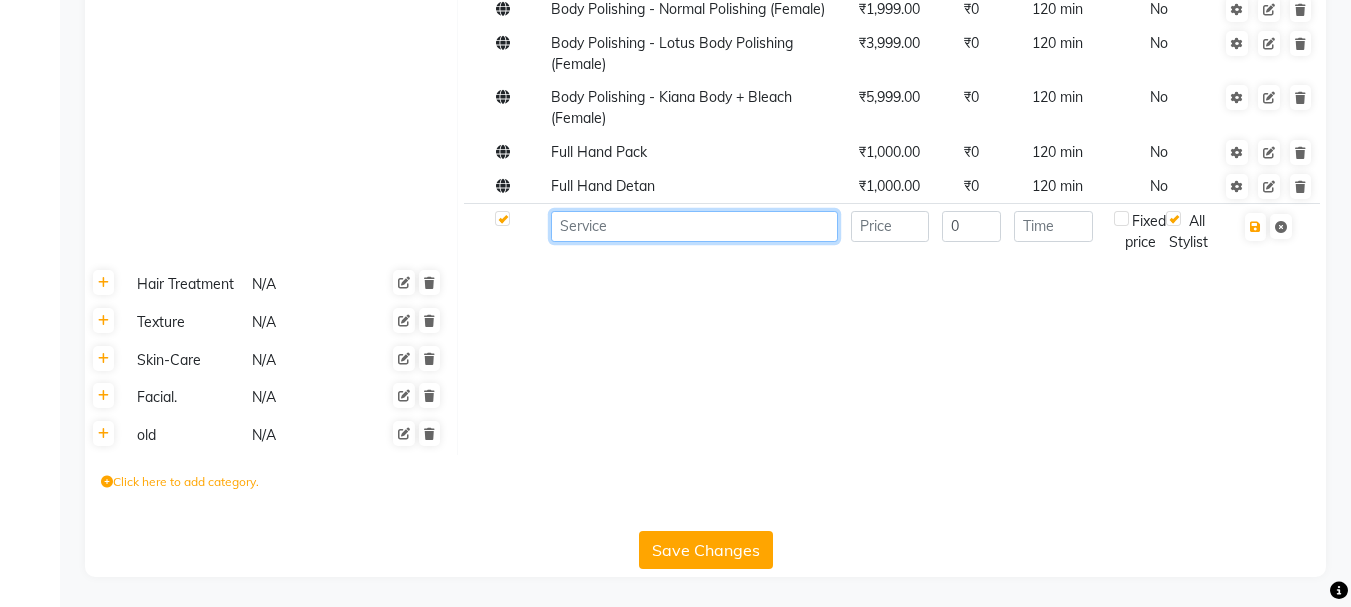 click 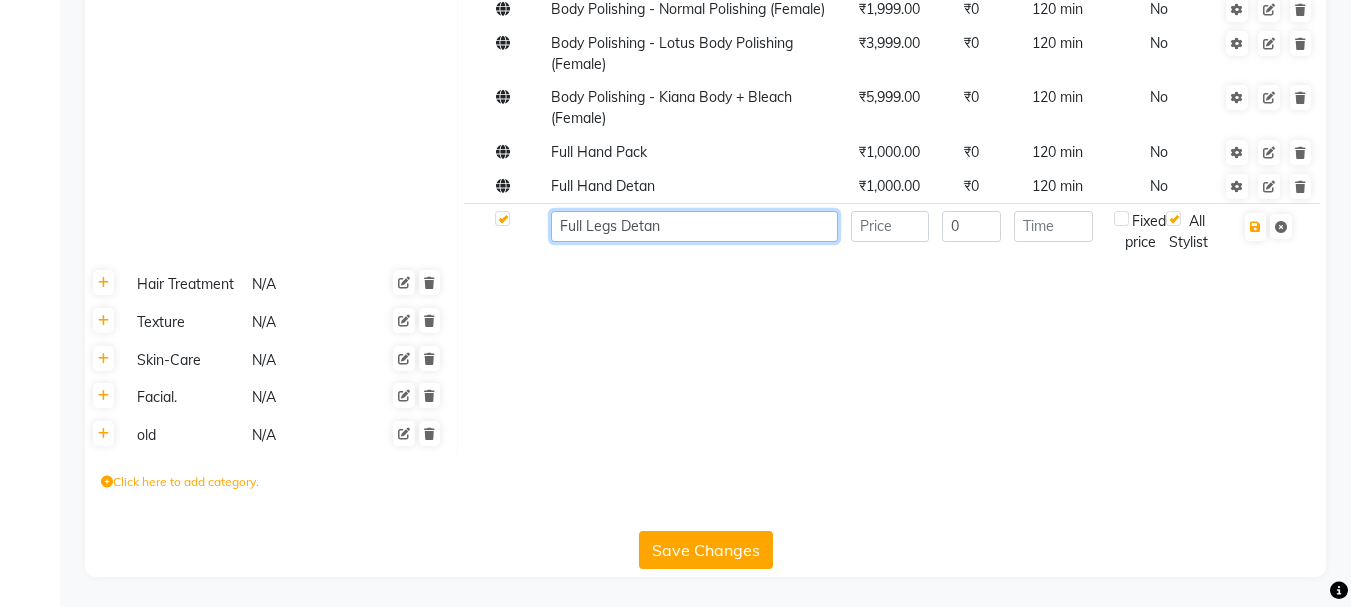 type on "Full Legs Detan" 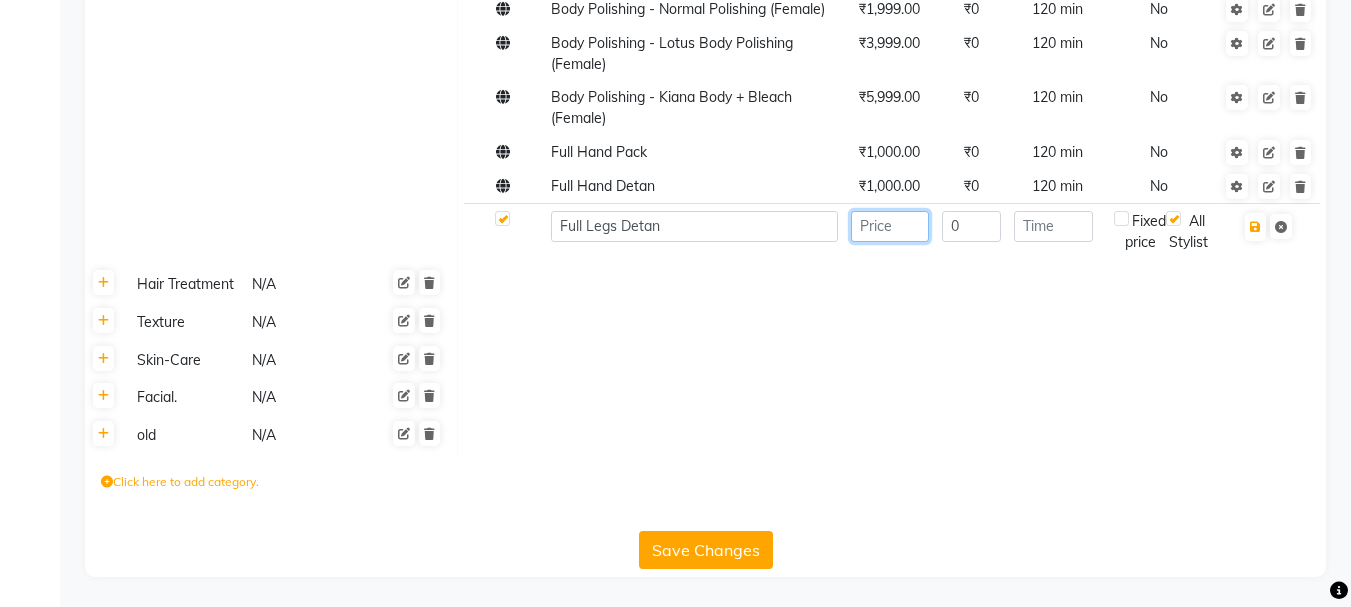 click 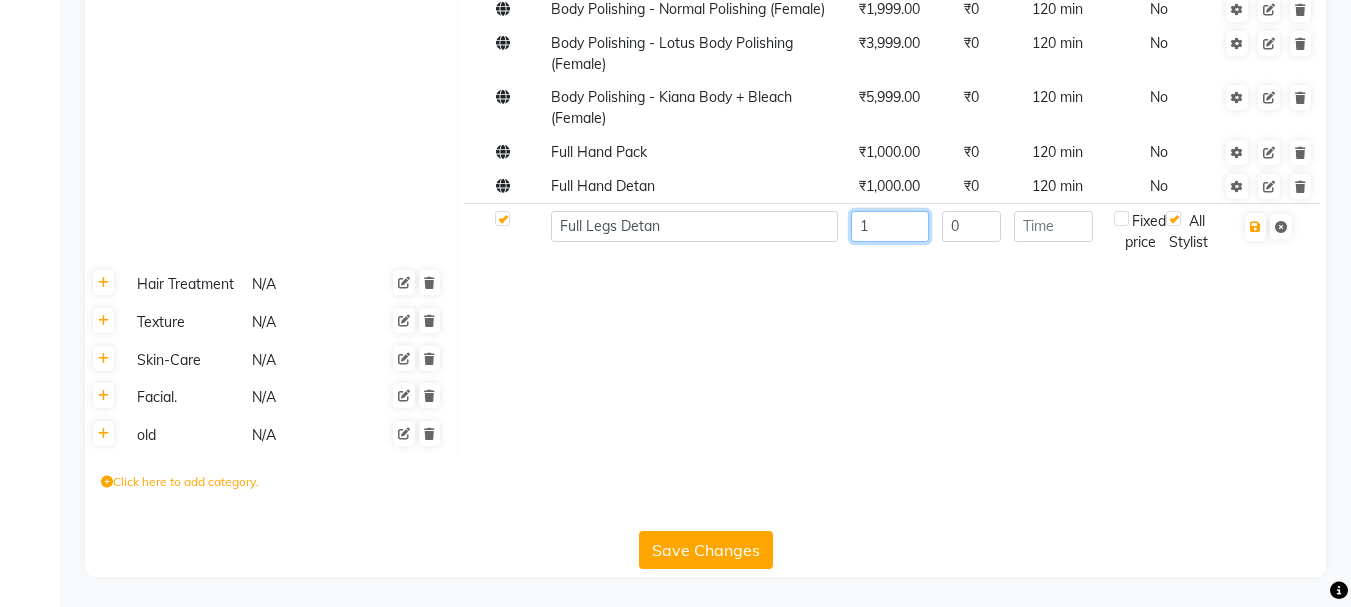 type on "1" 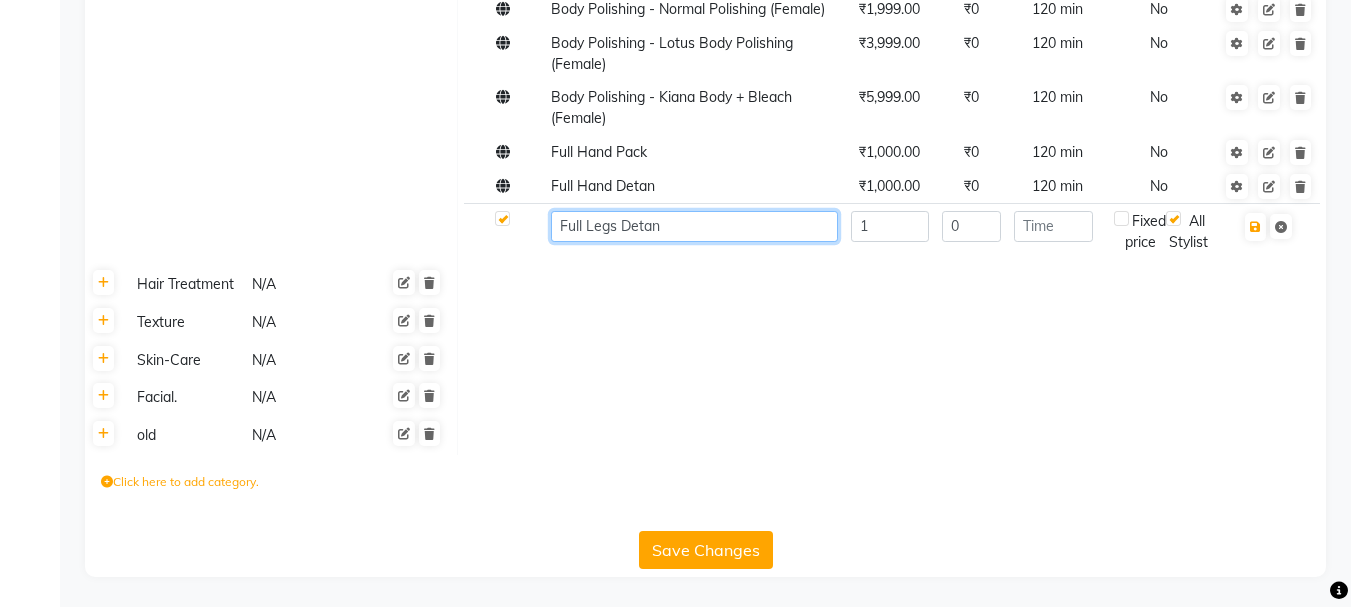 click on "Full Legs Detan" 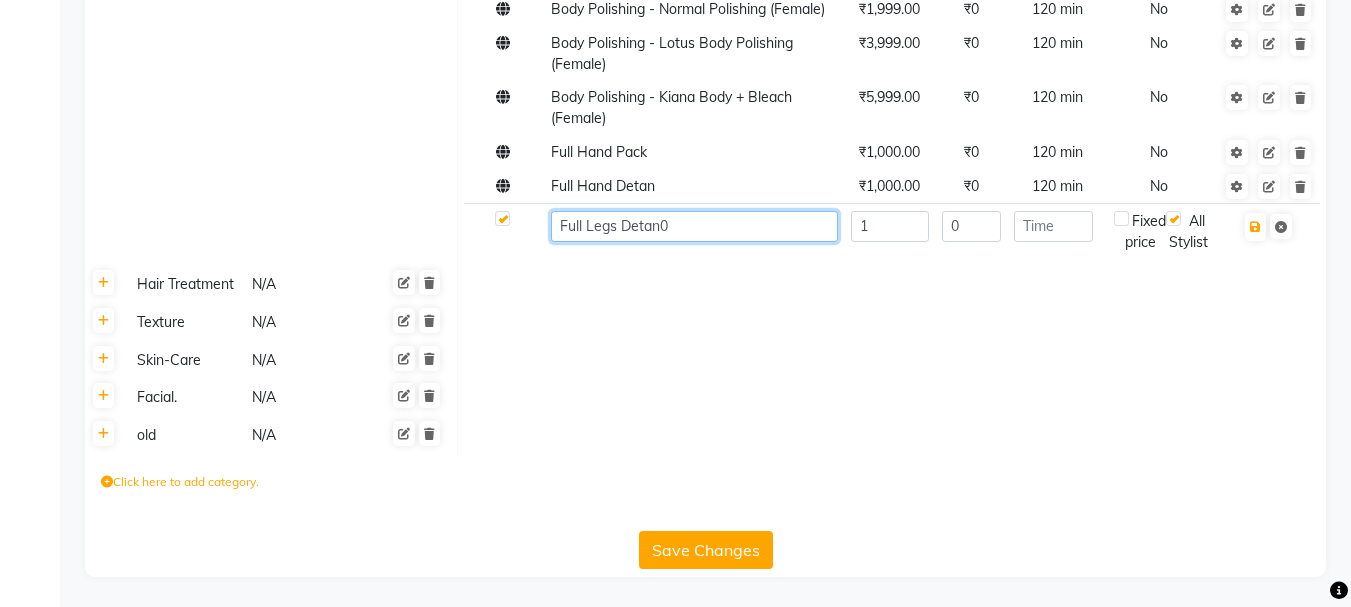 type on "Full Legs Detan" 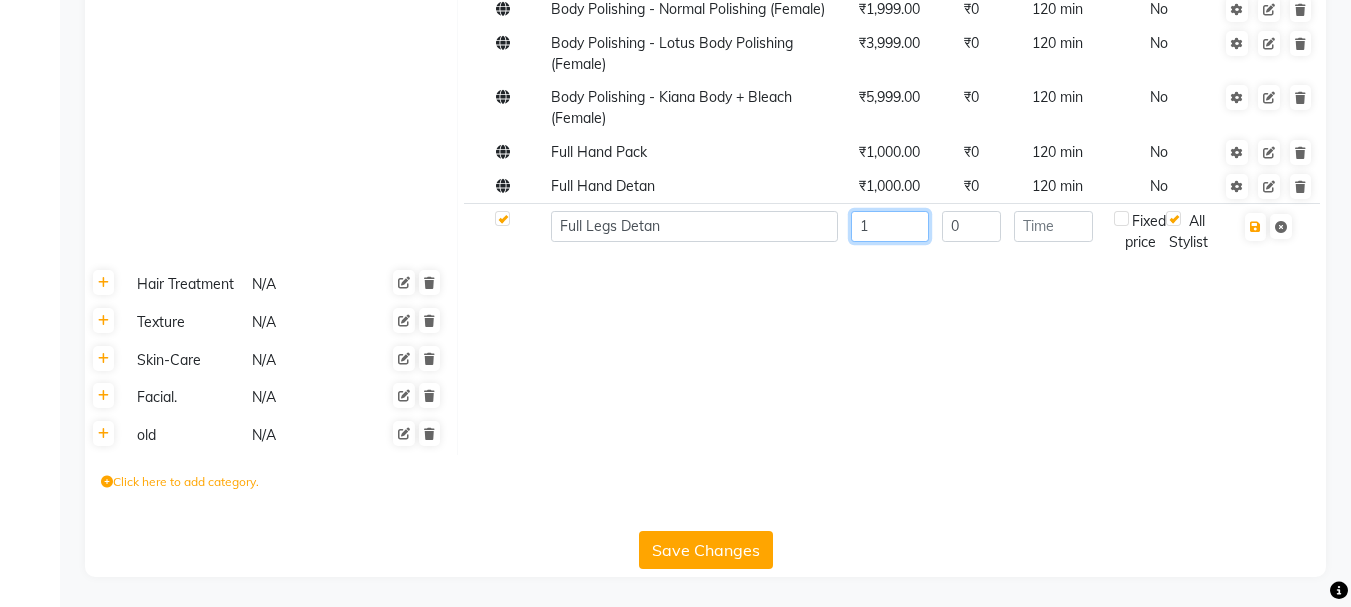 click on "1" 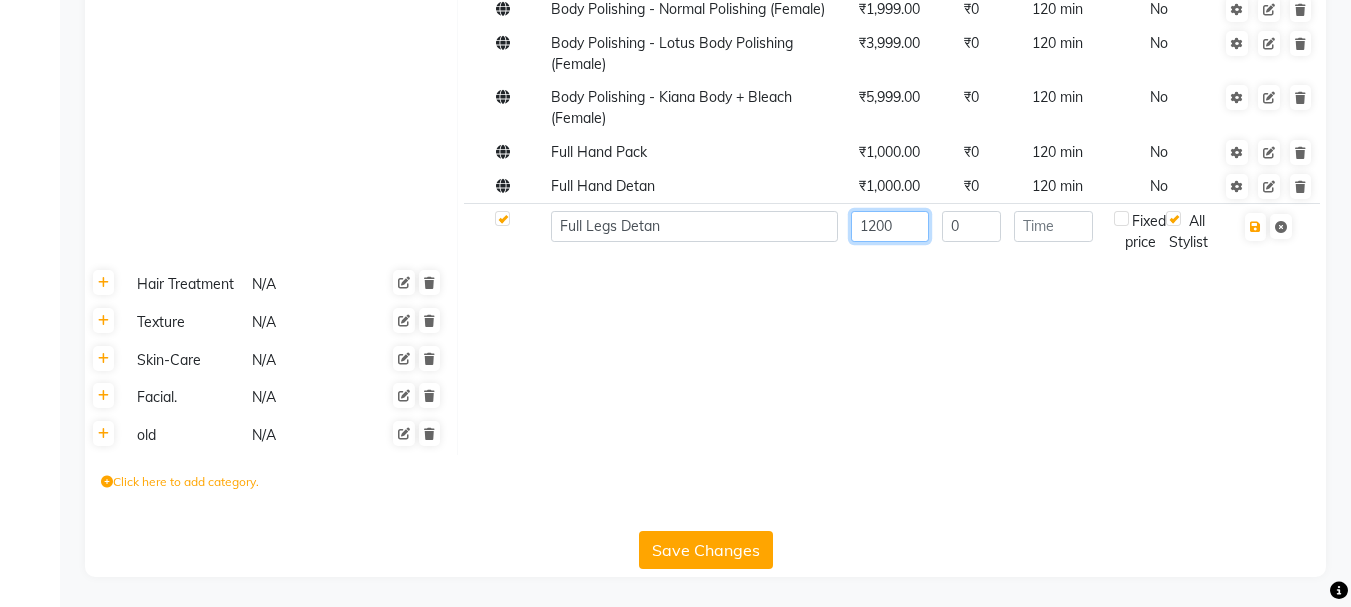 type on "1200" 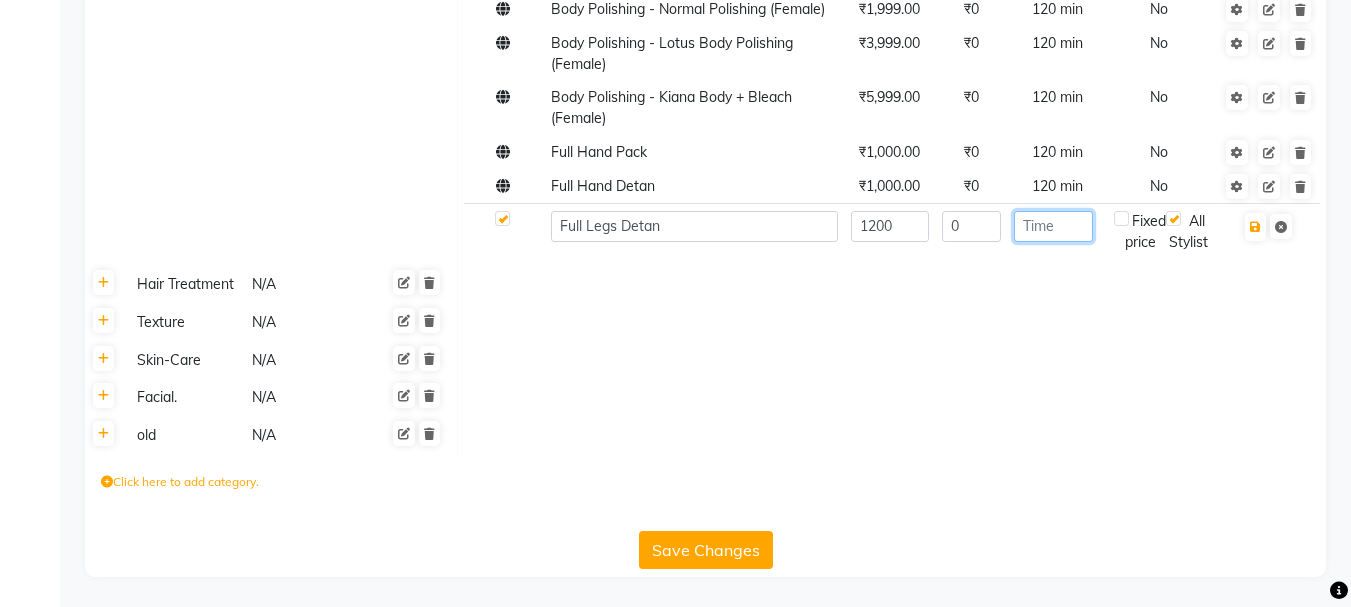 click 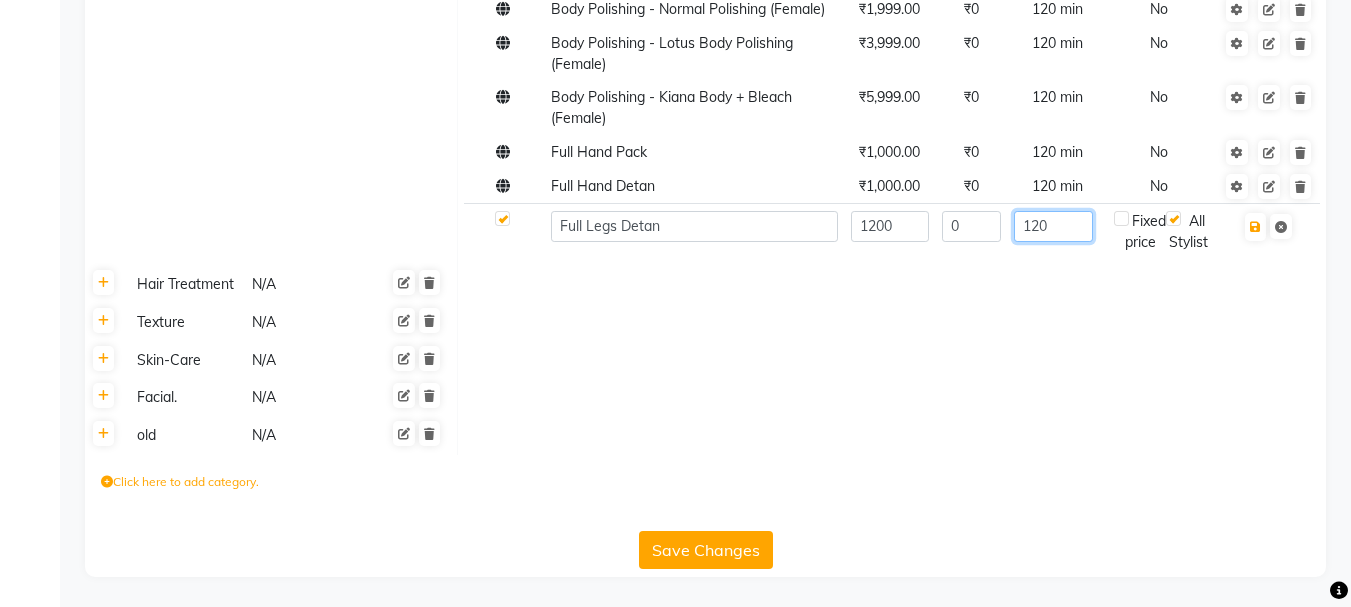 type on "120" 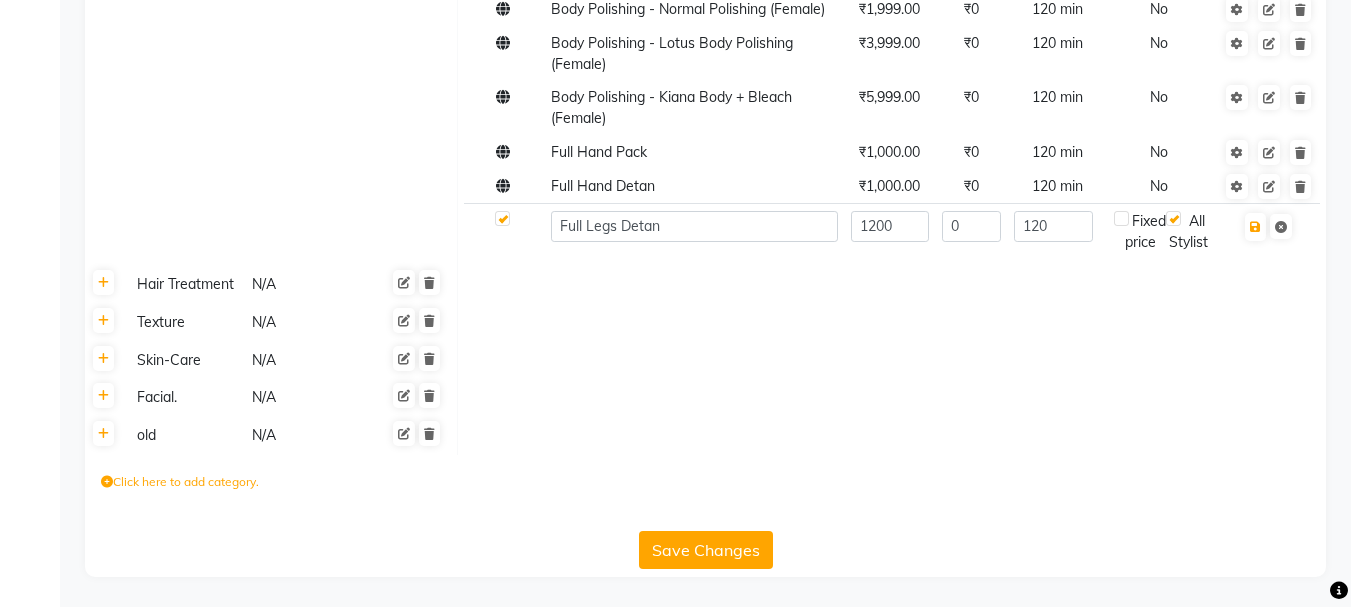 click 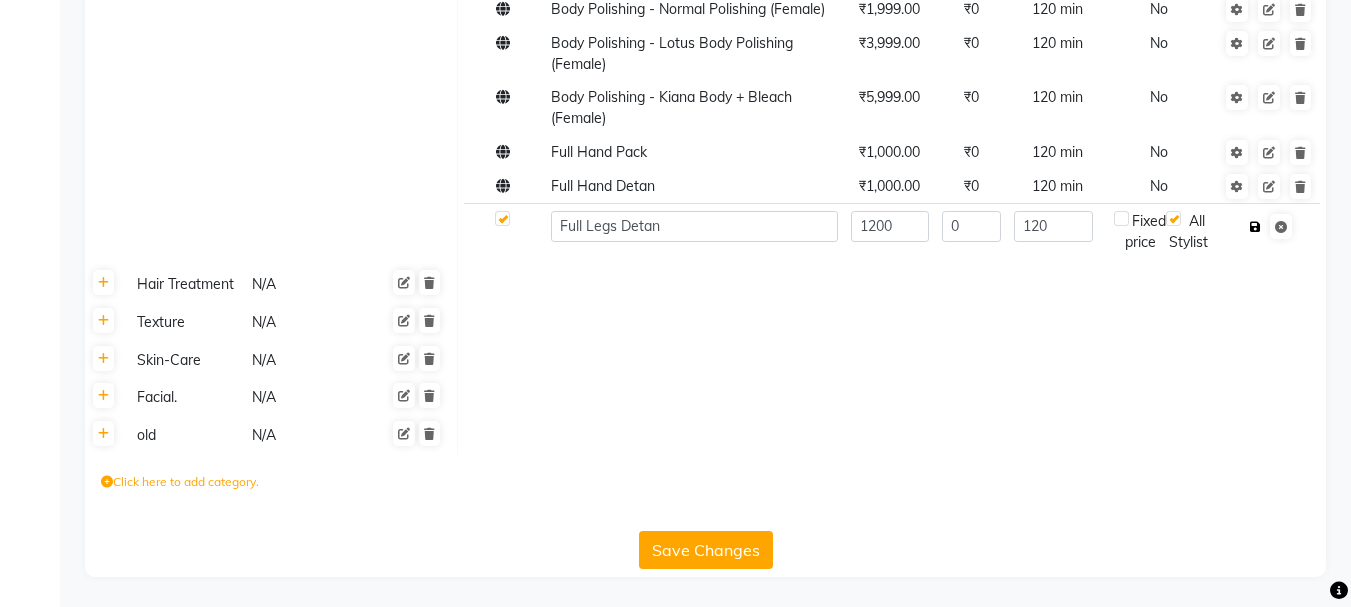 click at bounding box center (1255, 227) 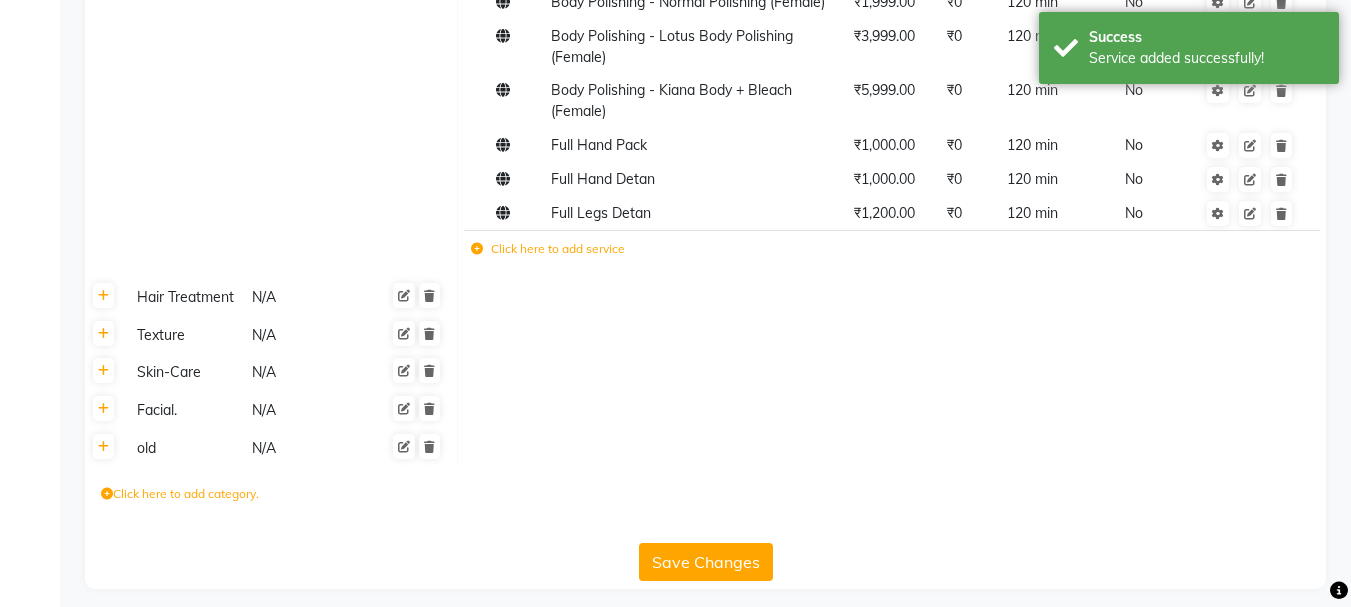 click 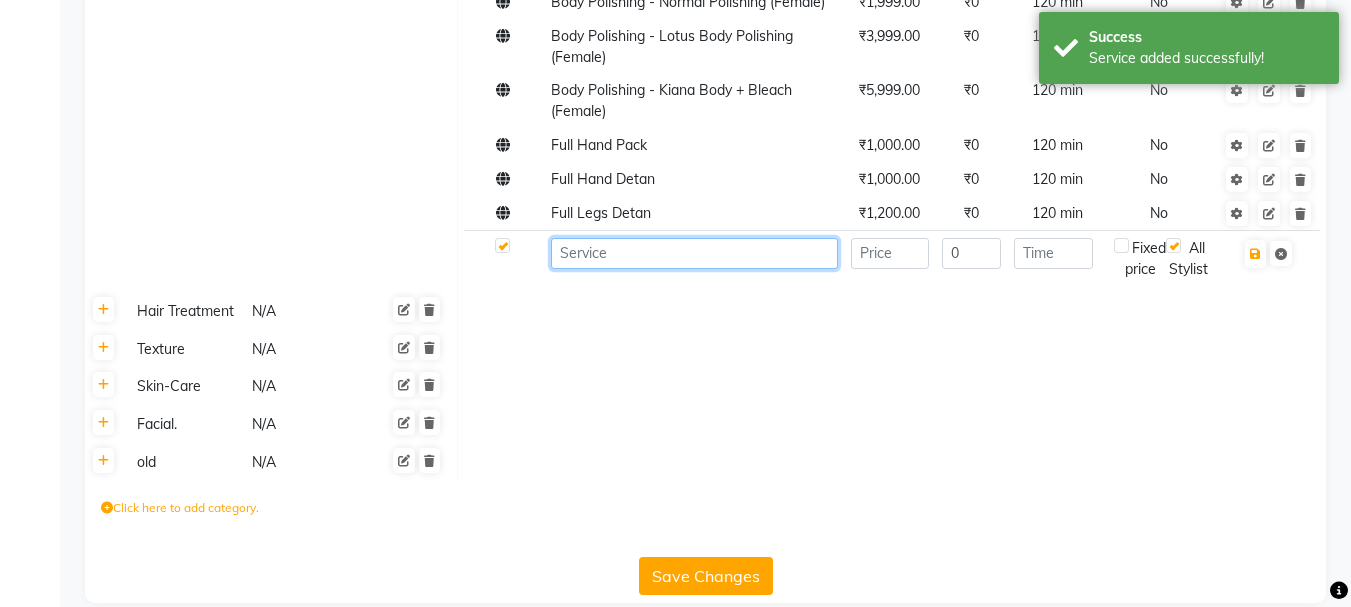 click 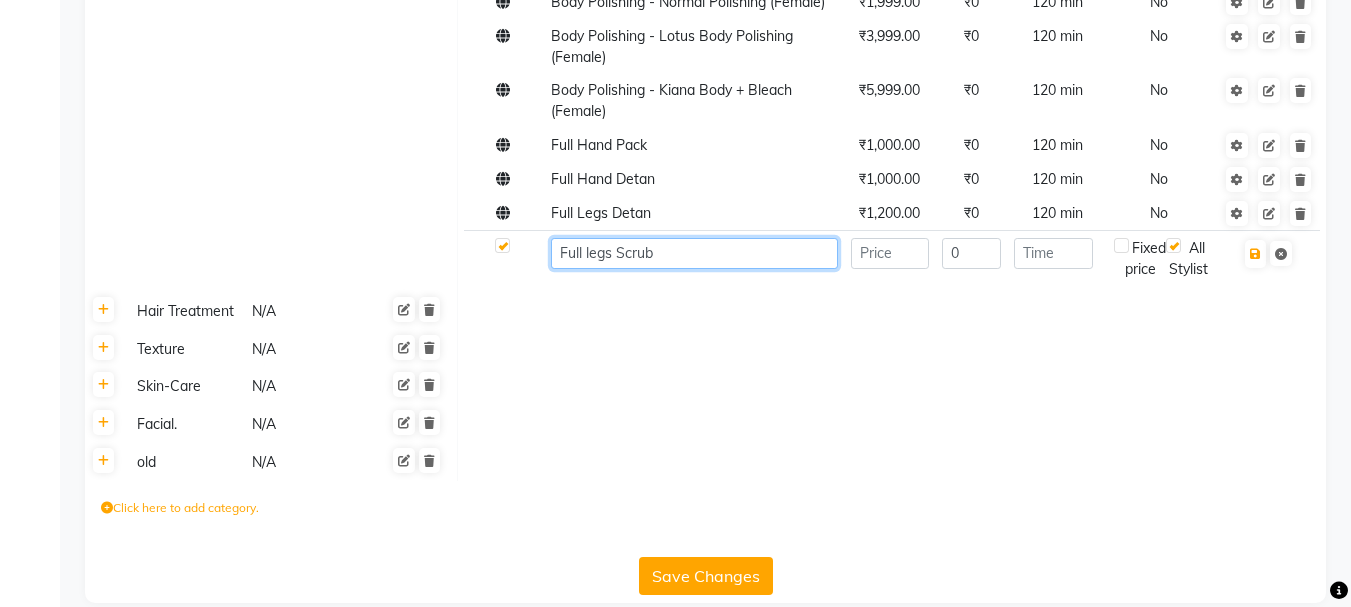 type on "Full legs Scrub" 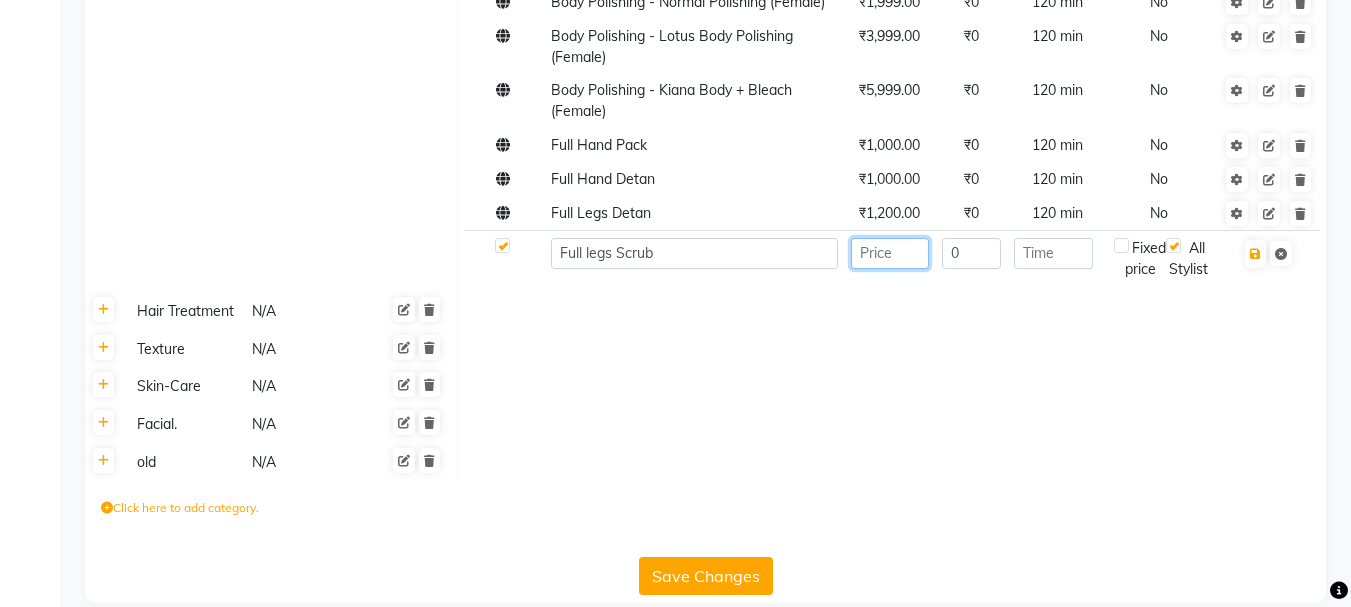click 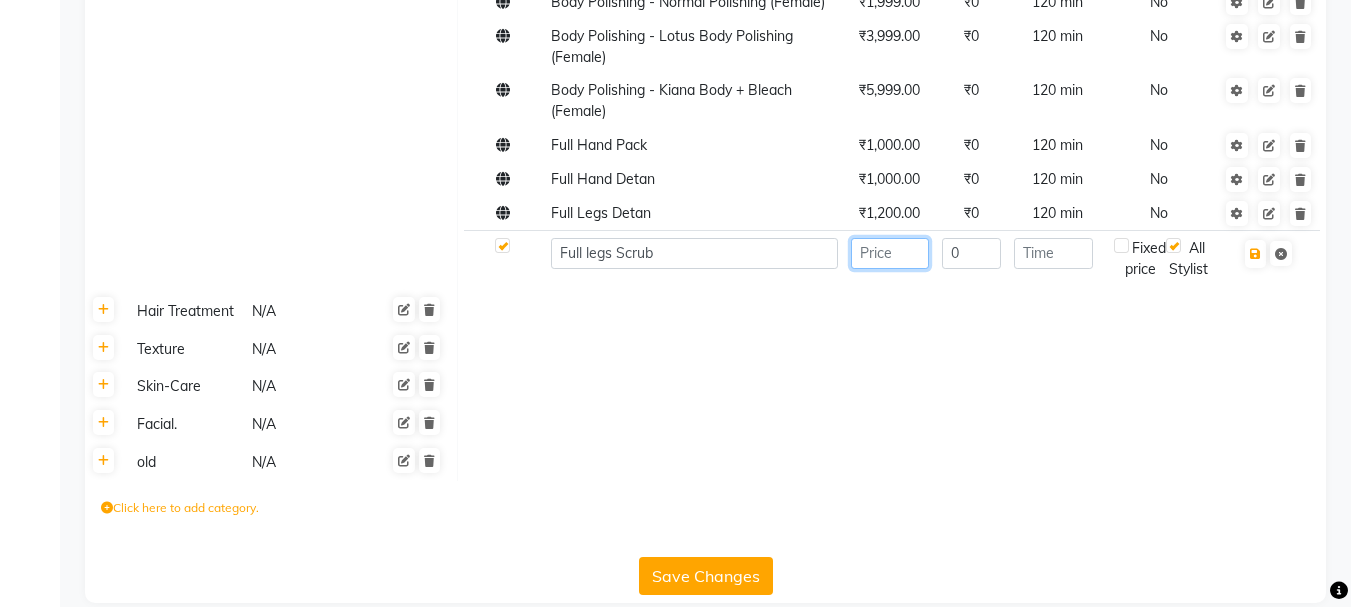 type on "1" 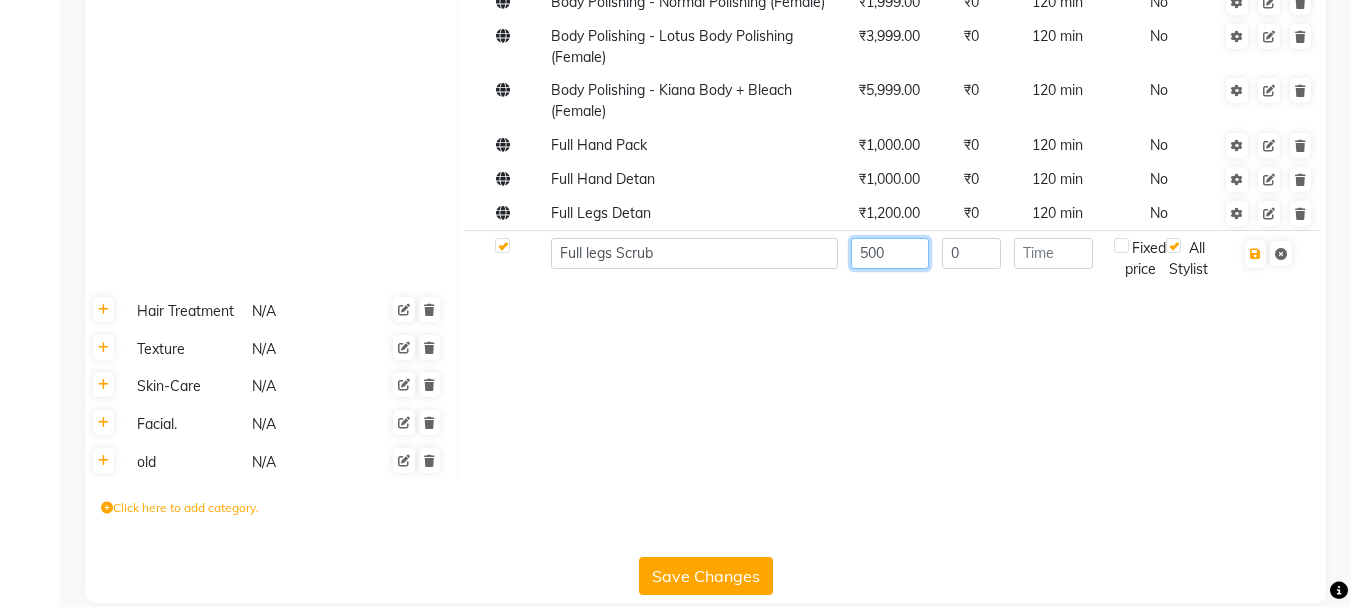 type on "500" 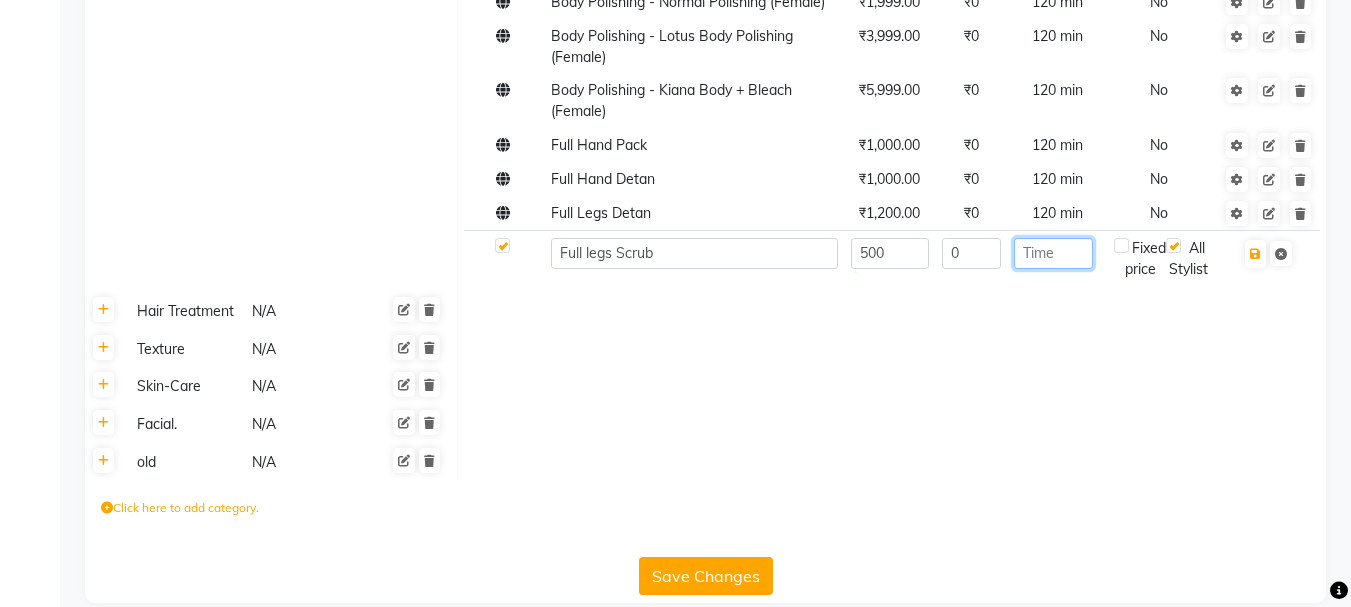 click 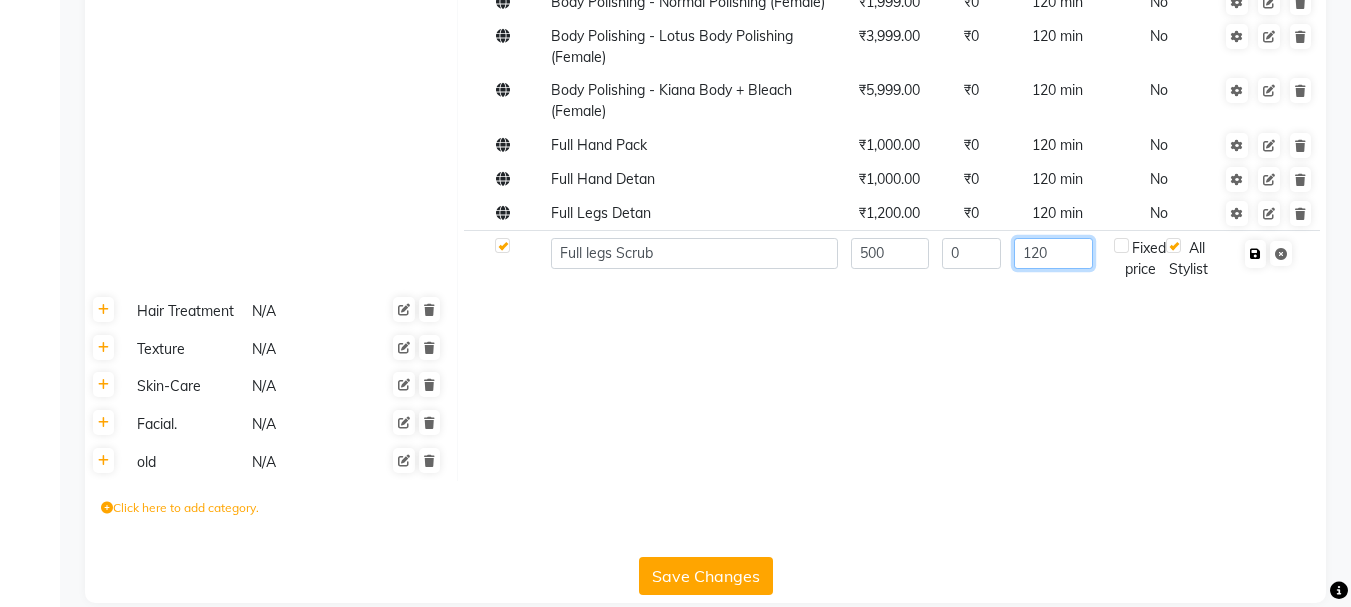 type on "120" 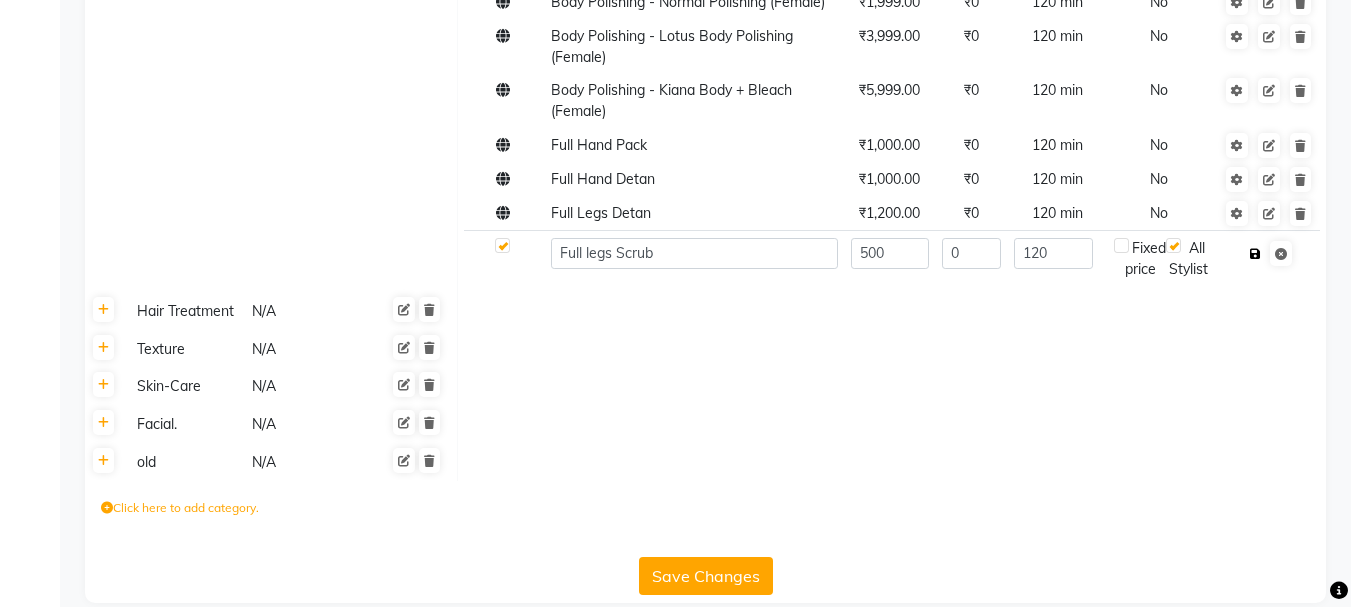 click at bounding box center (1255, 254) 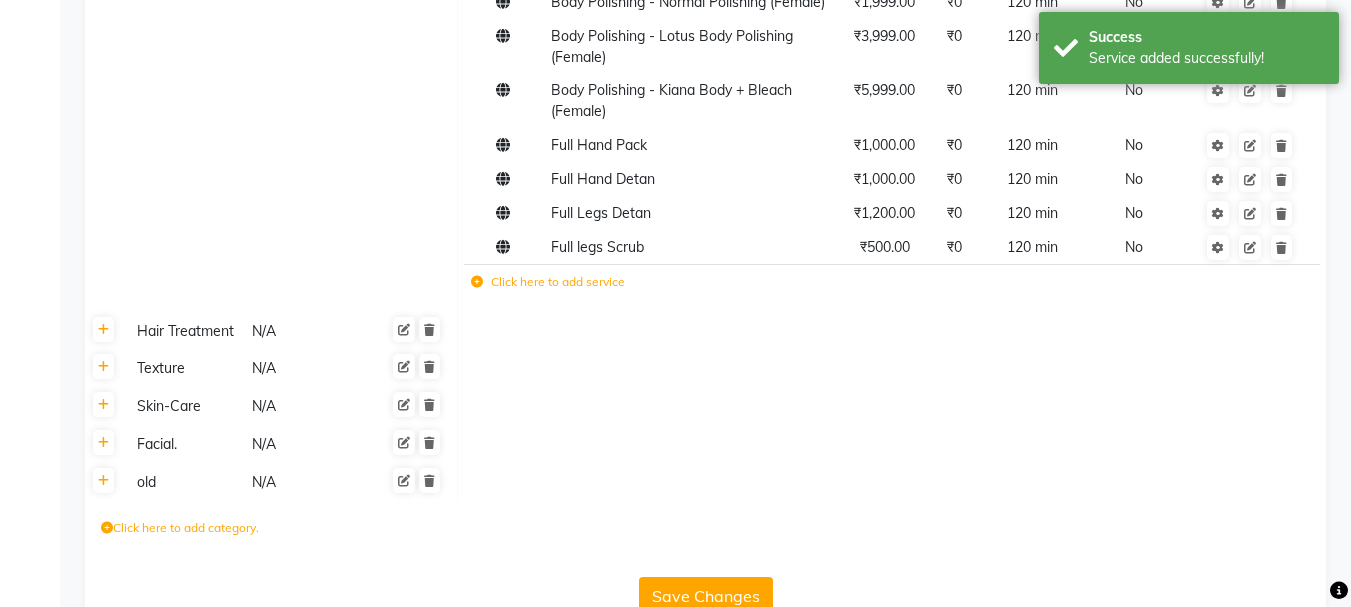 click 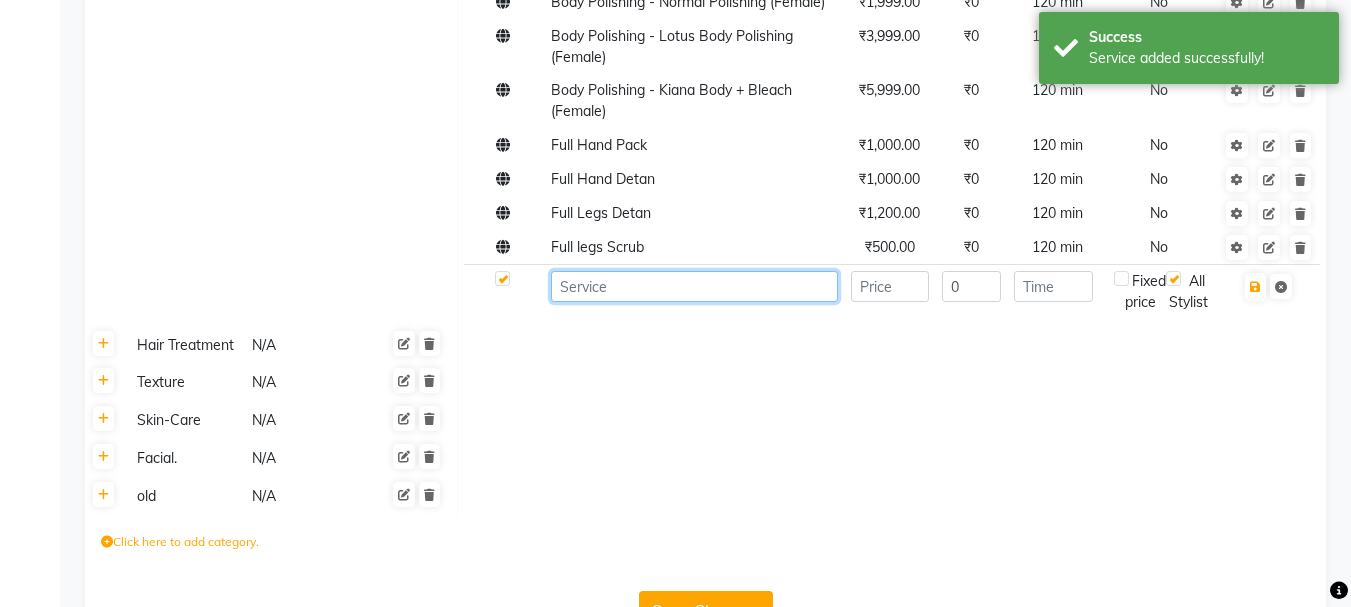 click 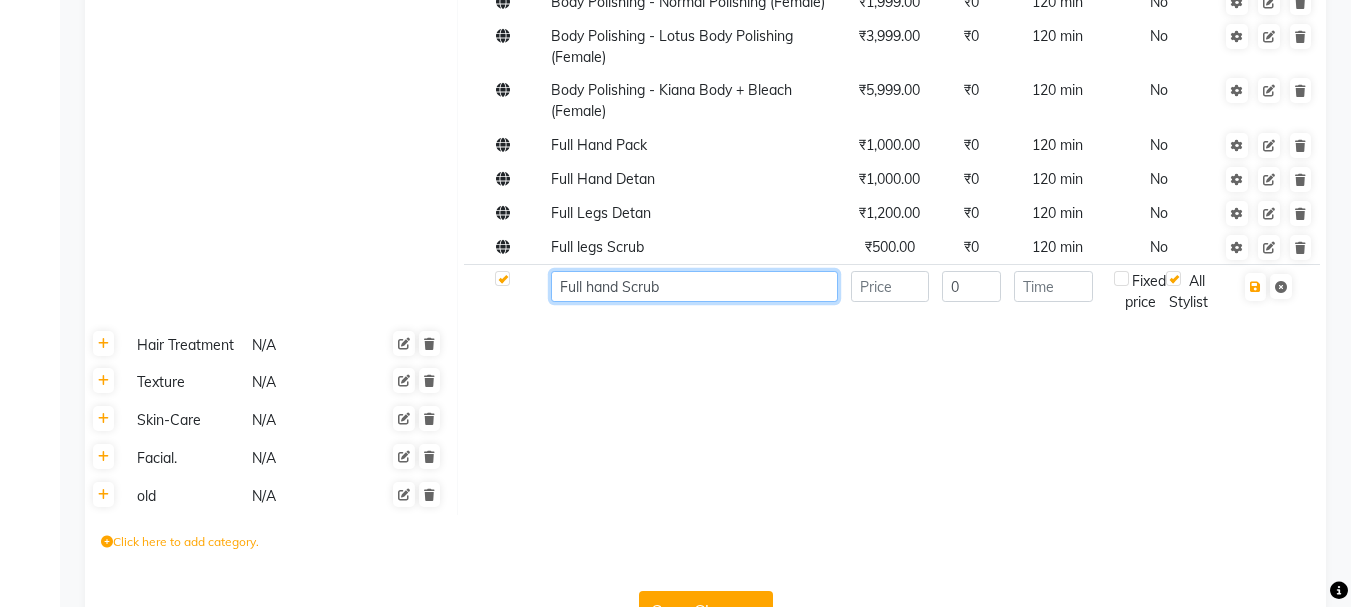 type on "Full hand Scrub" 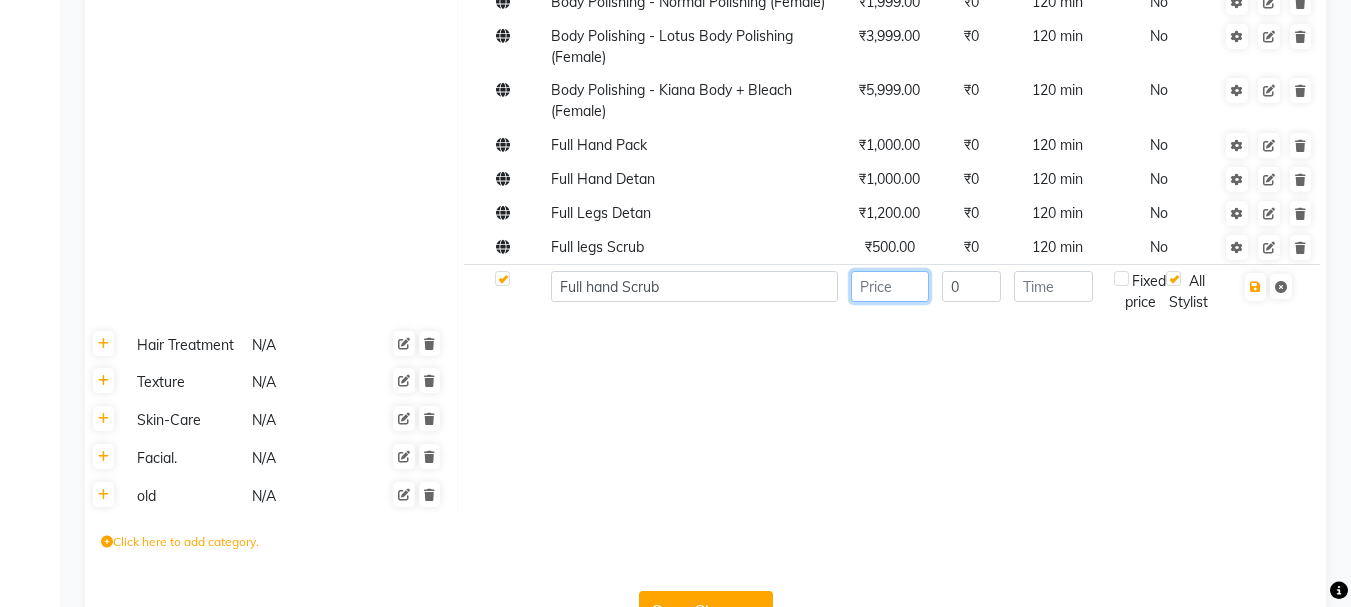 click 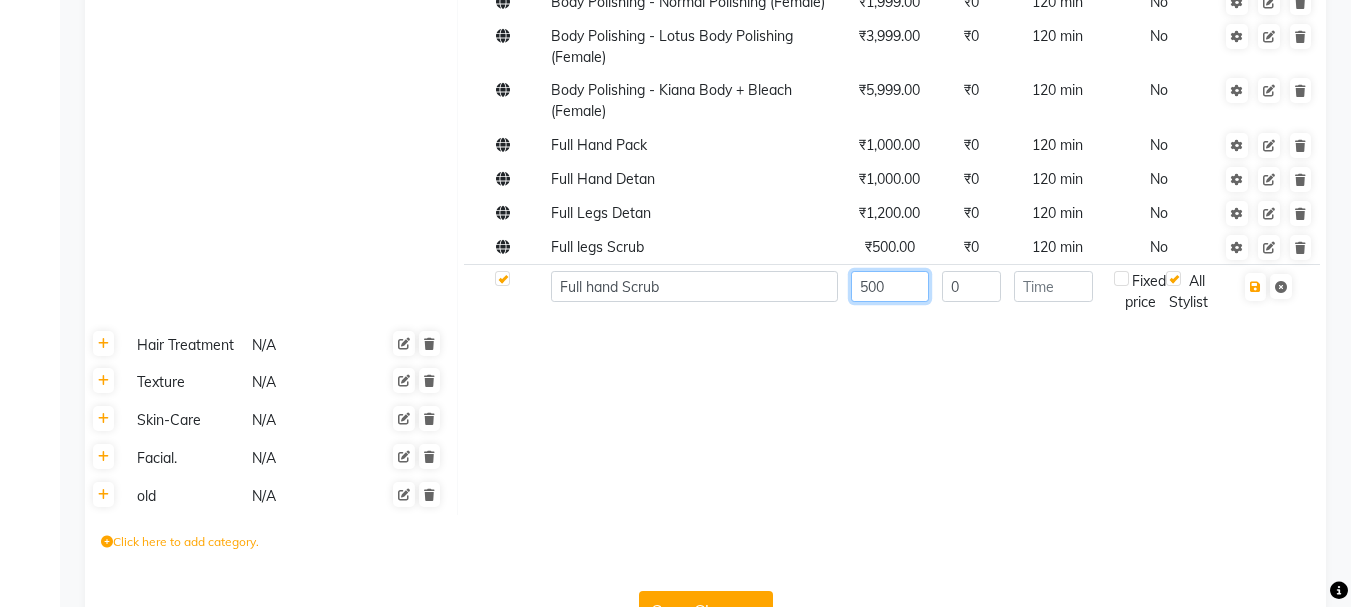 type on "500" 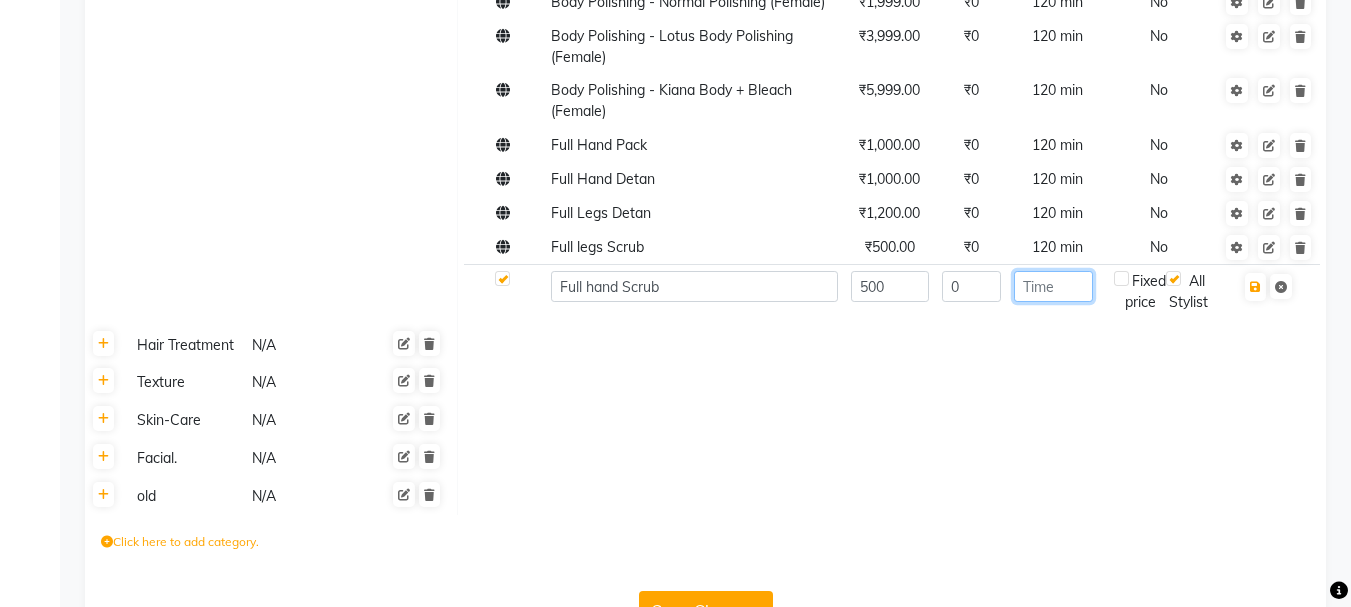 click 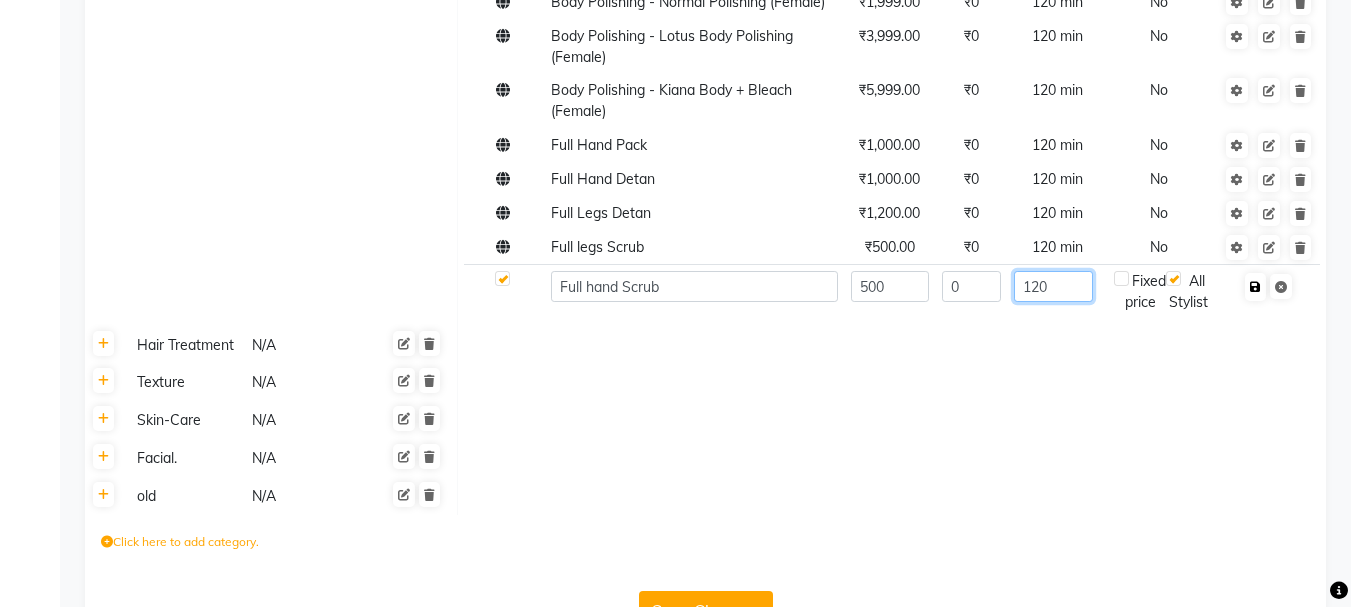 type on "120" 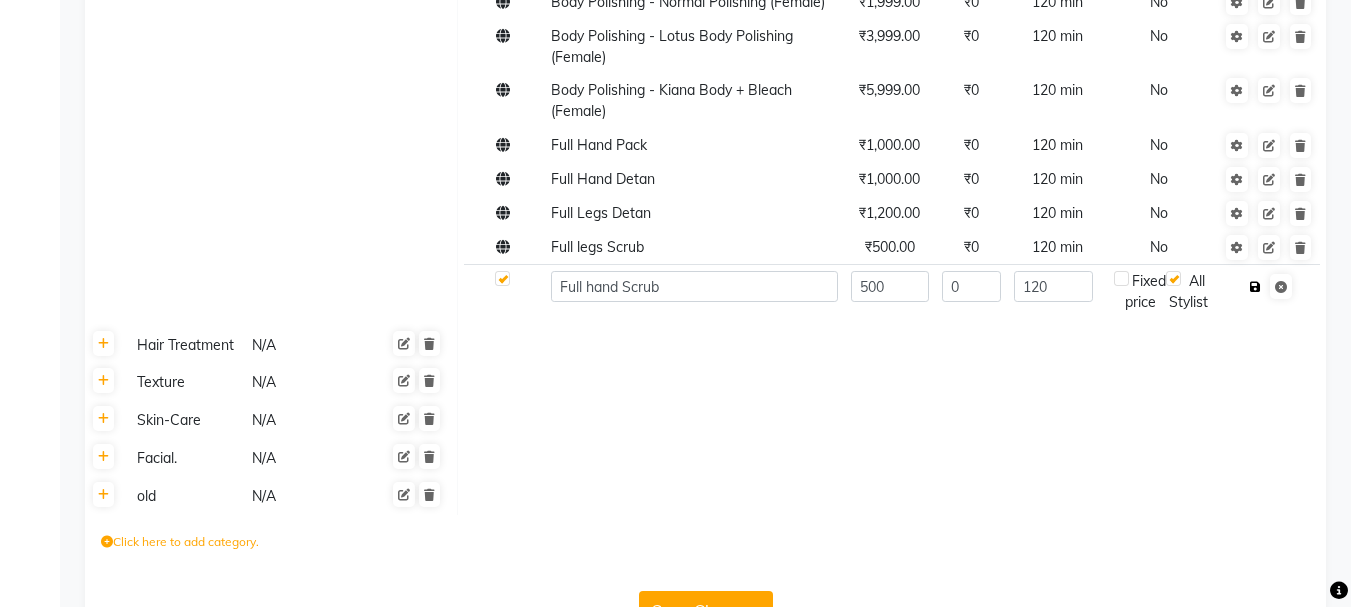 click at bounding box center (1255, 287) 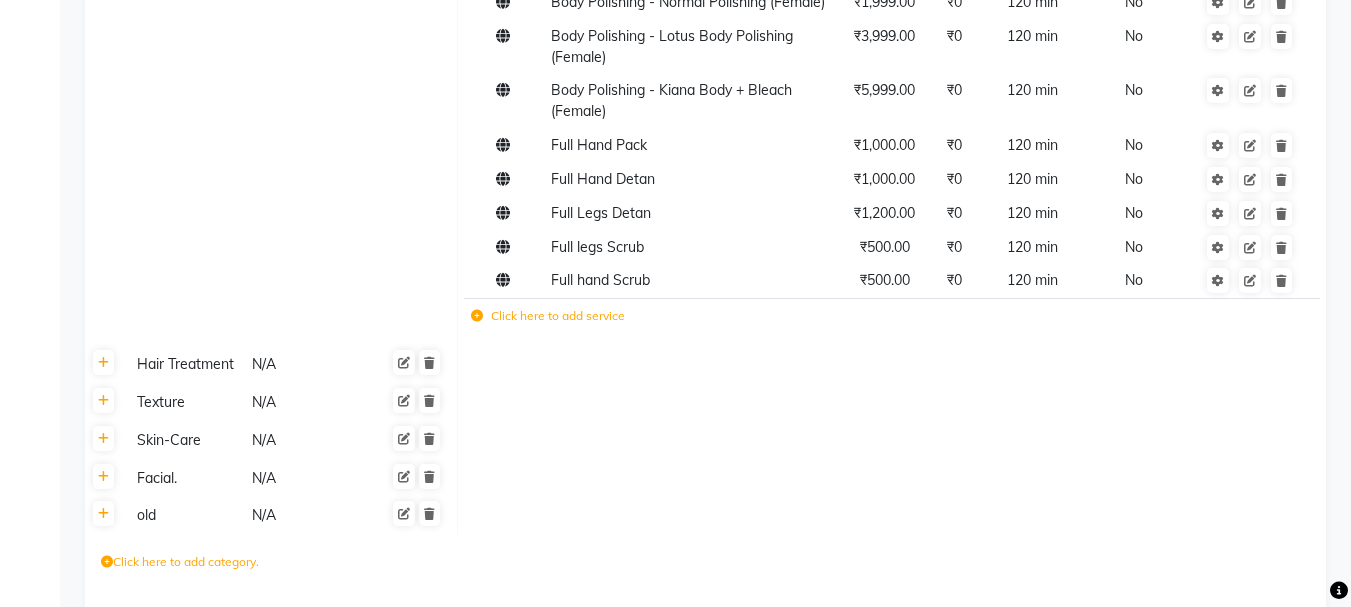 click 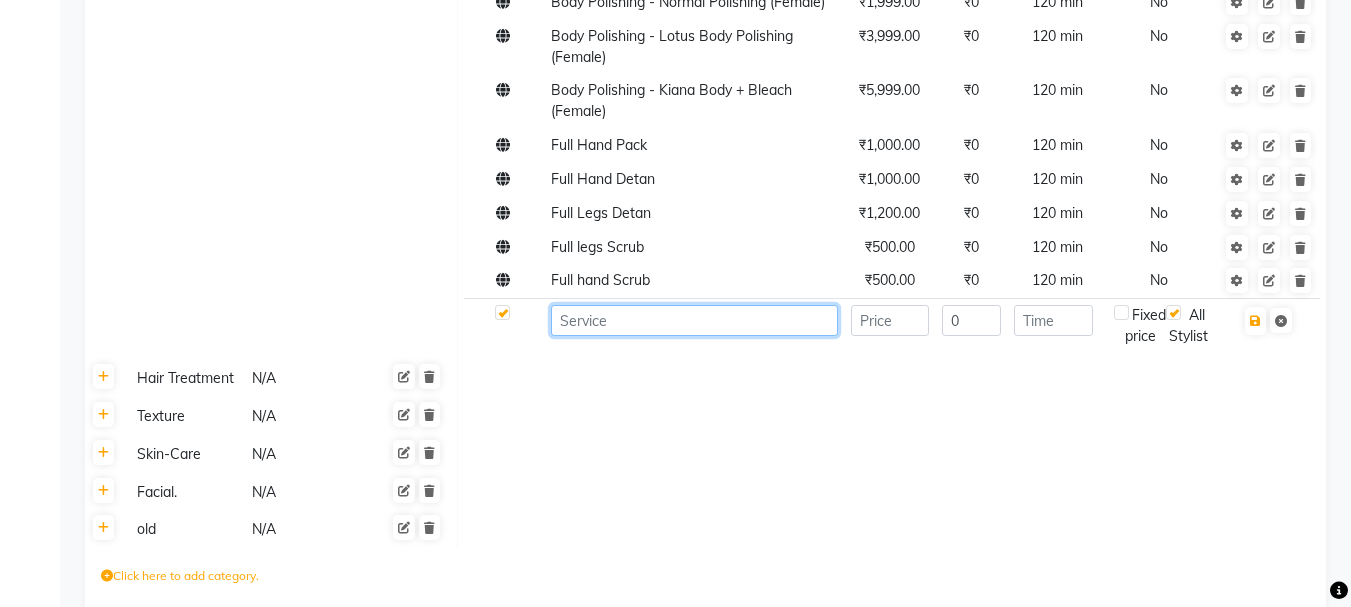 click 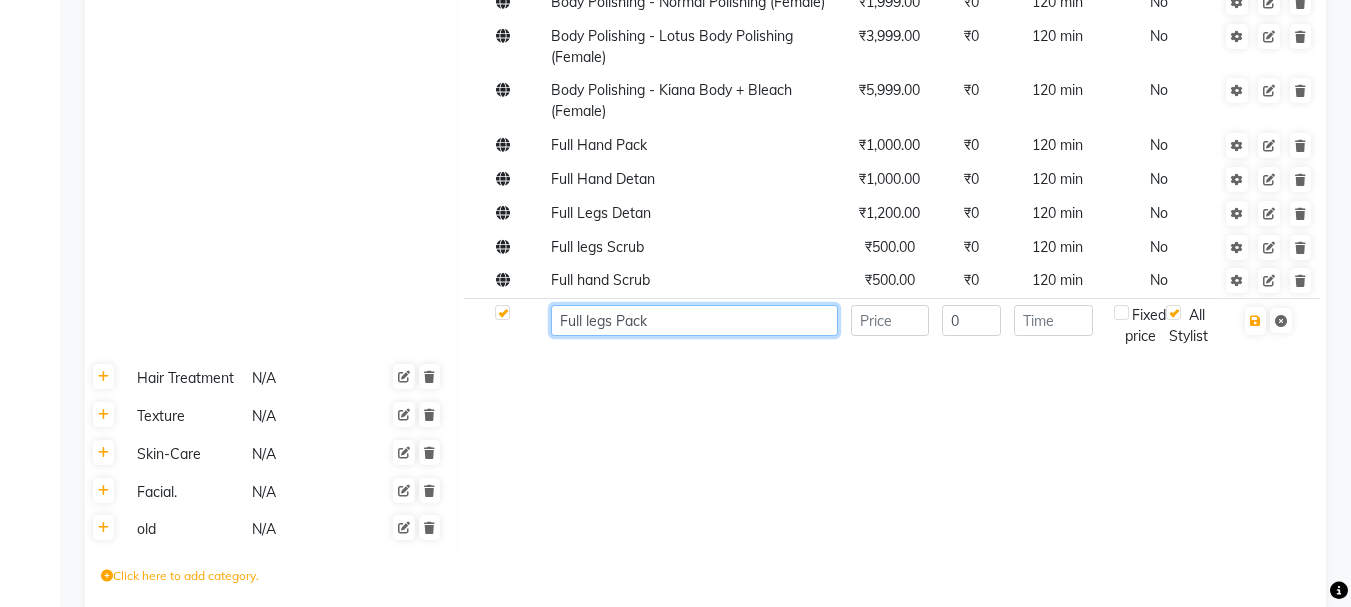 type on "Full legs Pack" 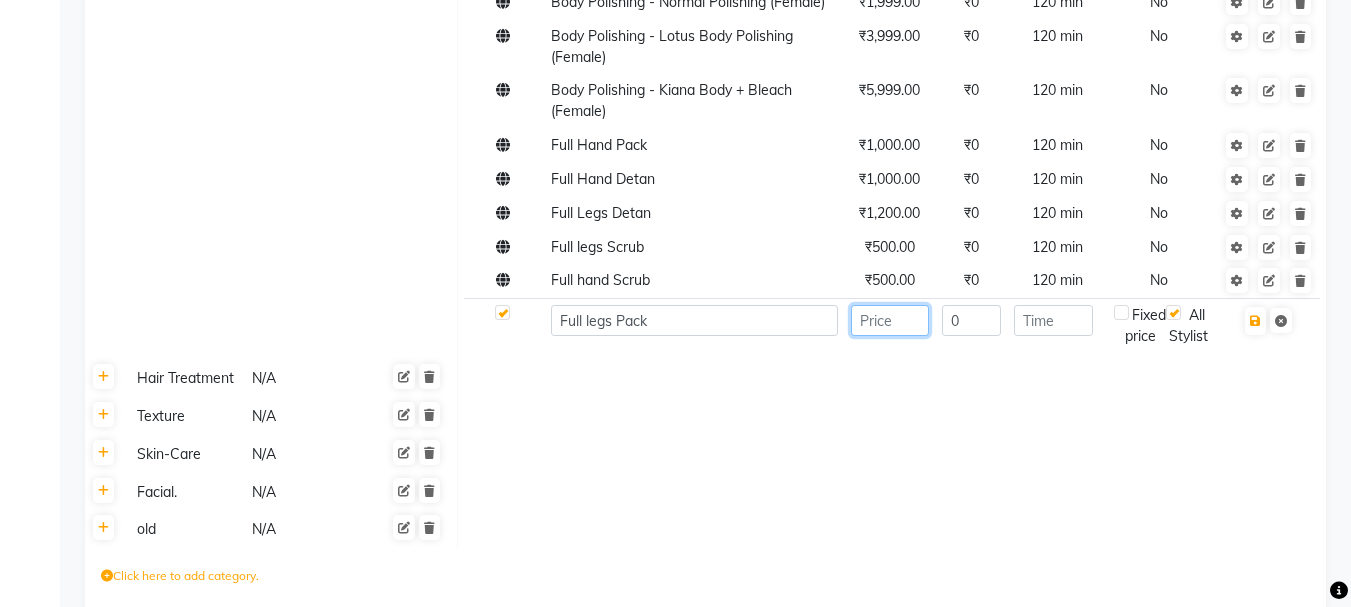 click 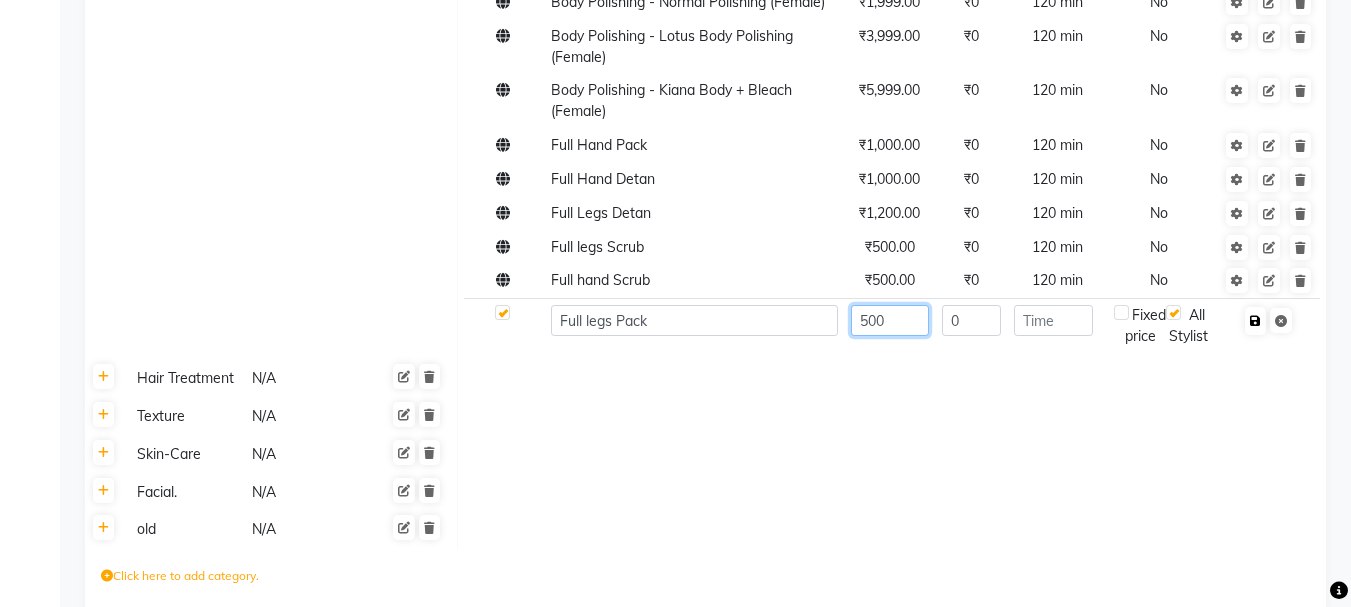 type on "500" 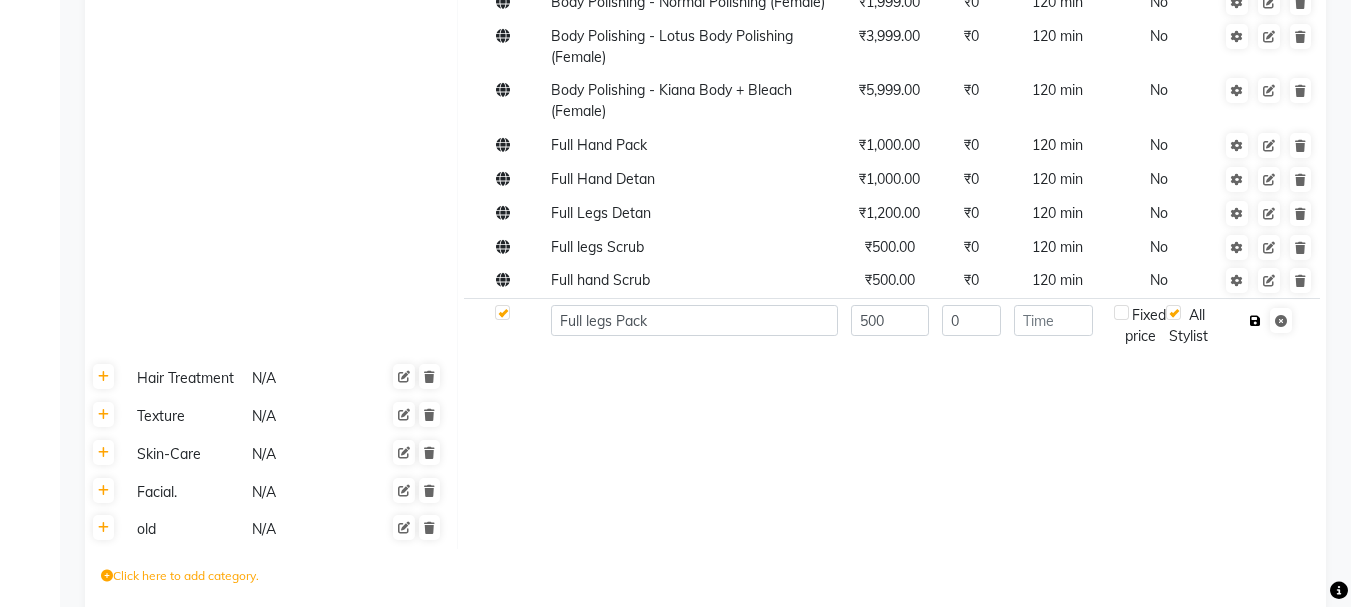 click at bounding box center [1255, 321] 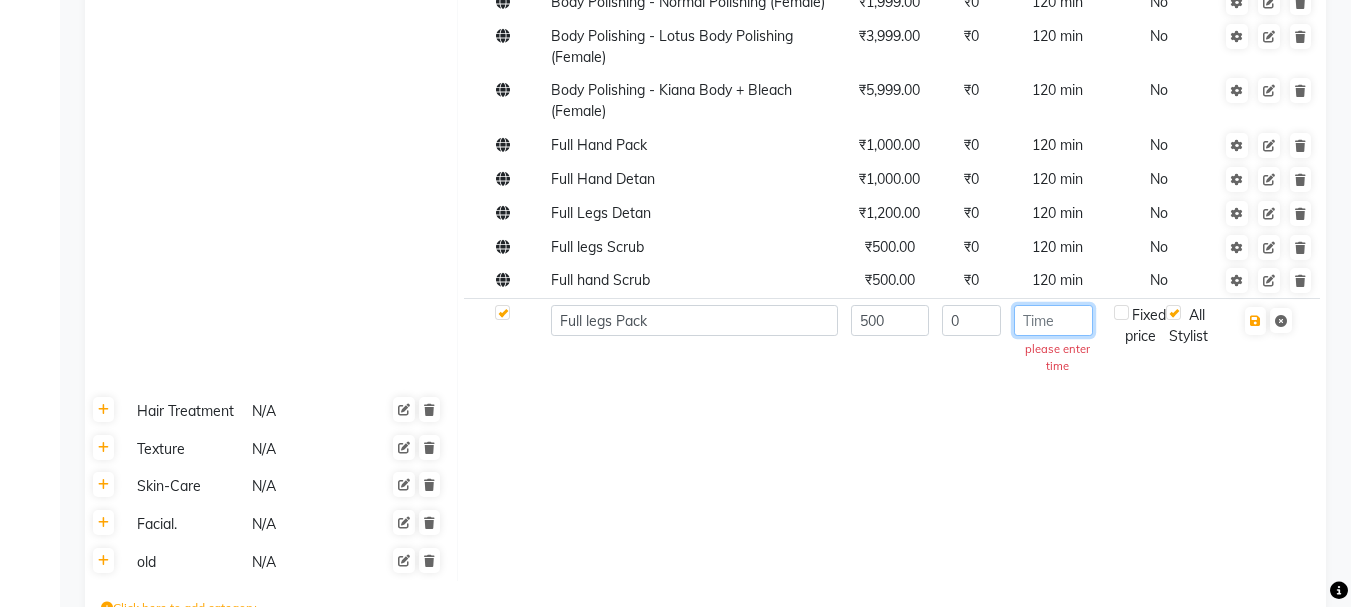 click 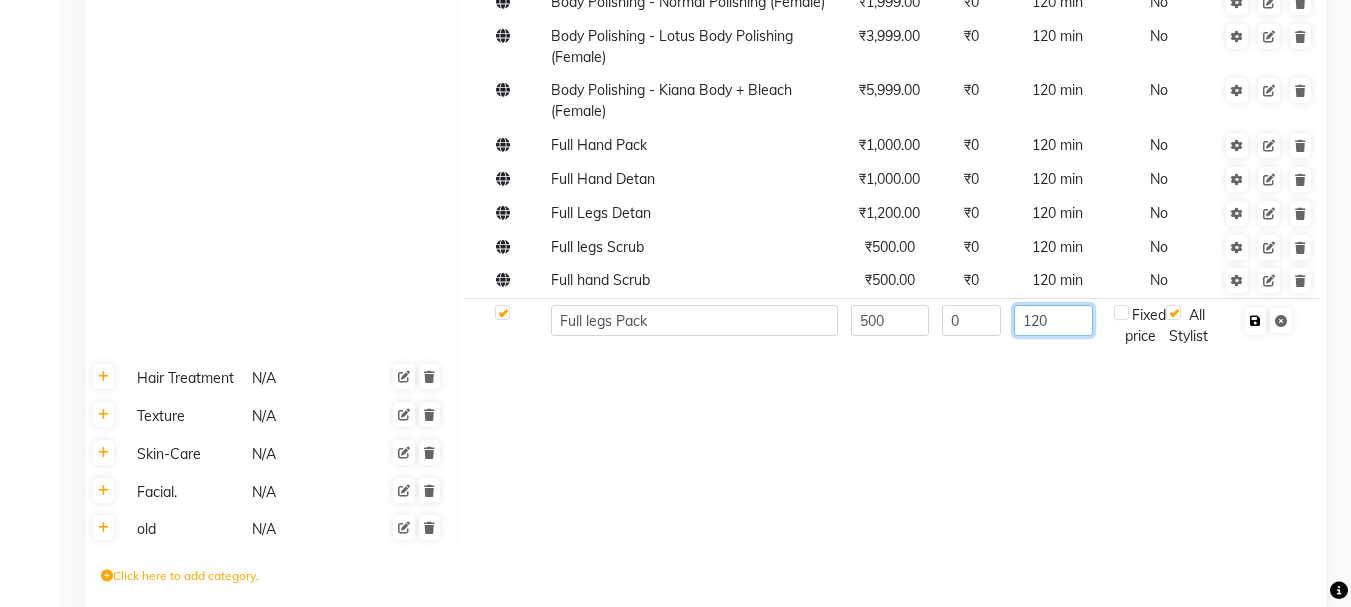 type on "120" 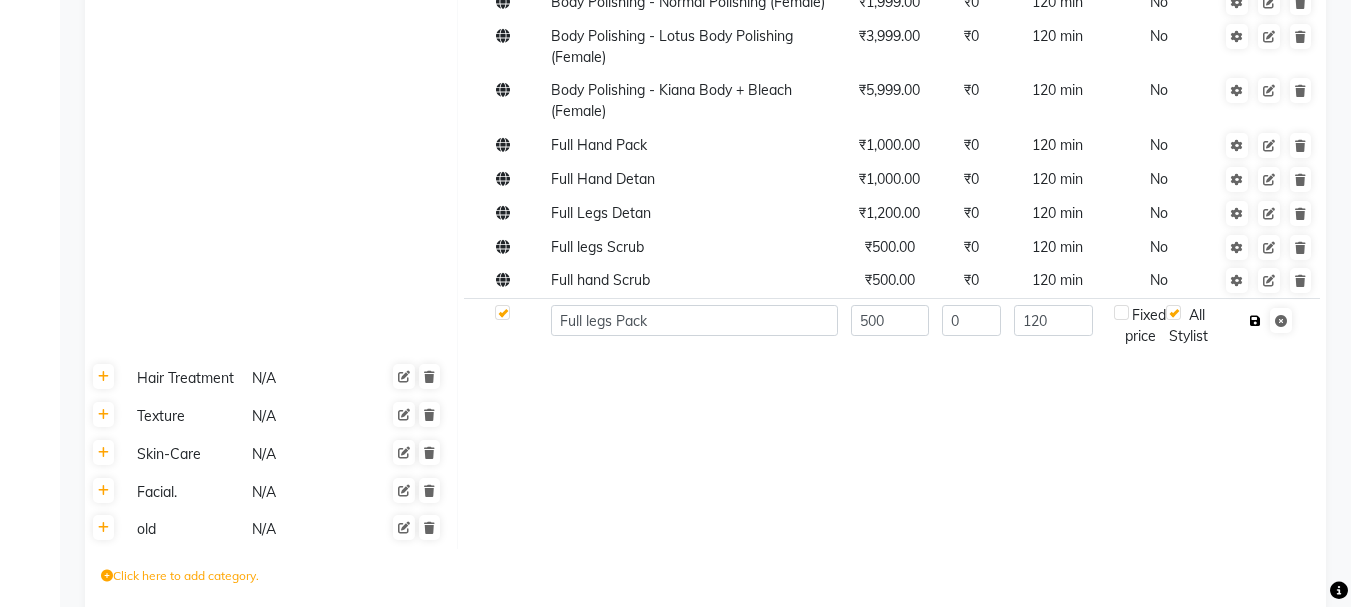 click at bounding box center [1255, 321] 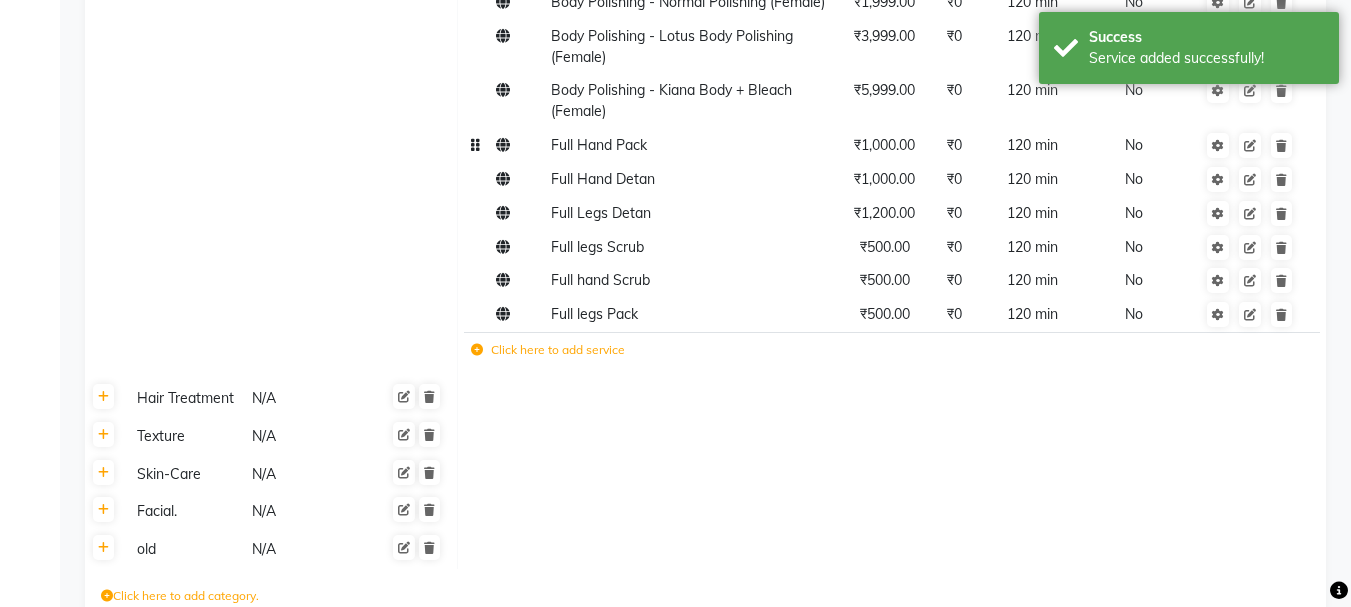 click 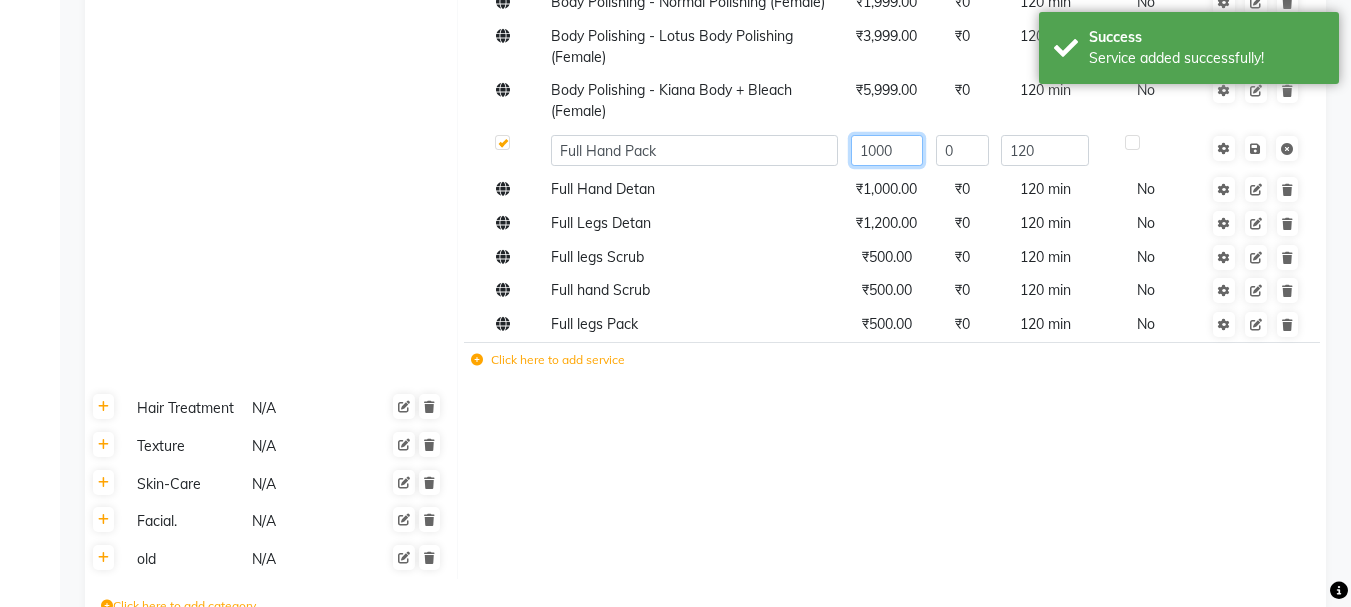click on "1000" 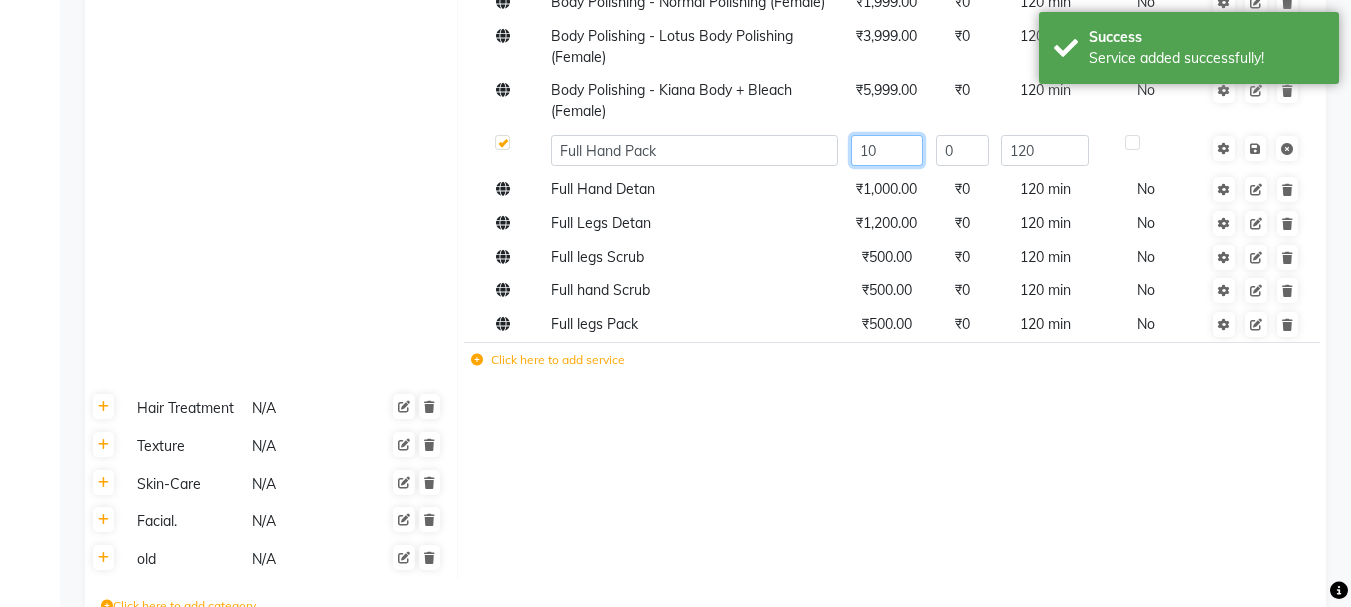 type on "1" 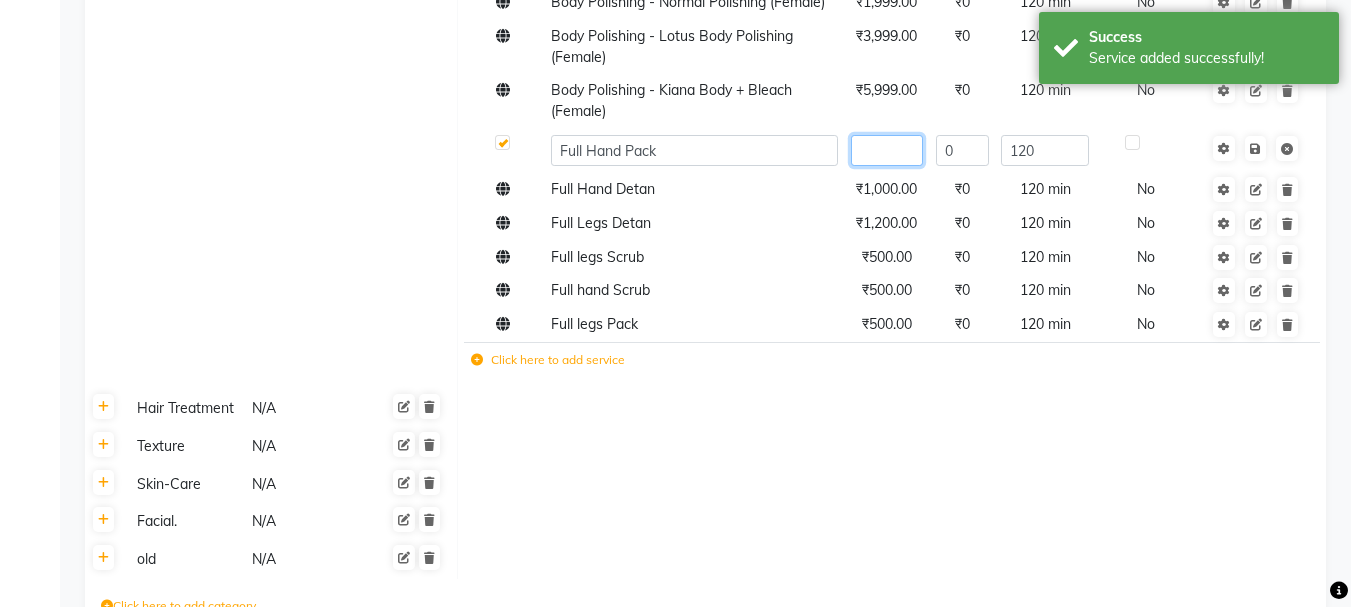 type on "3" 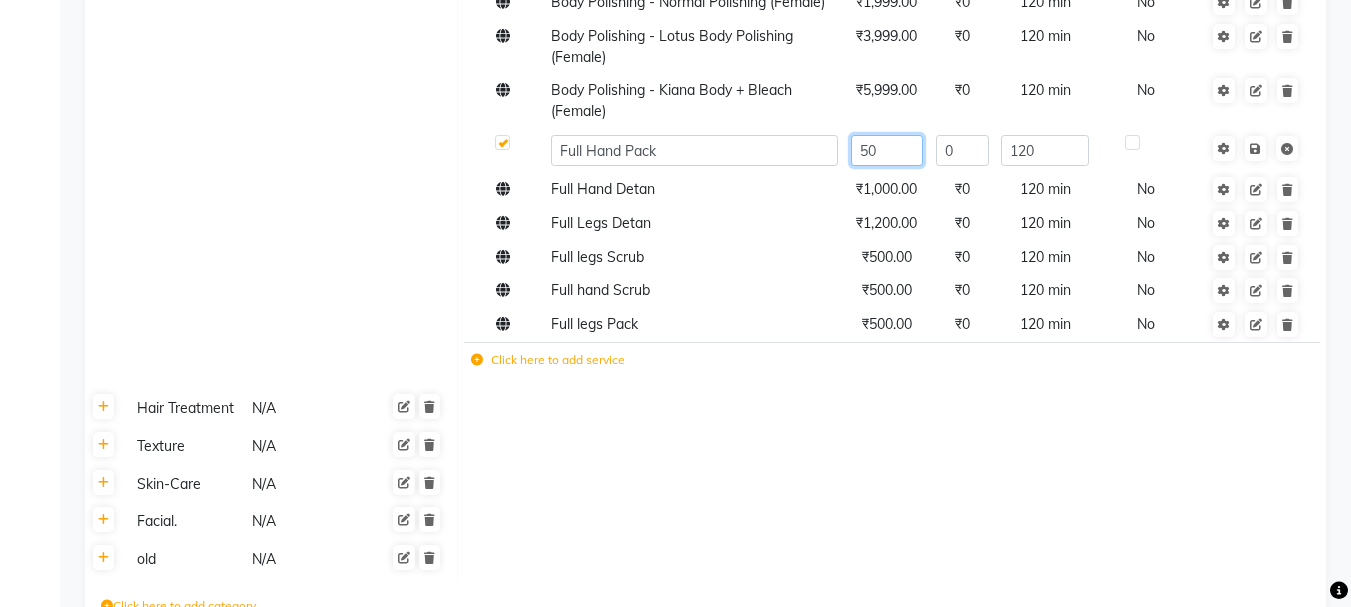 type on "500" 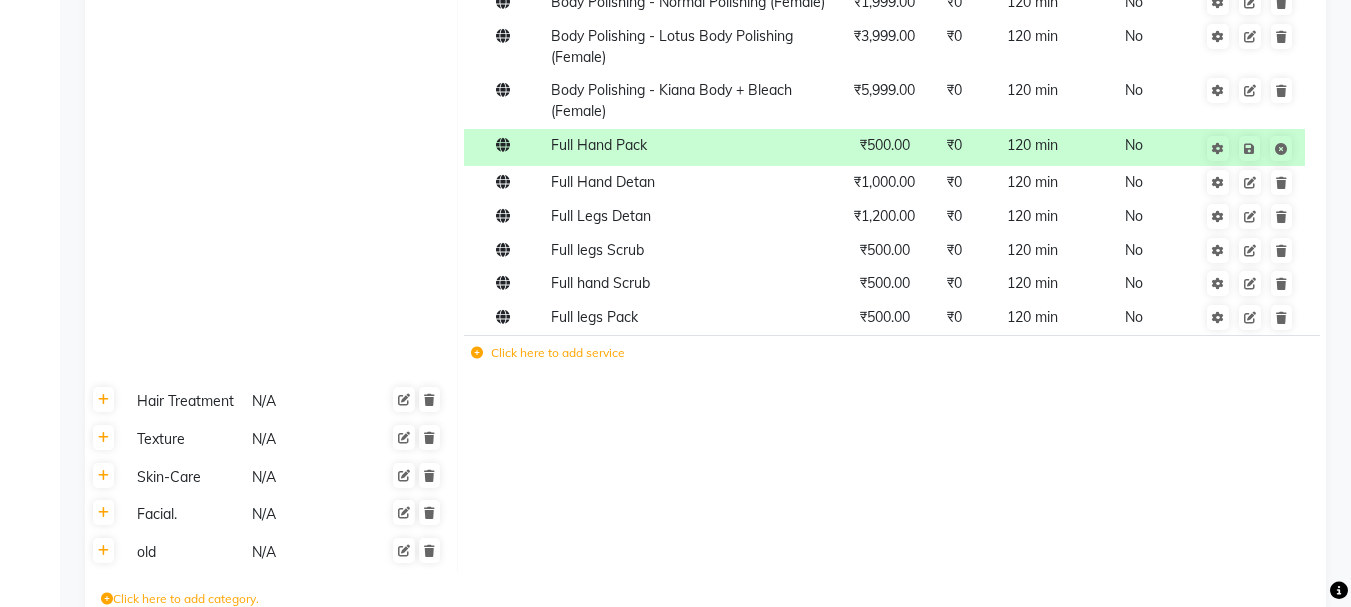 click 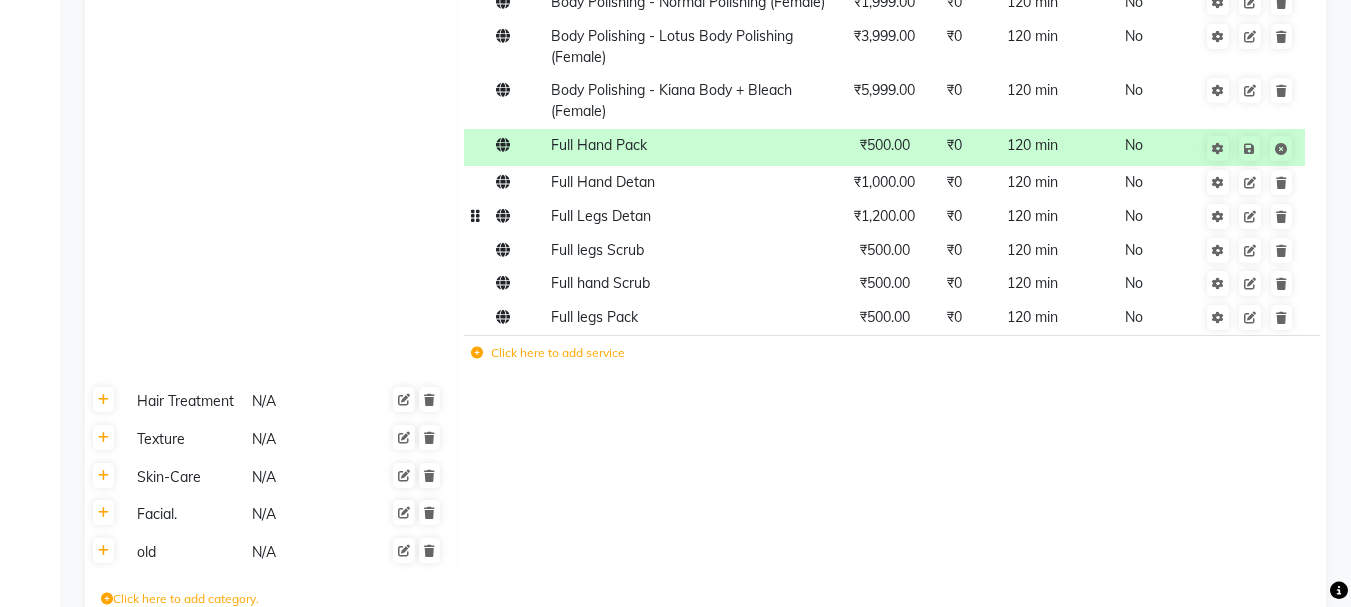 click on "Full Legs Detan" 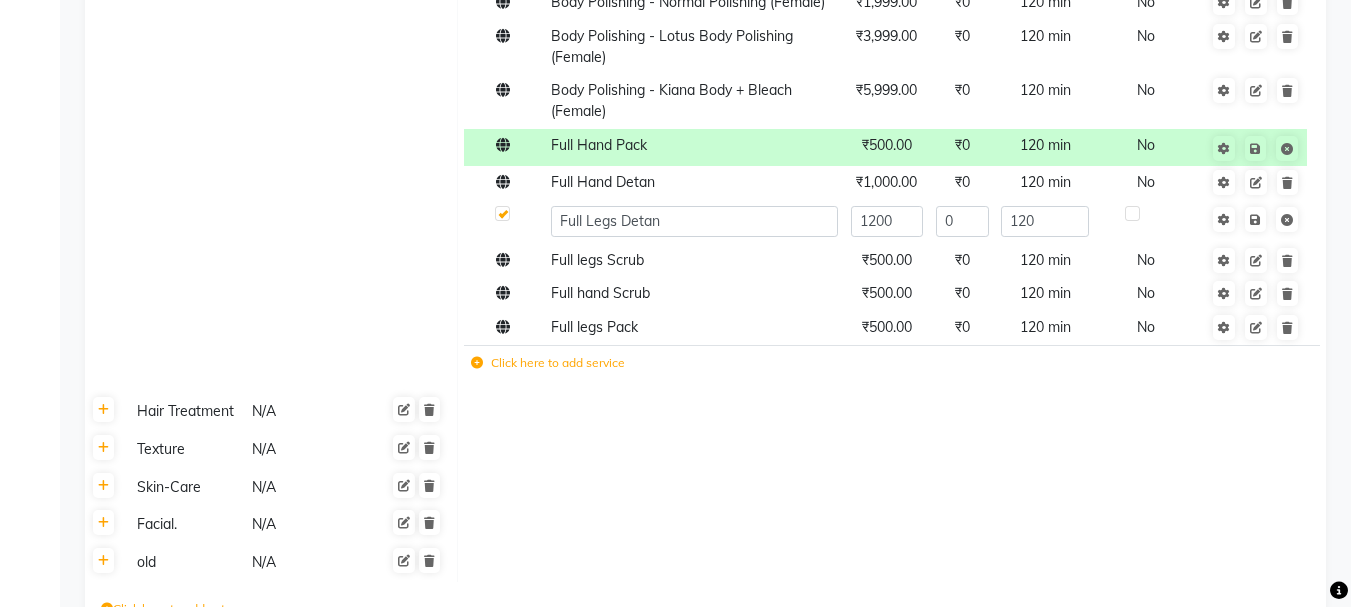 click 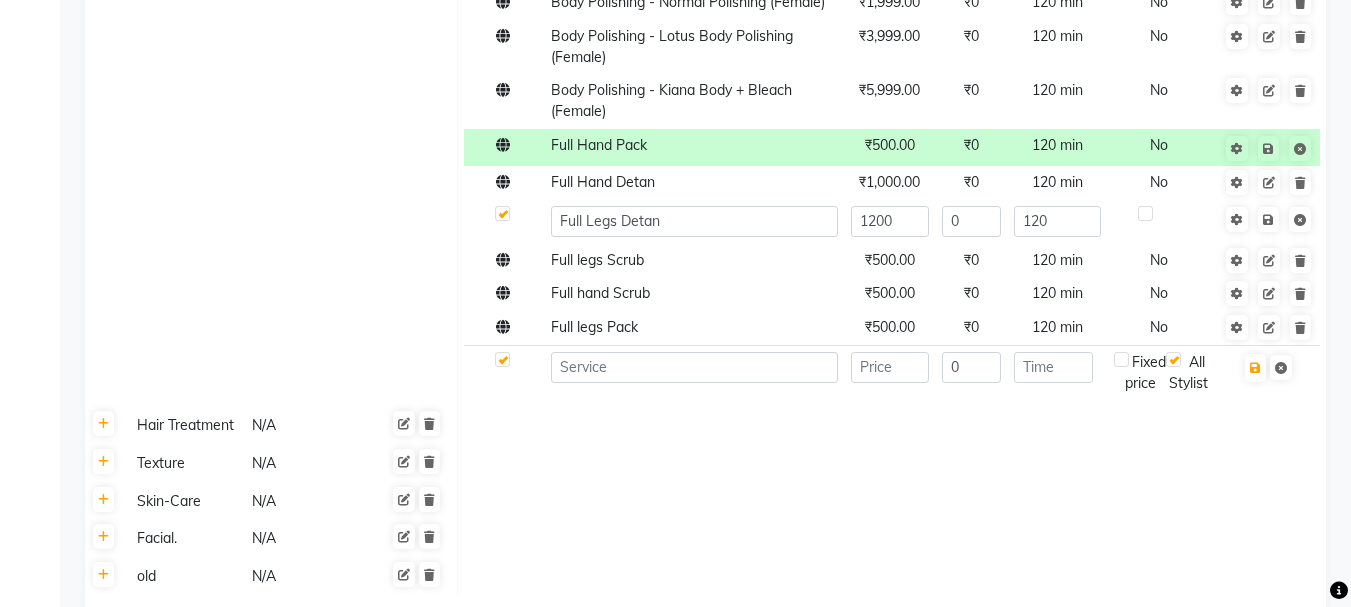 click 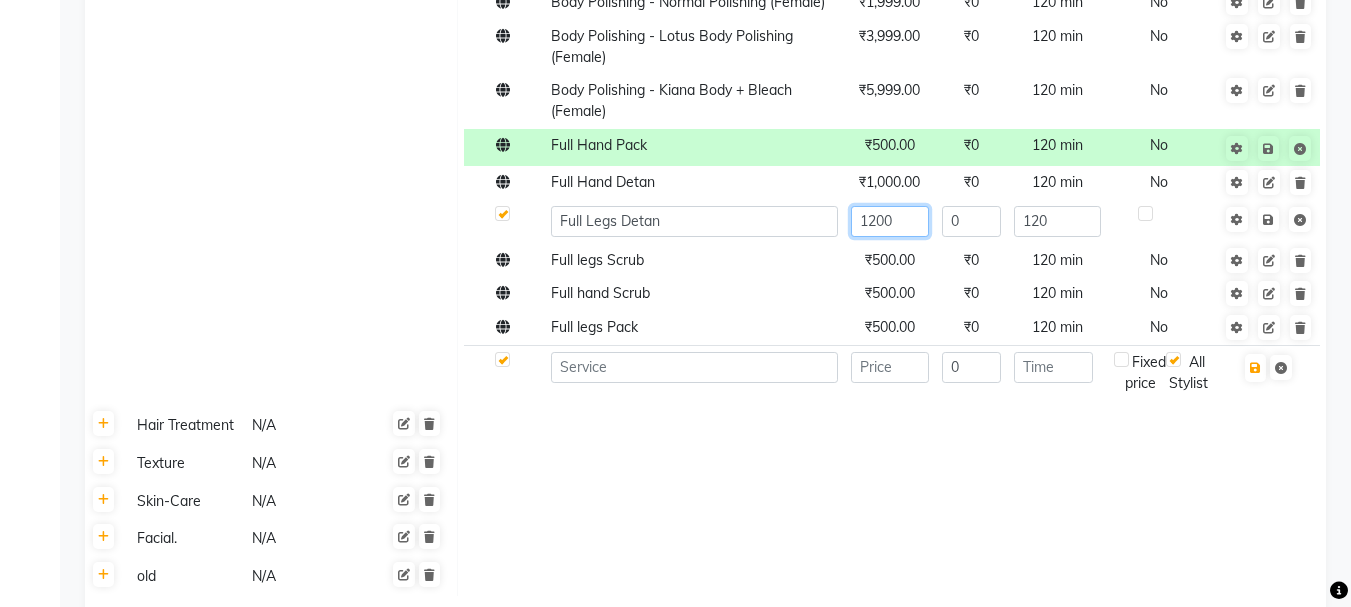 click on "1200" 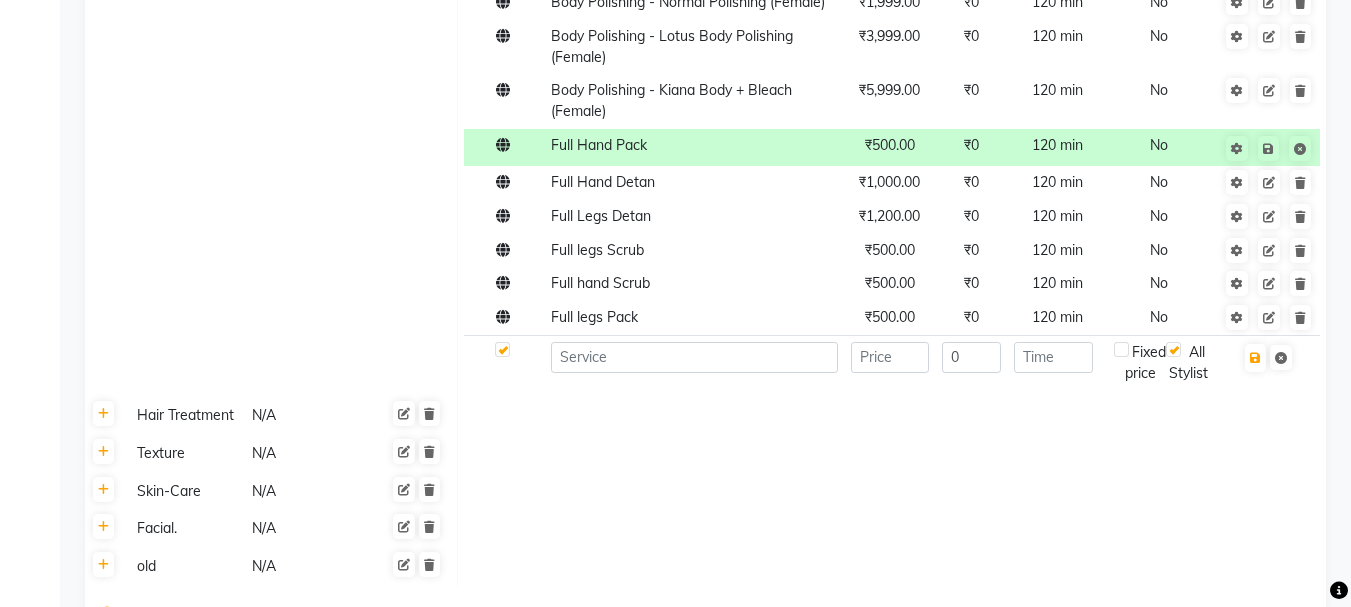 click 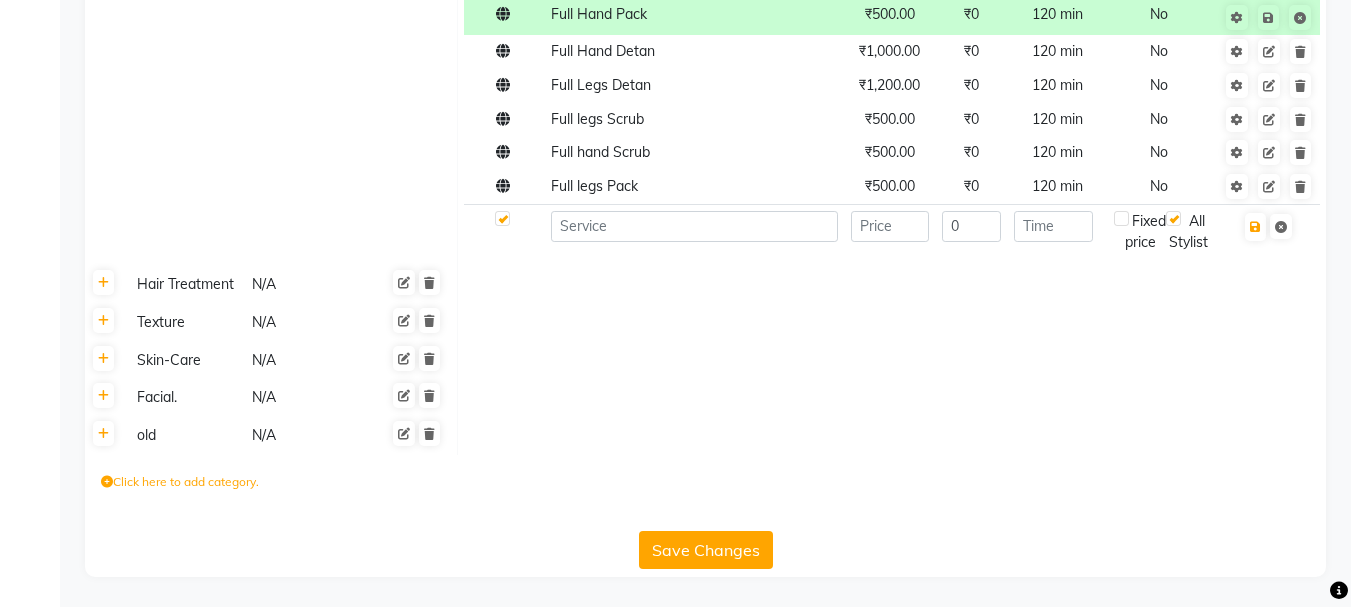 click on "Save Changes" 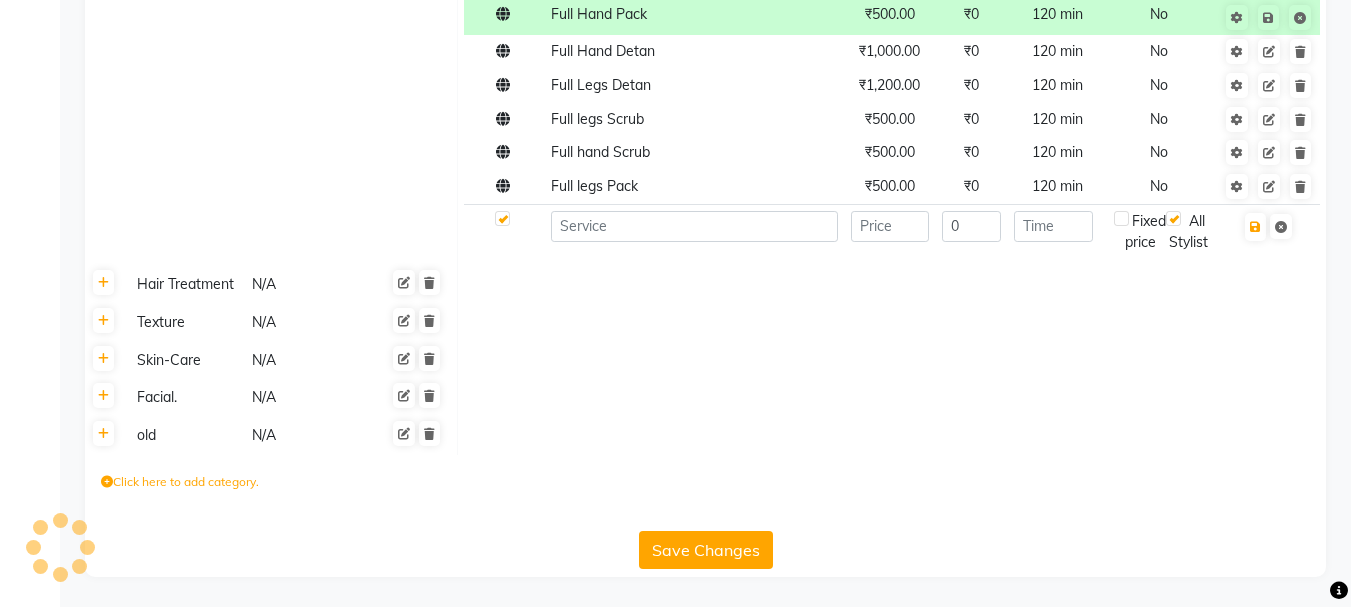 scroll, scrollTop: 1761, scrollLeft: 0, axis: vertical 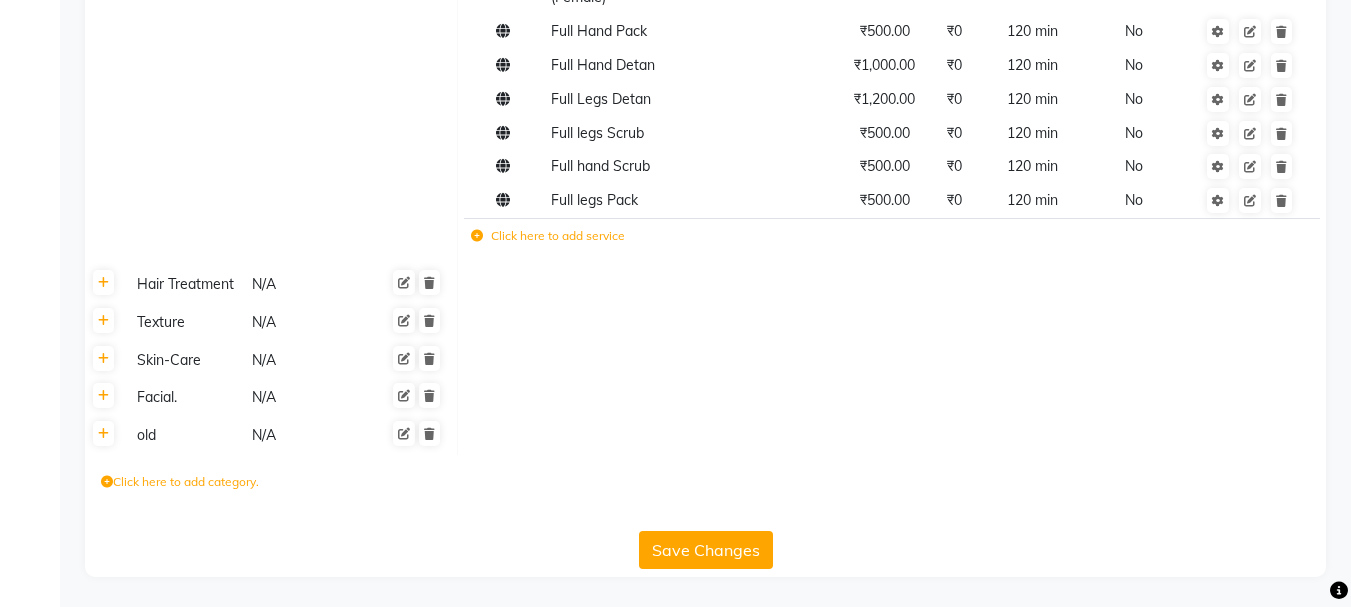 drag, startPoint x: 701, startPoint y: 545, endPoint x: 594, endPoint y: 319, distance: 250.04999 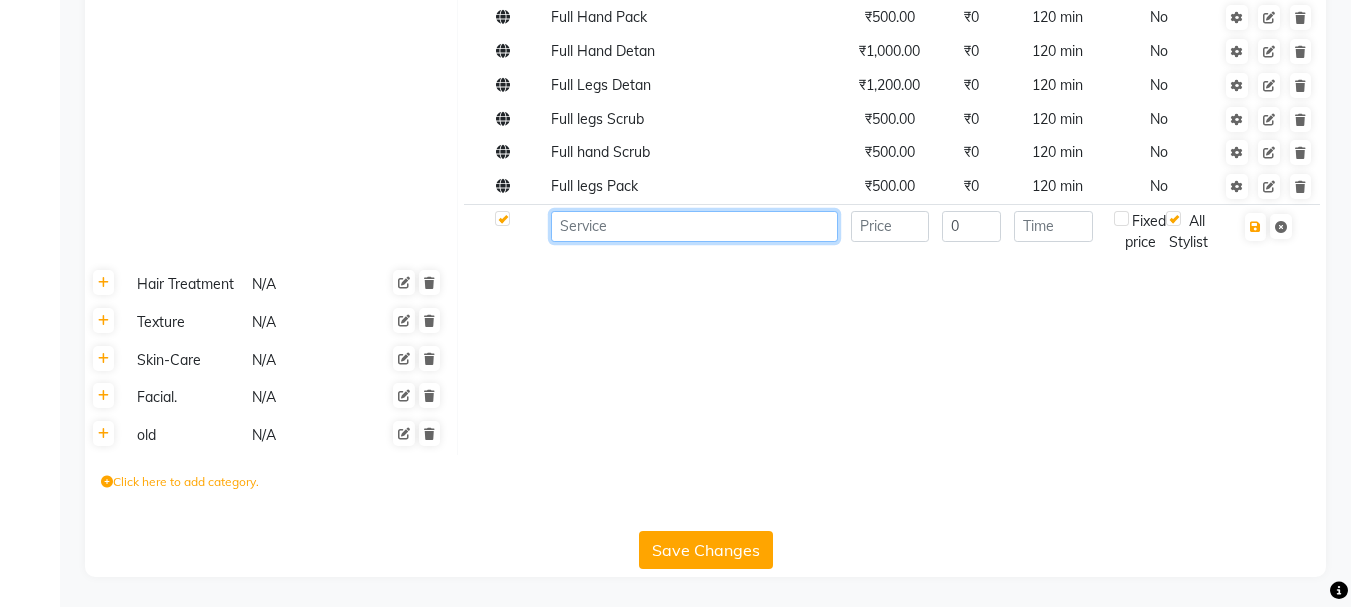 click 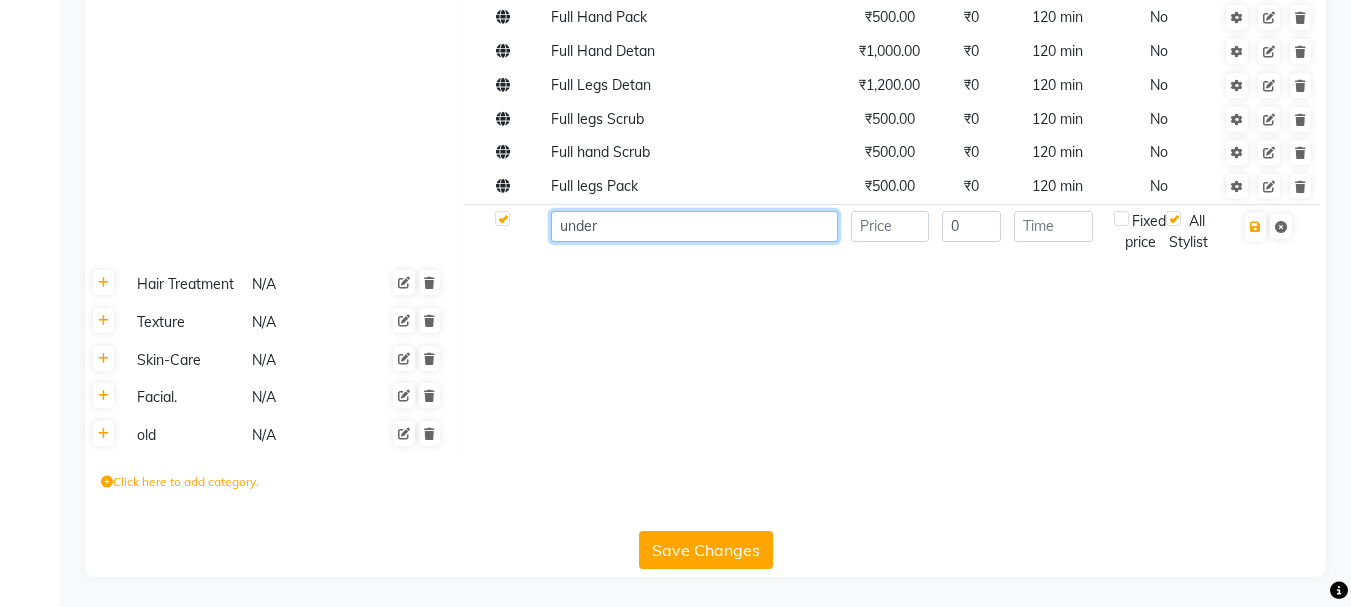 click on "under" 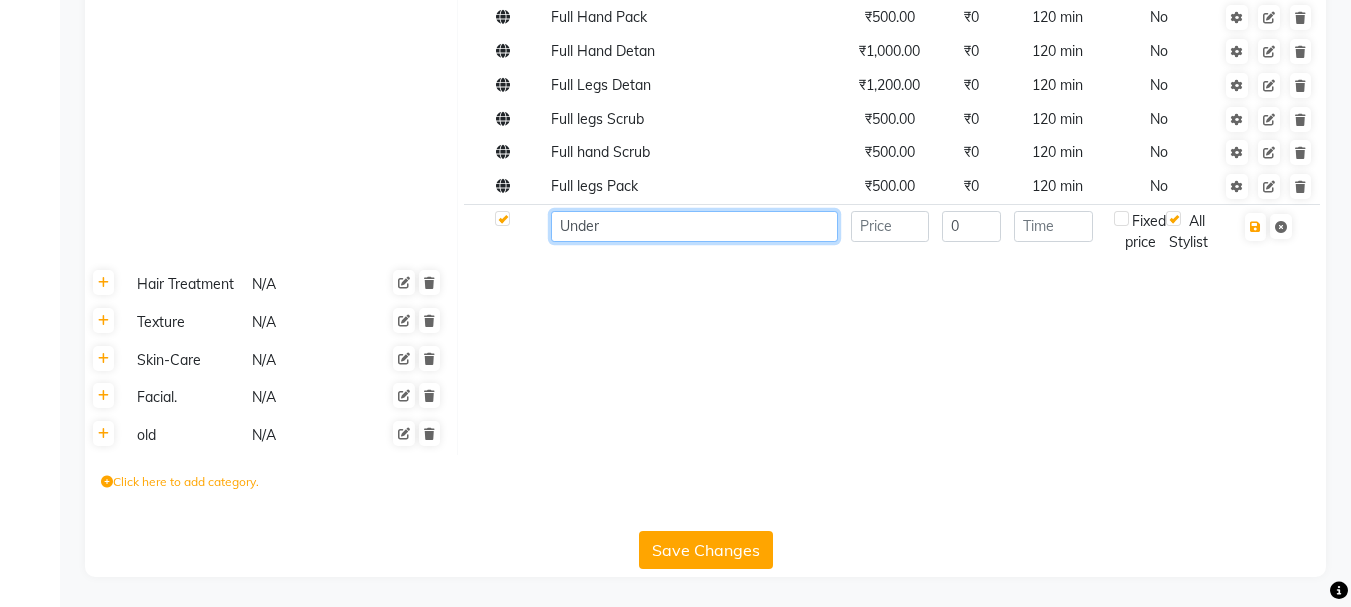 click on "Under" 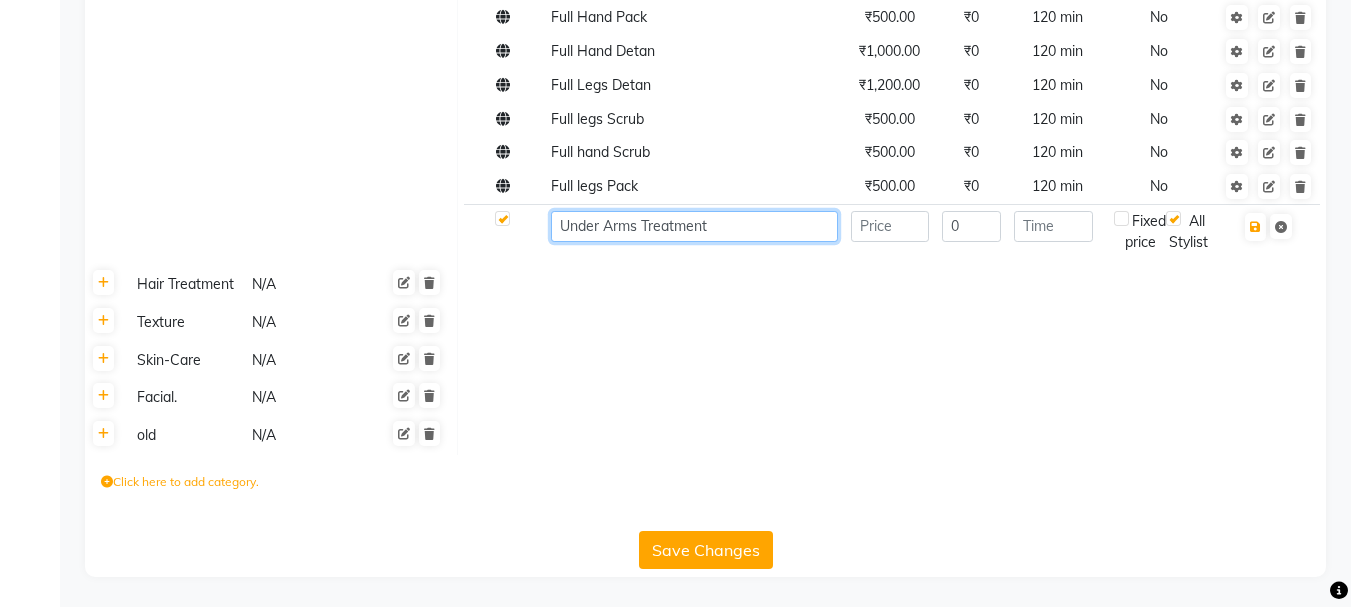 type on "Under Arms Treatment" 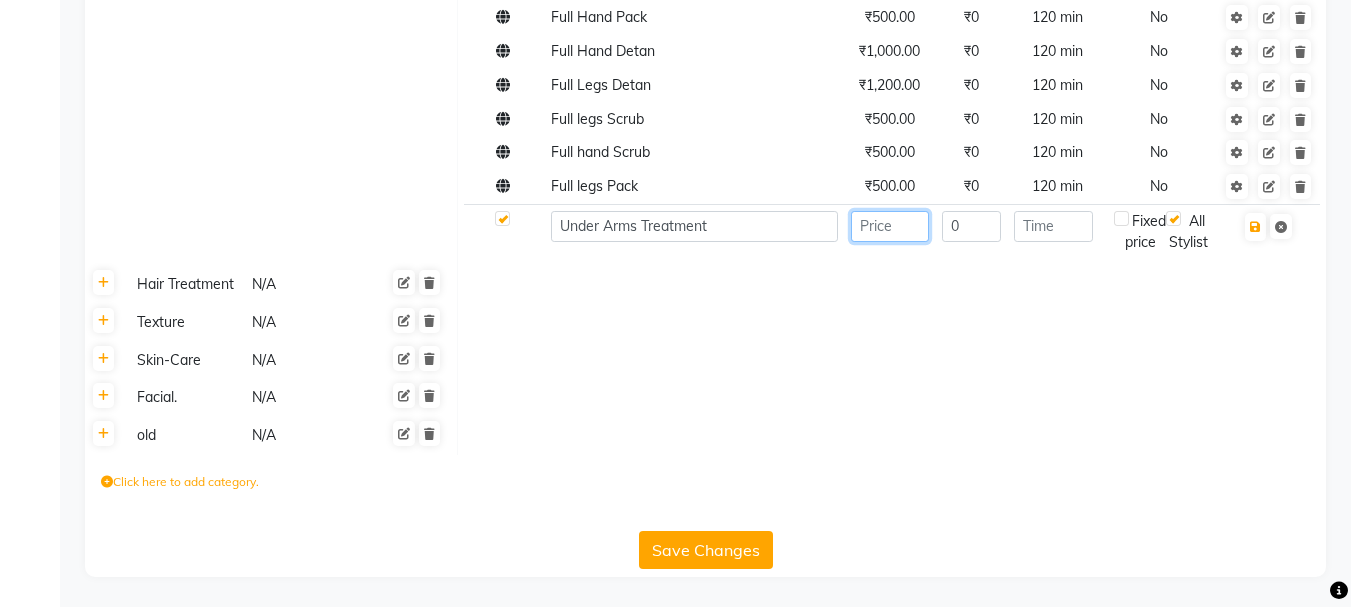 click 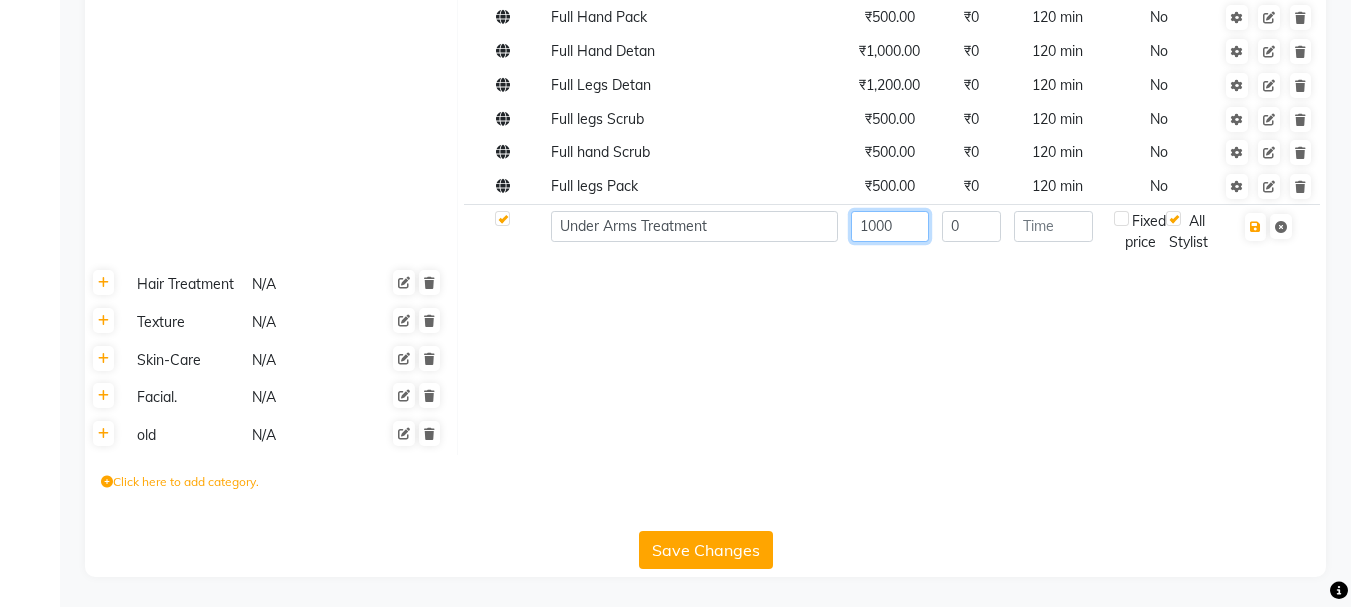type on "1000" 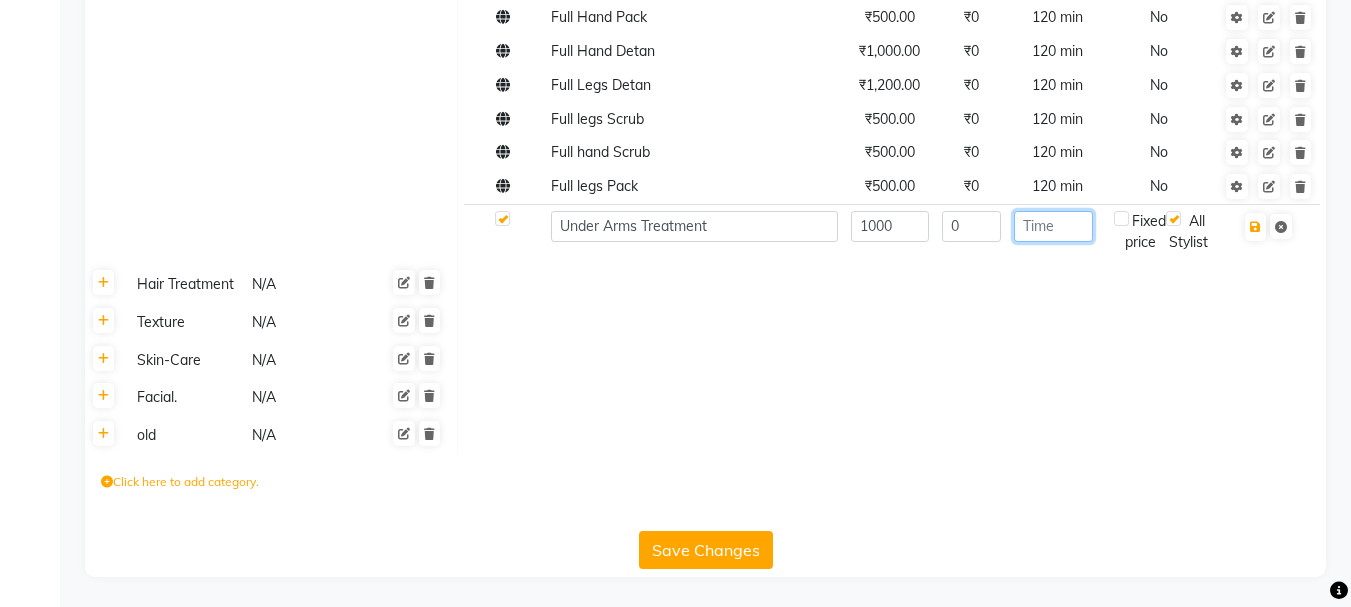 click 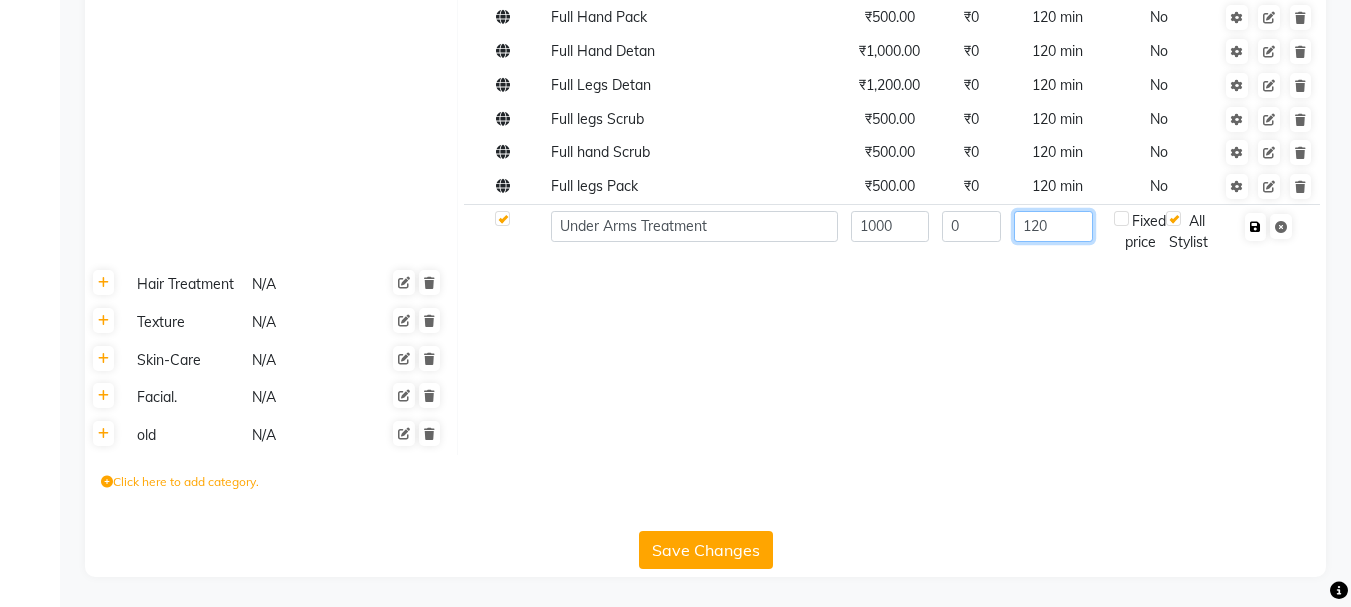 type on "120" 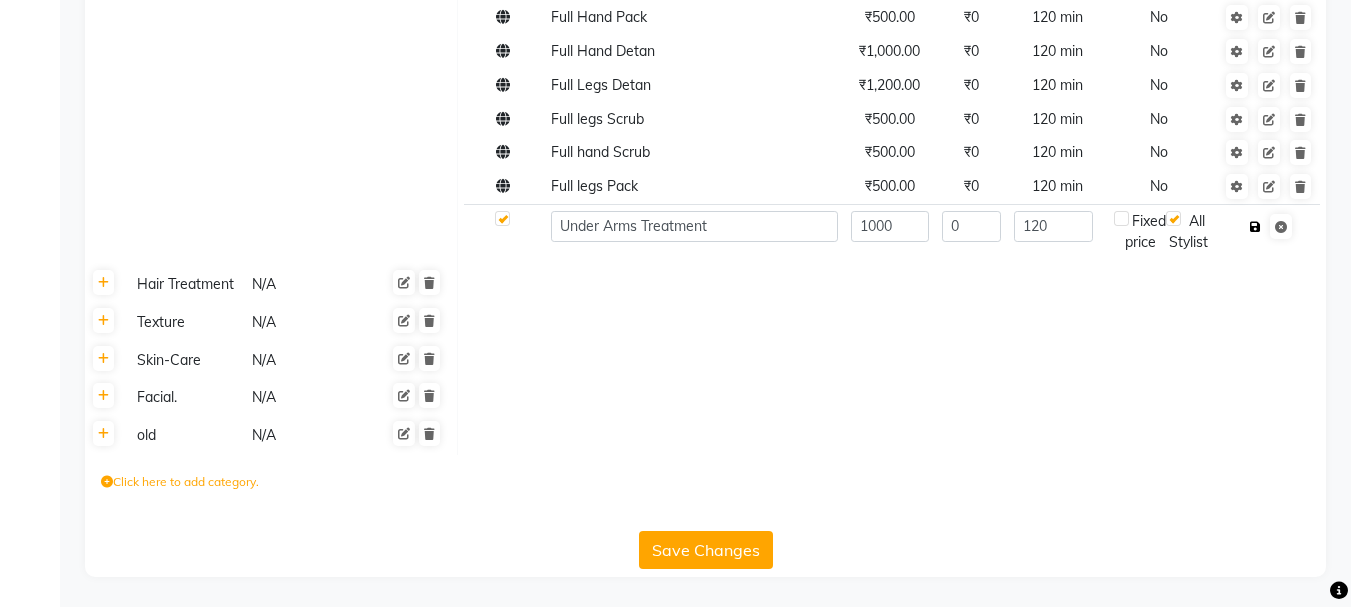 click at bounding box center [1255, 227] 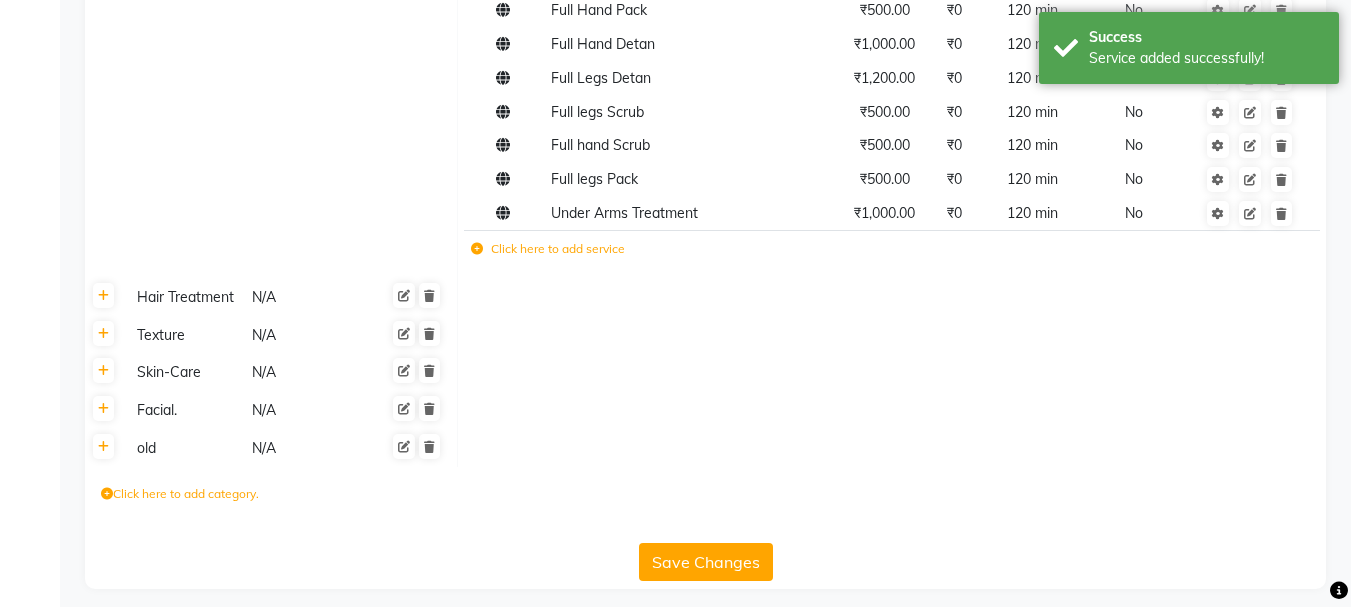 click on "Save Changes" 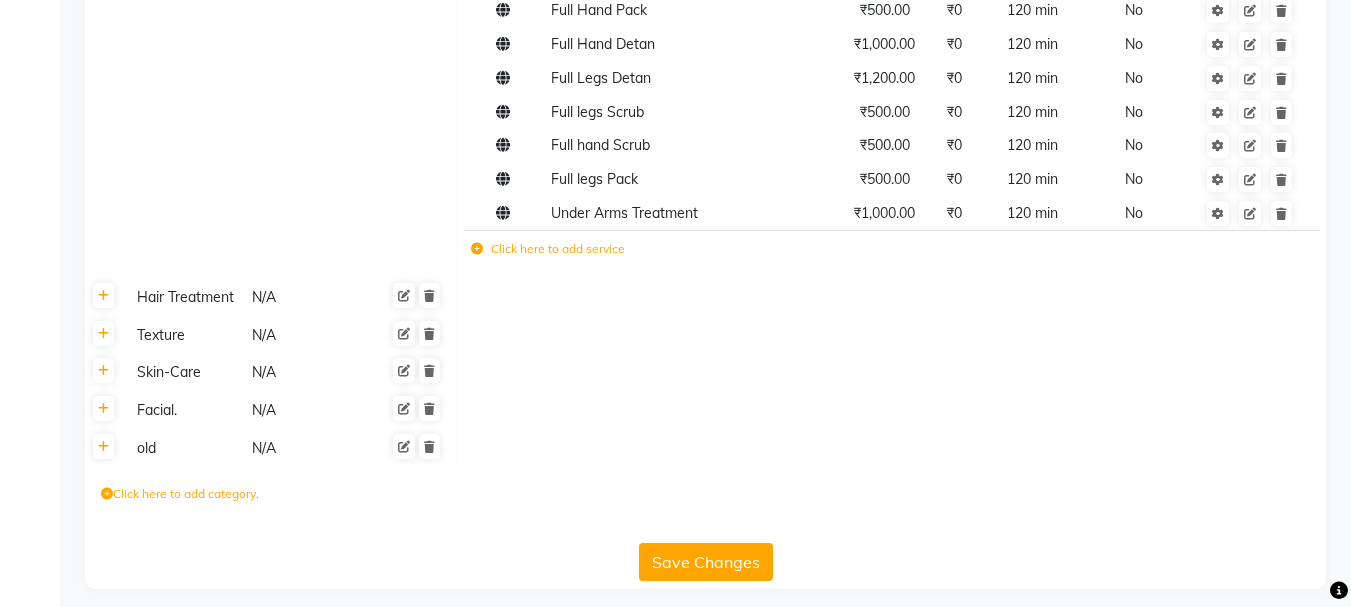 click on "Save Changes" 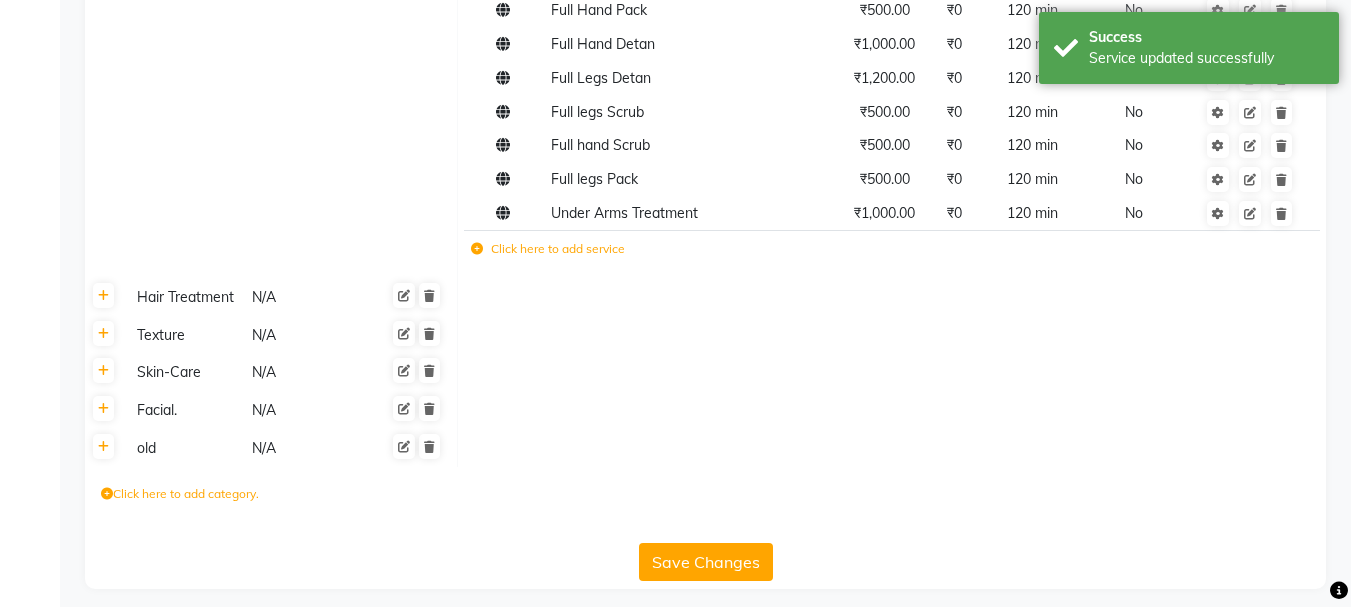 click on "Save Changes" 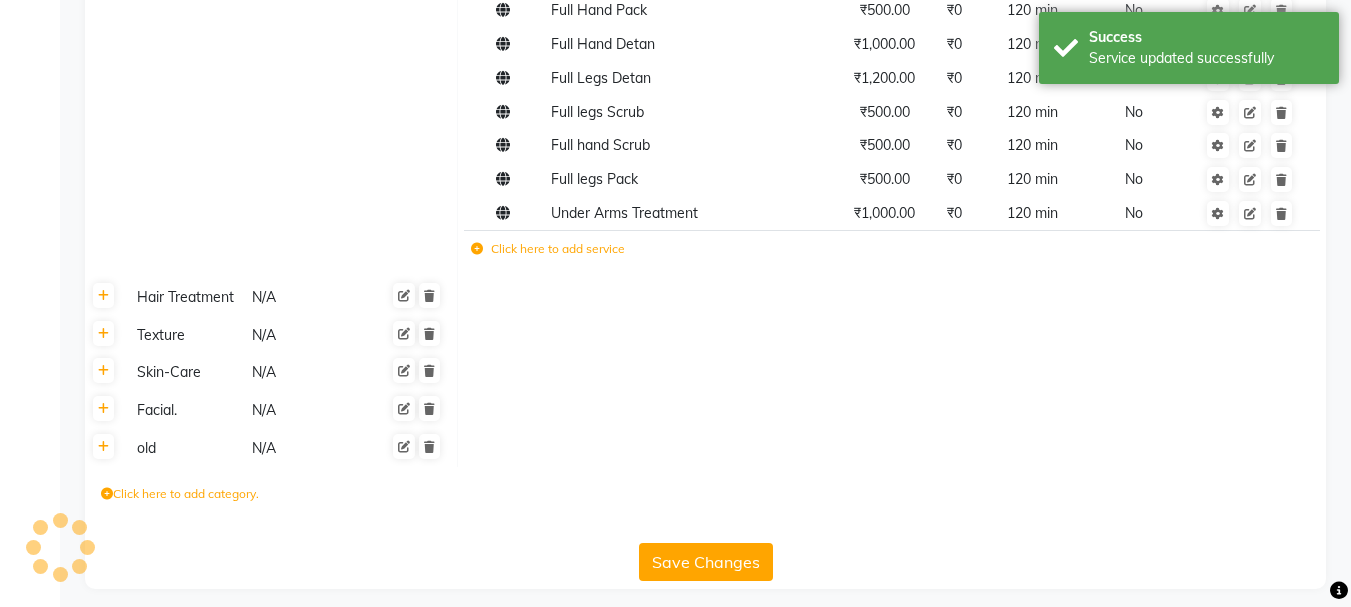click on "Save Changes" 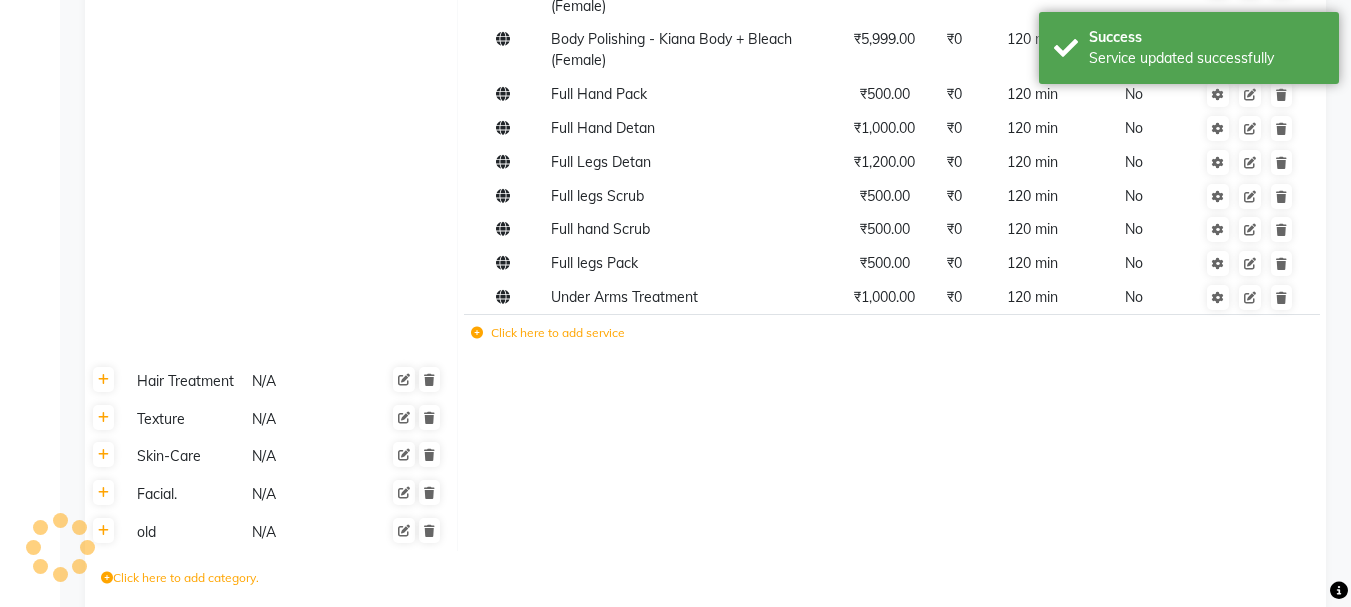 scroll, scrollTop: 925, scrollLeft: 0, axis: vertical 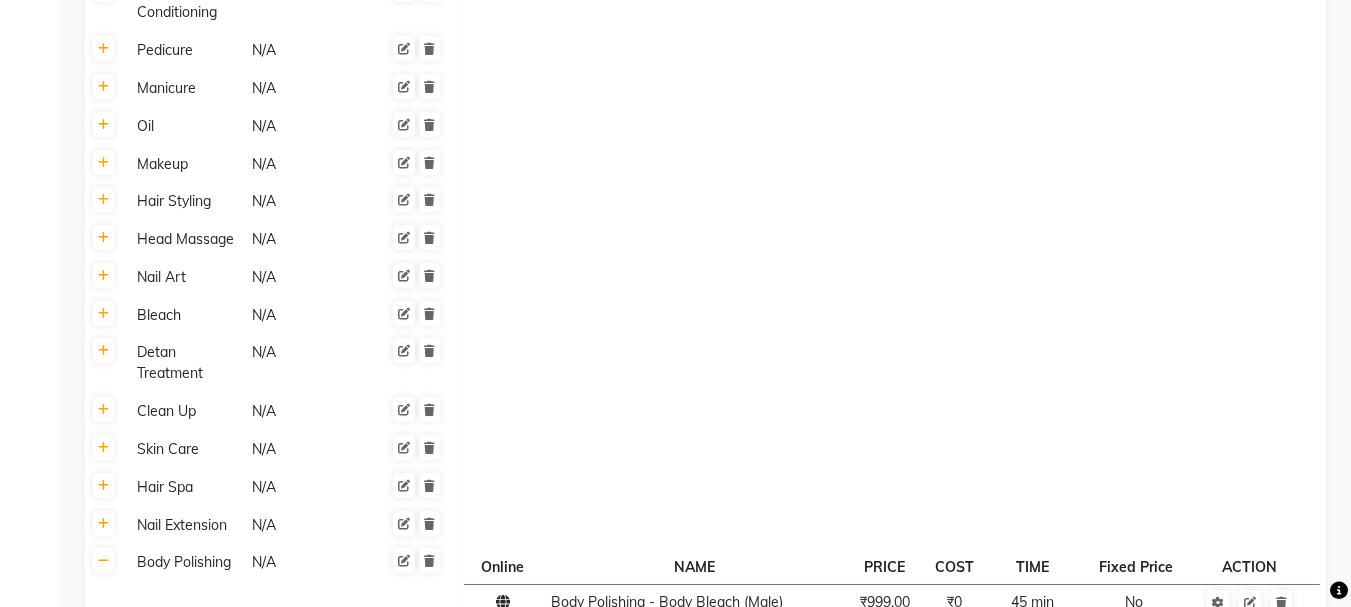 type 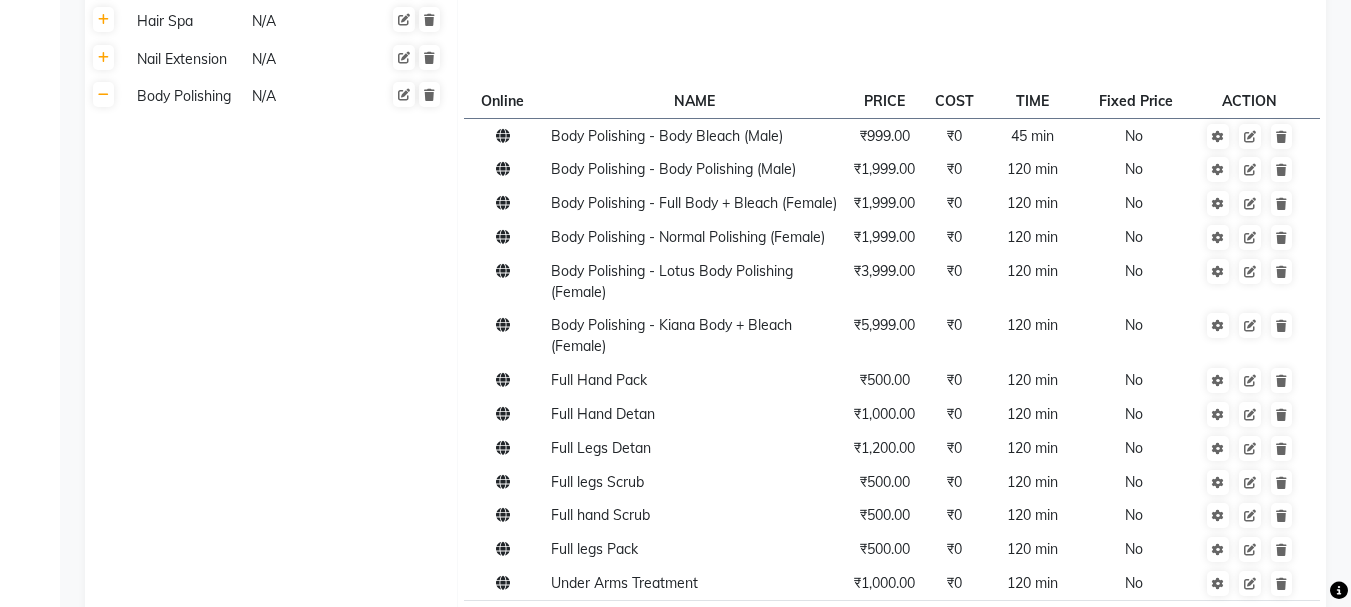 scroll, scrollTop: 1794, scrollLeft: 0, axis: vertical 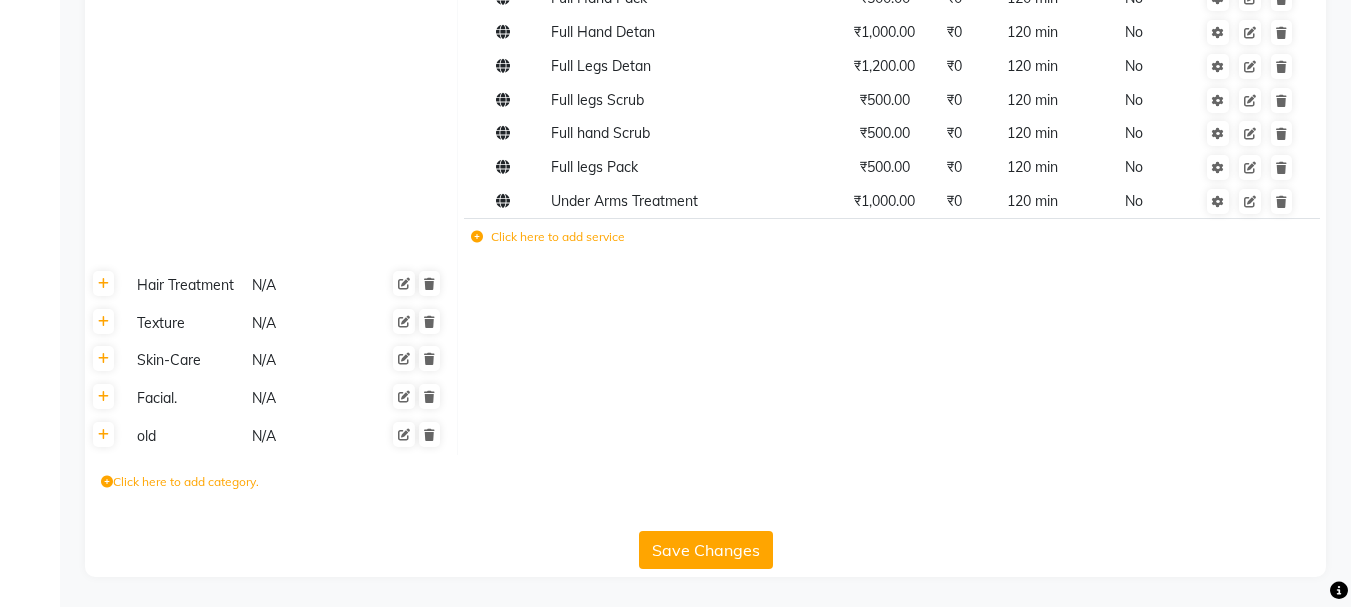click on "Save Changes" 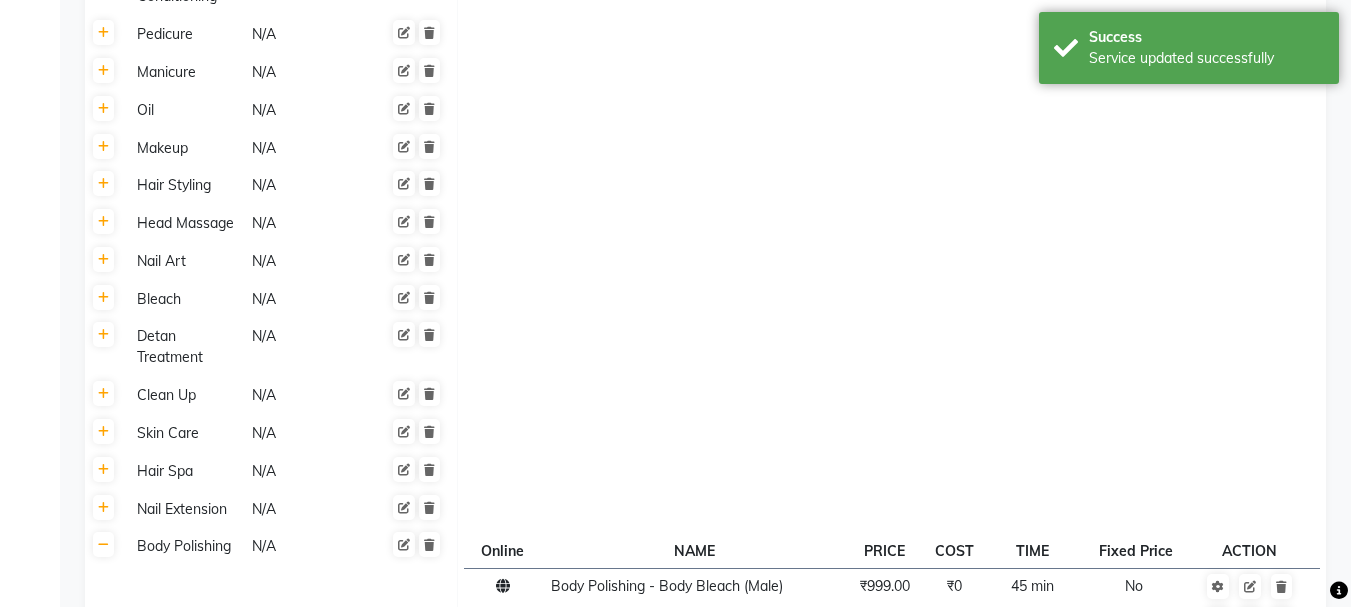 scroll, scrollTop: 0, scrollLeft: 0, axis: both 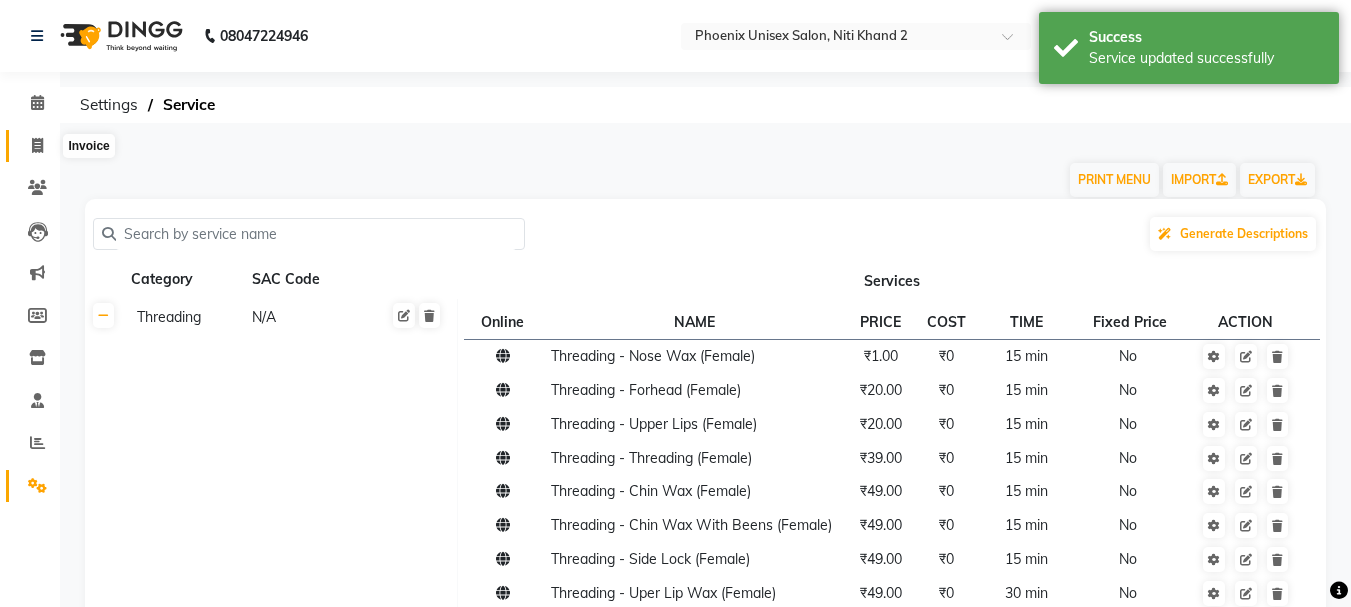 click 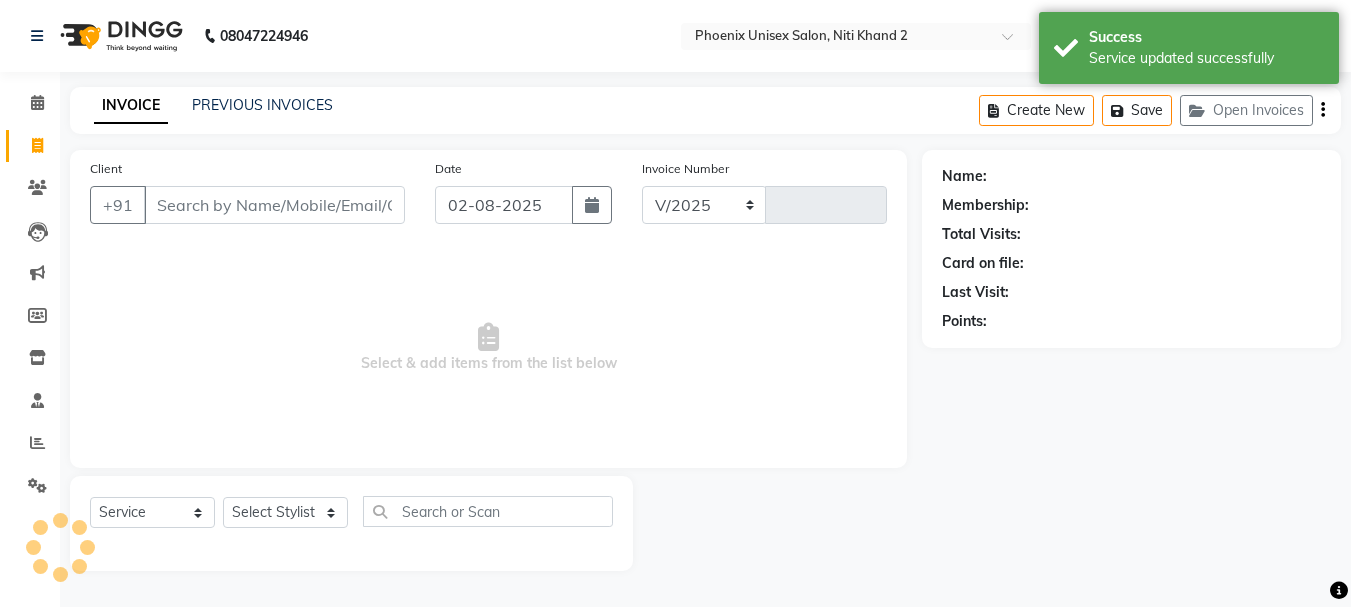 select on "6147" 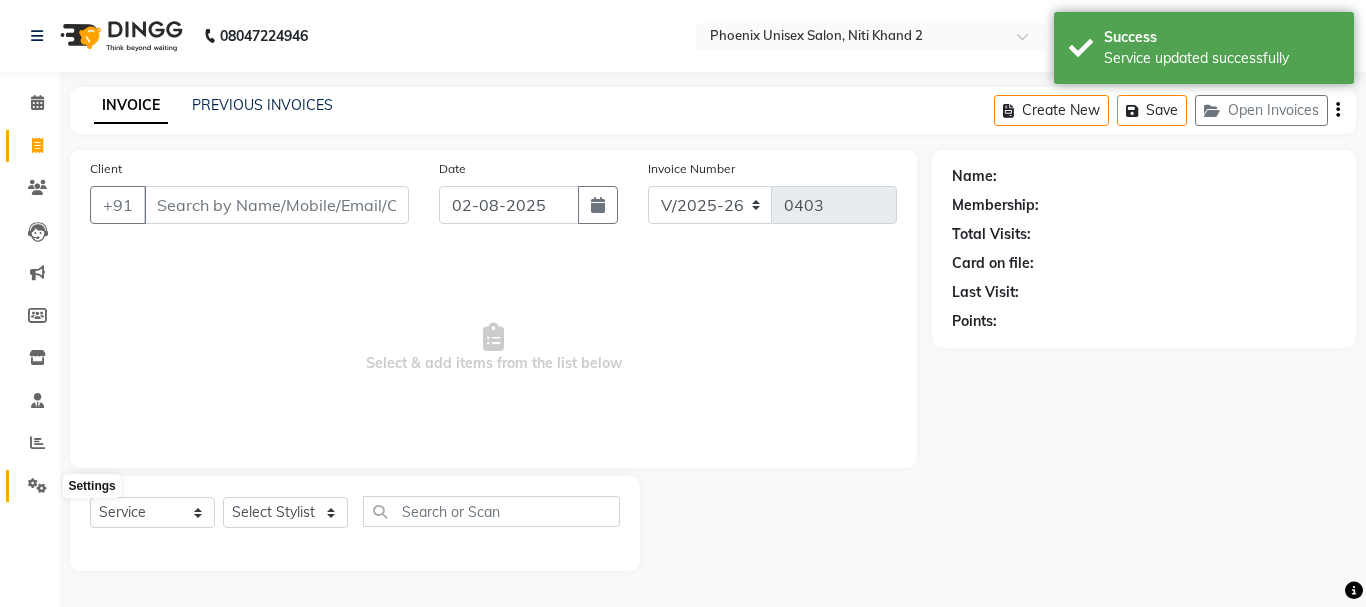 click 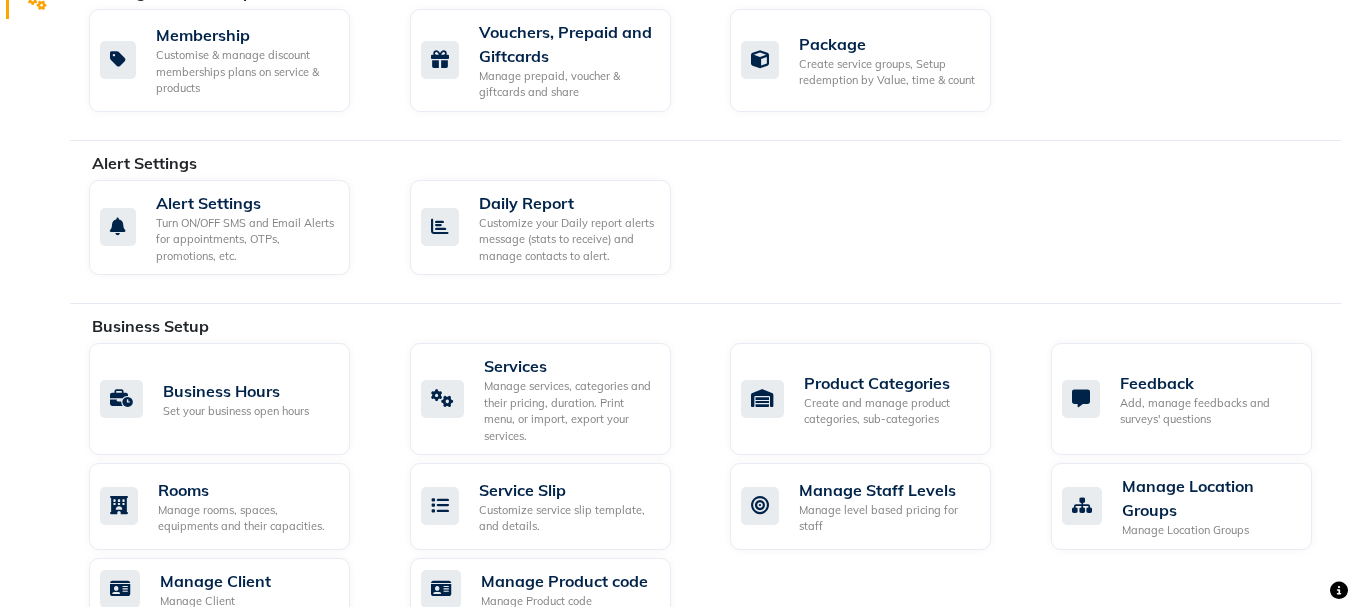 scroll, scrollTop: 486, scrollLeft: 0, axis: vertical 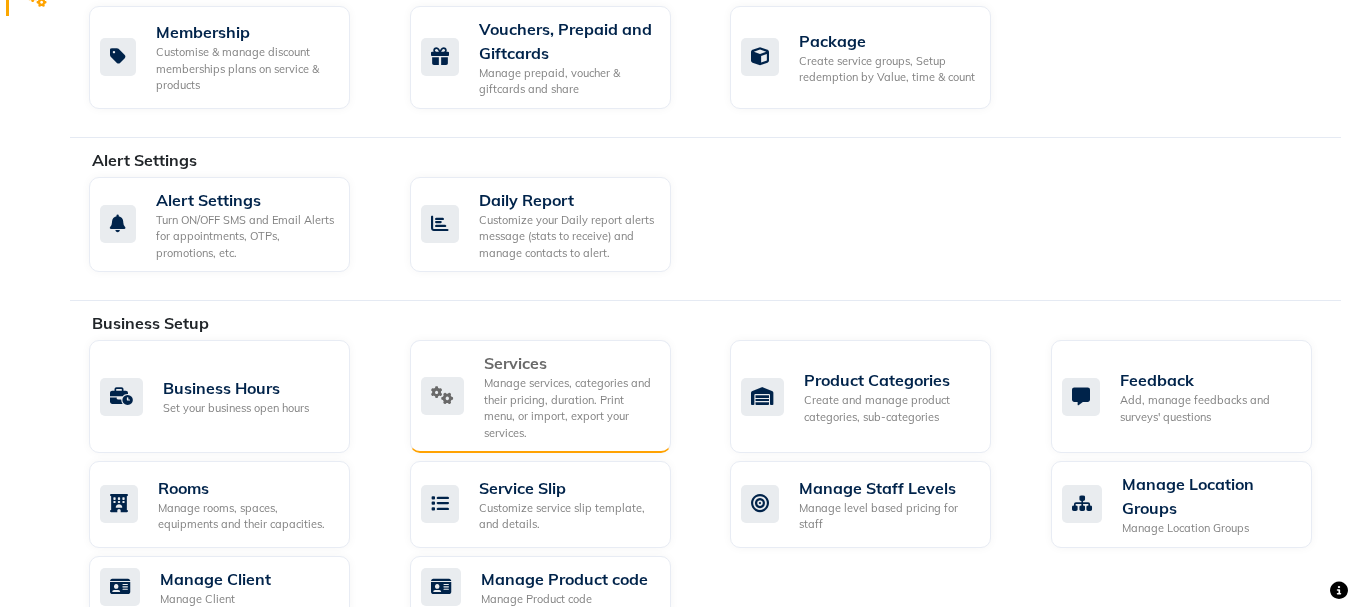 click on "Manage services, categories and their pricing, duration. Print menu, or import, export your services." 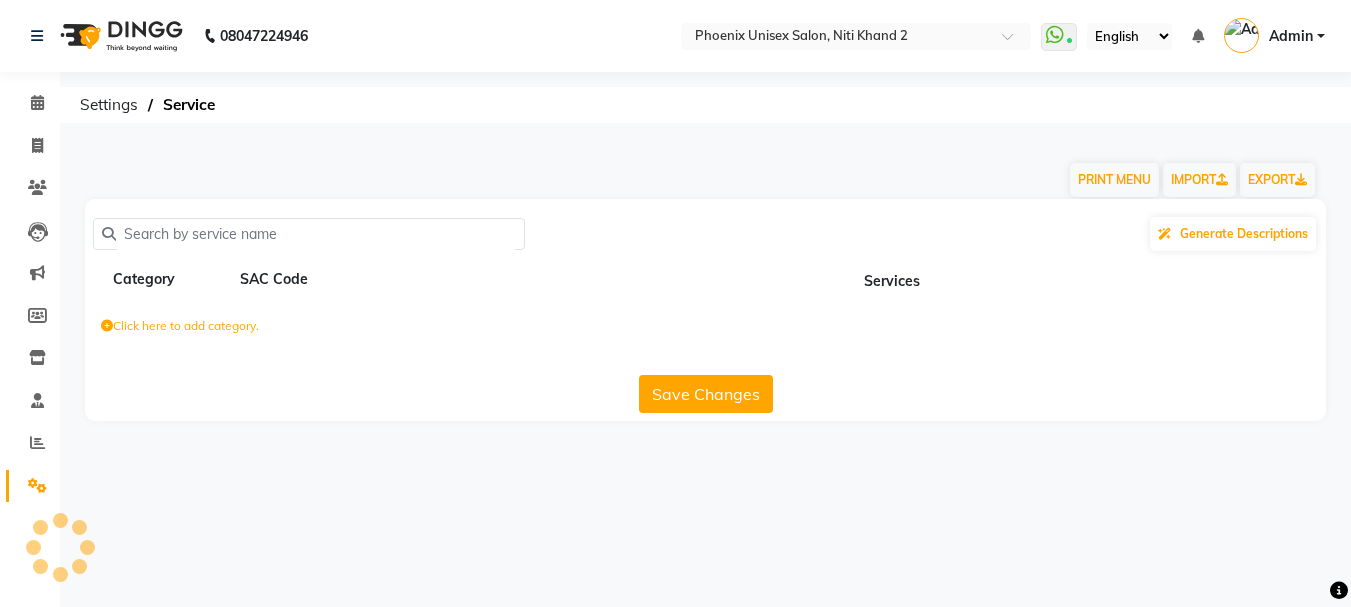 scroll, scrollTop: 0, scrollLeft: 0, axis: both 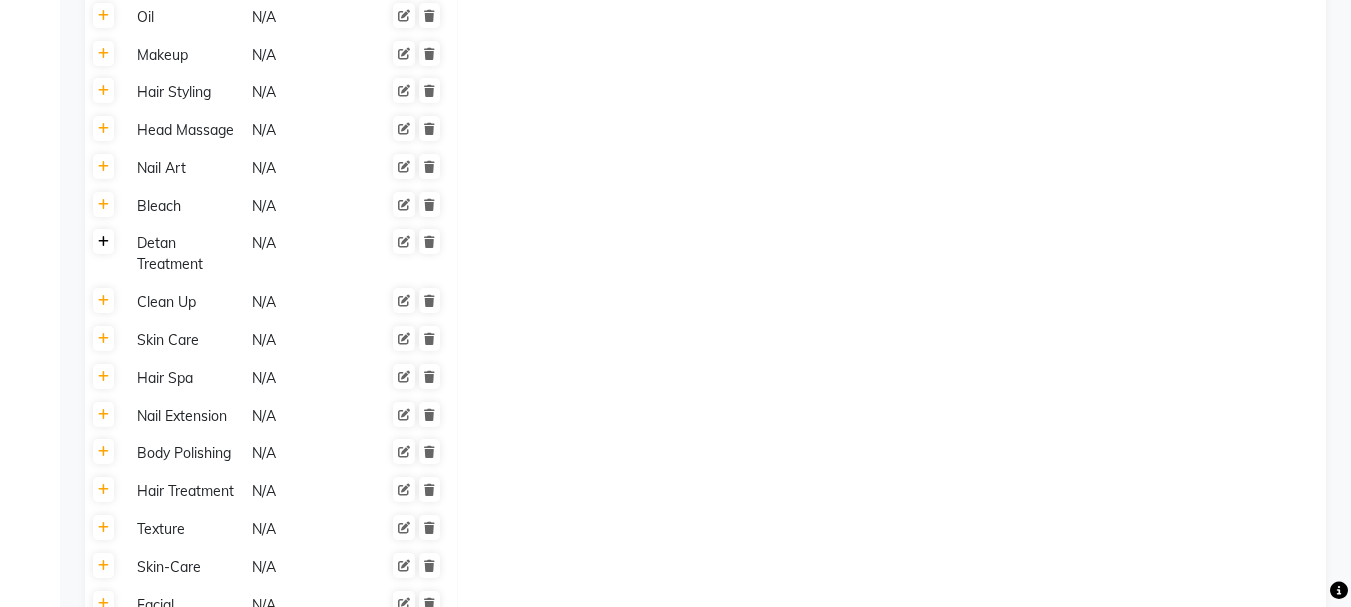 click 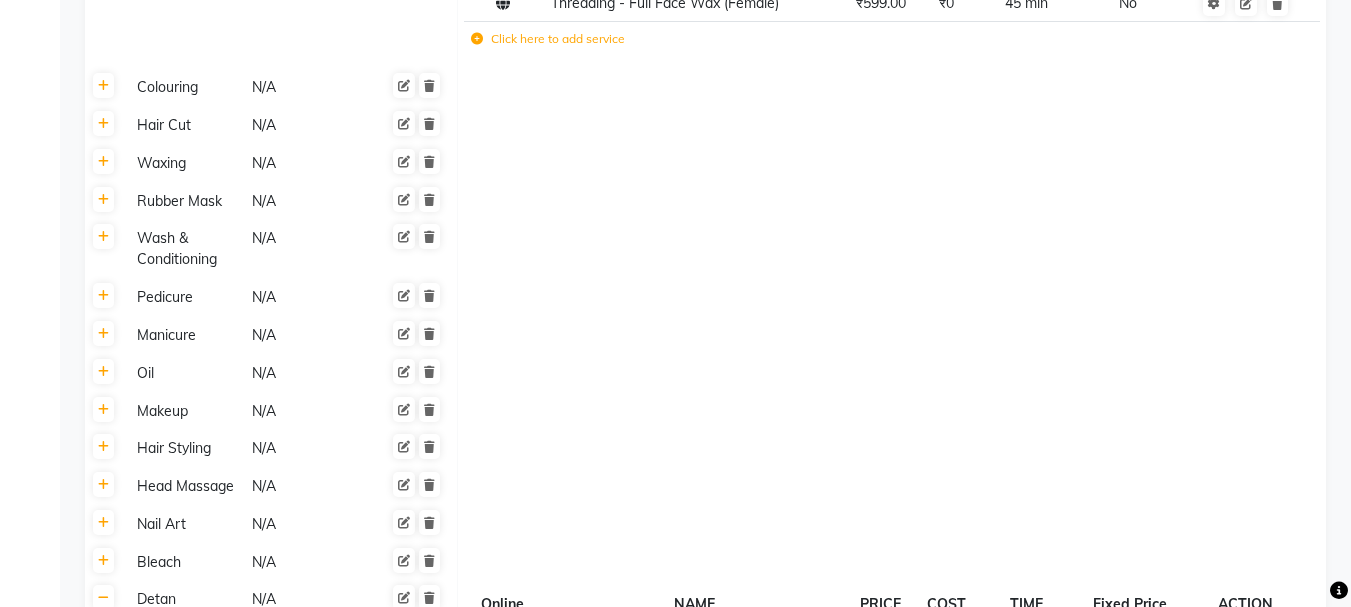 scroll, scrollTop: 1575, scrollLeft: 0, axis: vertical 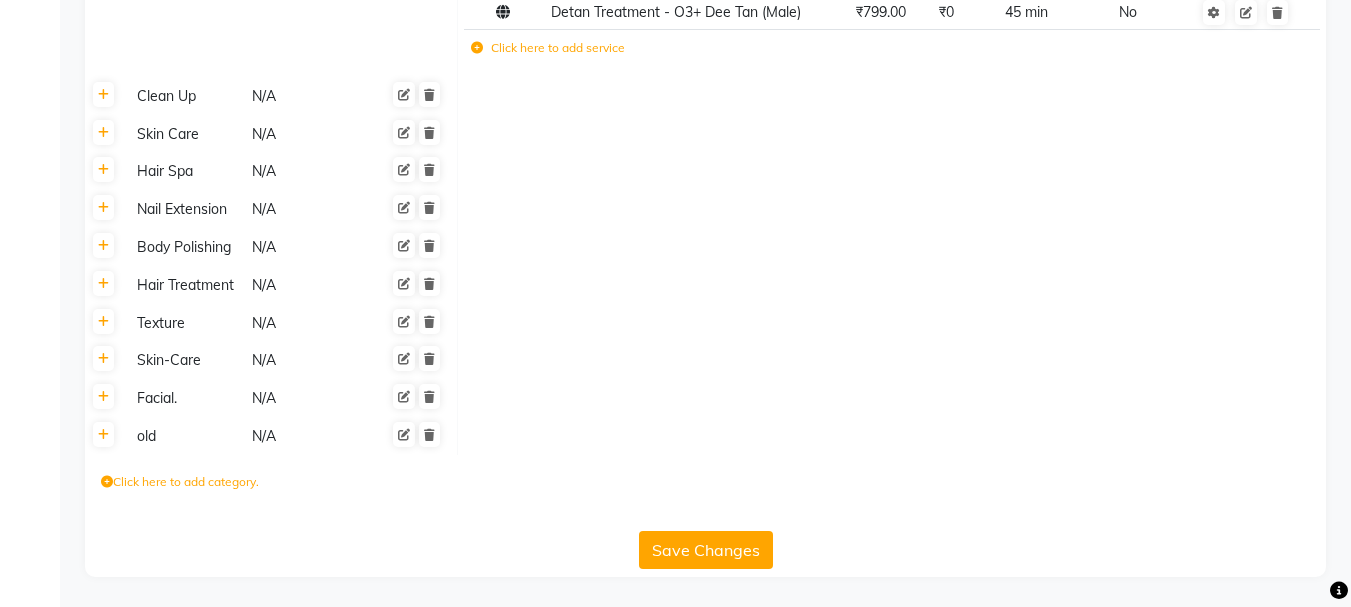 click 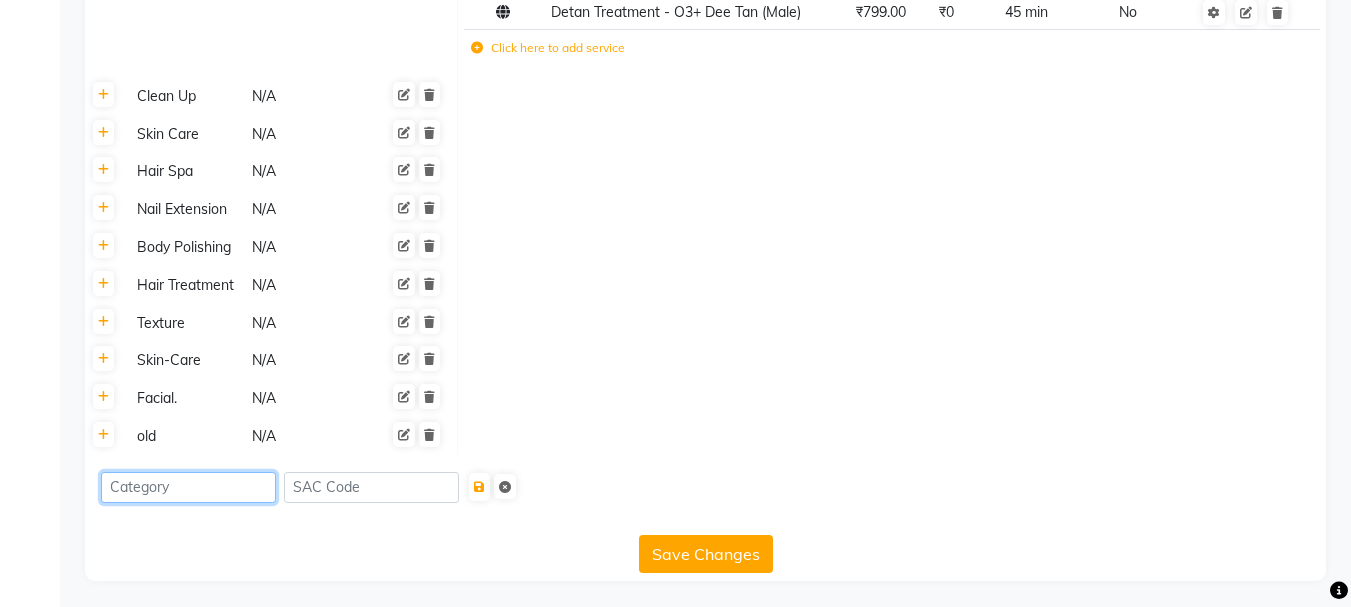 click 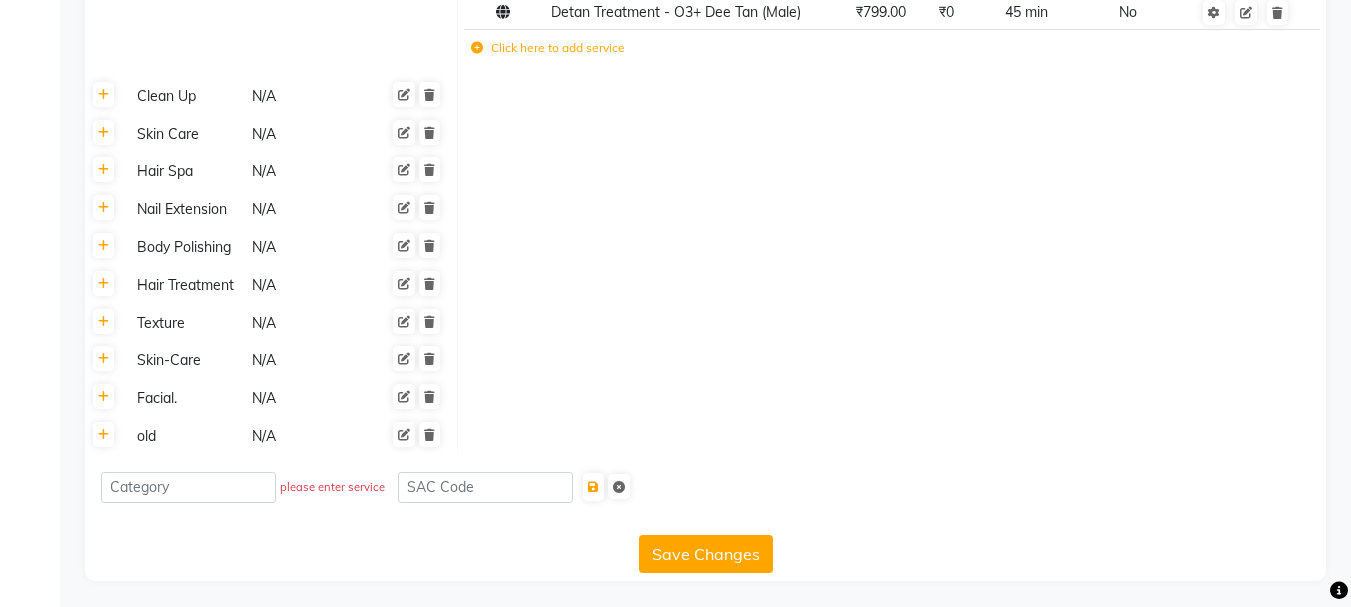 scroll, scrollTop: 1507, scrollLeft: 0, axis: vertical 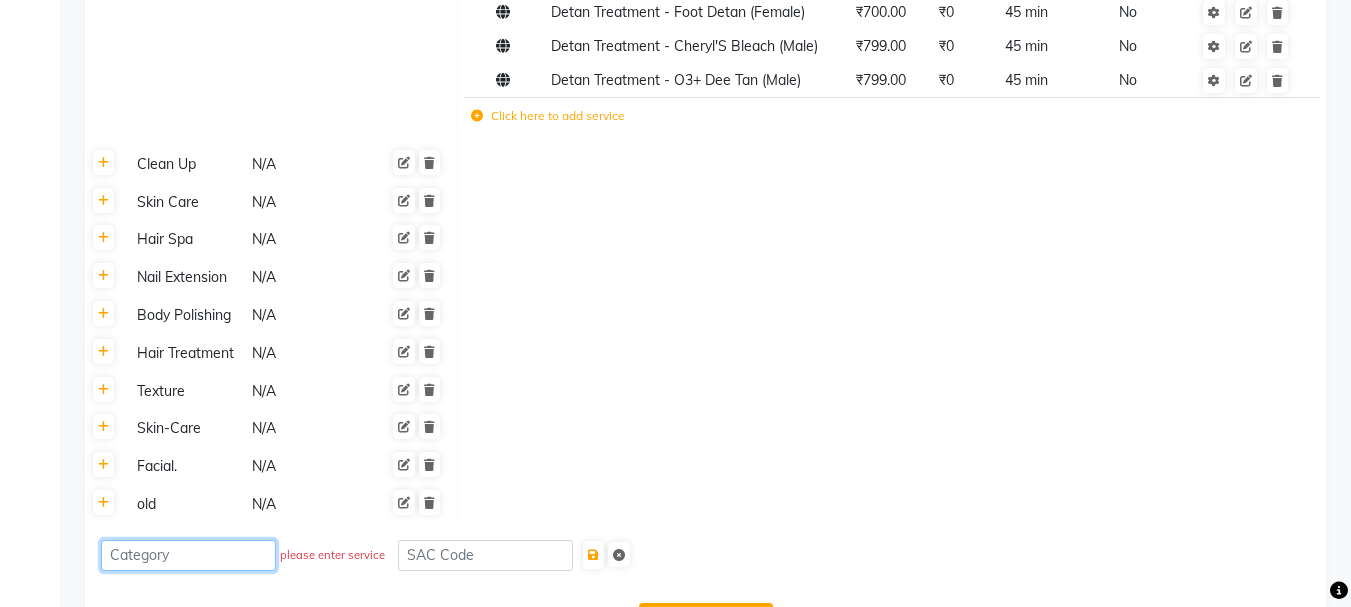 click 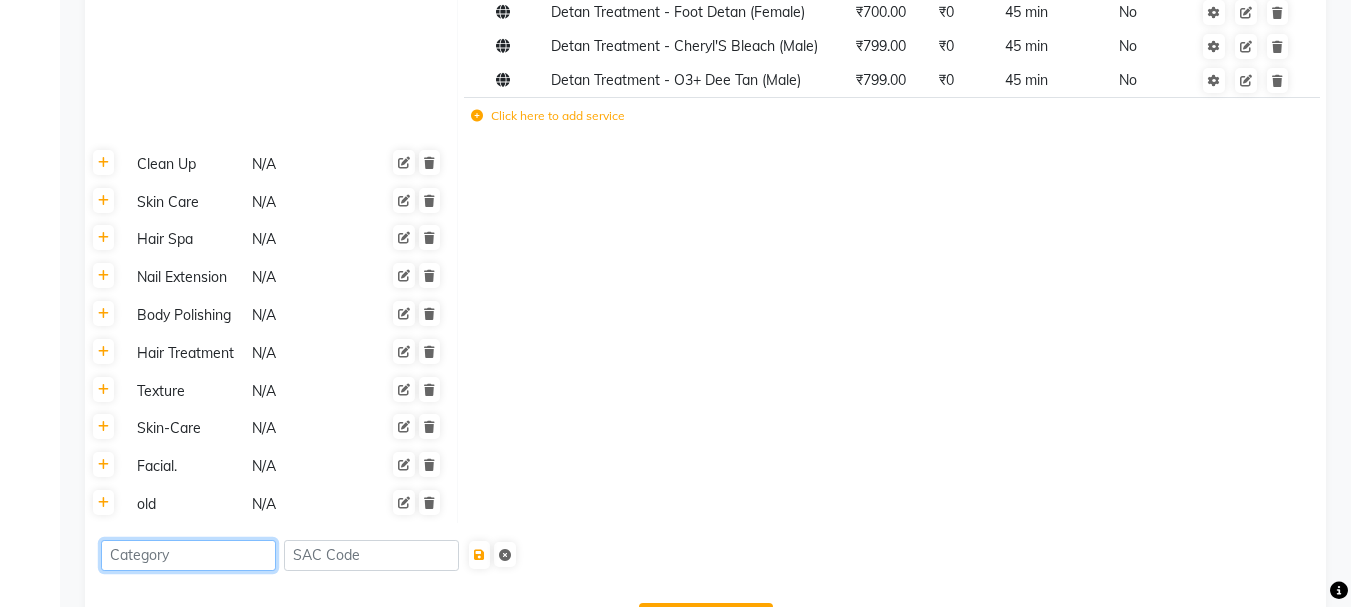 type on "p" 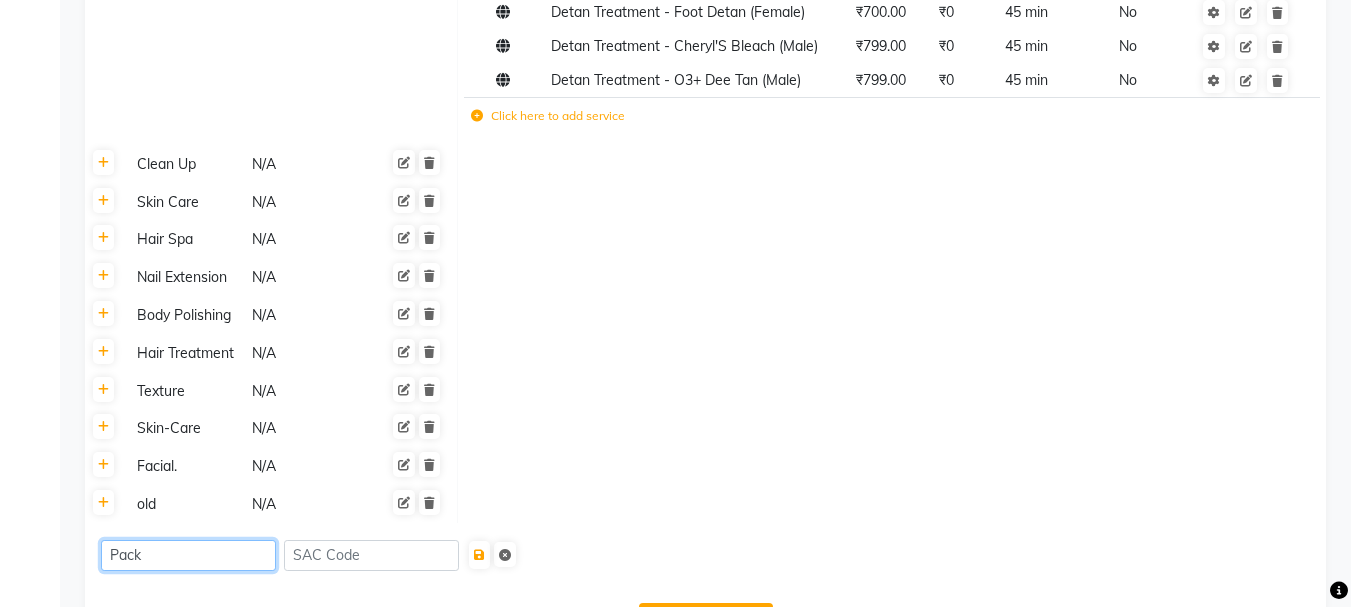 type on "Pack" 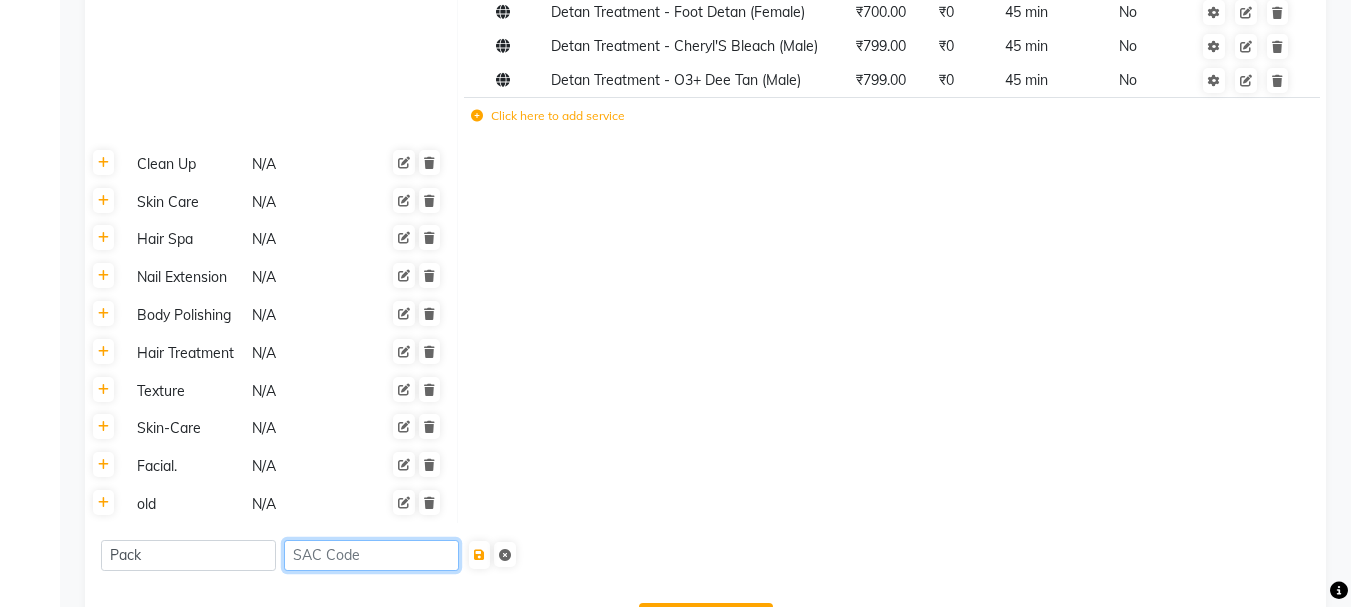 click 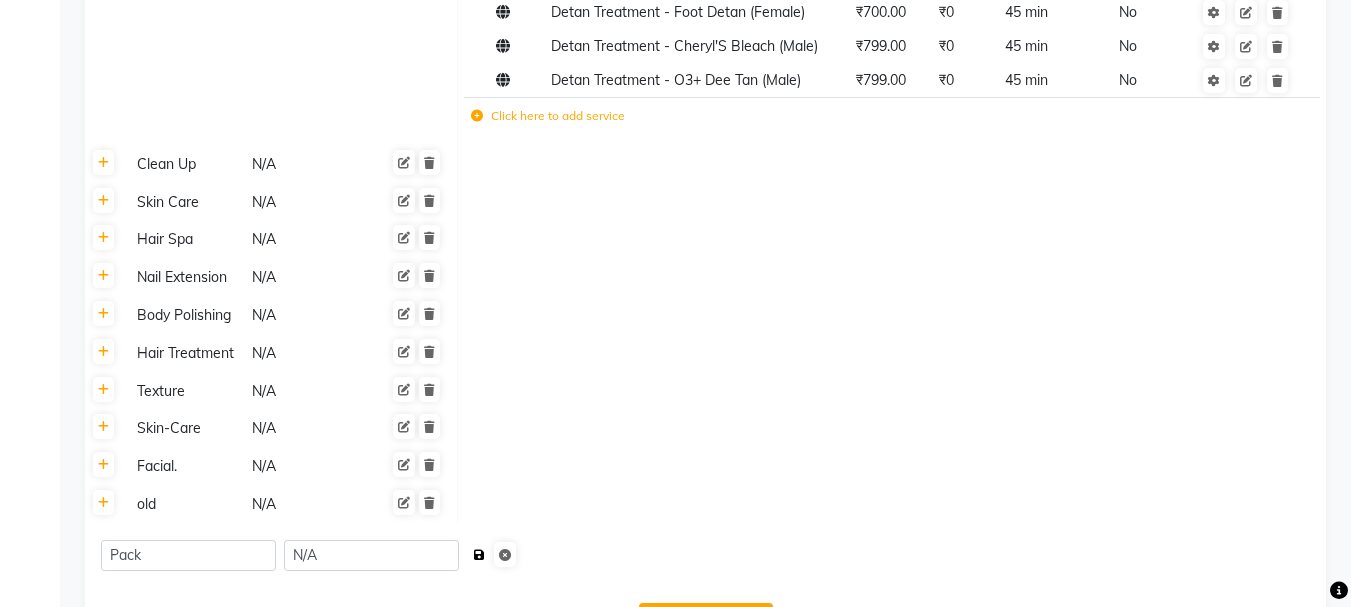 click at bounding box center [479, 555] 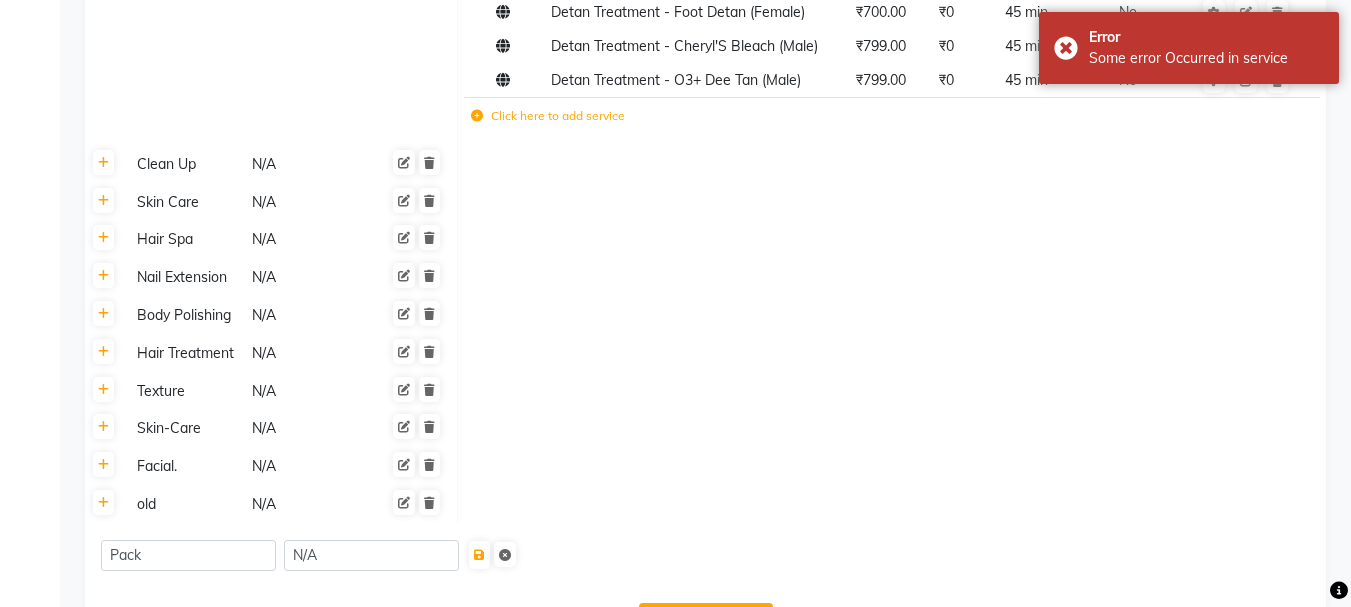 click 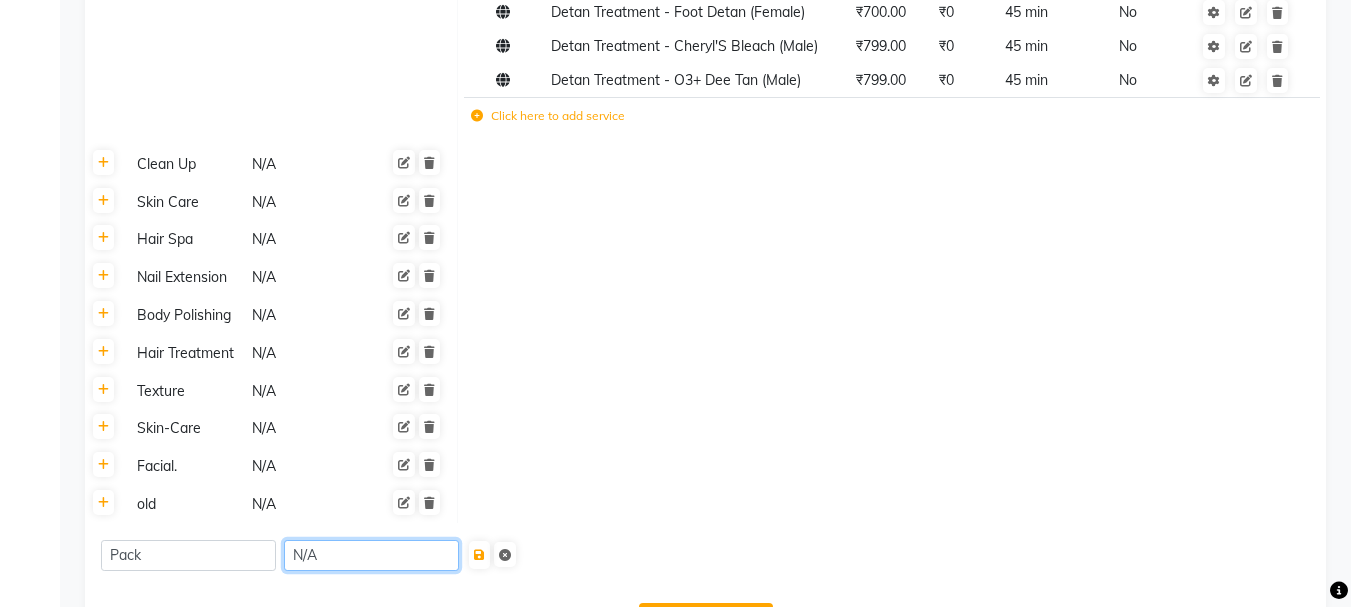 click on "N/A" 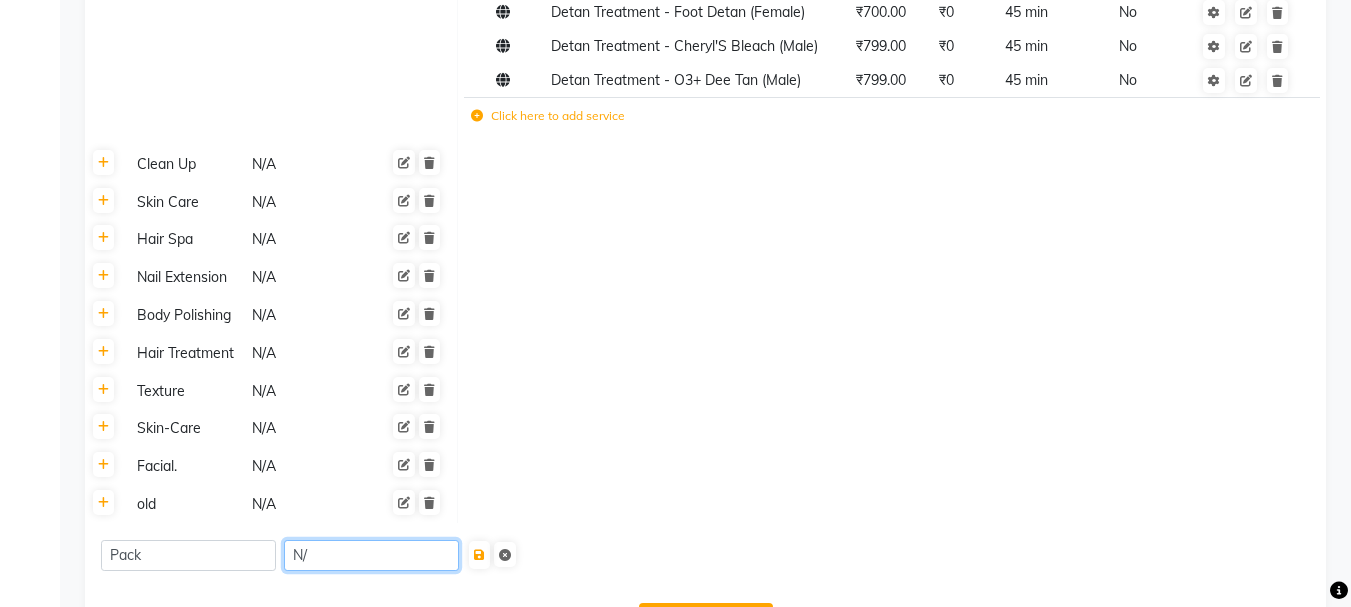 type on "N" 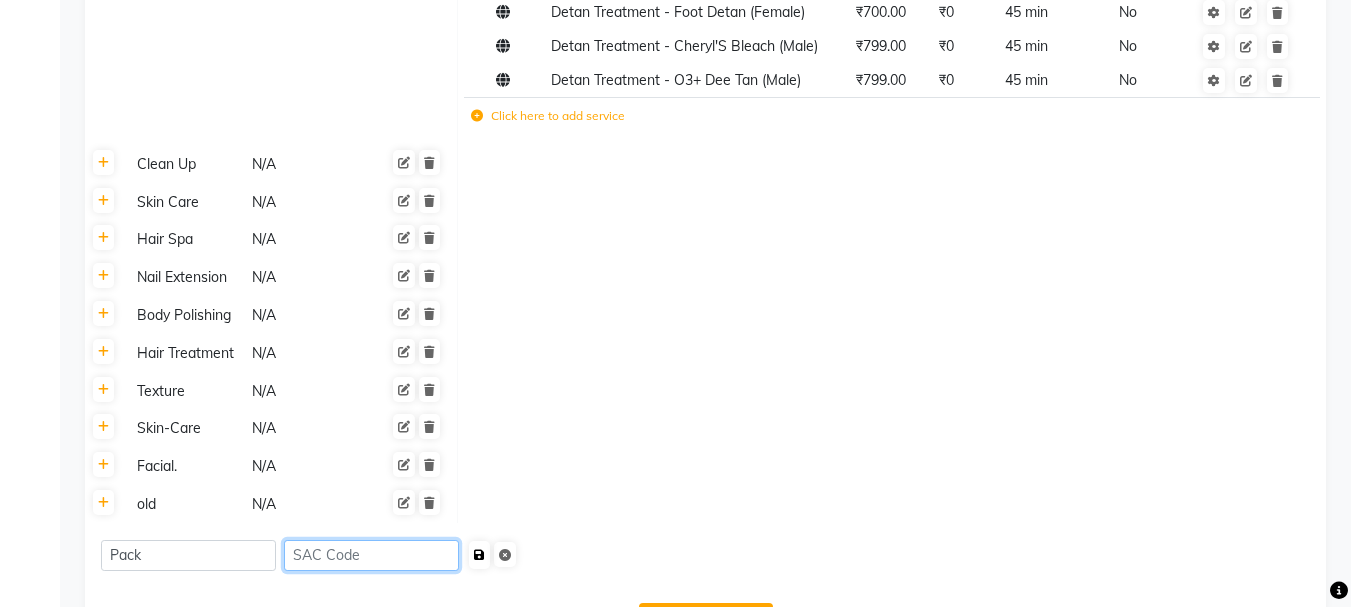 type 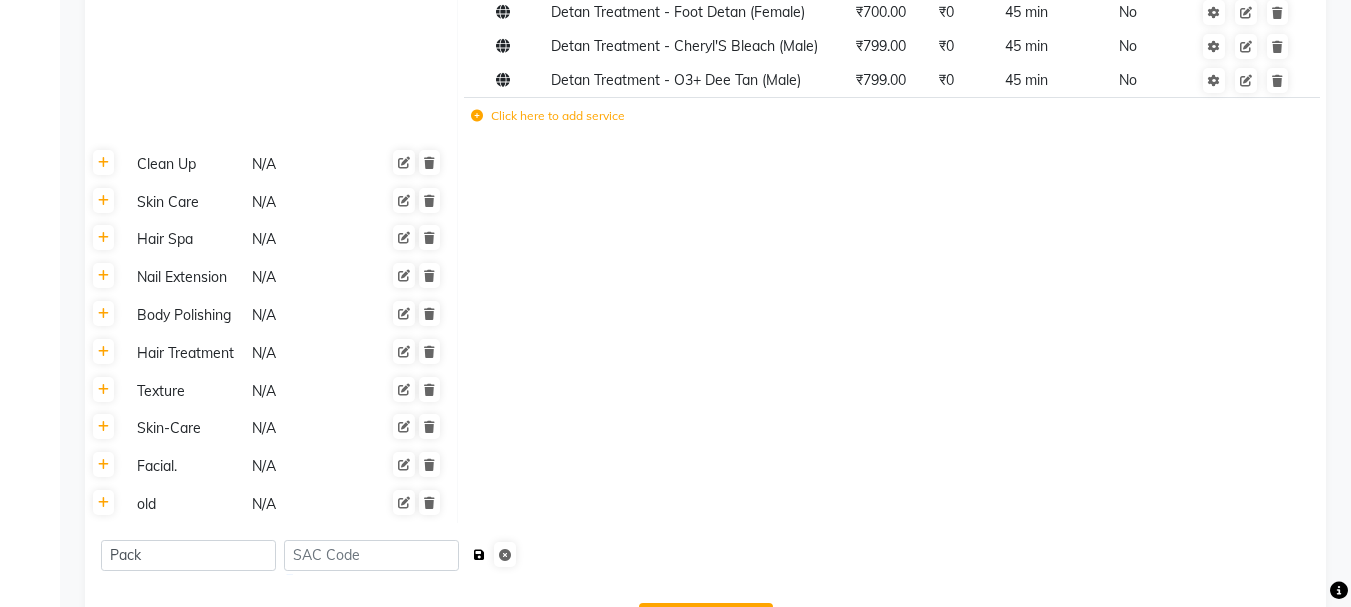 click at bounding box center (479, 555) 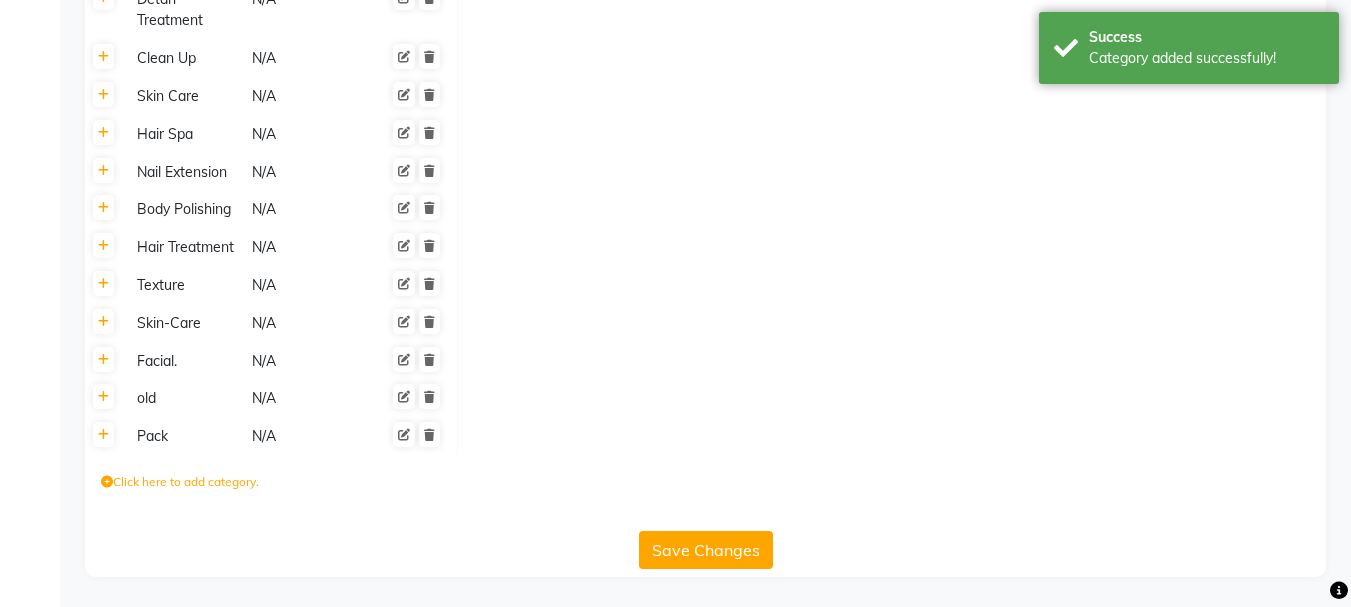 scroll, scrollTop: 1278, scrollLeft: 0, axis: vertical 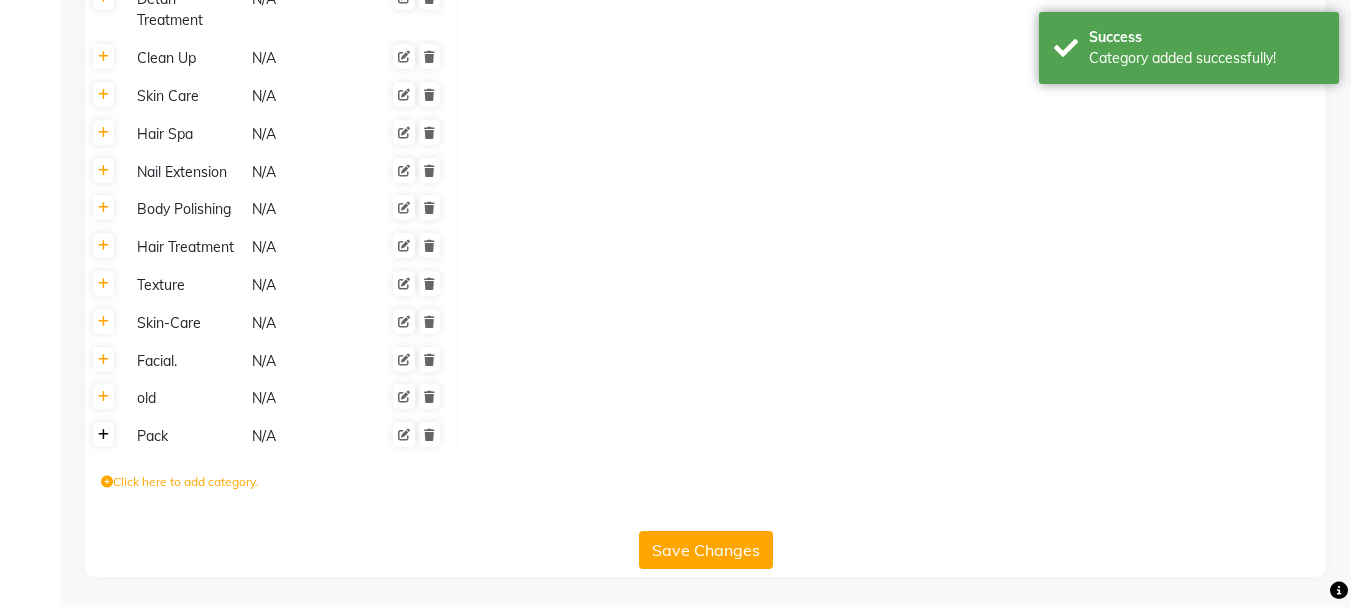 click 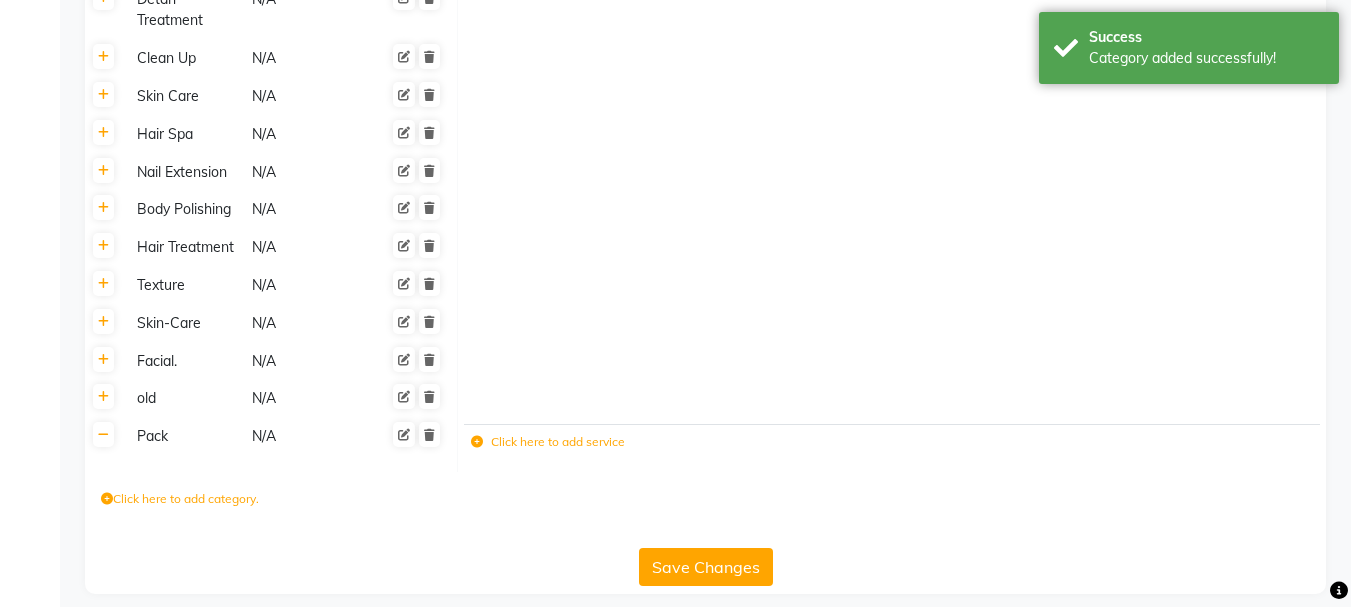 click 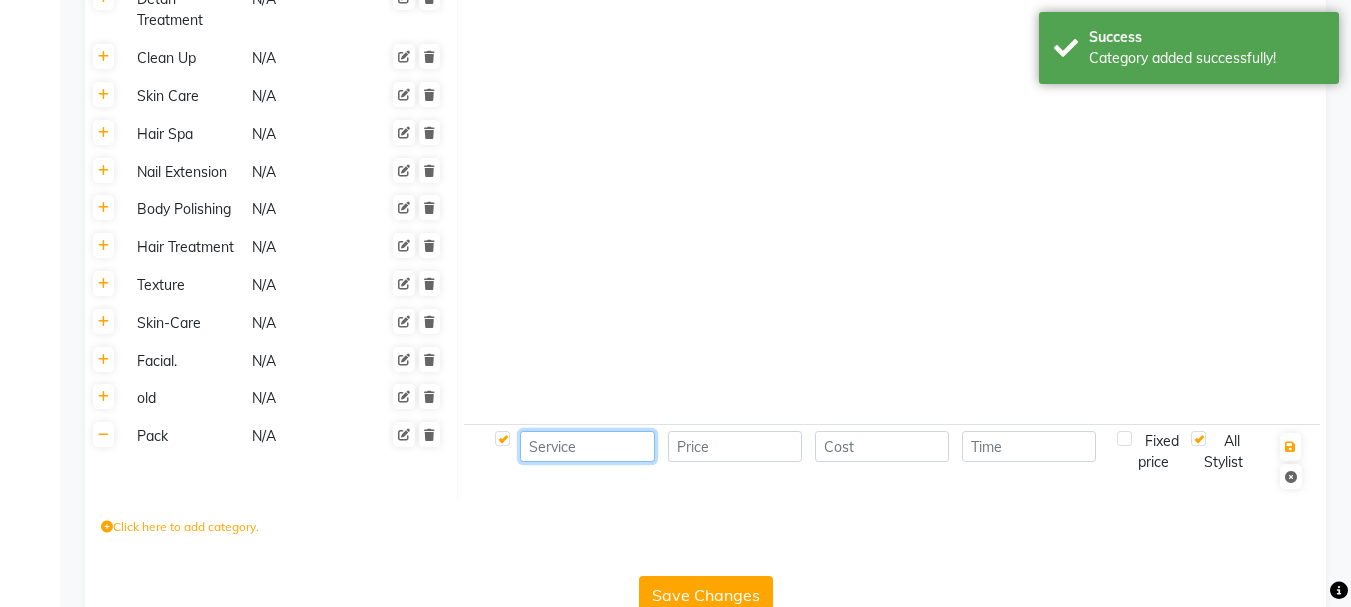 click 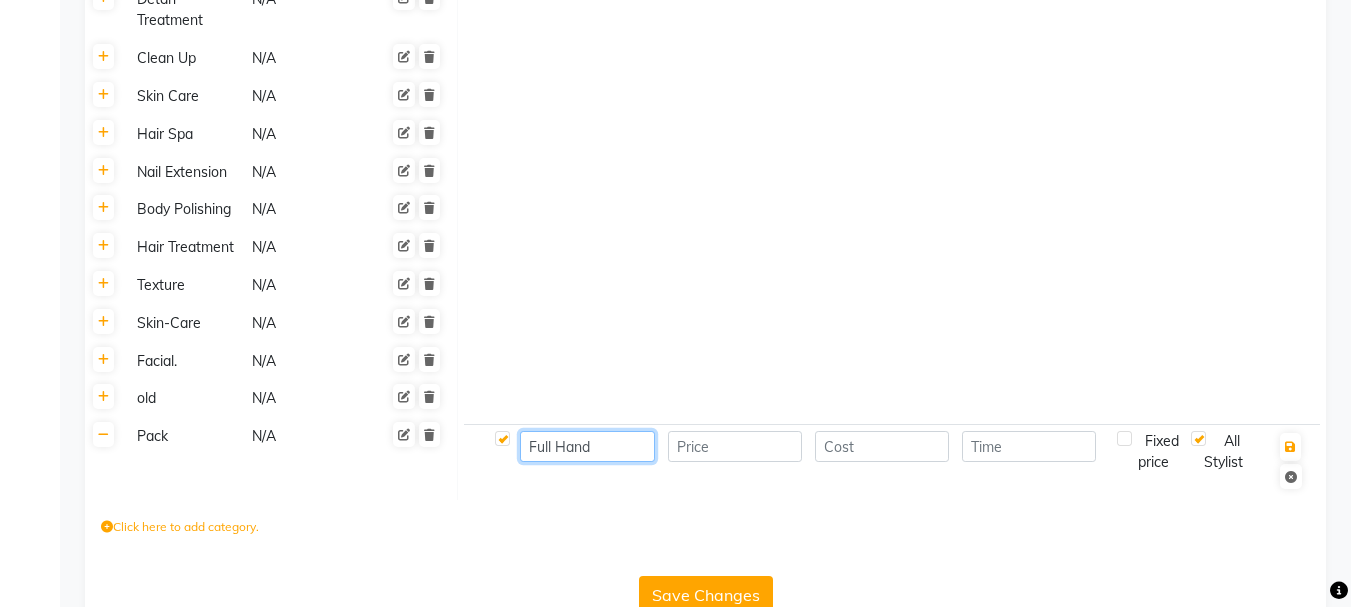 type on "Full Hand" 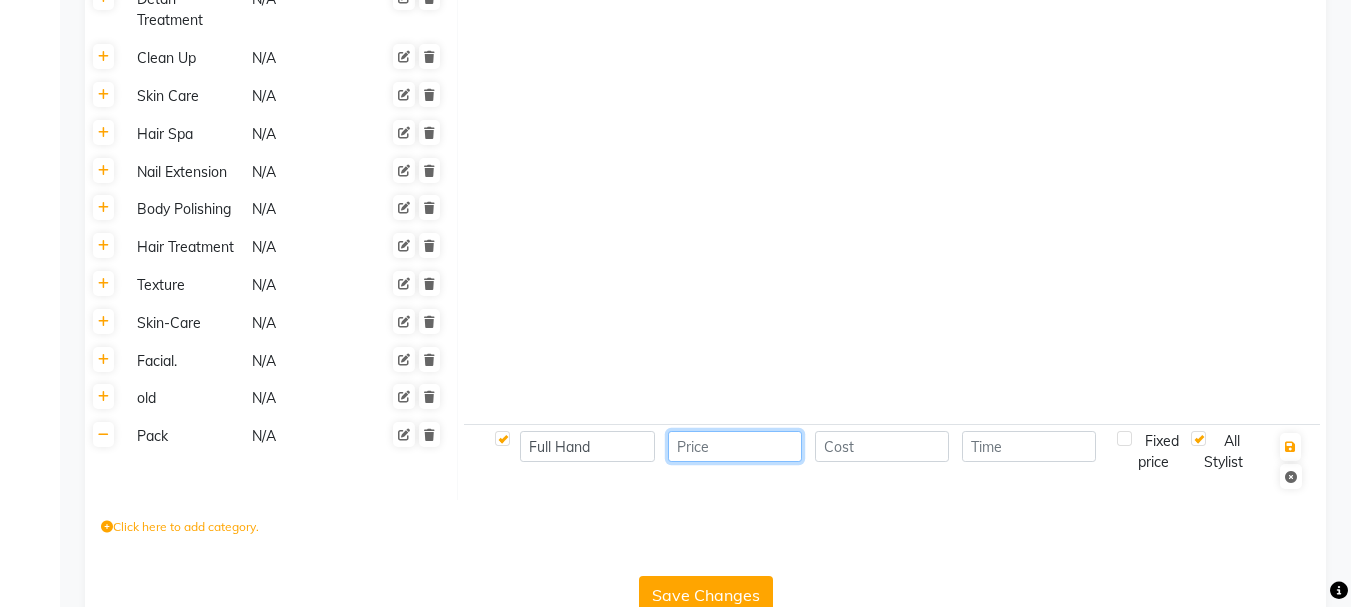 click 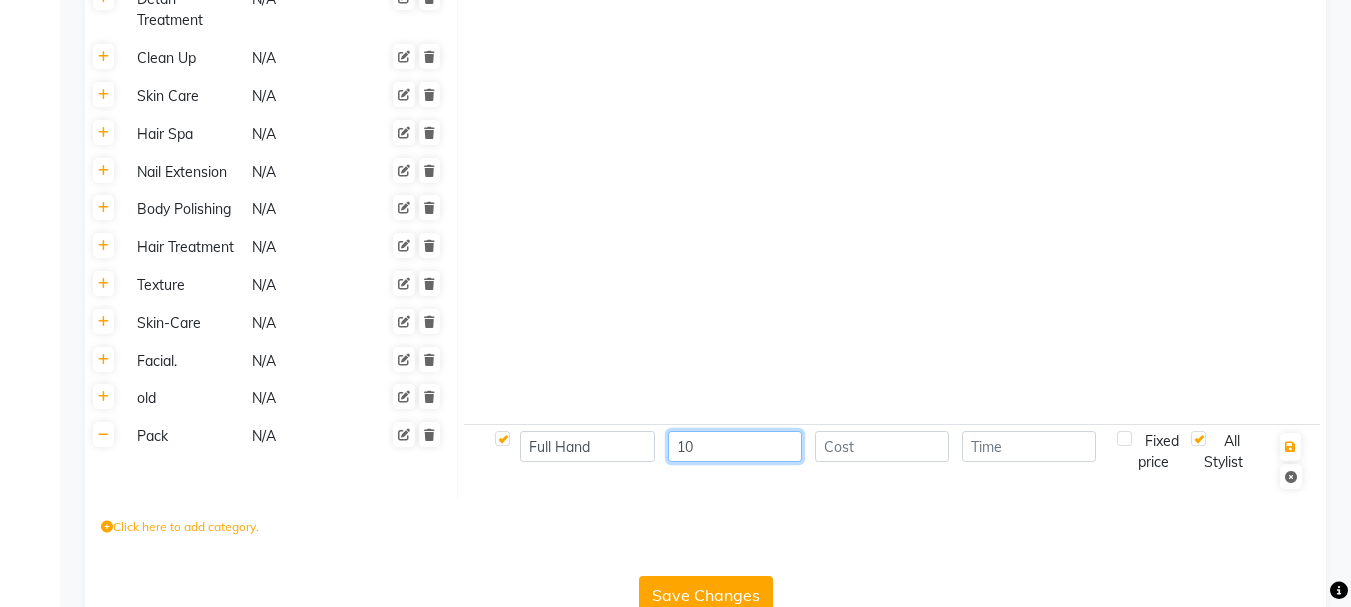 type on "1" 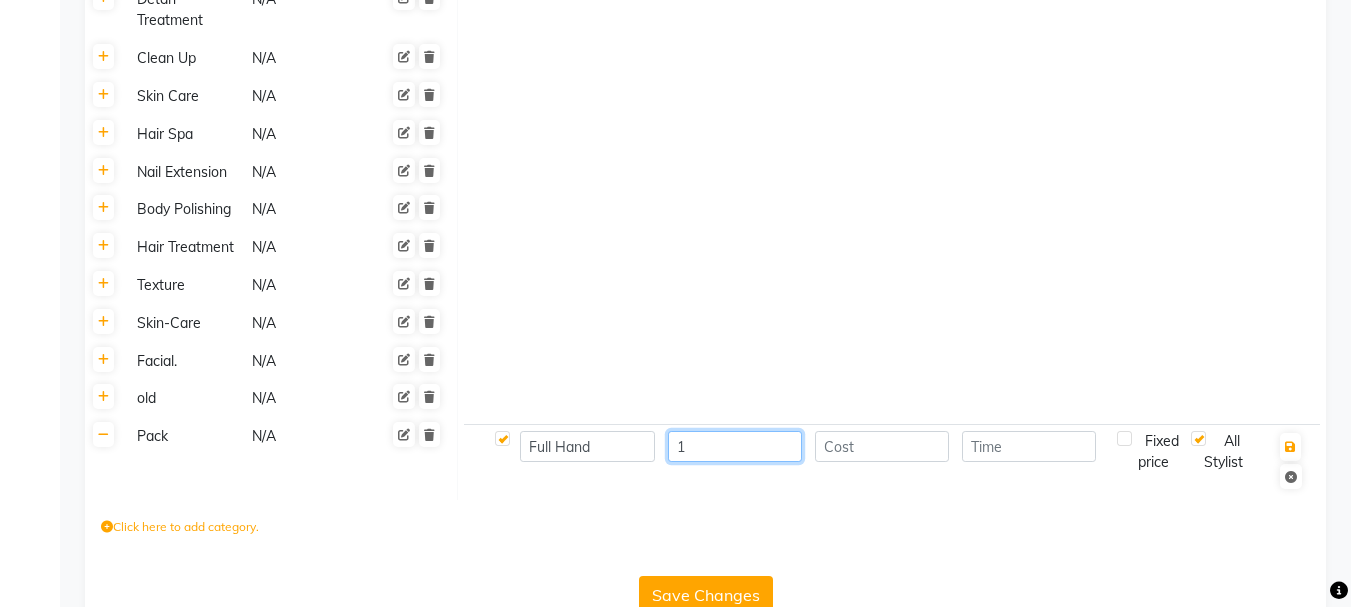 type 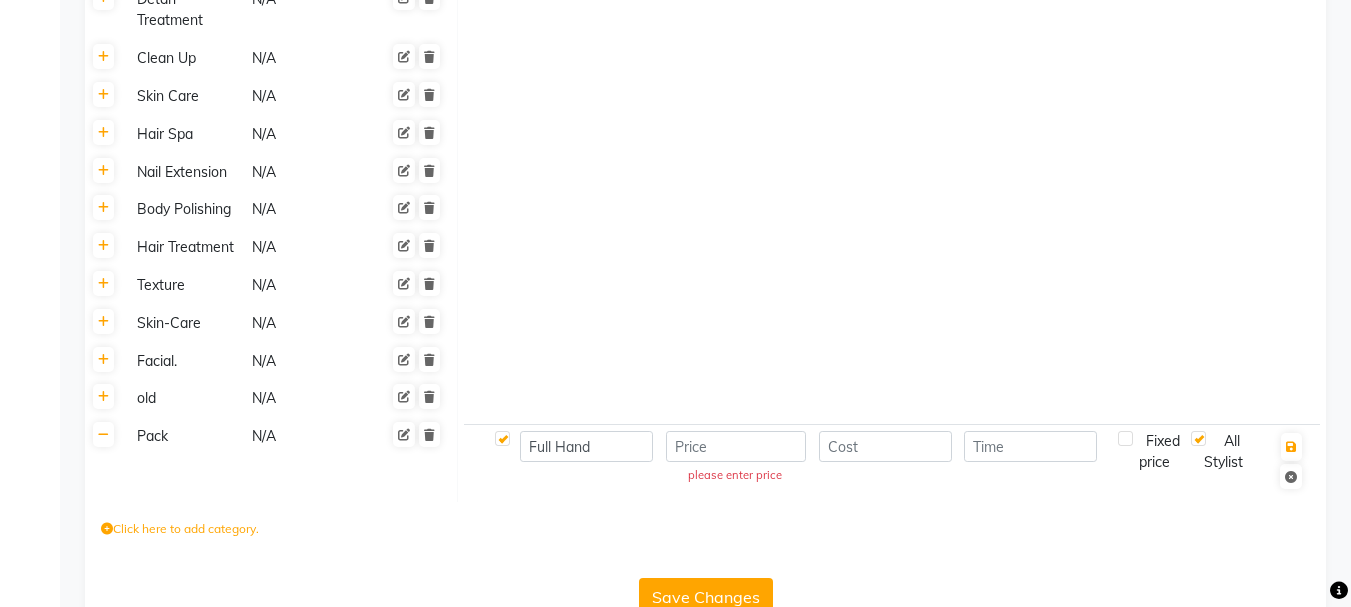 click on "Fixed price" 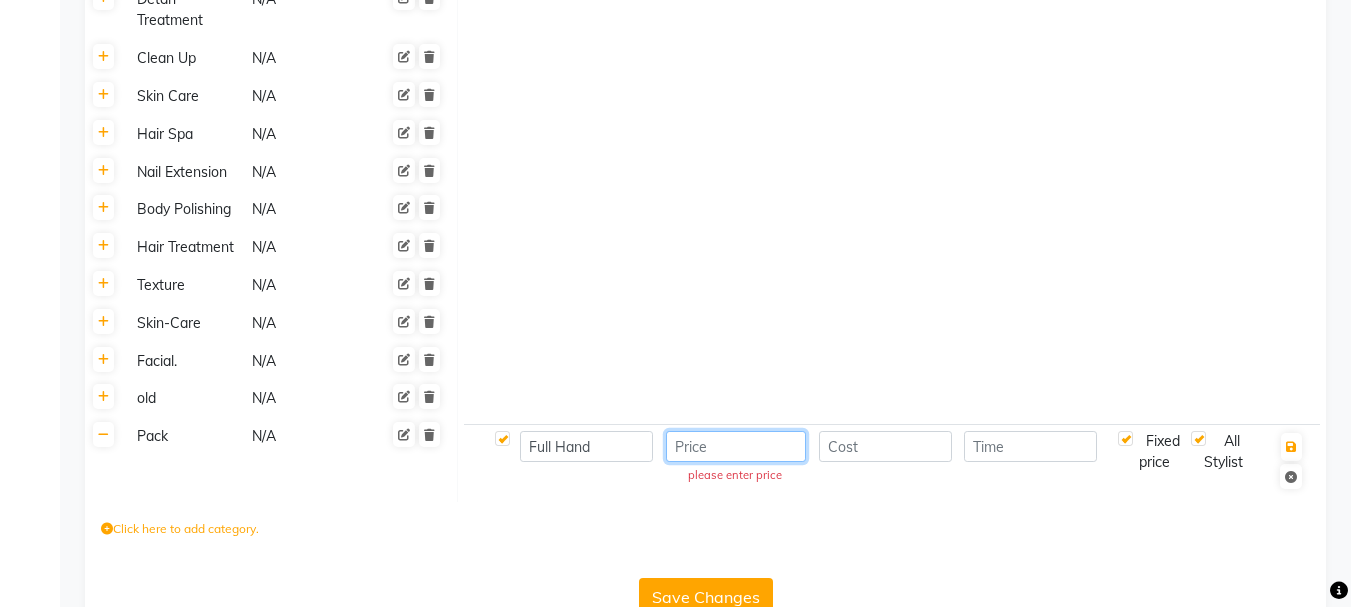 click 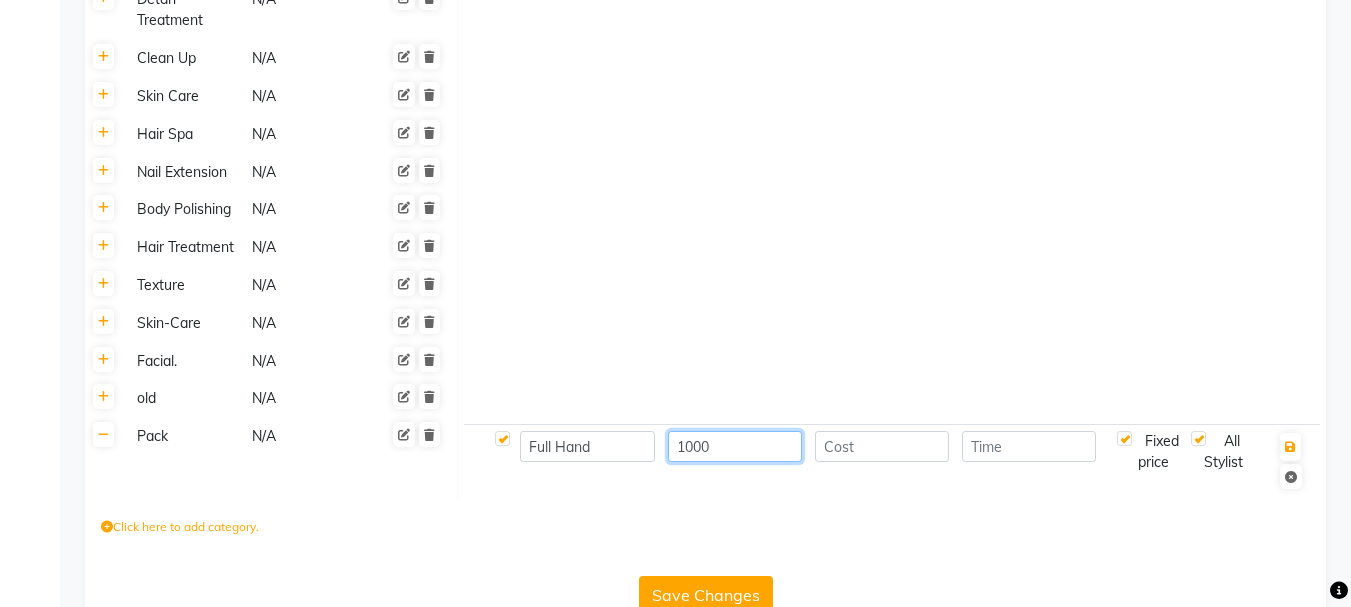 type on "1000" 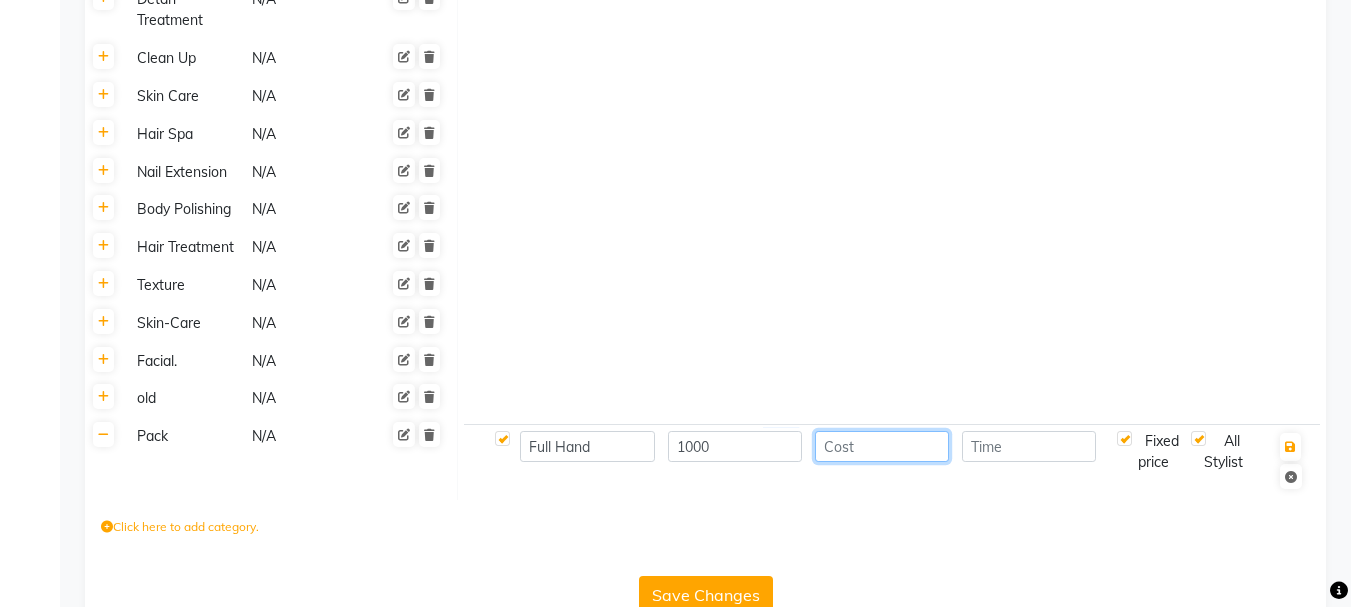 click 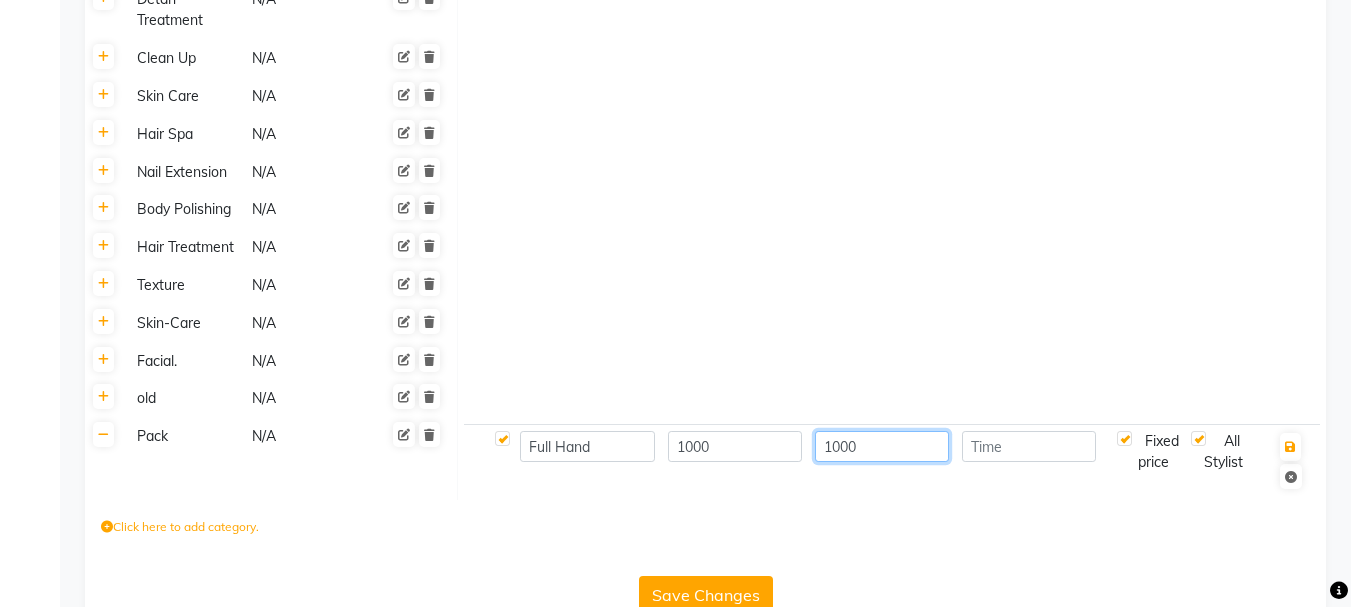 type on "1000" 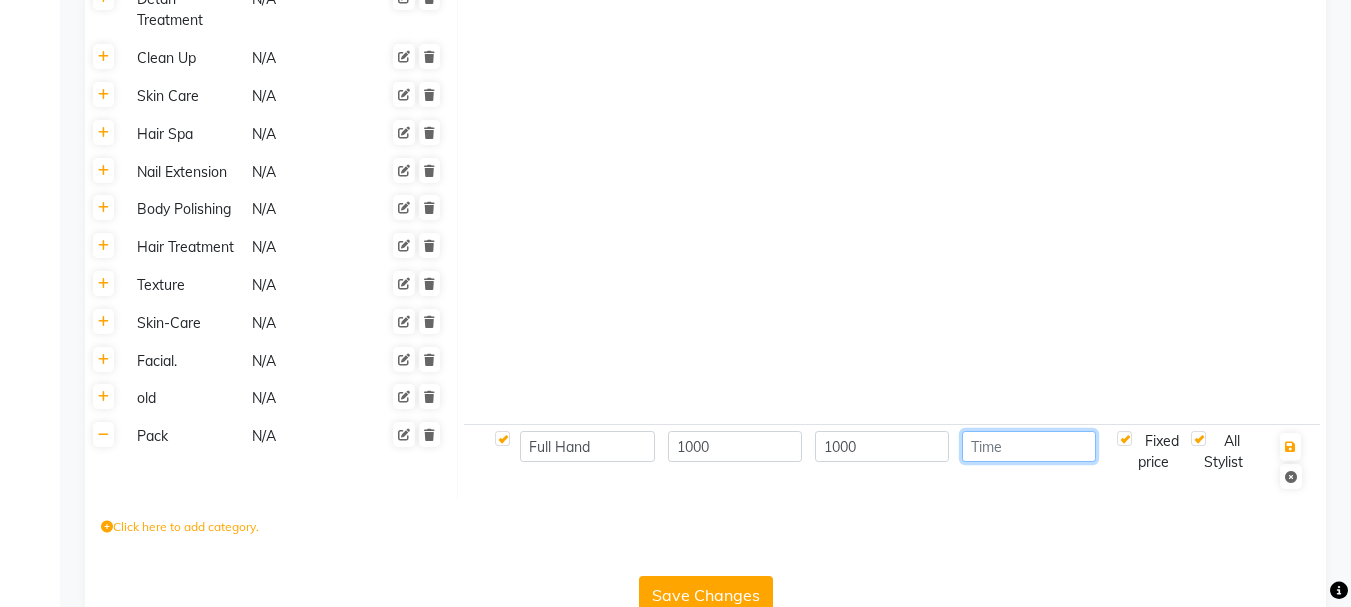 click 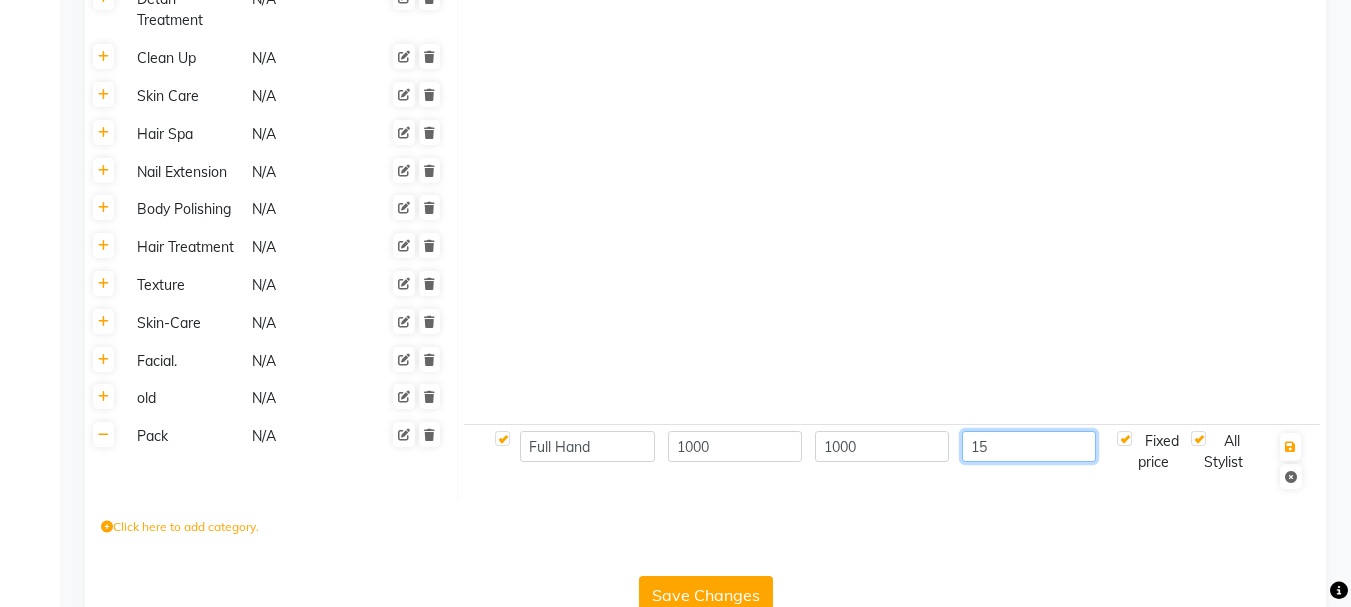 type on "15" 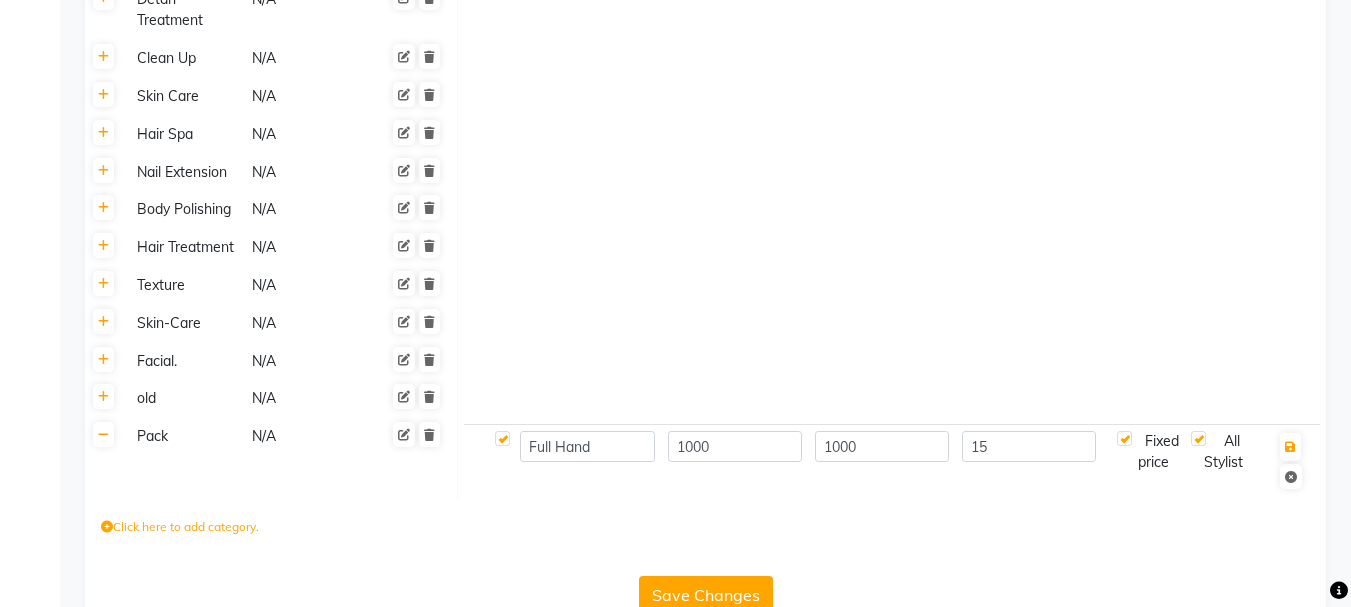 click on "Save Changes" 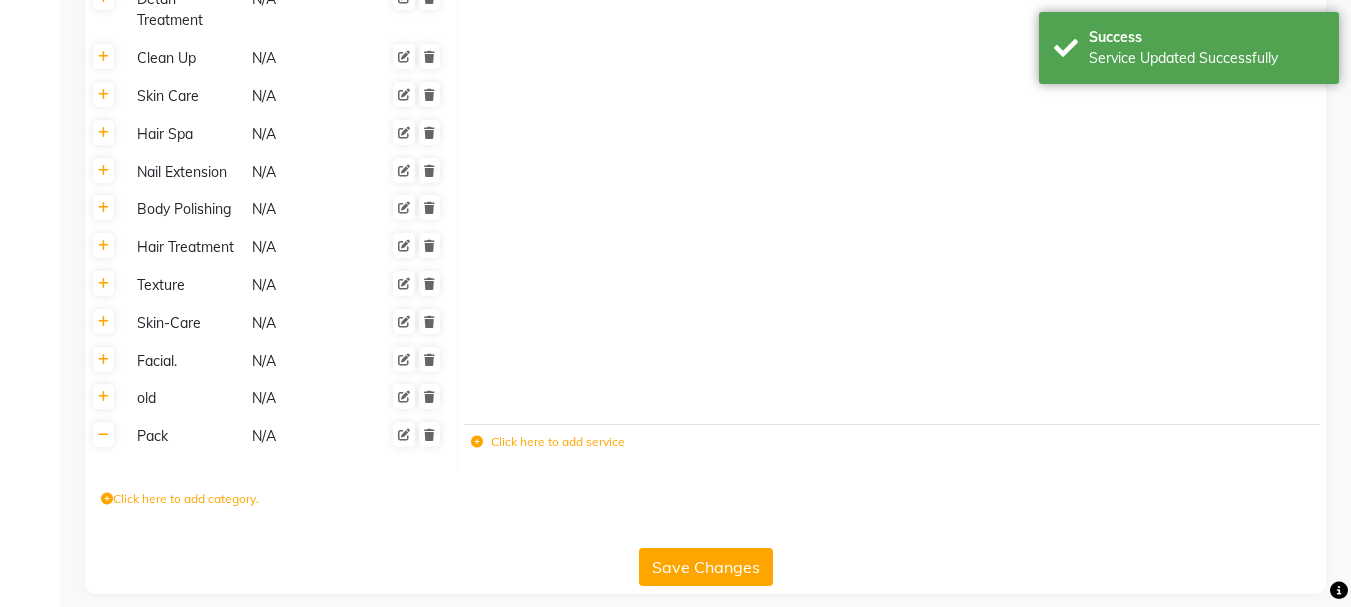 click 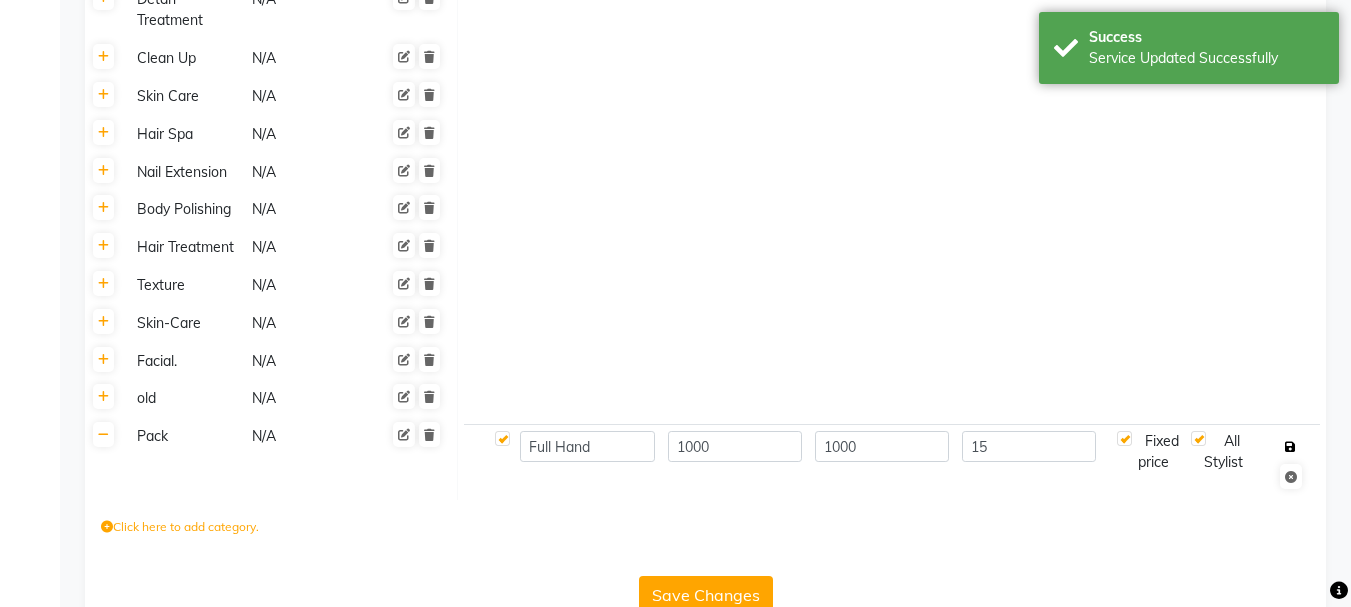 click at bounding box center [1290, 447] 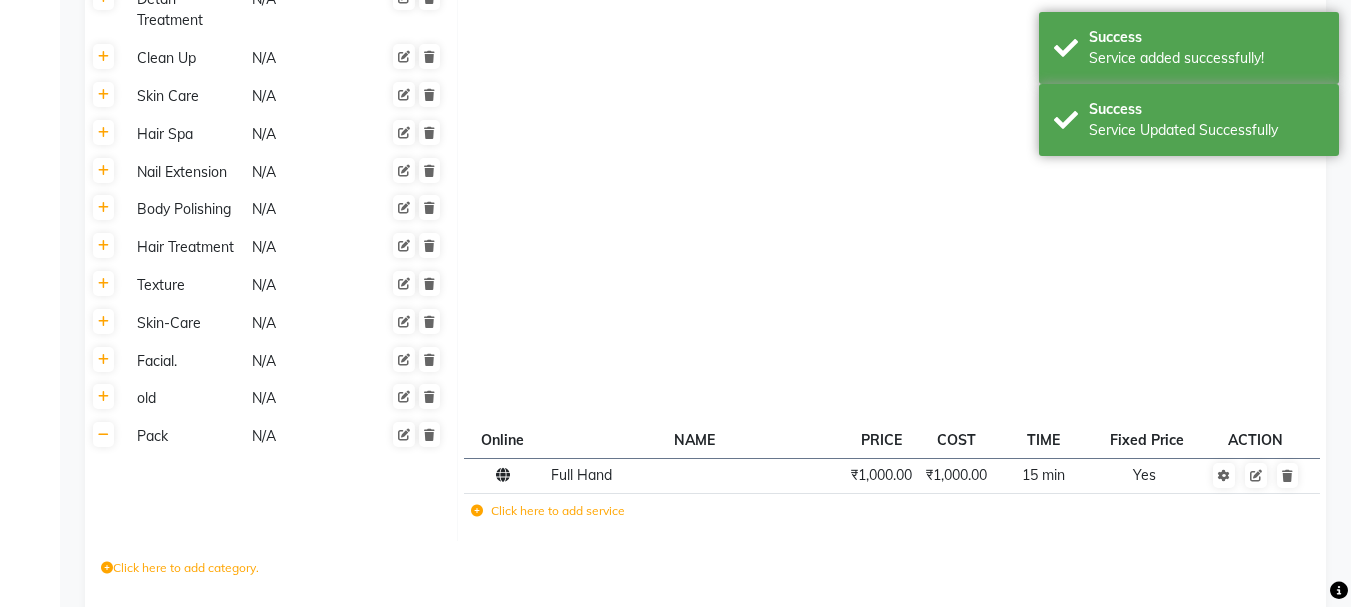 click on "Click here to add service" 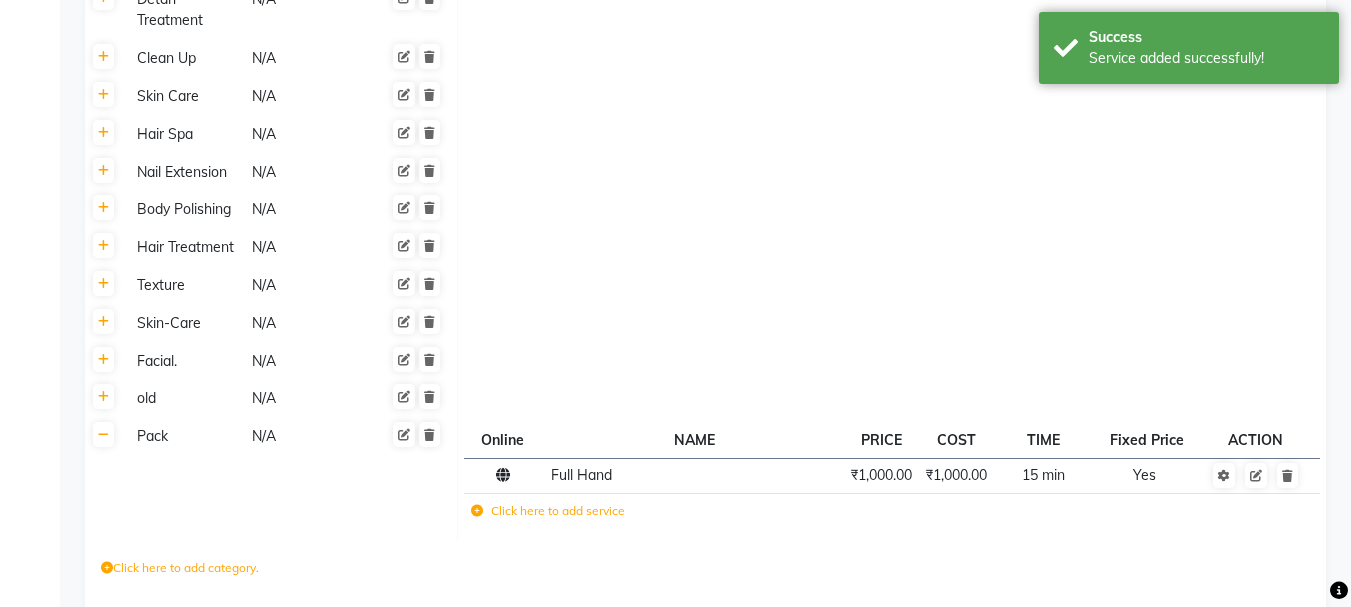 click 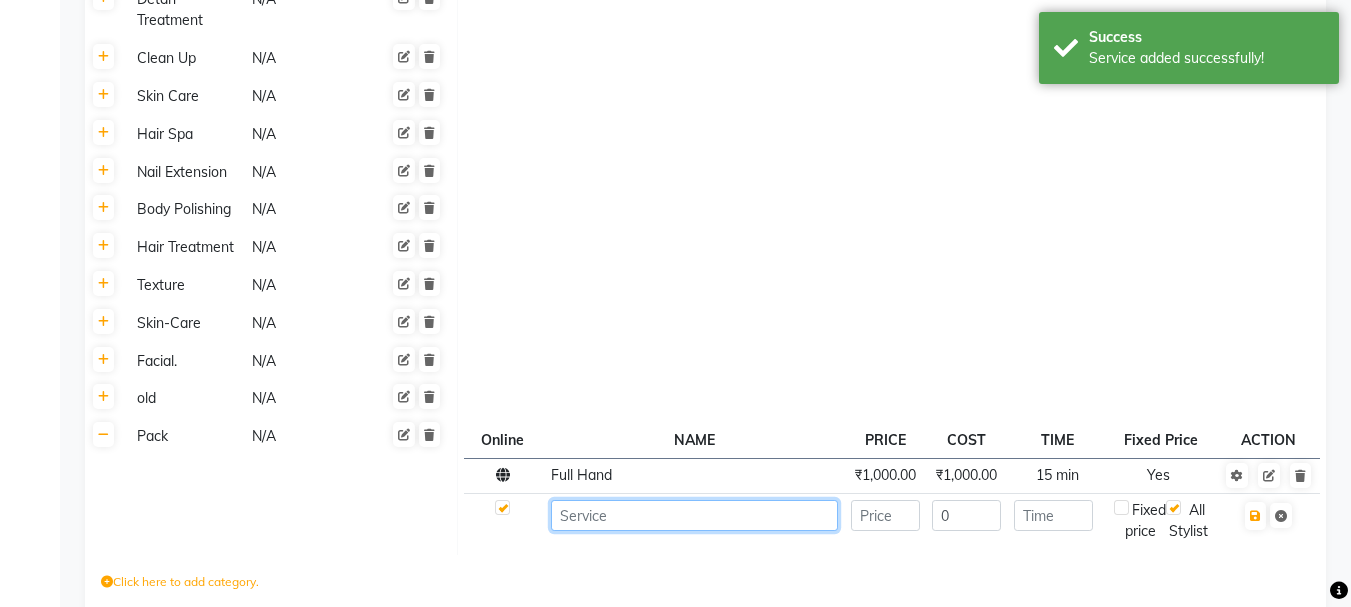 click 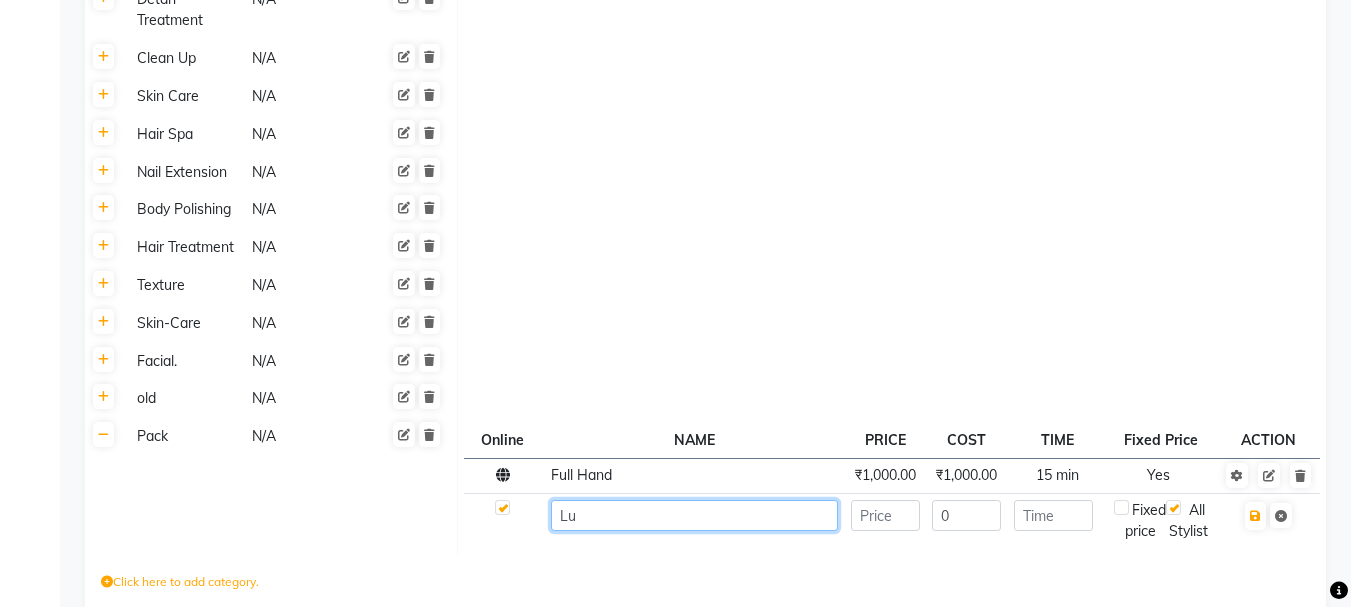 type on "L" 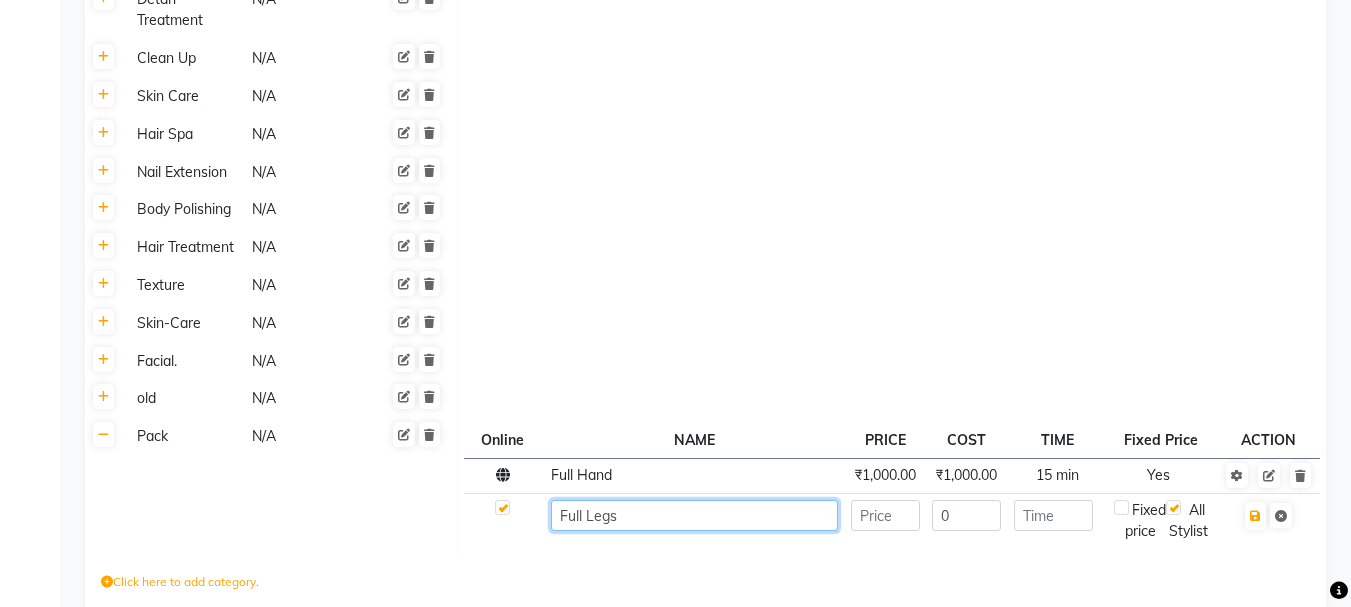 type on "Full Legs" 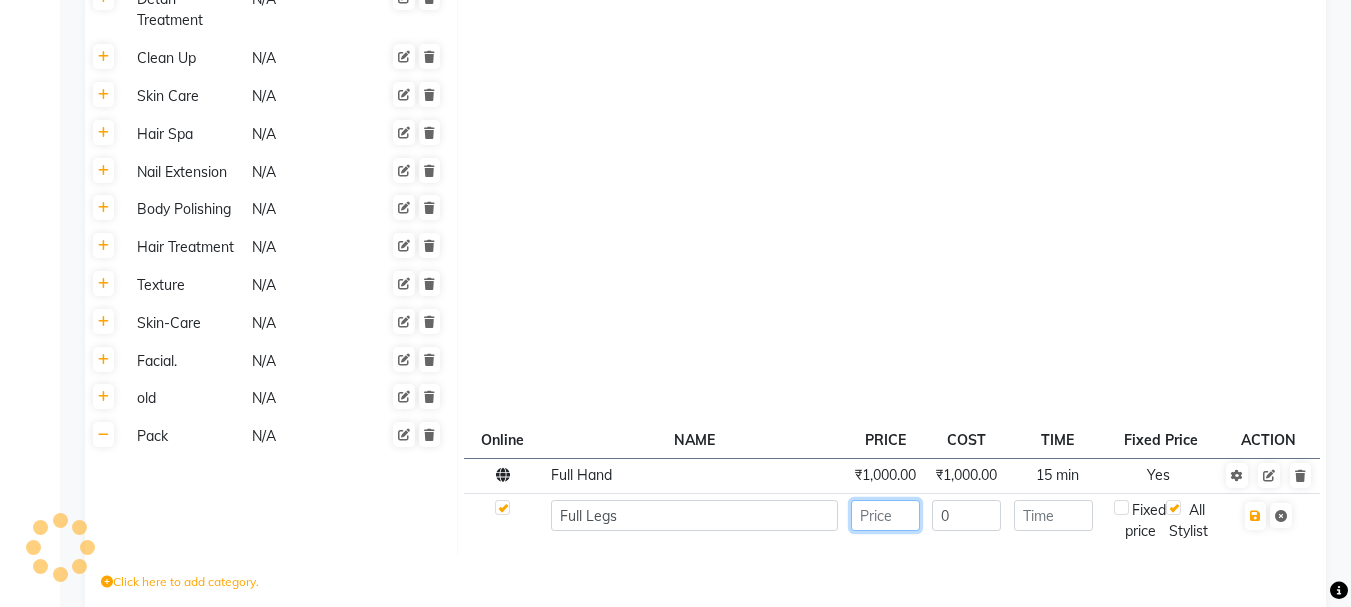 click 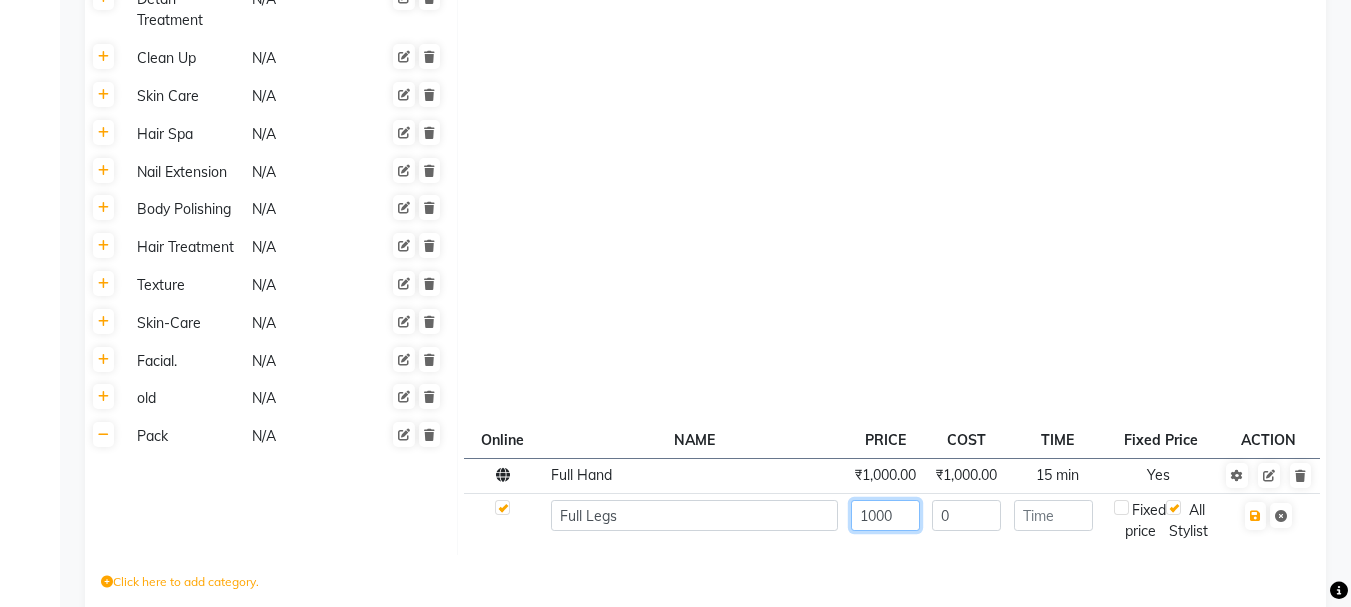 type on "1000" 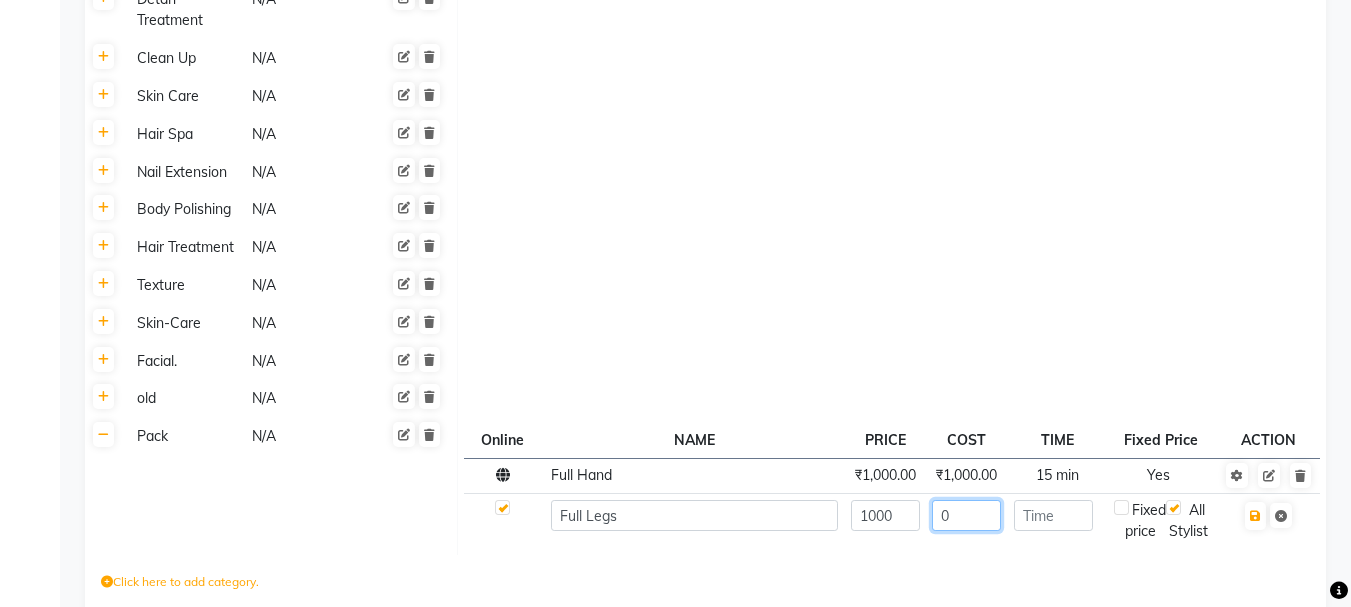 click on "0" 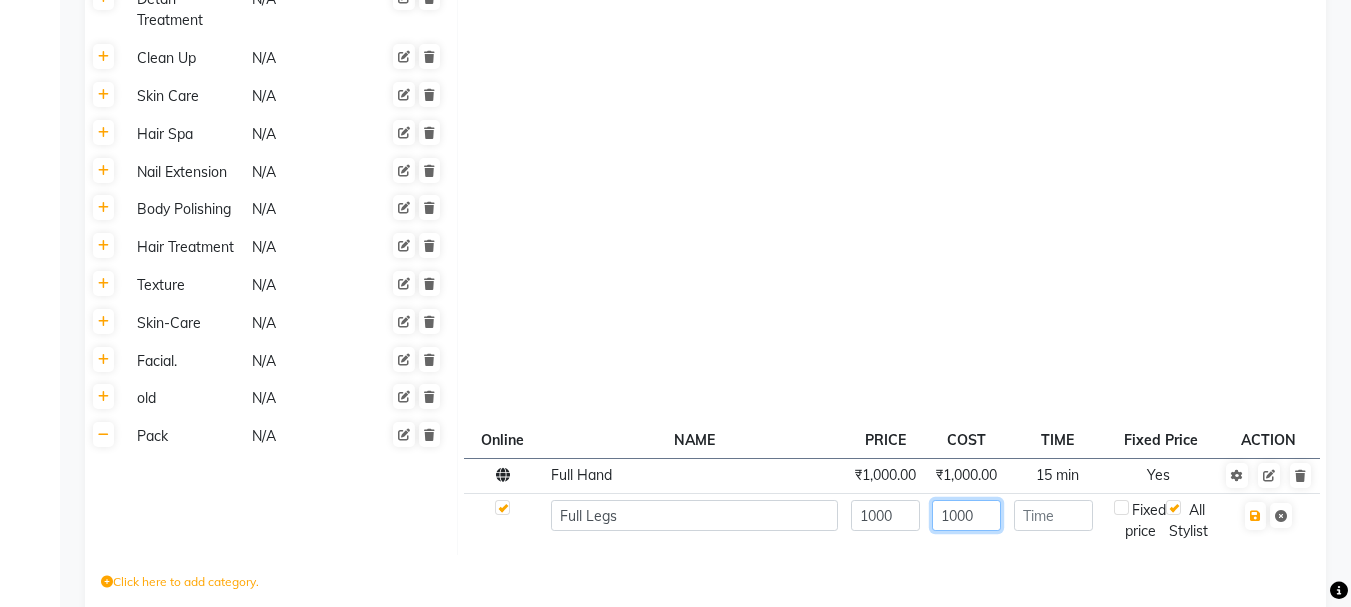 type on "1000" 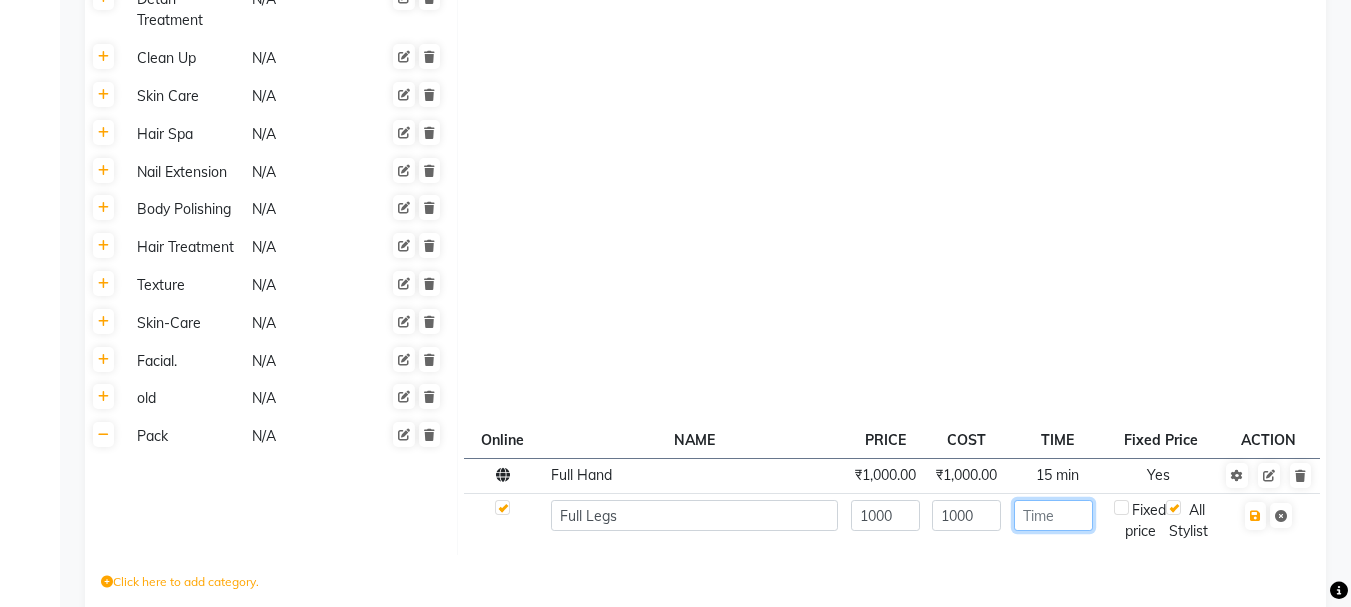 click 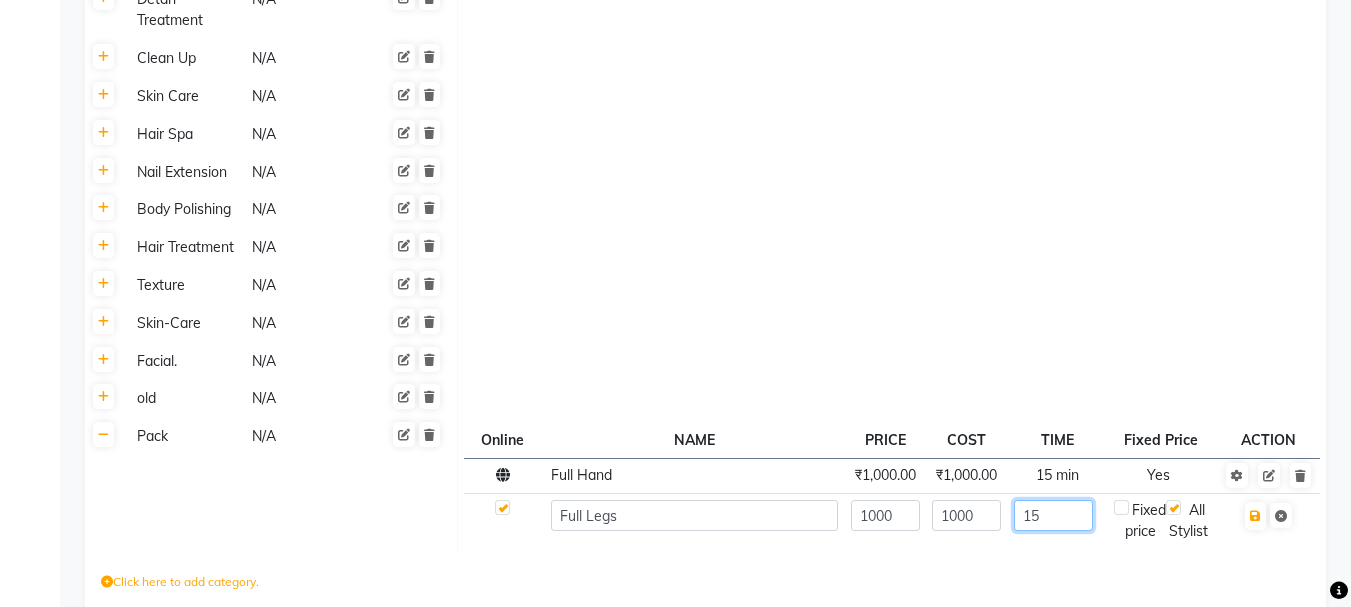 type on "15" 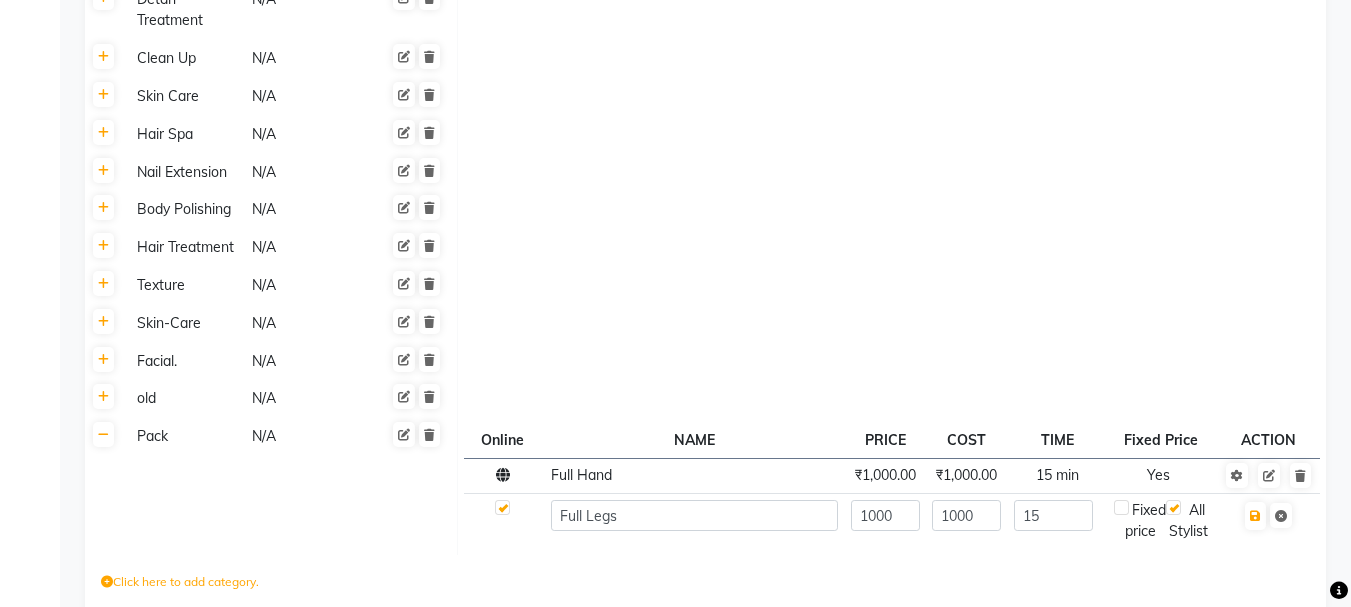 click 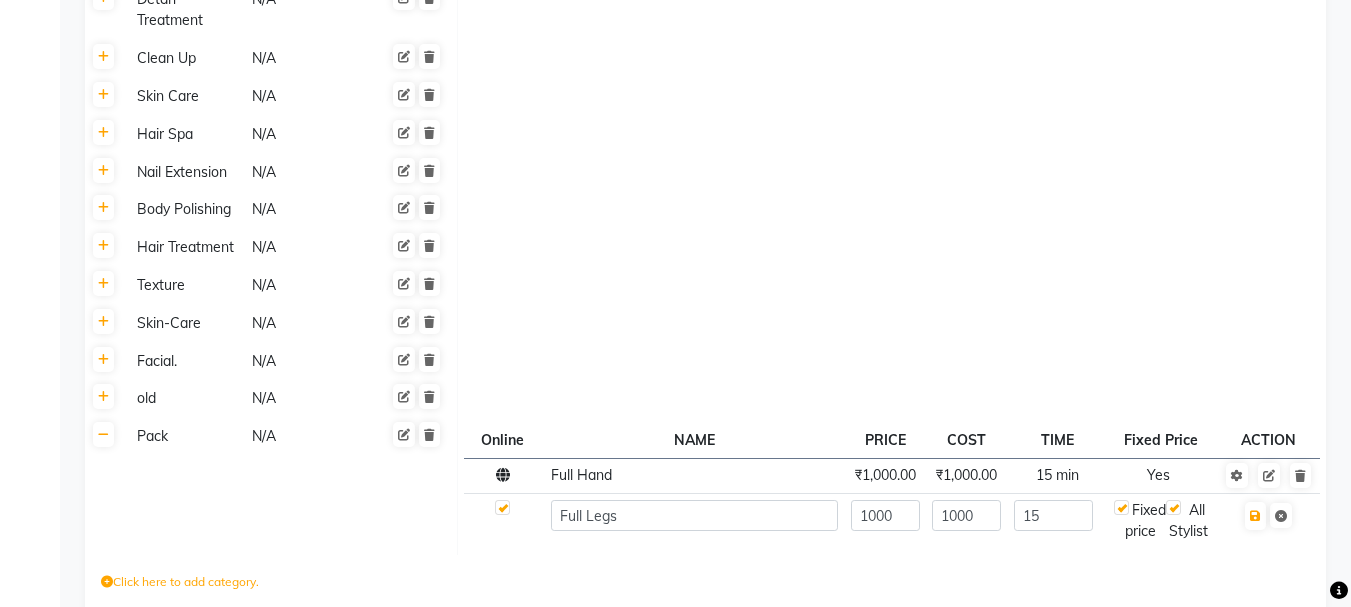 click 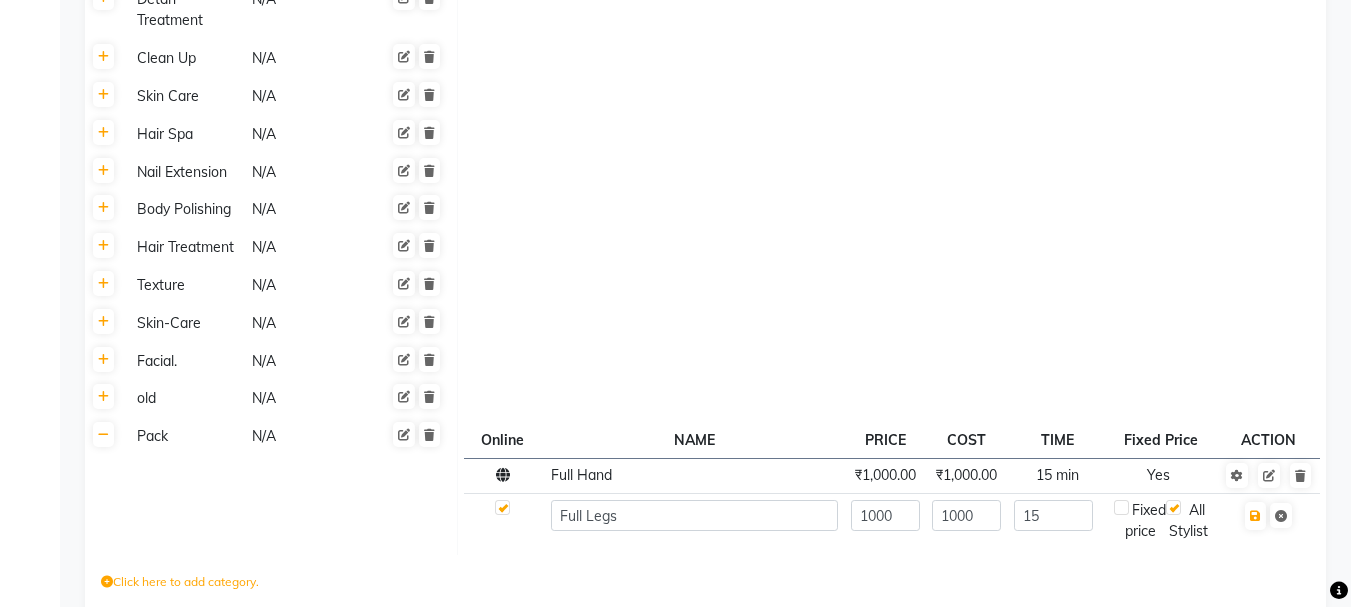 scroll, scrollTop: 1399, scrollLeft: 0, axis: vertical 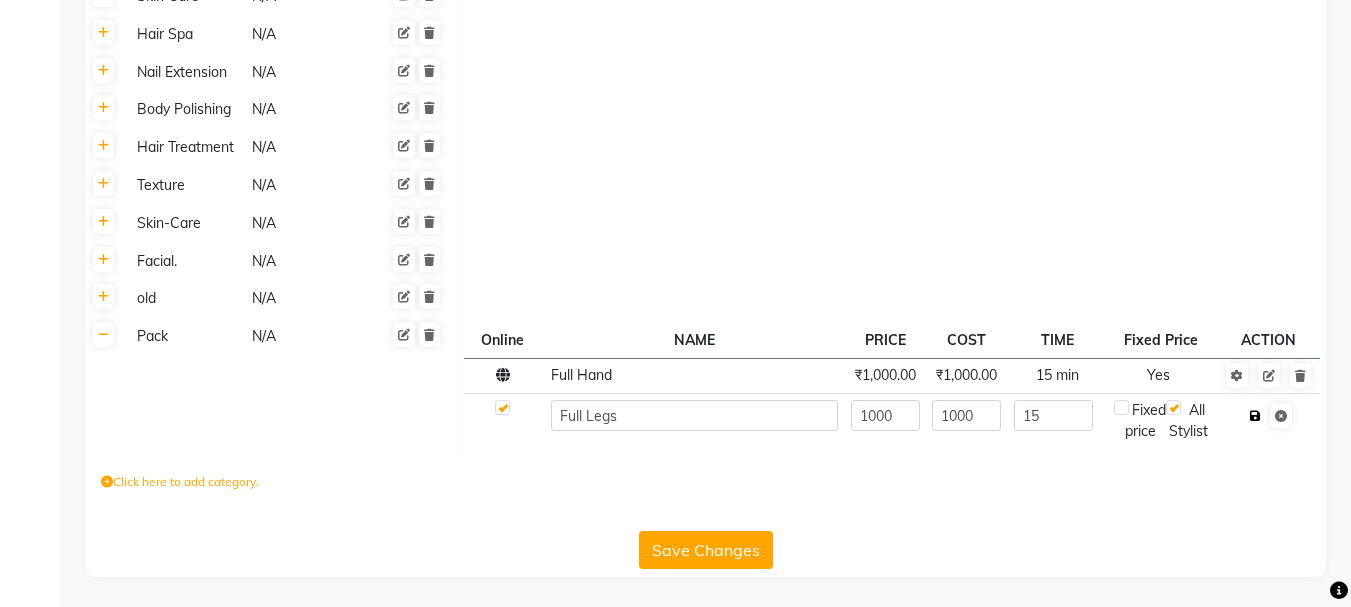 click at bounding box center [1255, 416] 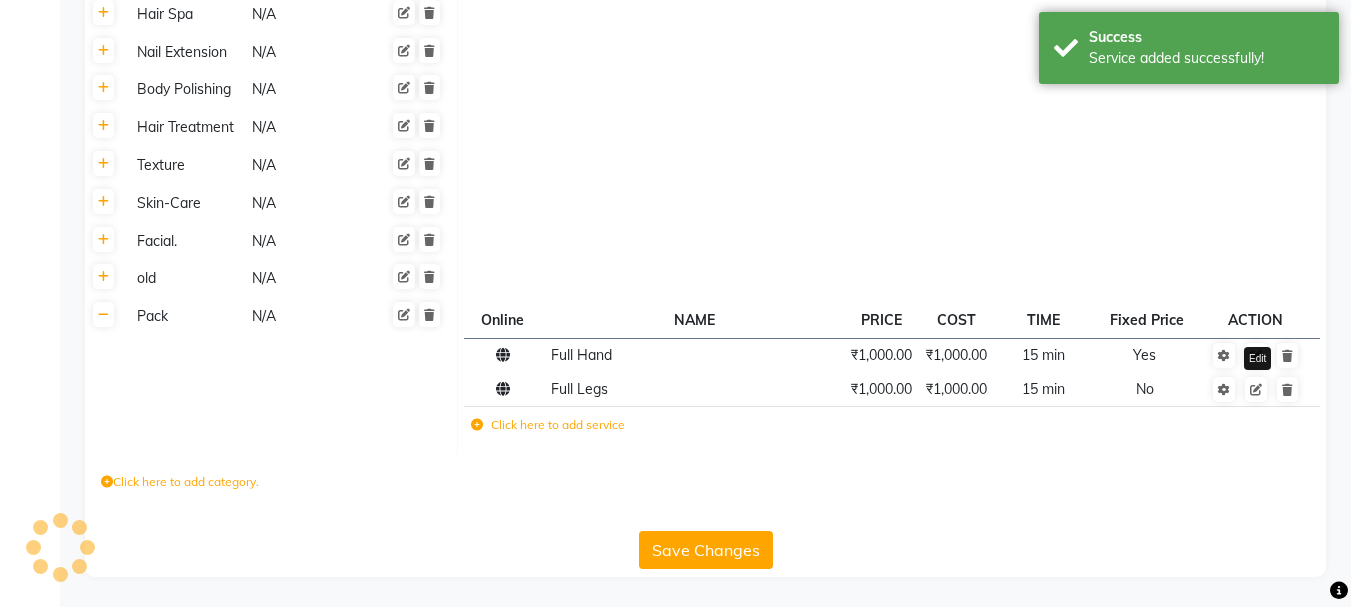 scroll, scrollTop: 1398, scrollLeft: 0, axis: vertical 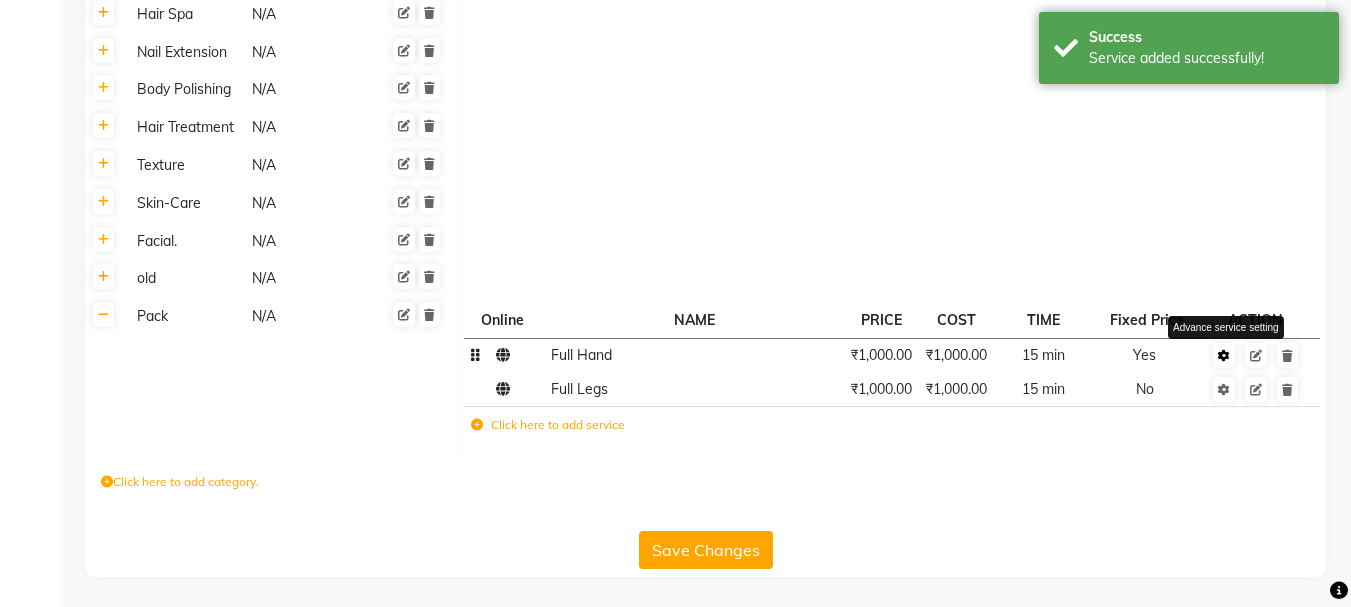 click 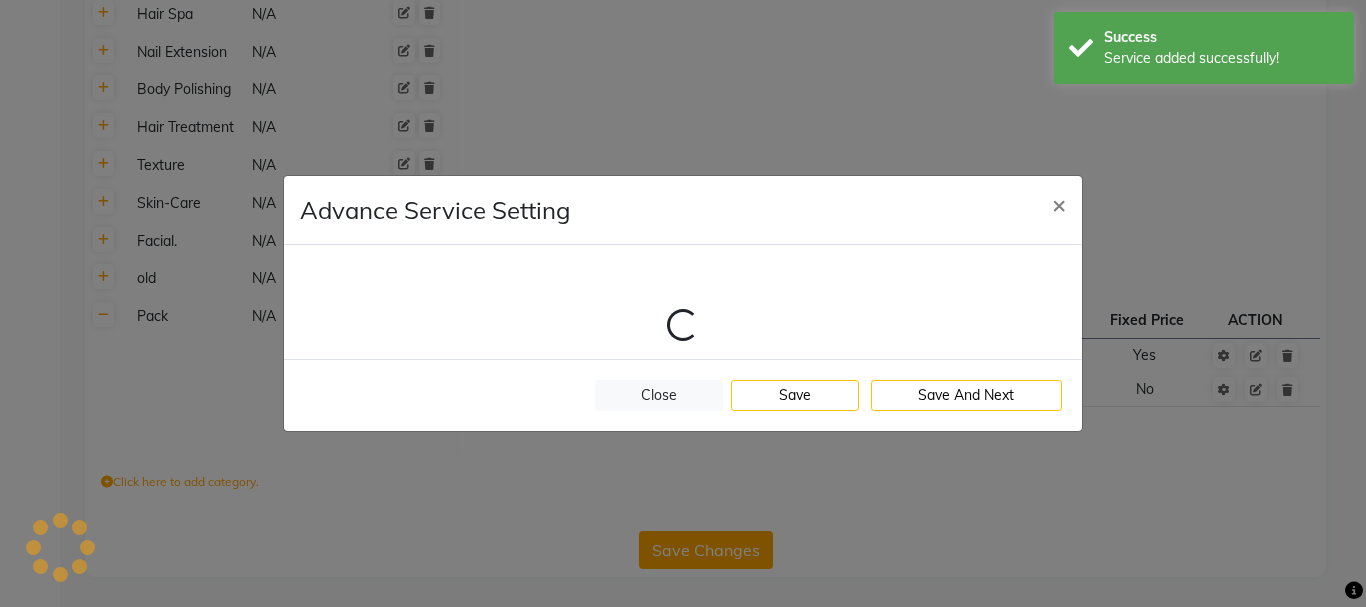 select on "[NUMBER]: [NUMBER]" 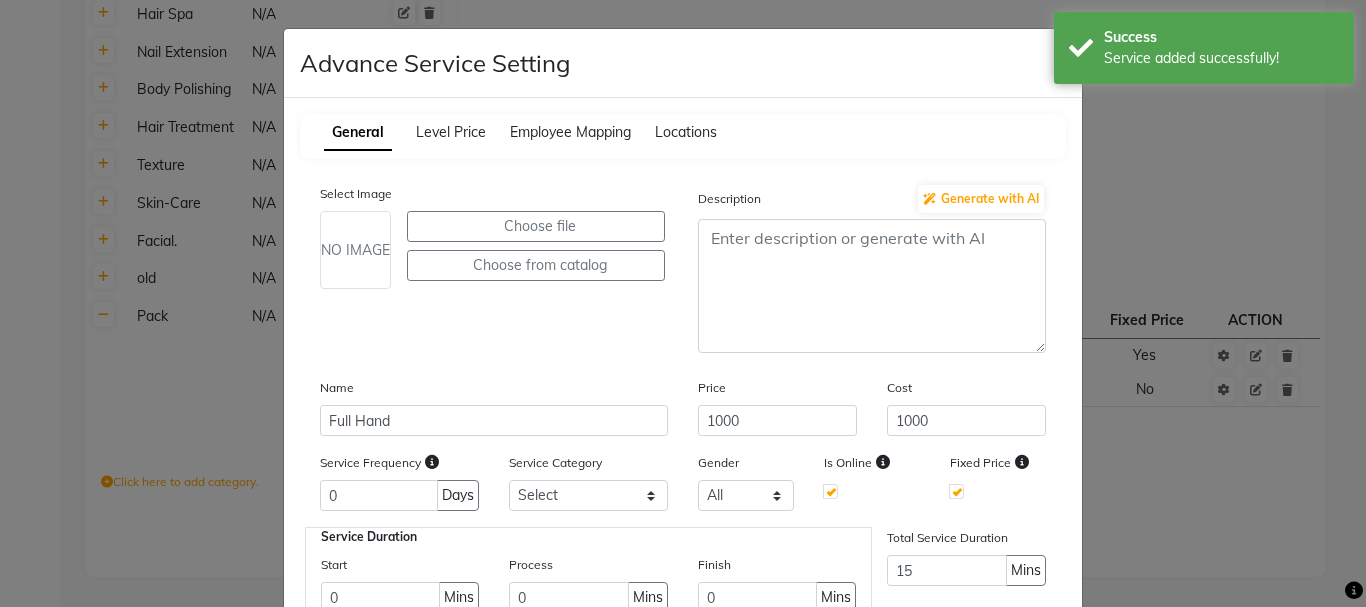 click on "×" 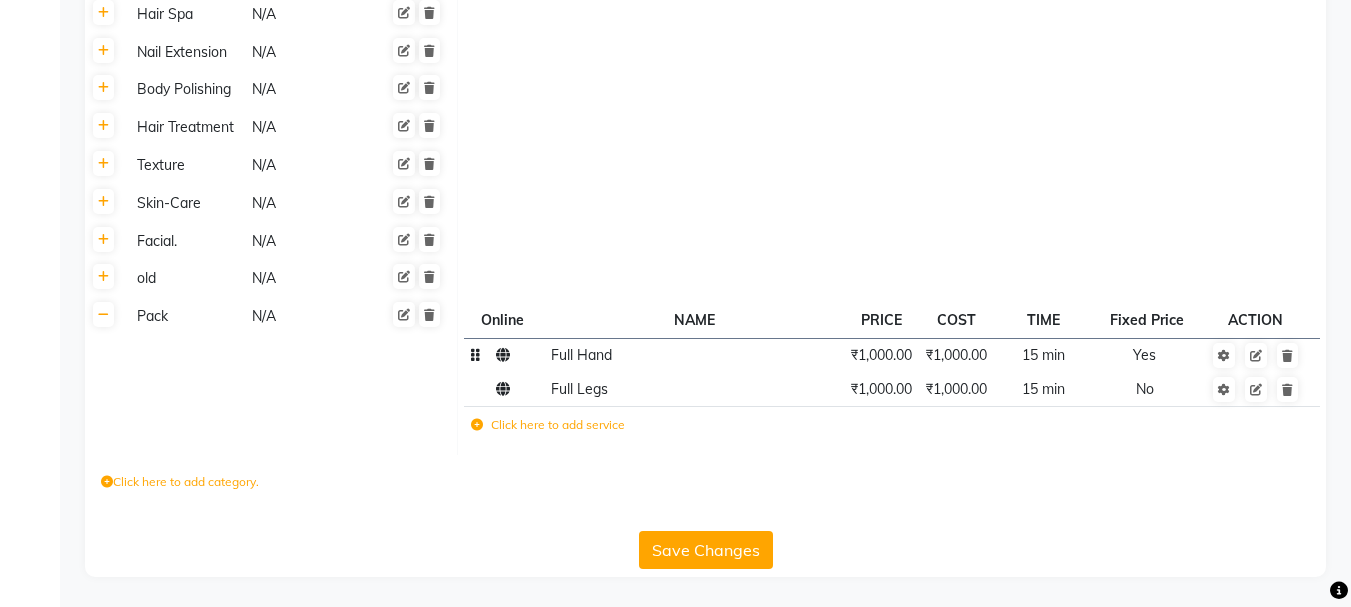 click 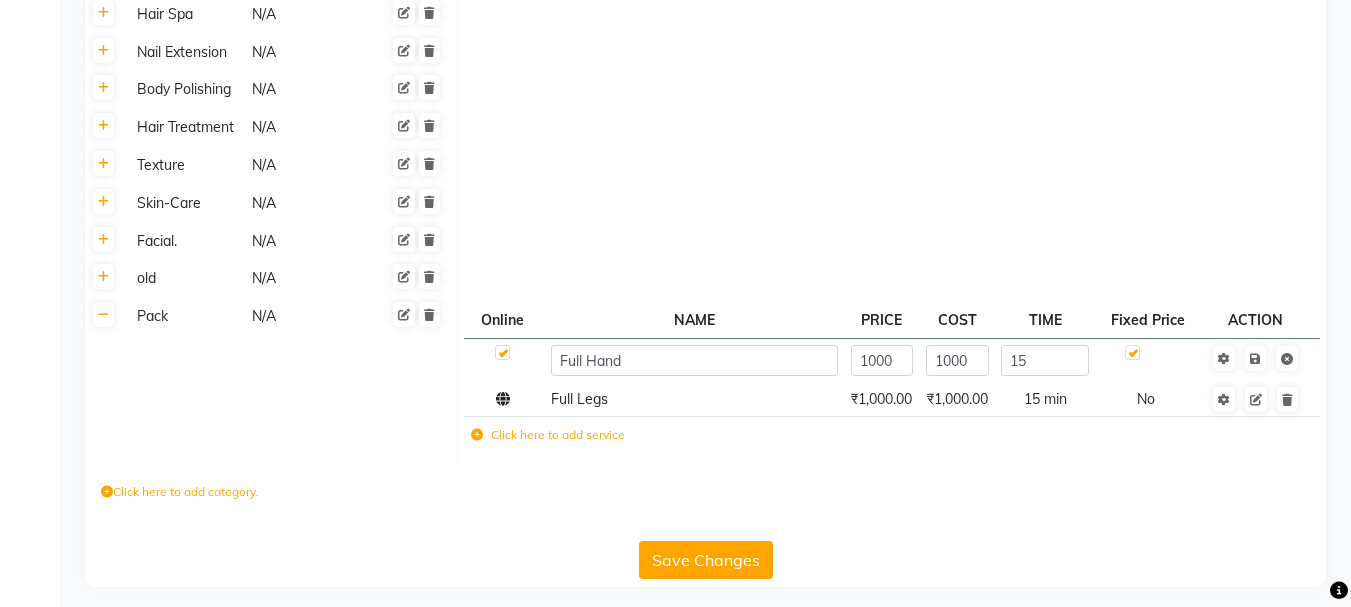click 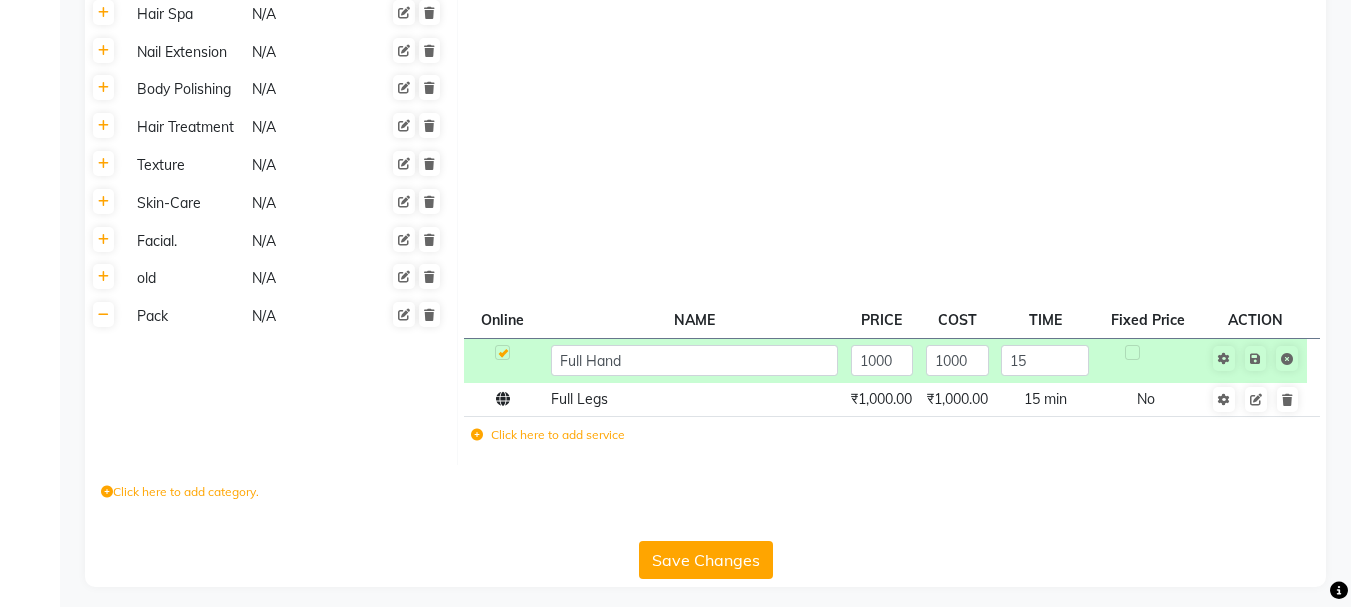 click on "Save Changes" 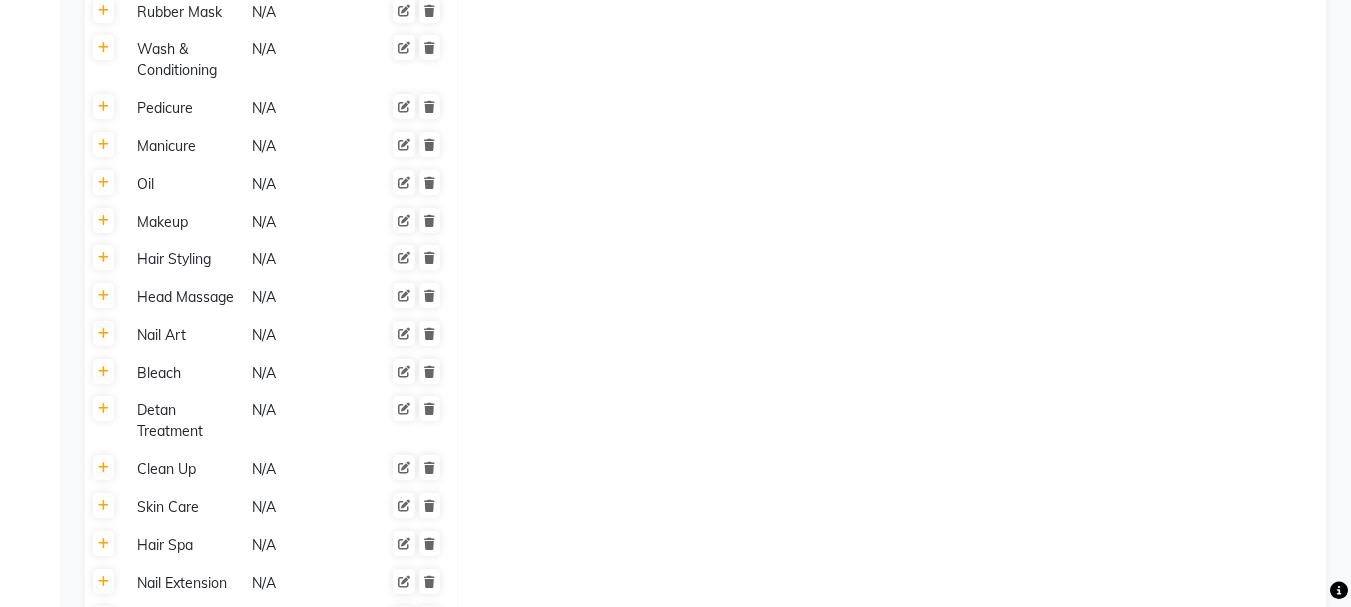 scroll, scrollTop: 0, scrollLeft: 0, axis: both 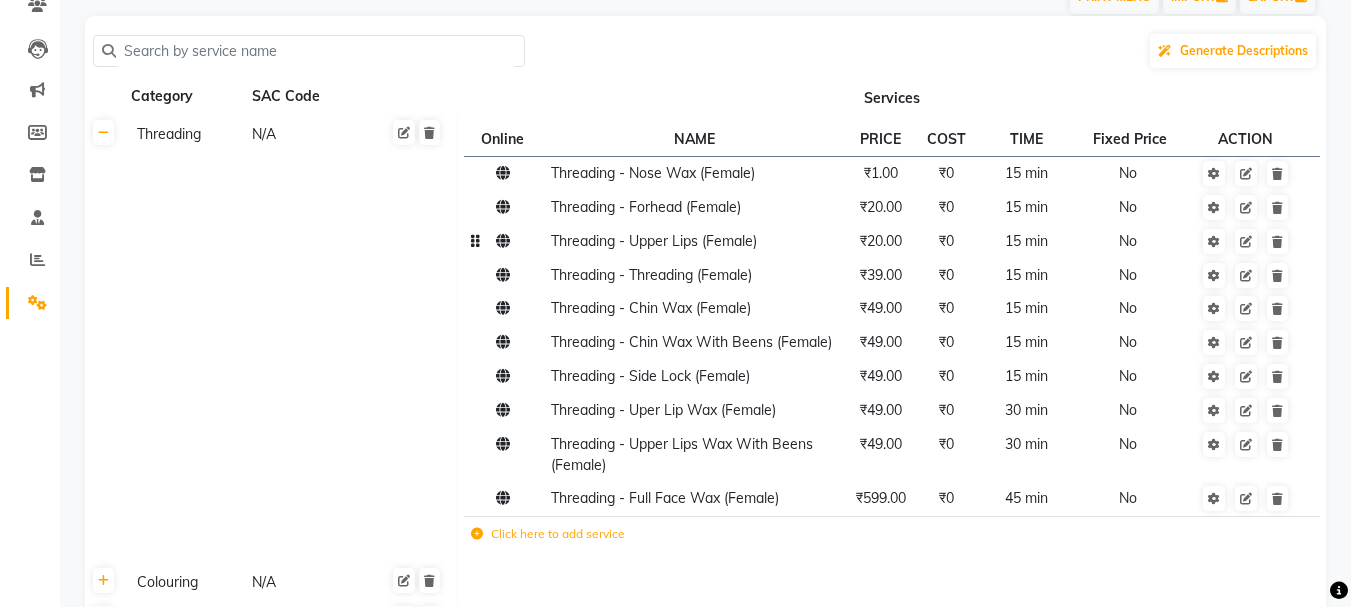 click 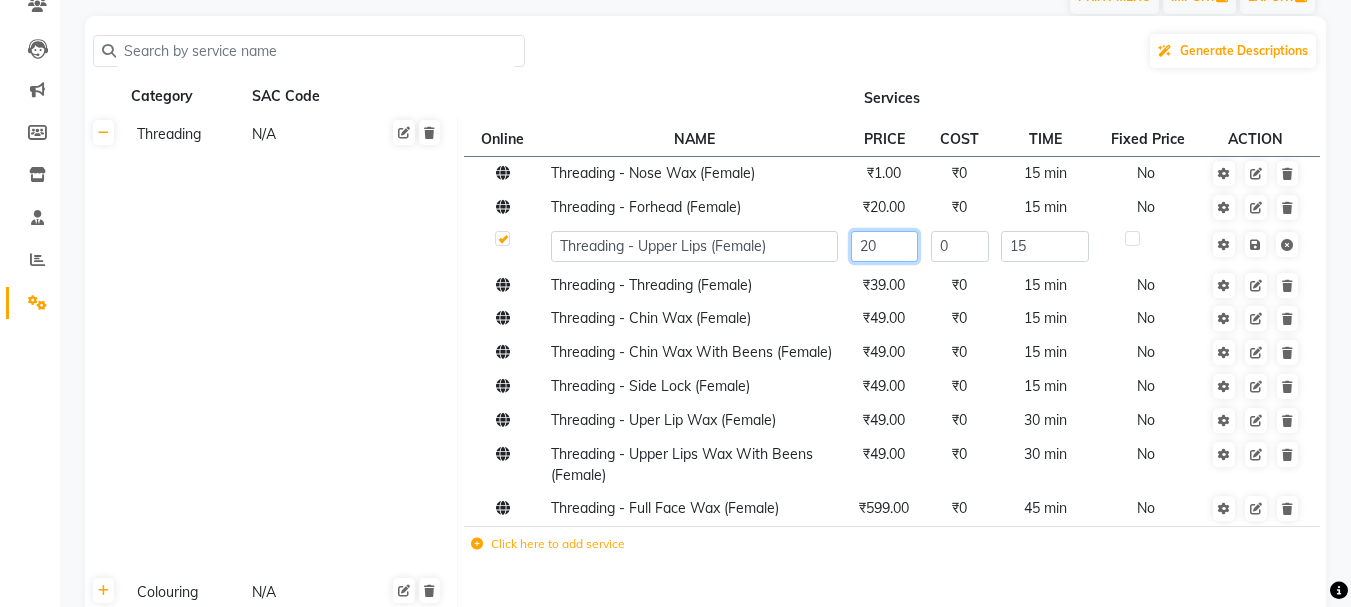 click on "20" 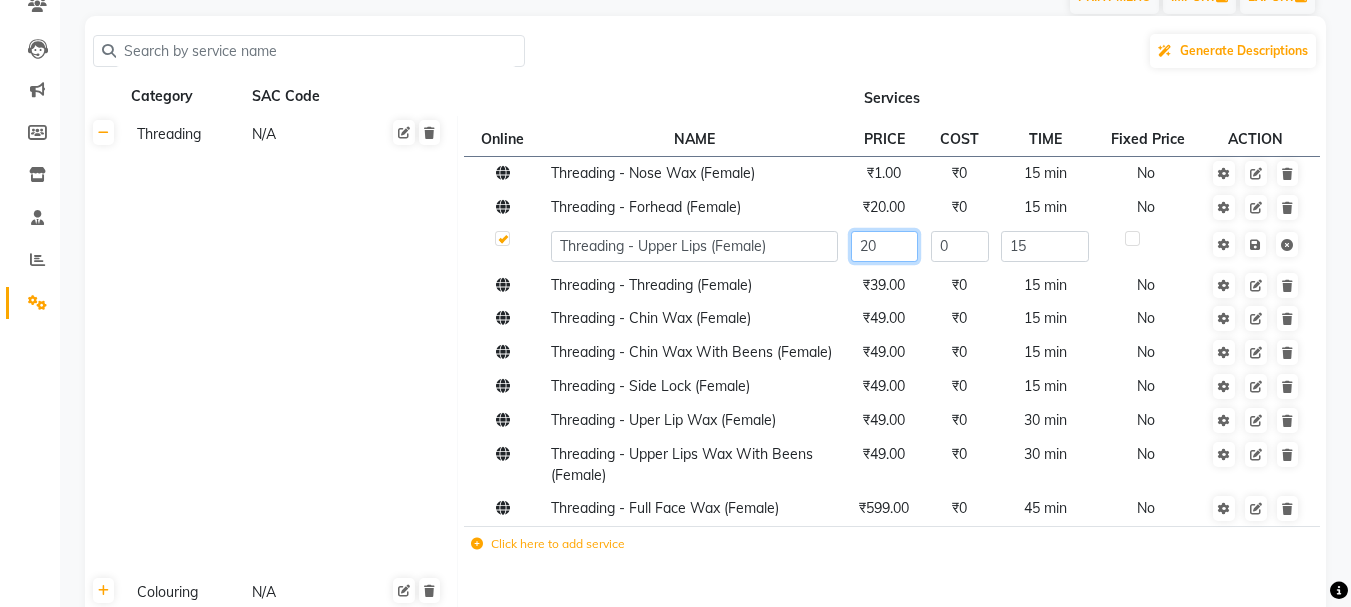 type on "2" 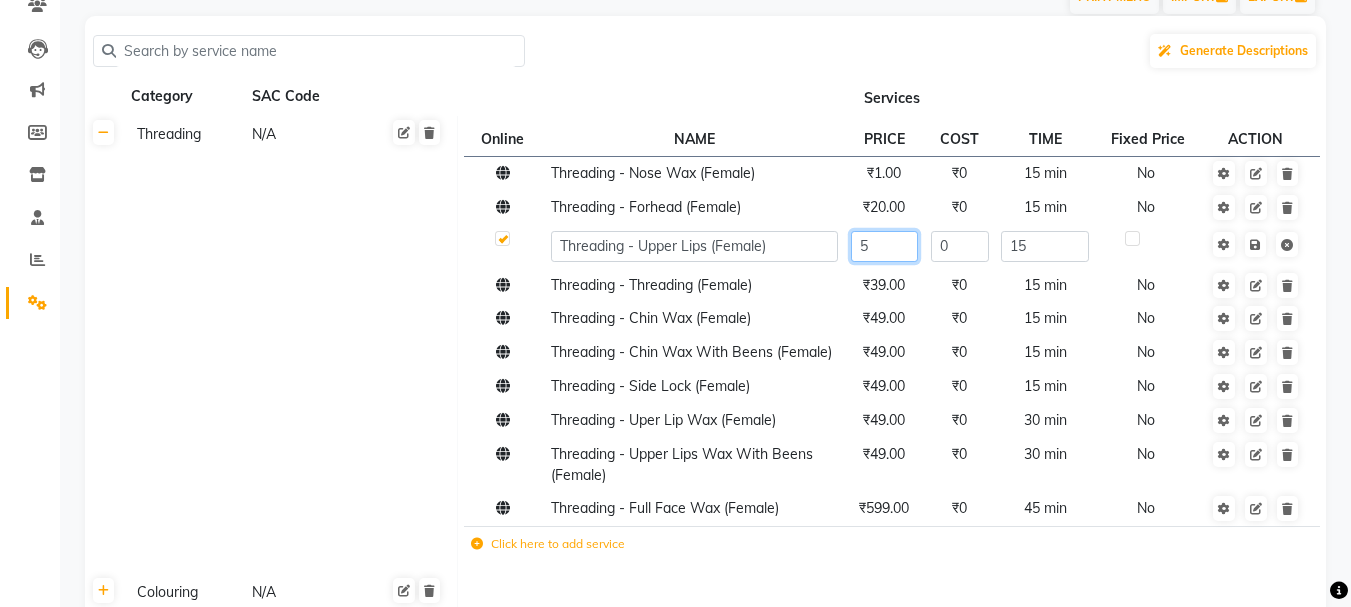 type on "50" 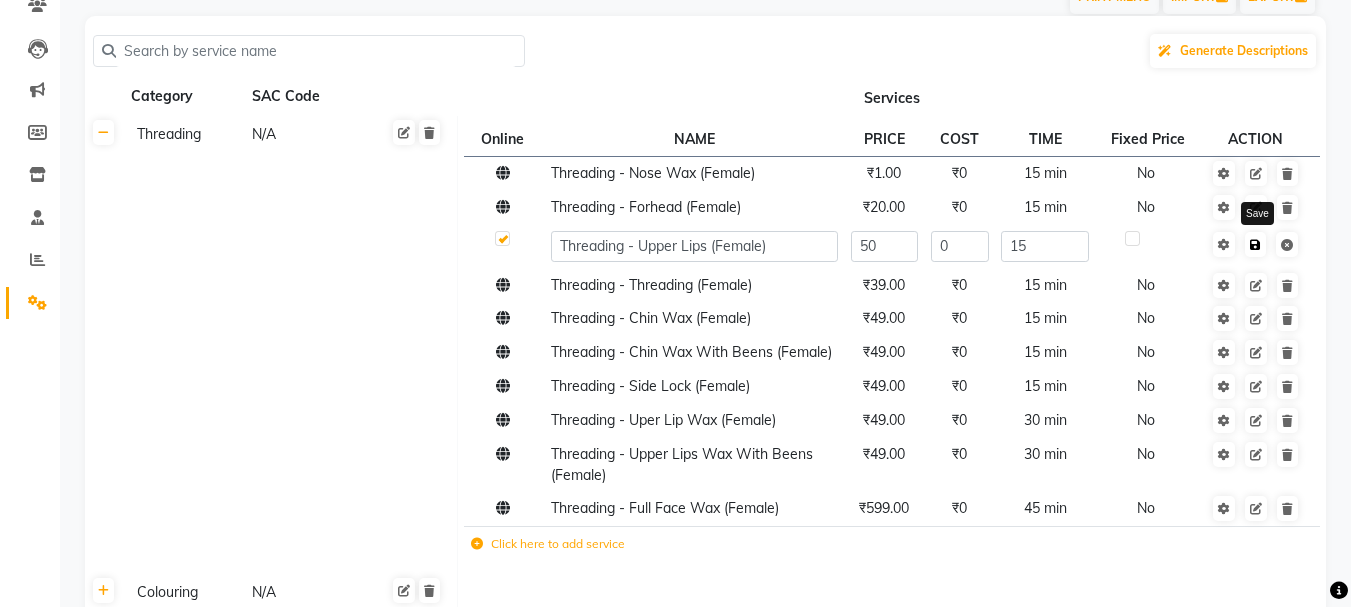 click on "Save" 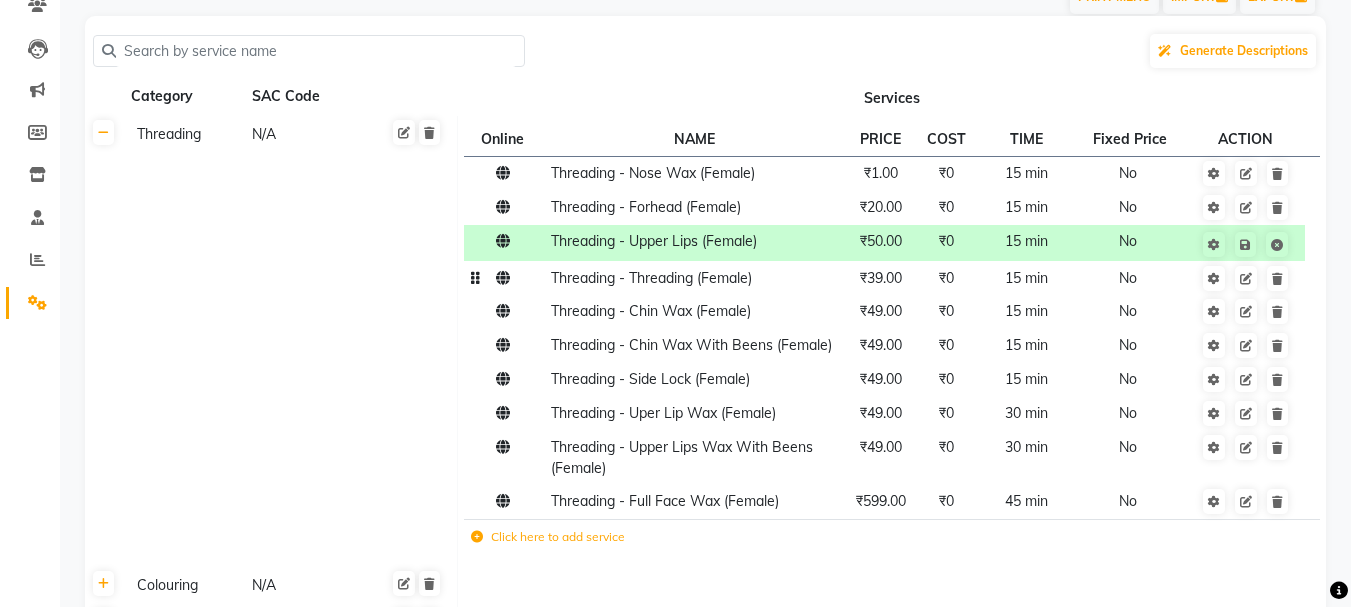 click 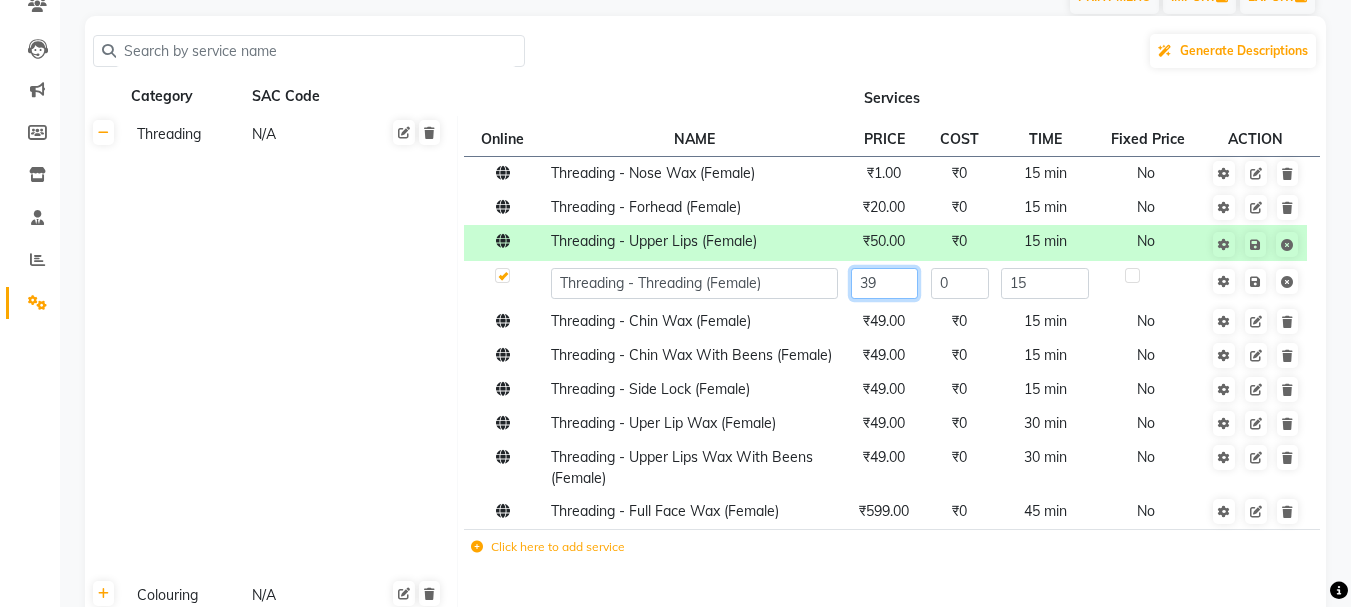 click on "39" 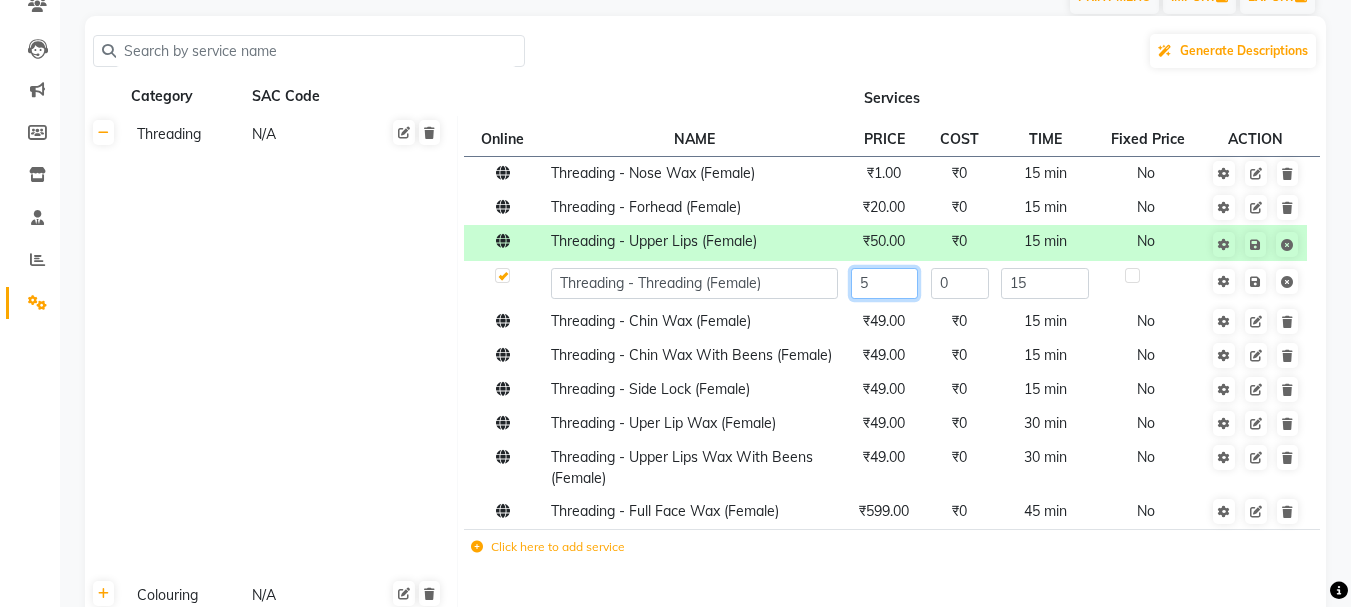 type on "50" 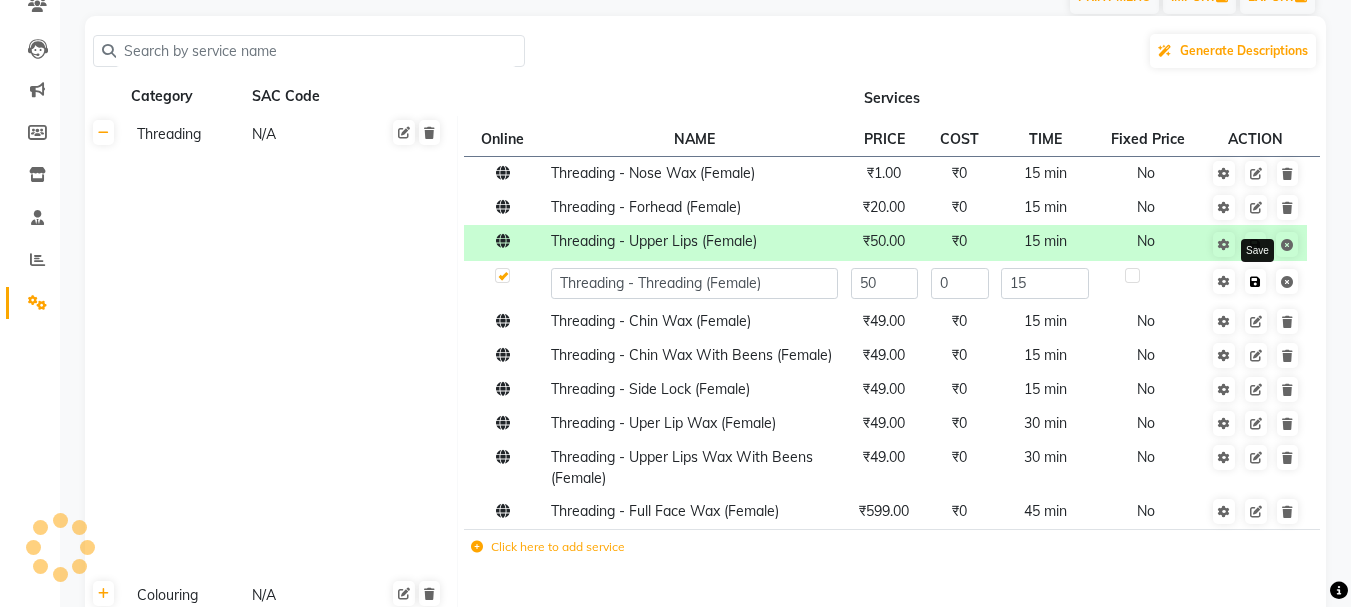 click 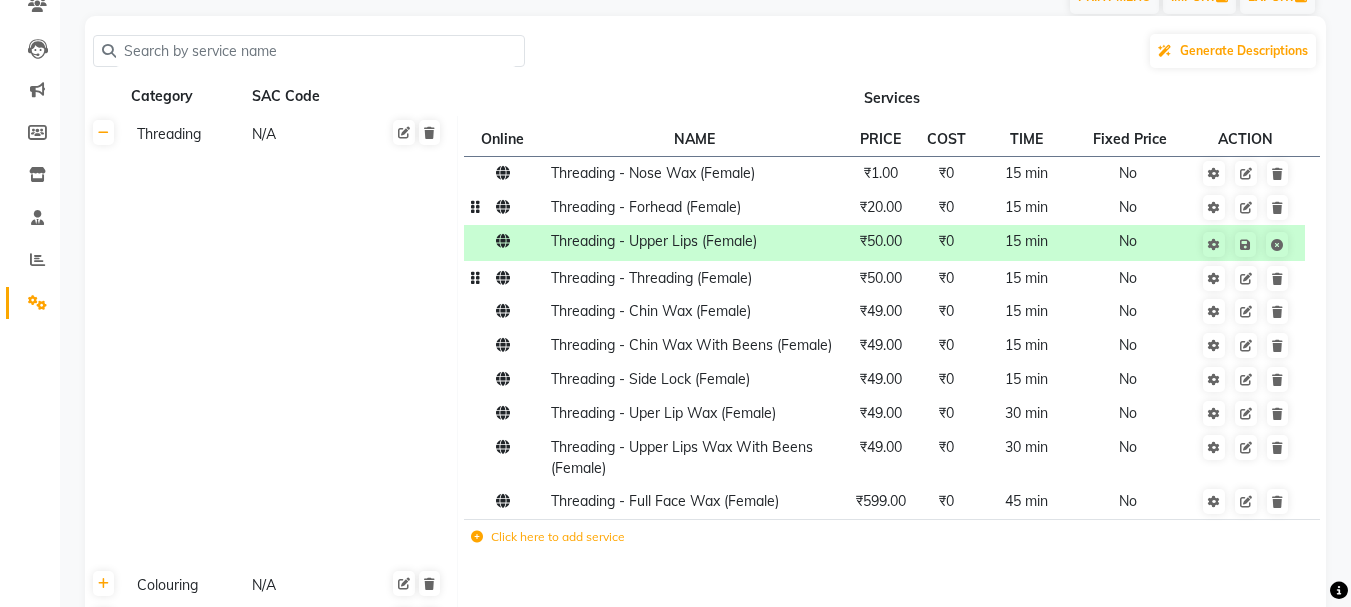 click 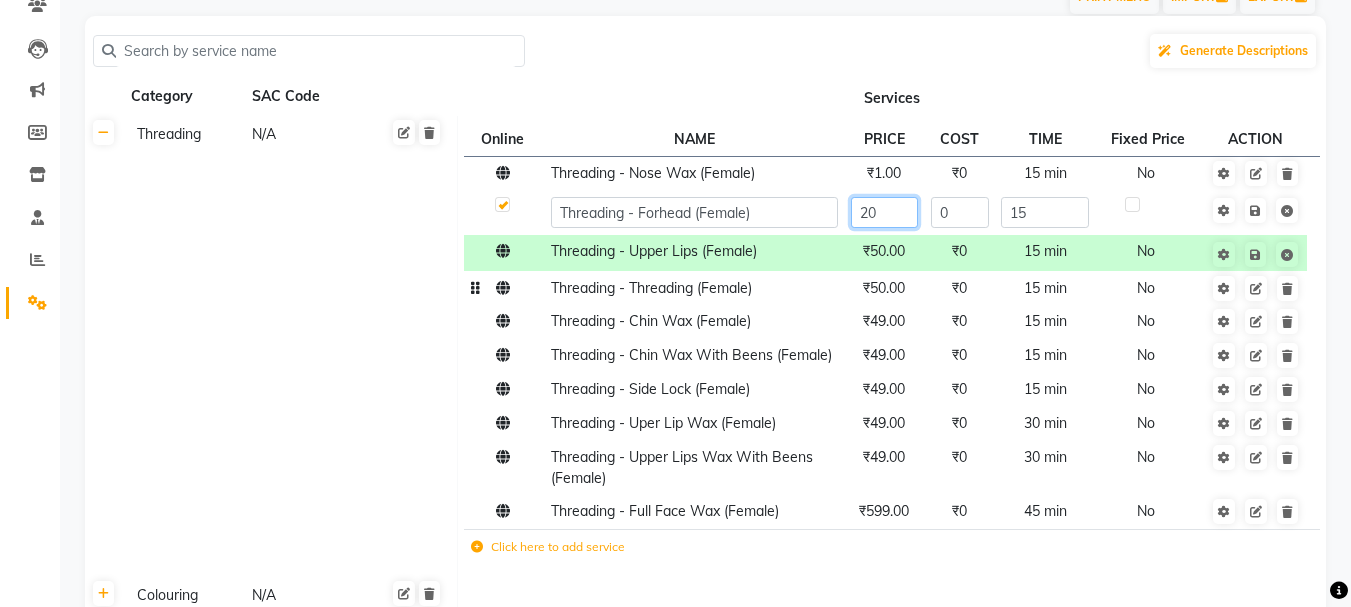 click on "20" 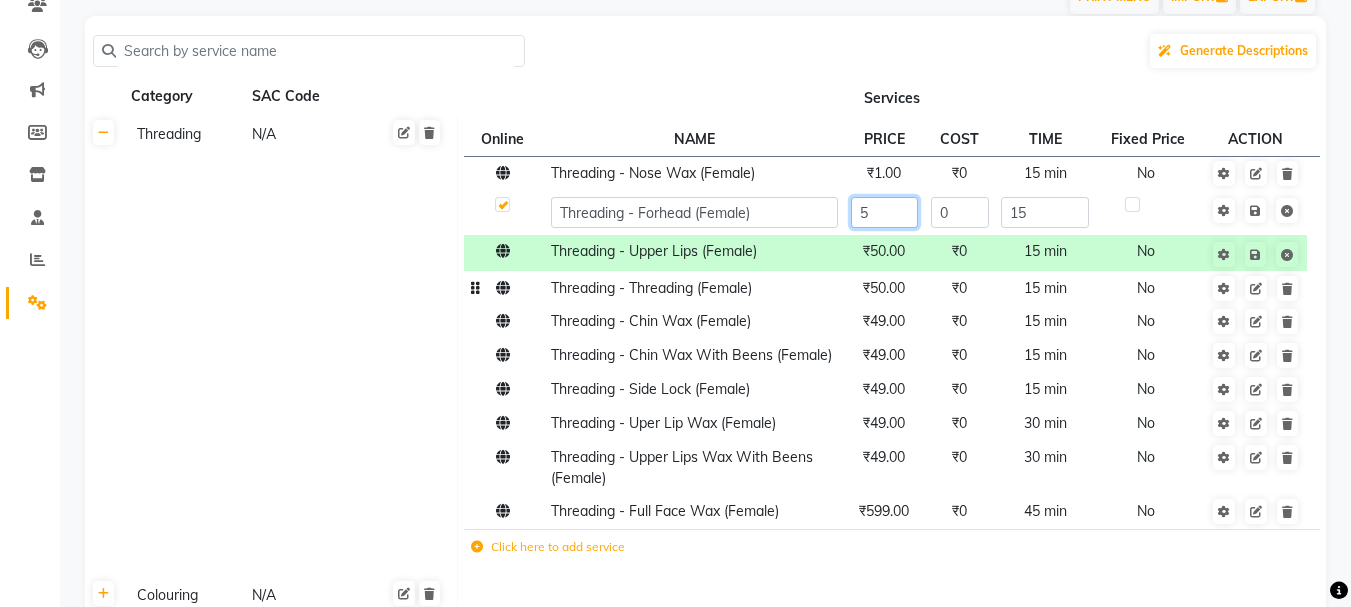 type on "50" 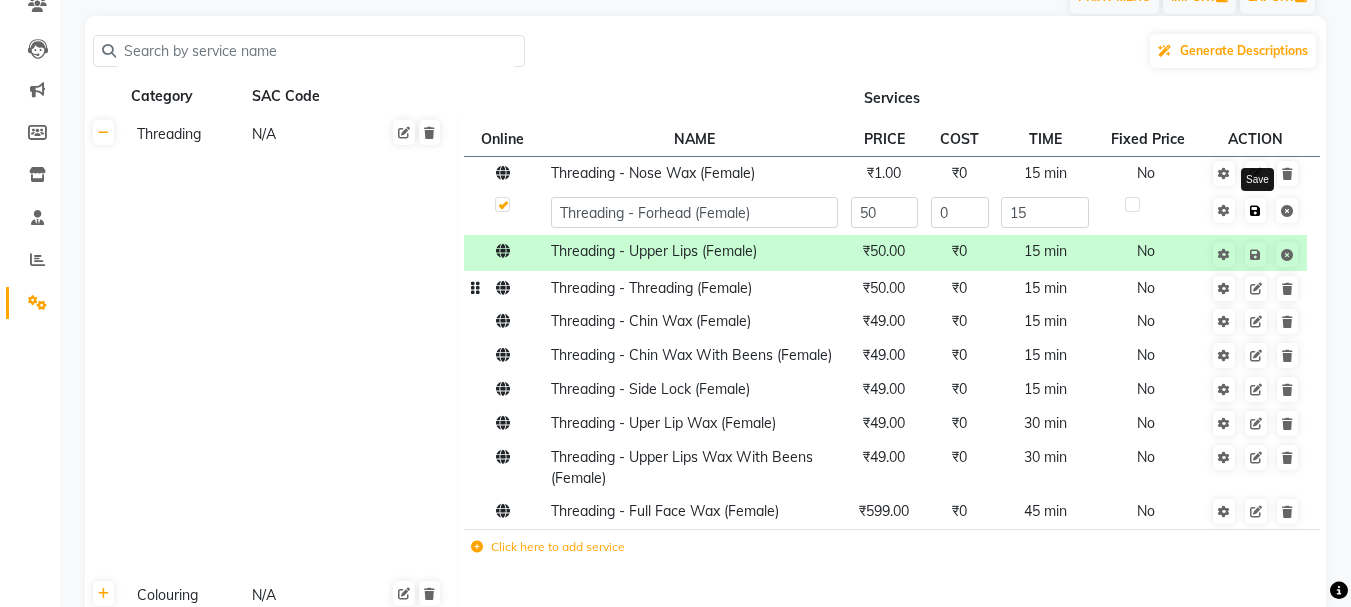 click 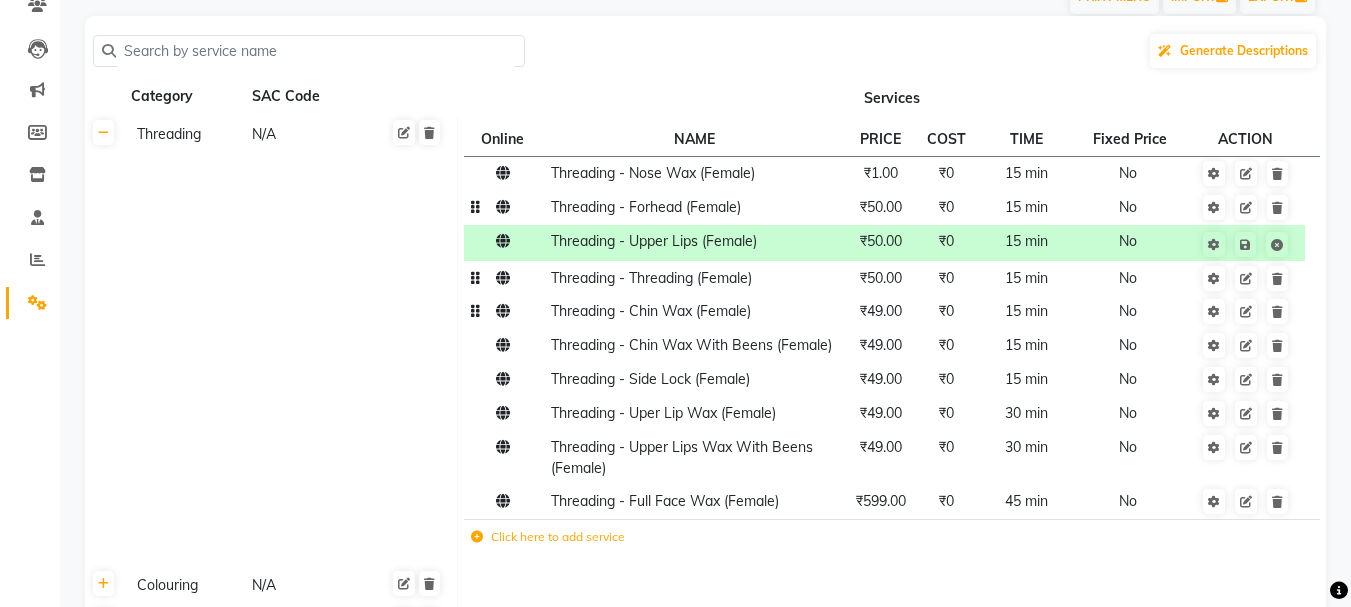 click 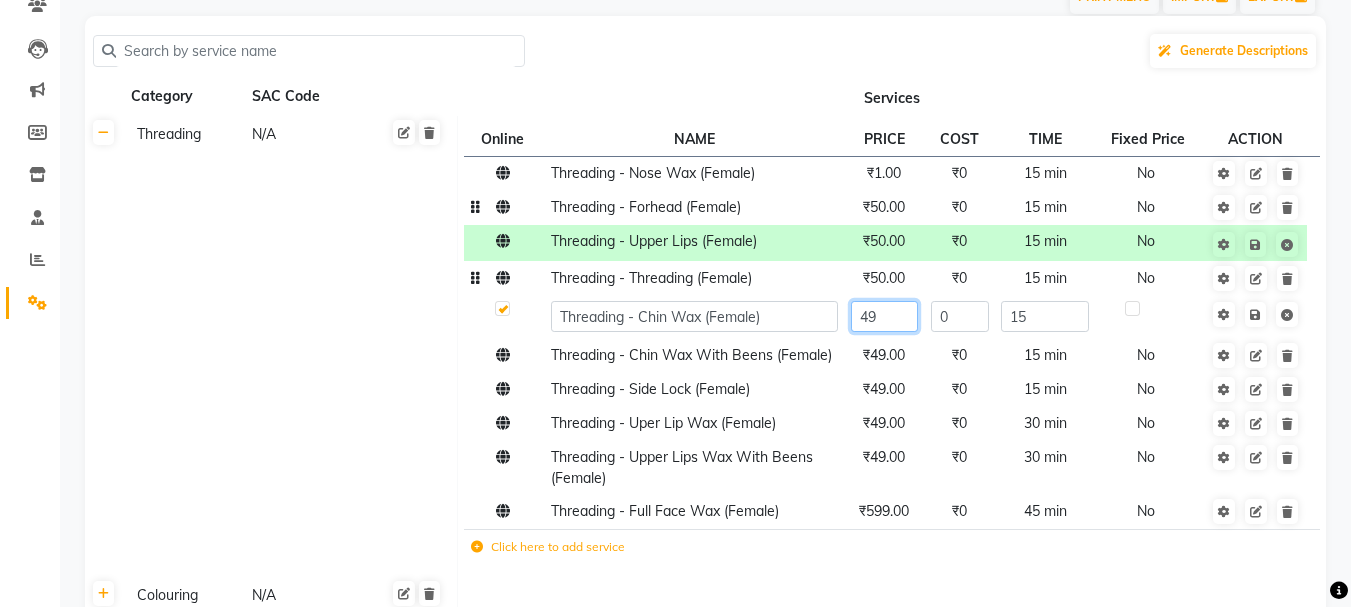 click on "49" 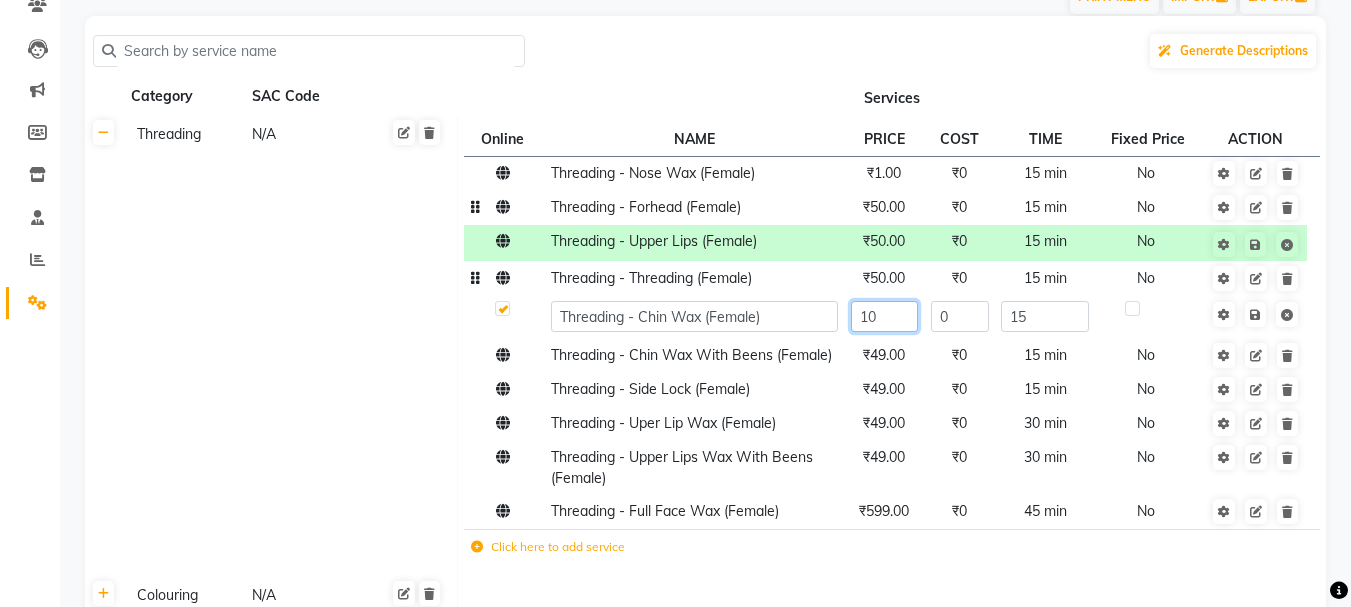 type on "100" 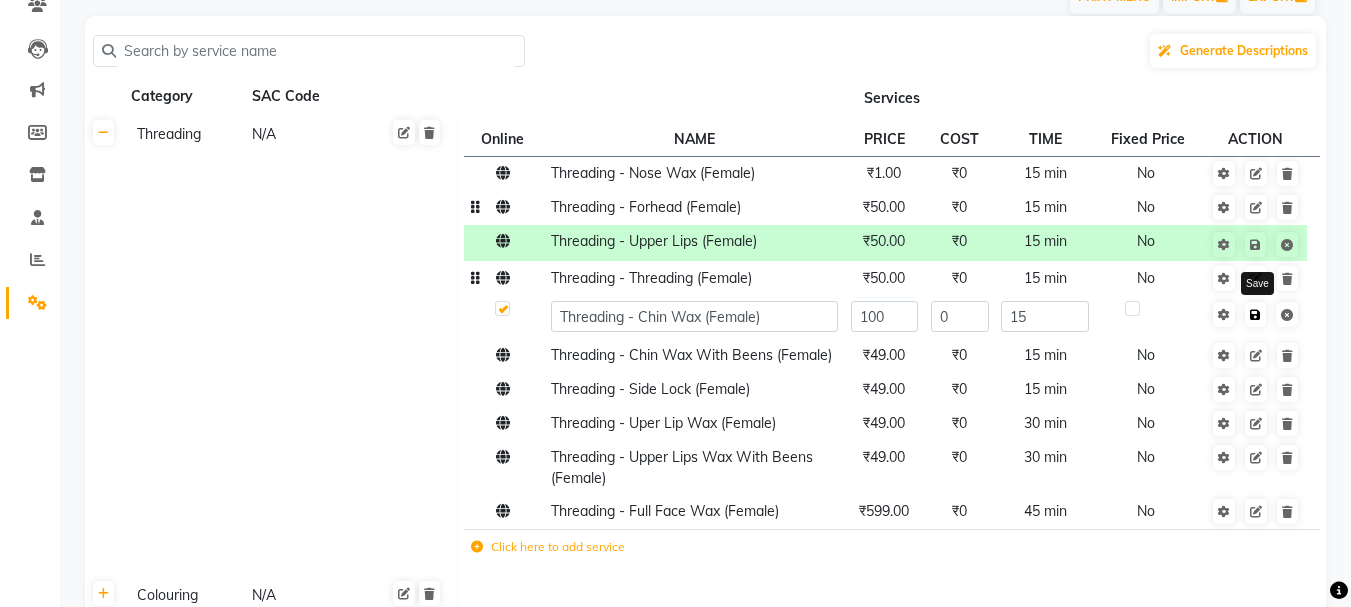 click 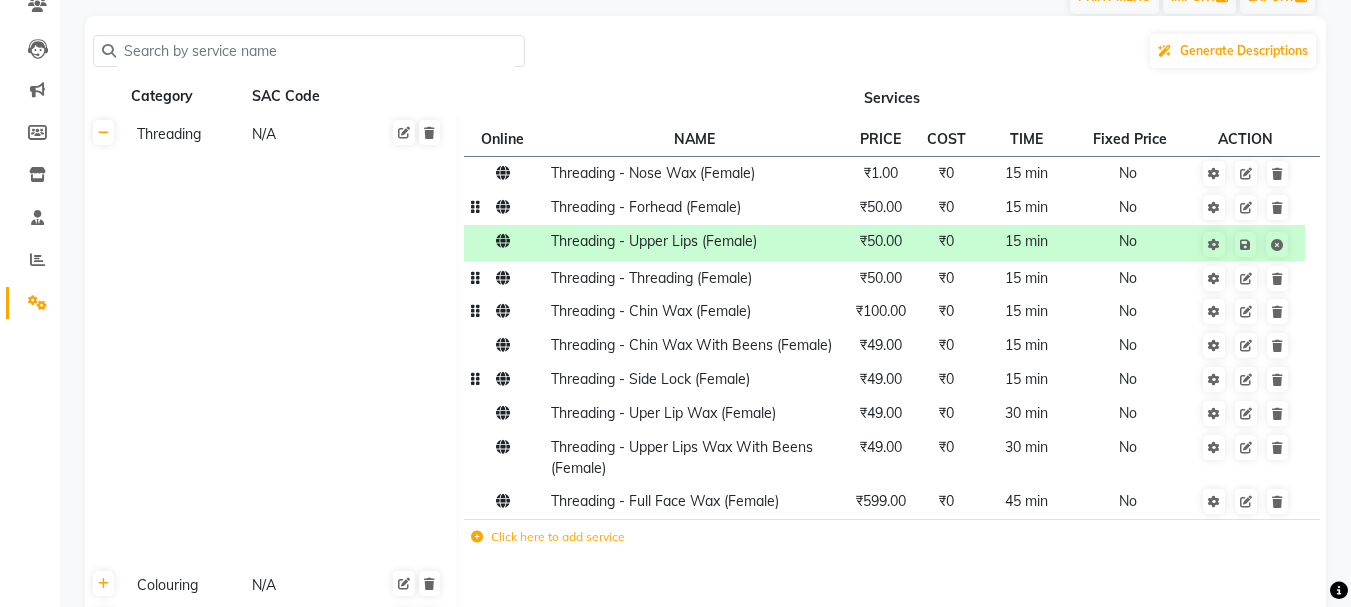click 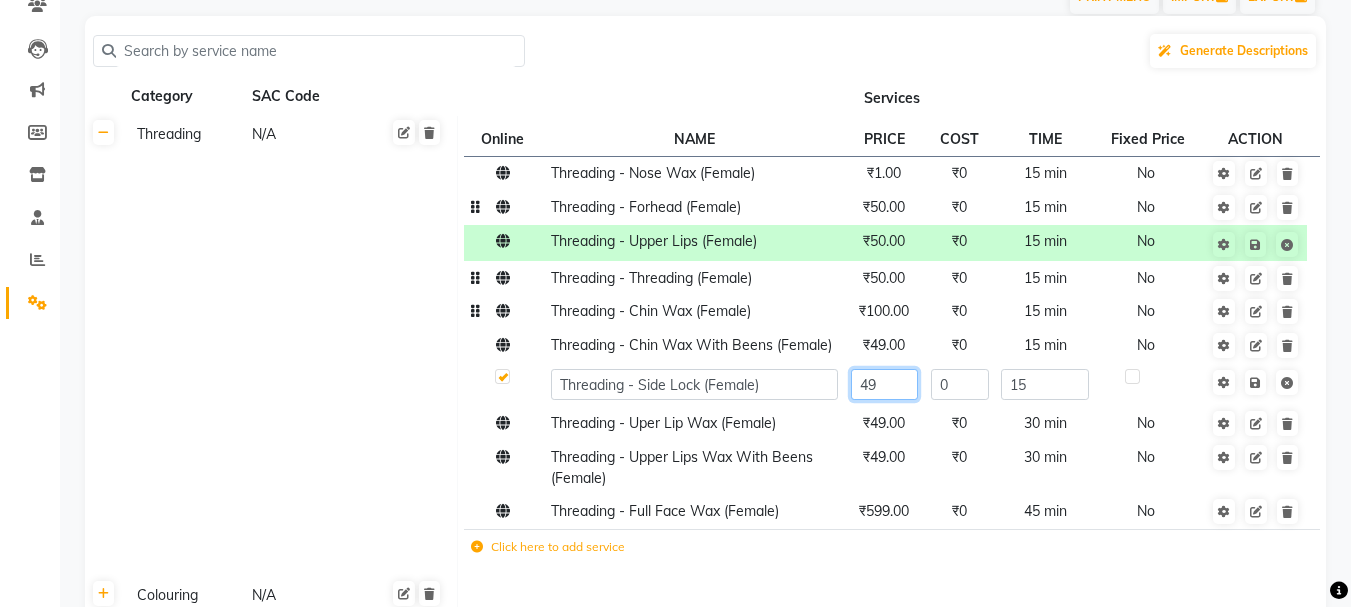 click on "49" 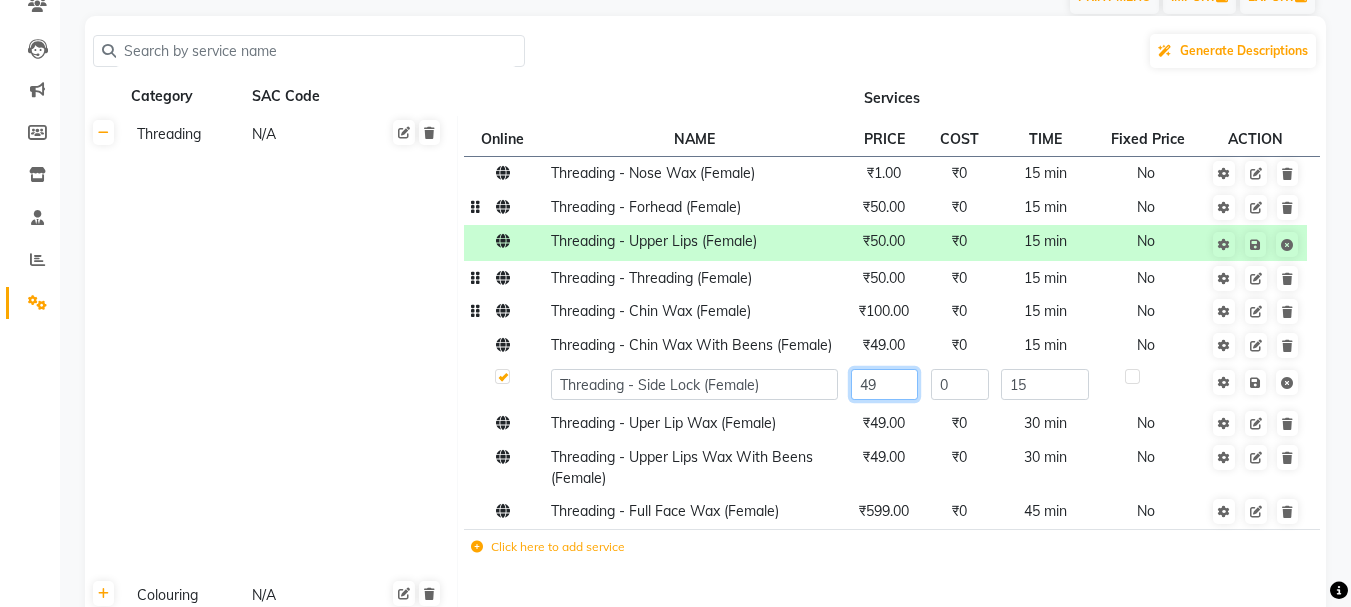 type on "4" 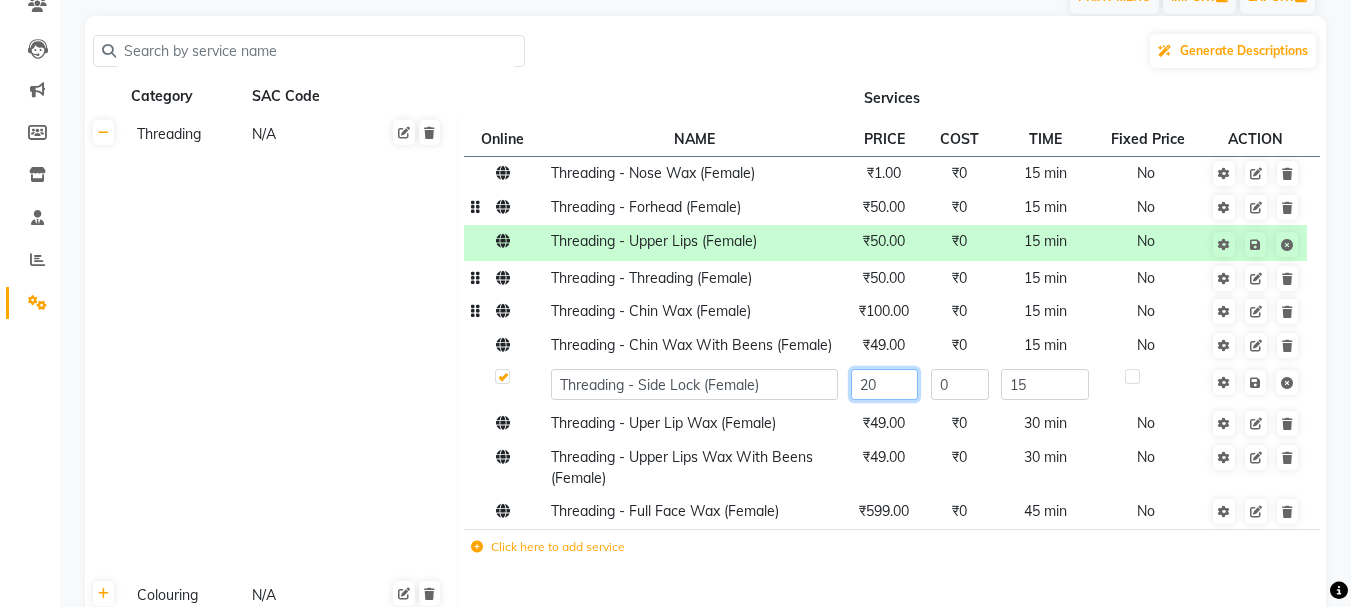 type on "200" 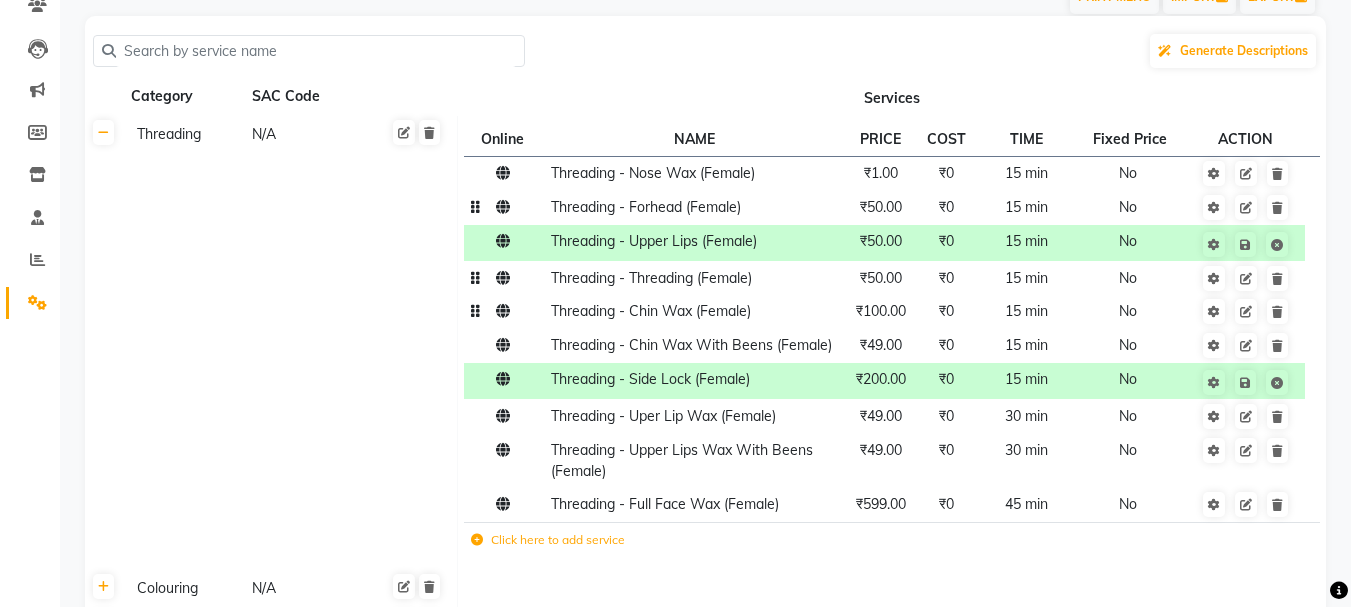 click on "Threading N/A" 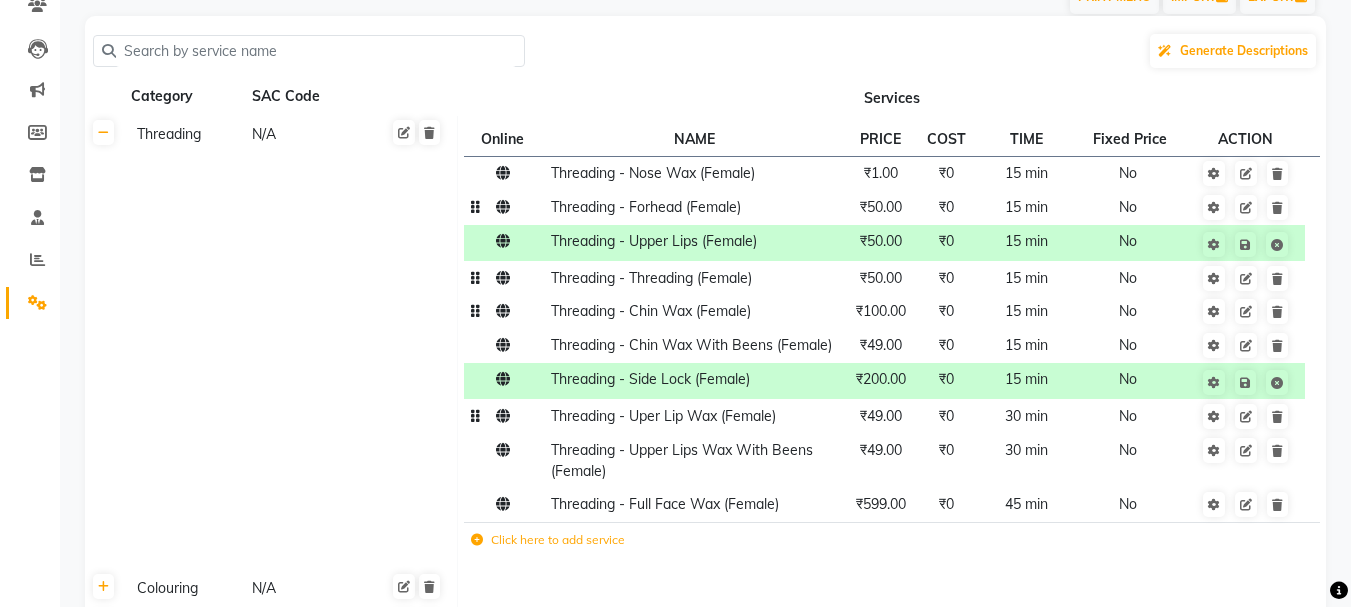 click 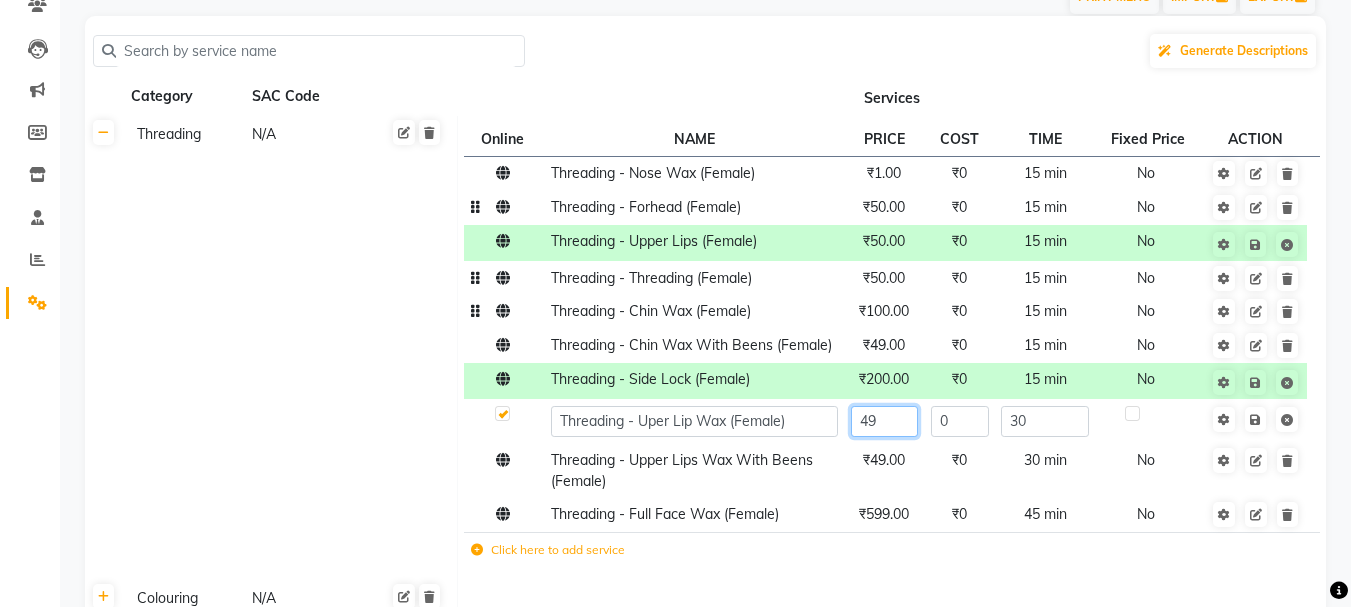 click on "49" 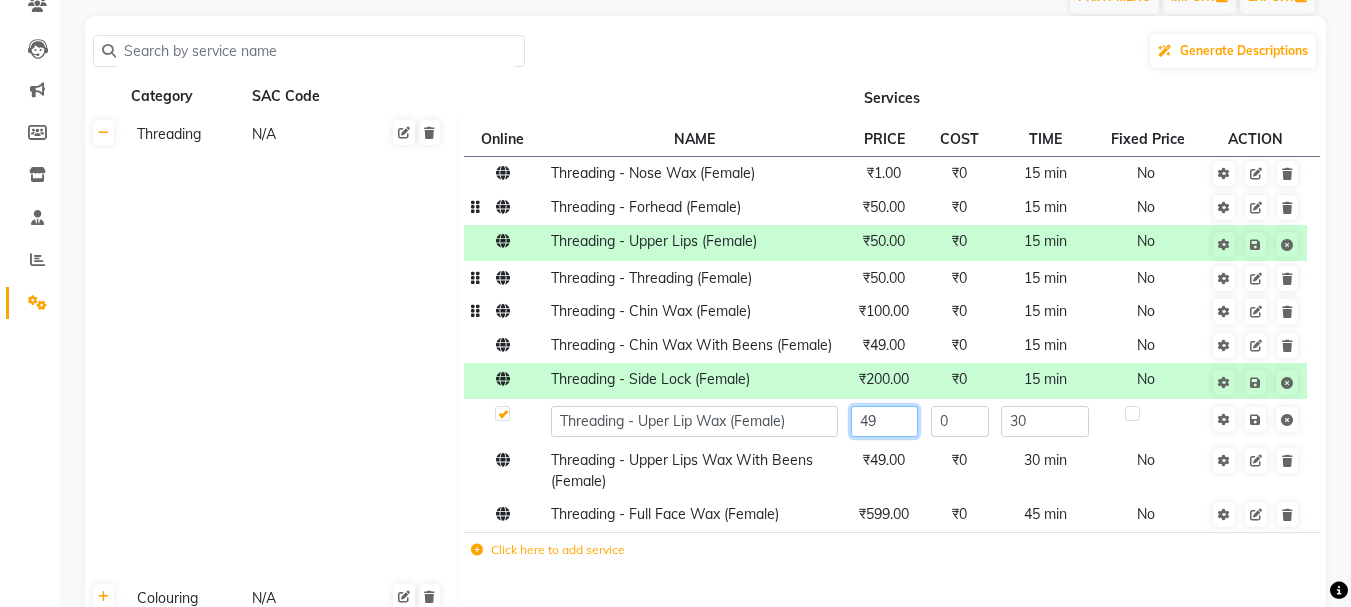 type on "4" 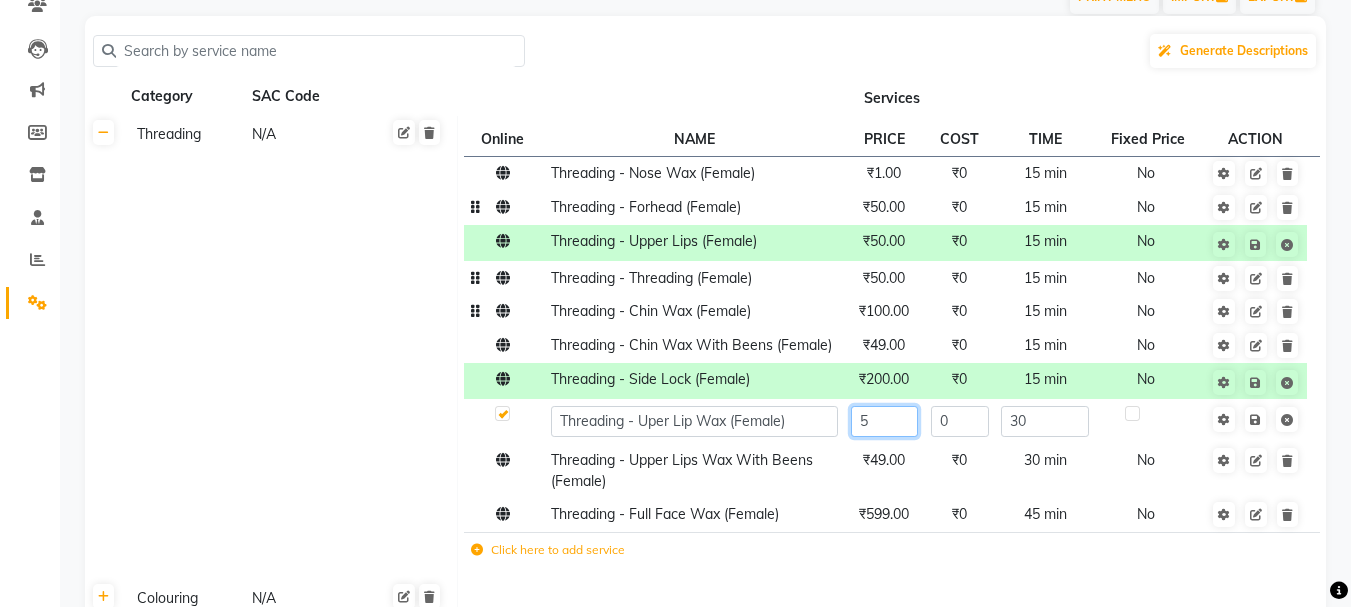 type on "50" 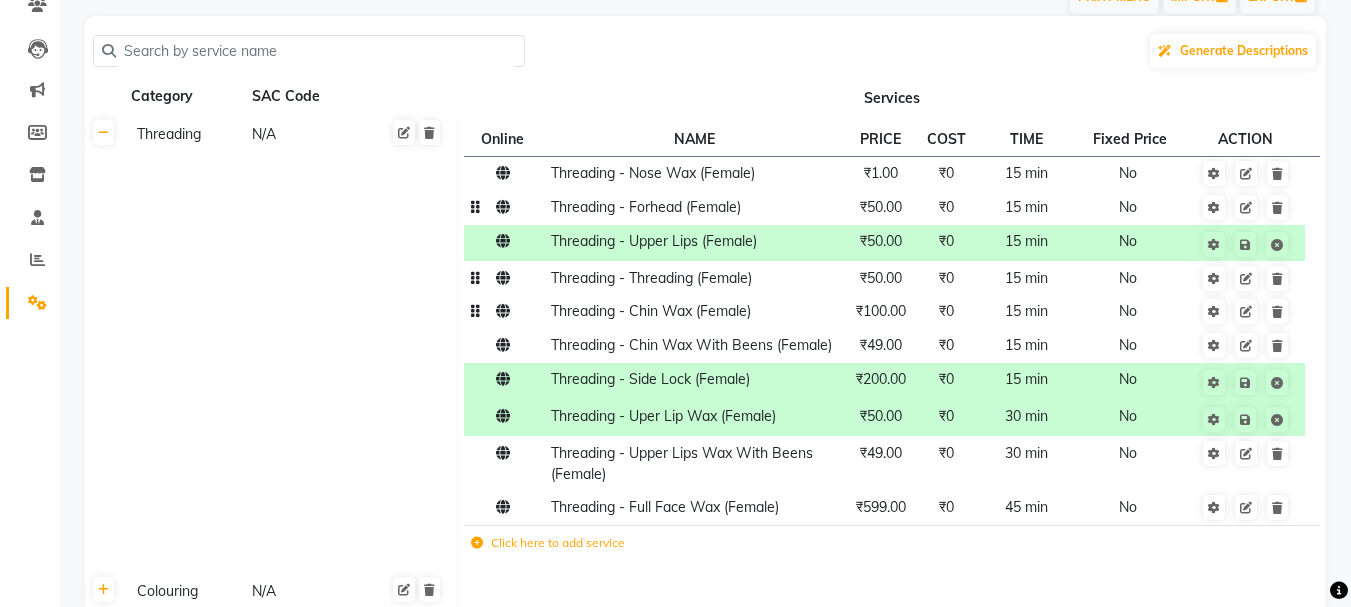 click on "Threading N/A" 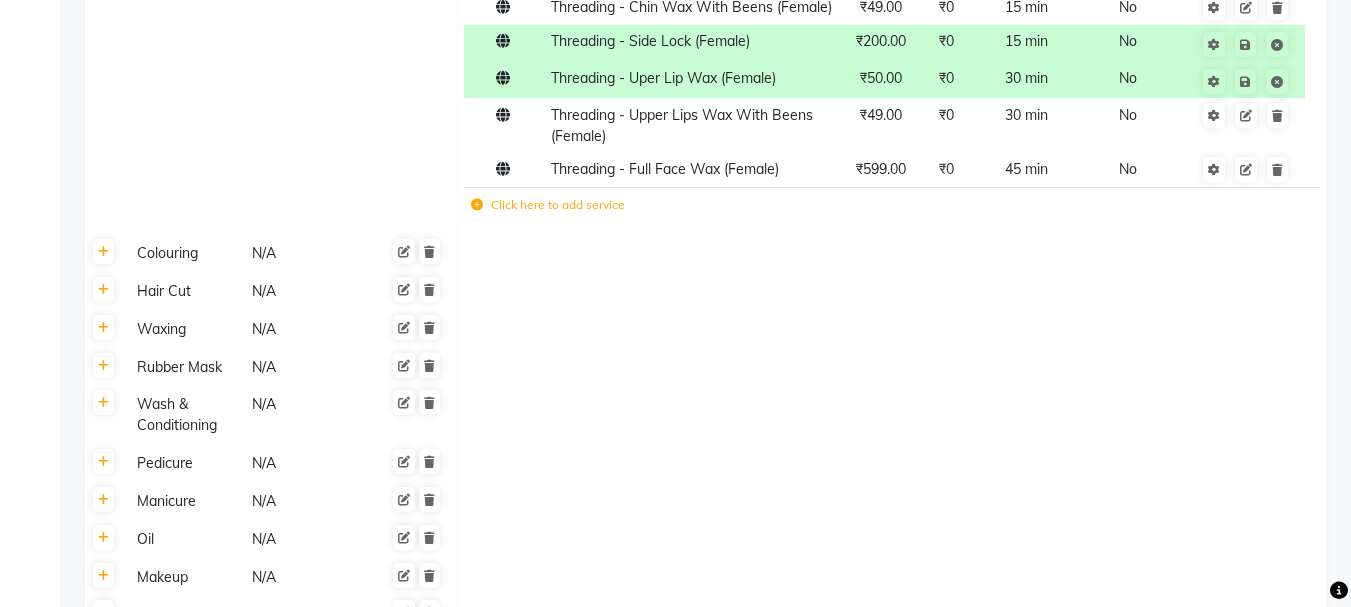 scroll, scrollTop: 532, scrollLeft: 0, axis: vertical 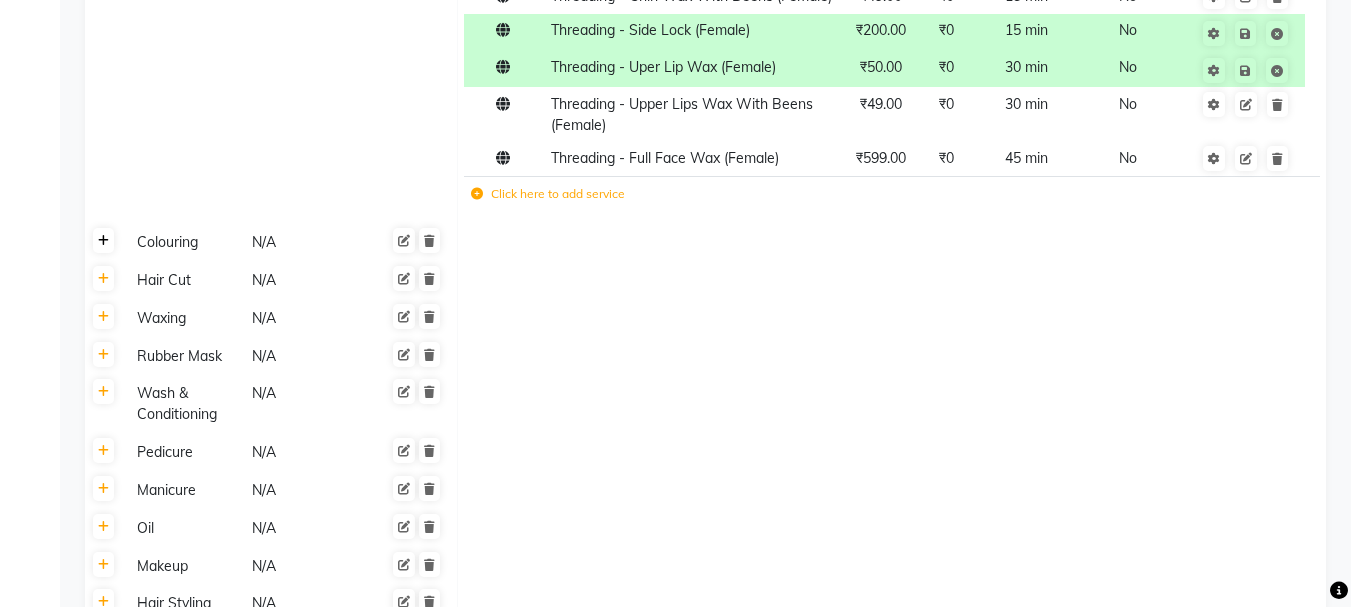 click 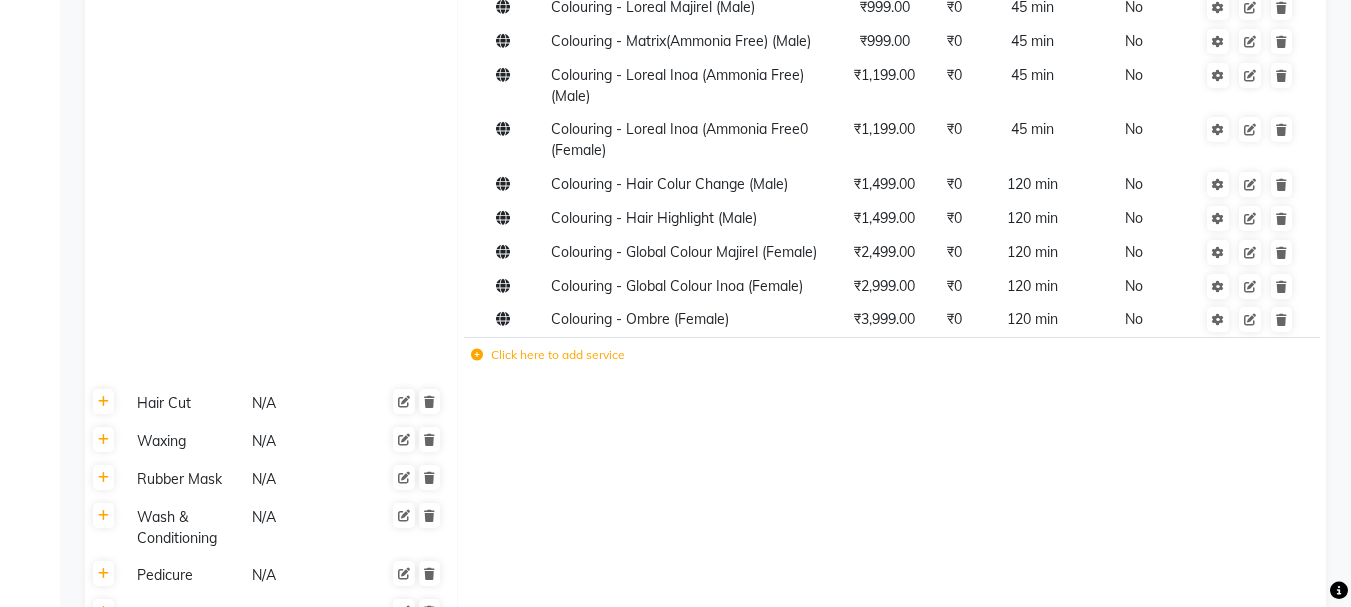 scroll, scrollTop: 1255, scrollLeft: 0, axis: vertical 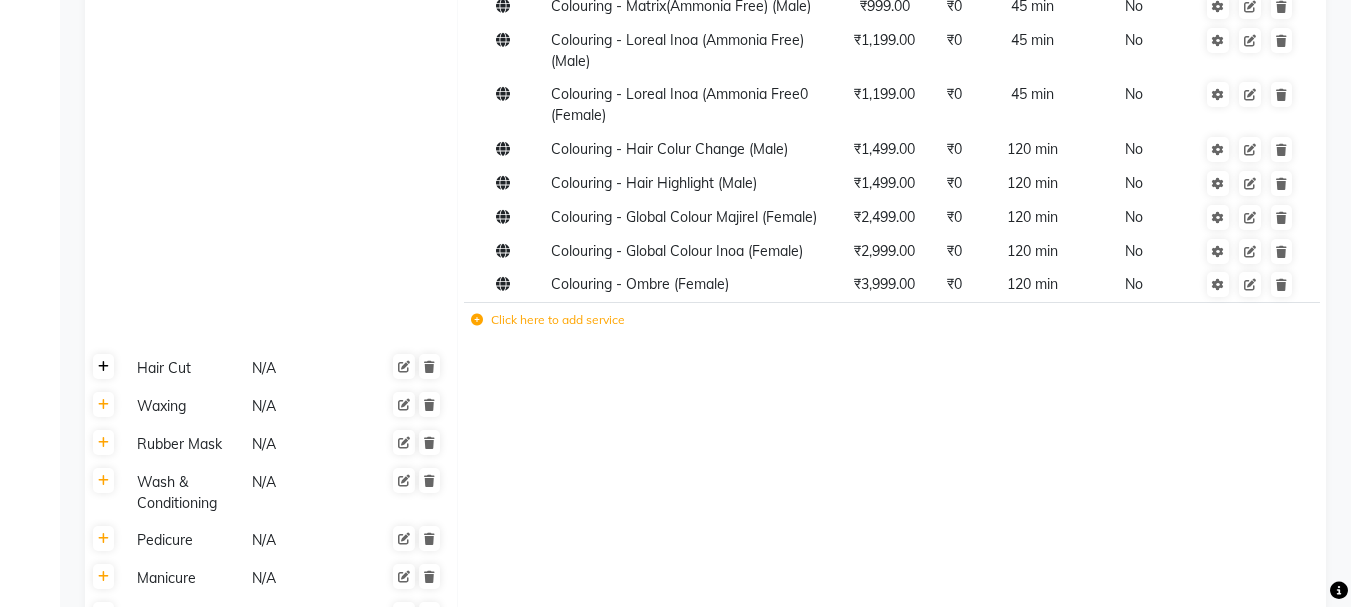 click 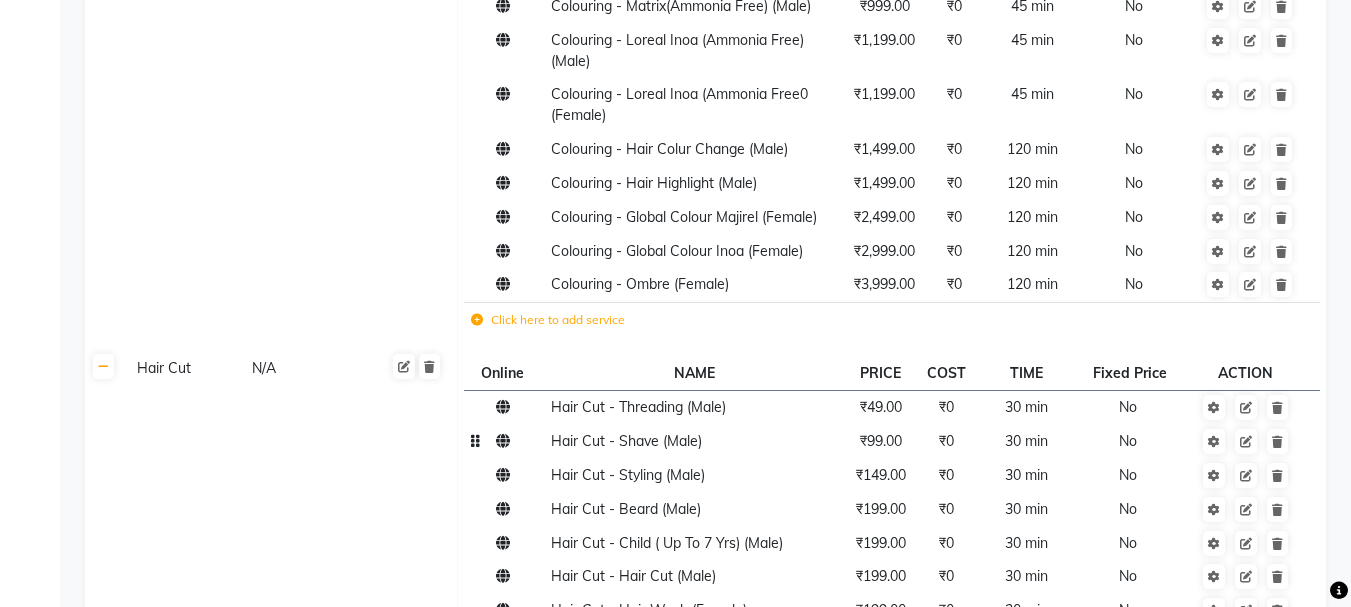 click 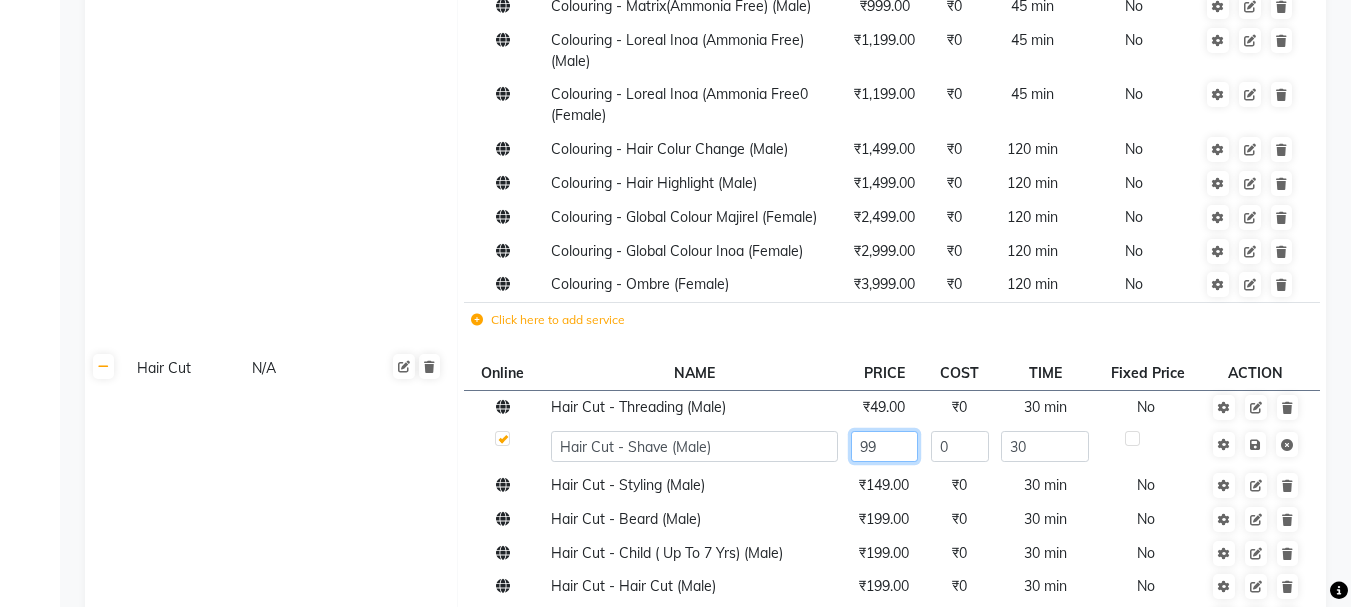 click on "99" 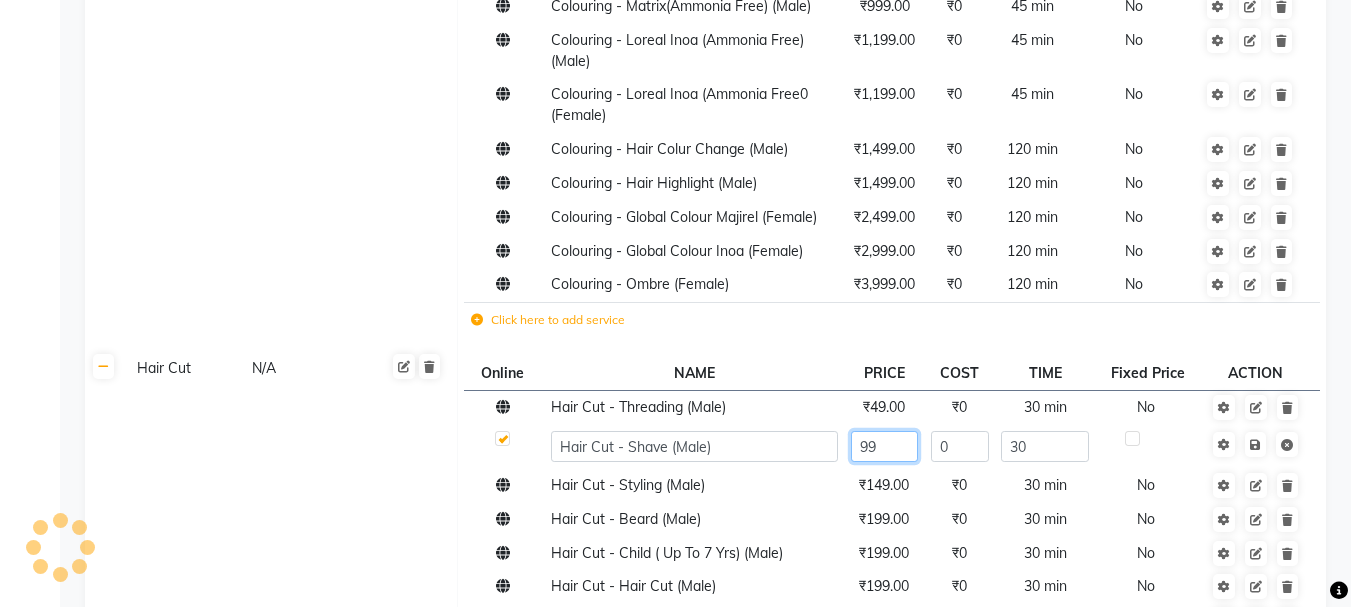 type on "9" 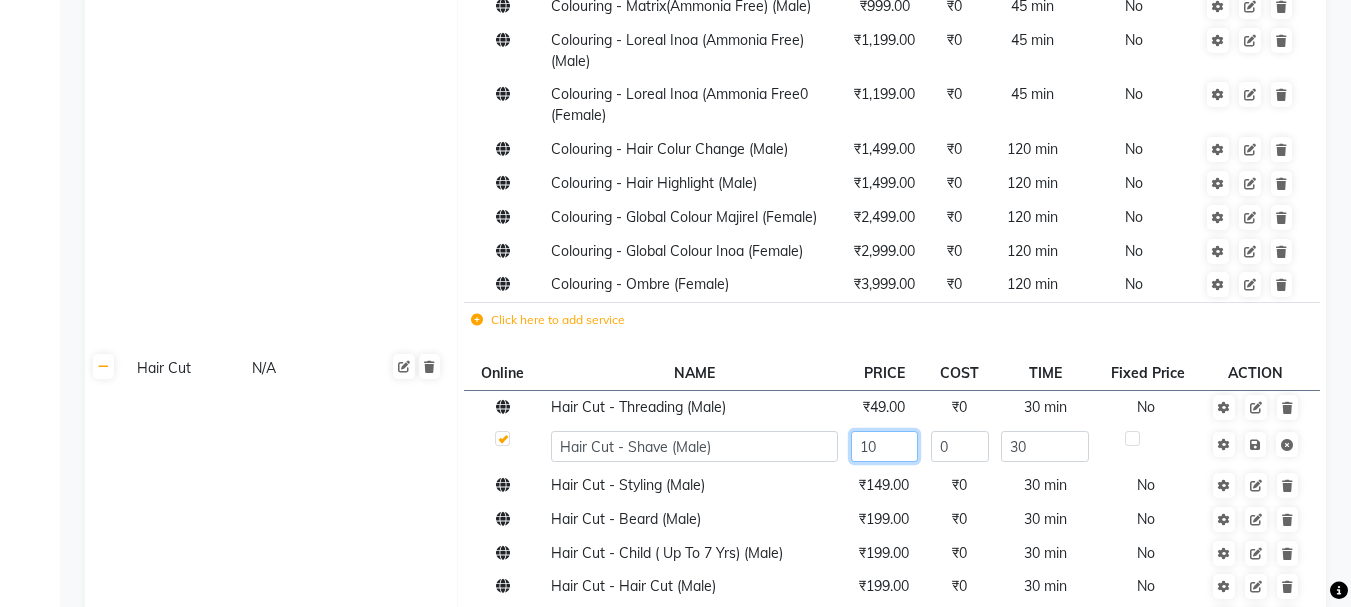type on "100" 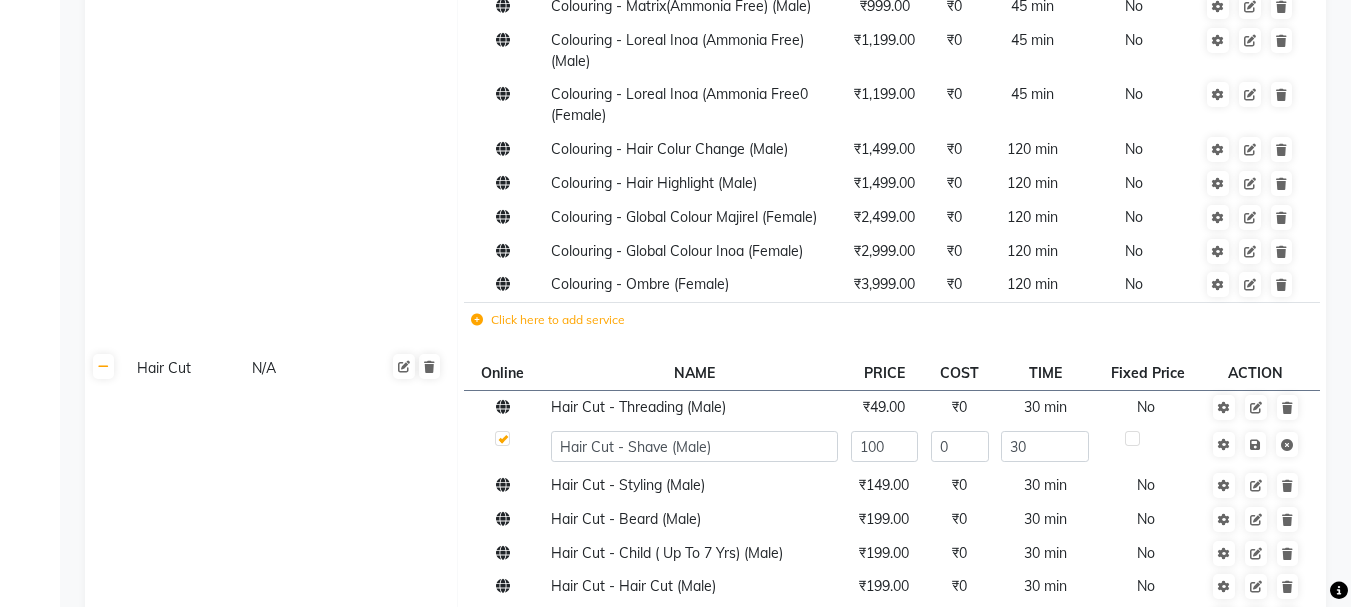 click on "Hair Cut N/A" 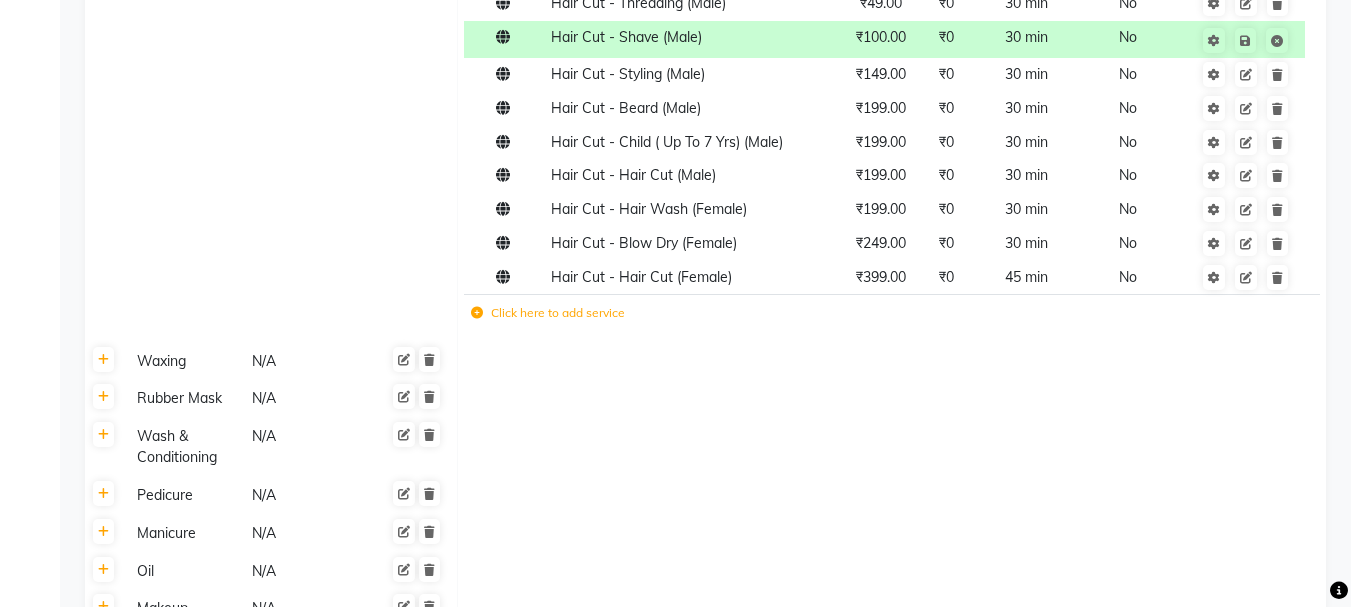 scroll, scrollTop: 1664, scrollLeft: 0, axis: vertical 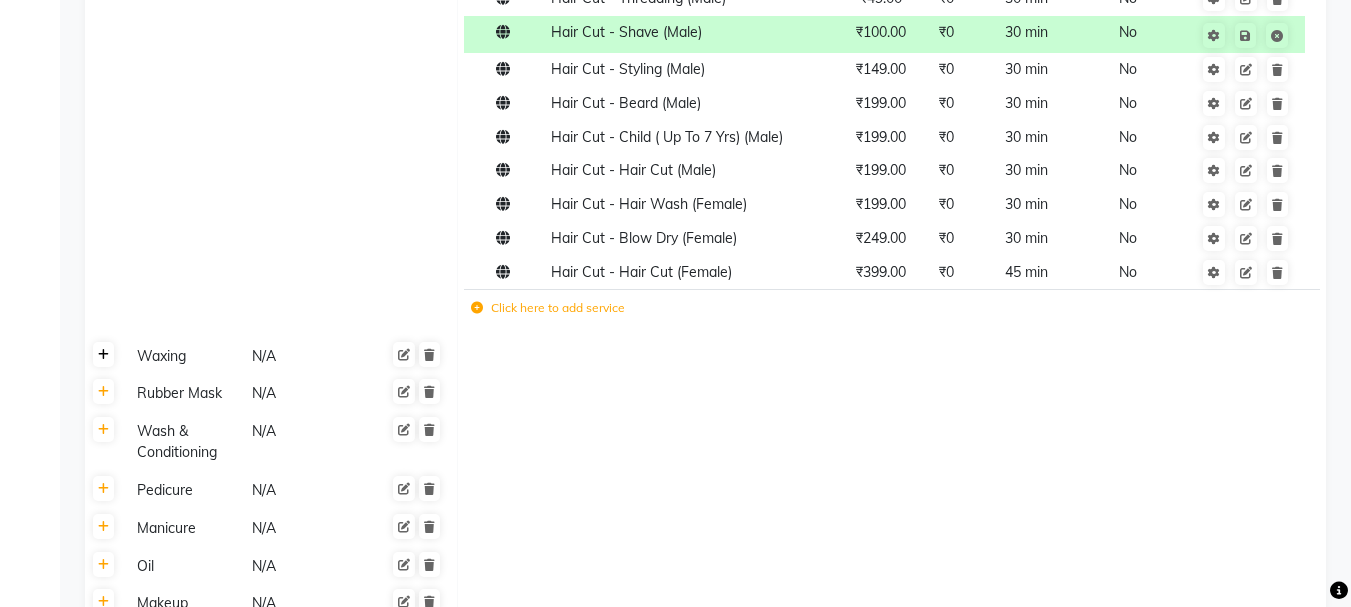click 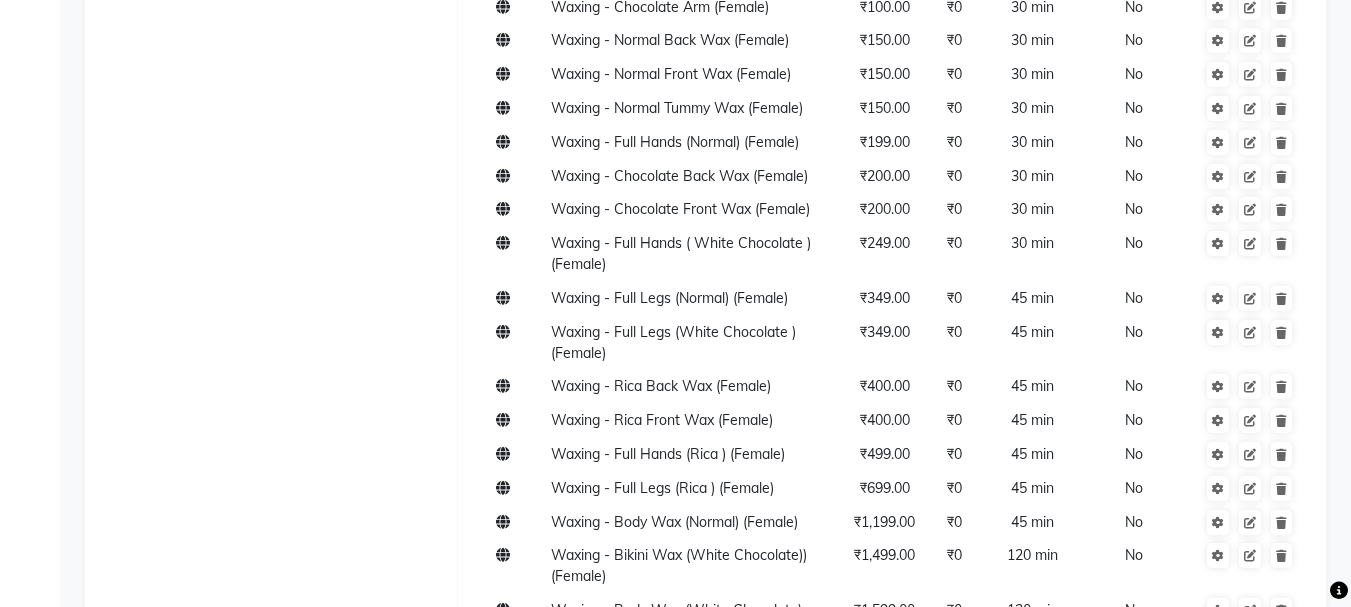 scroll, scrollTop: 2100, scrollLeft: 0, axis: vertical 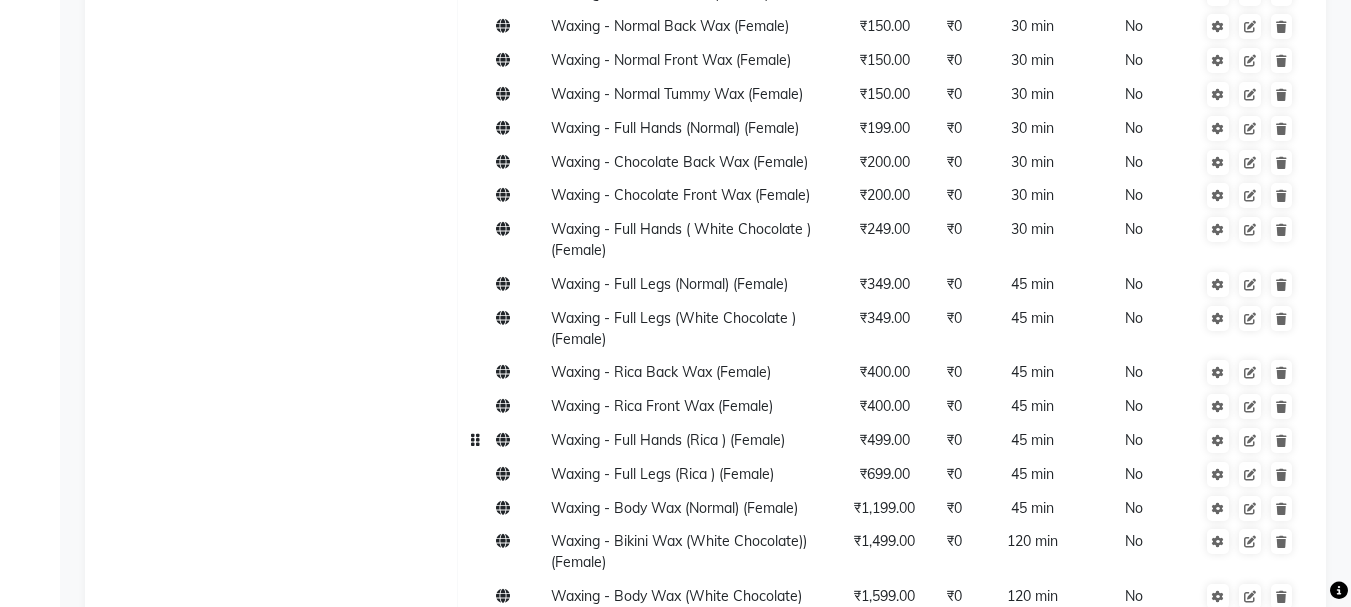 click 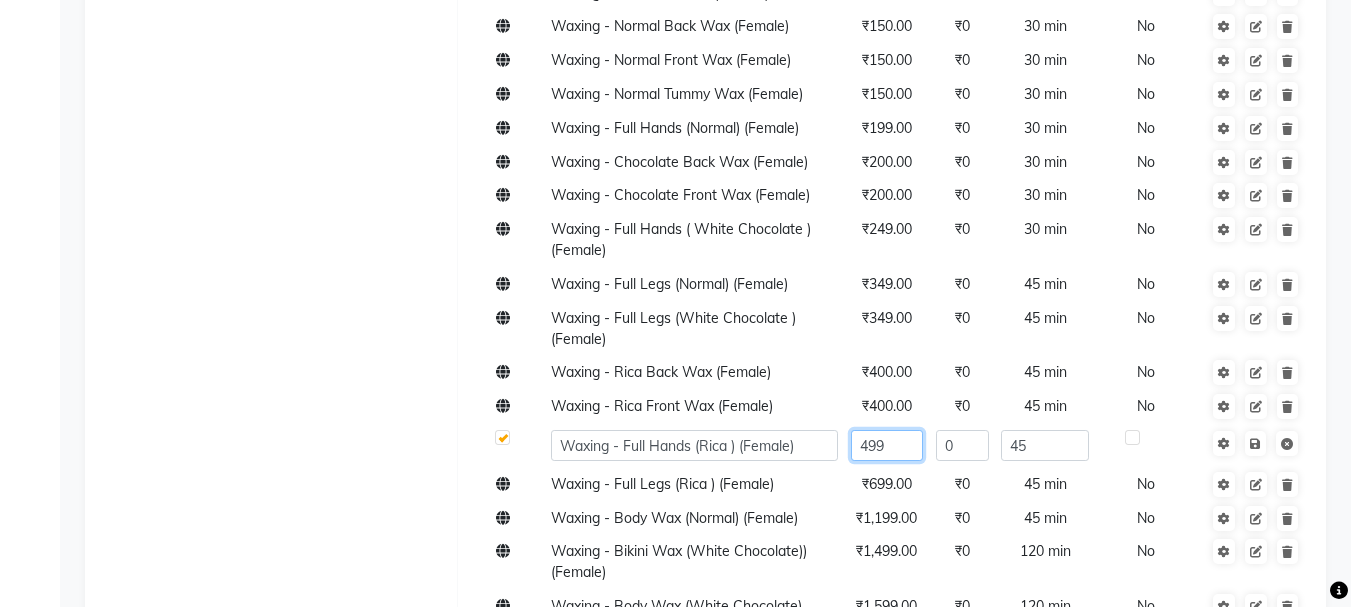 click on "499" 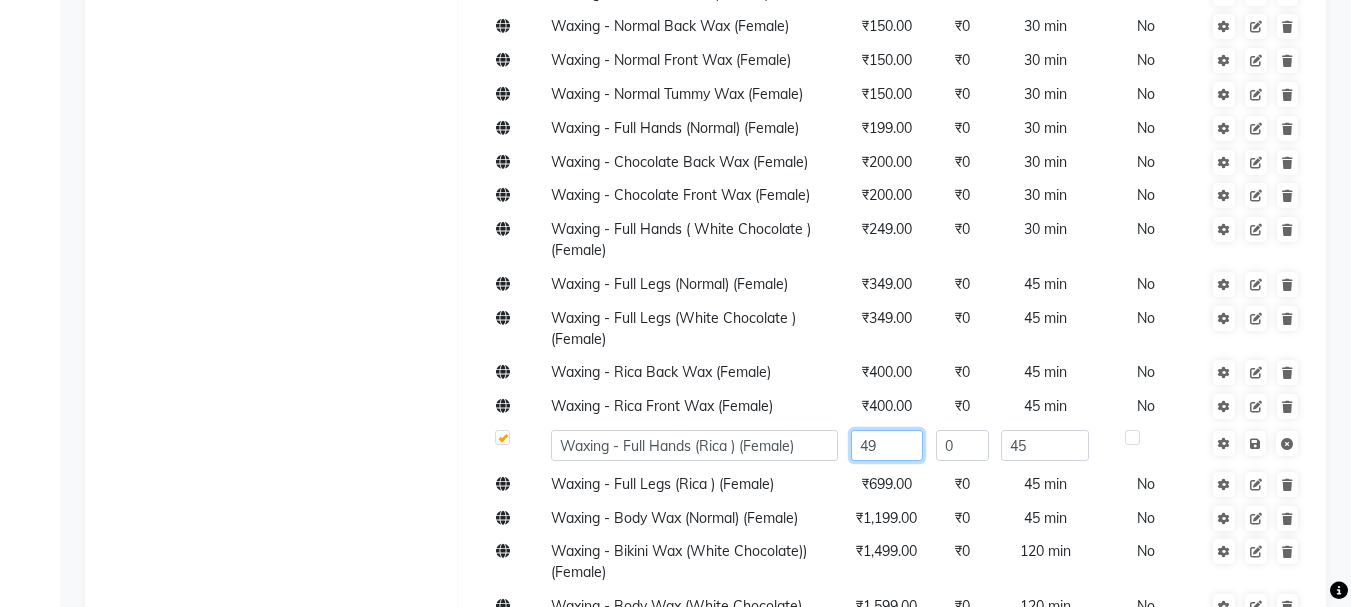 type on "4" 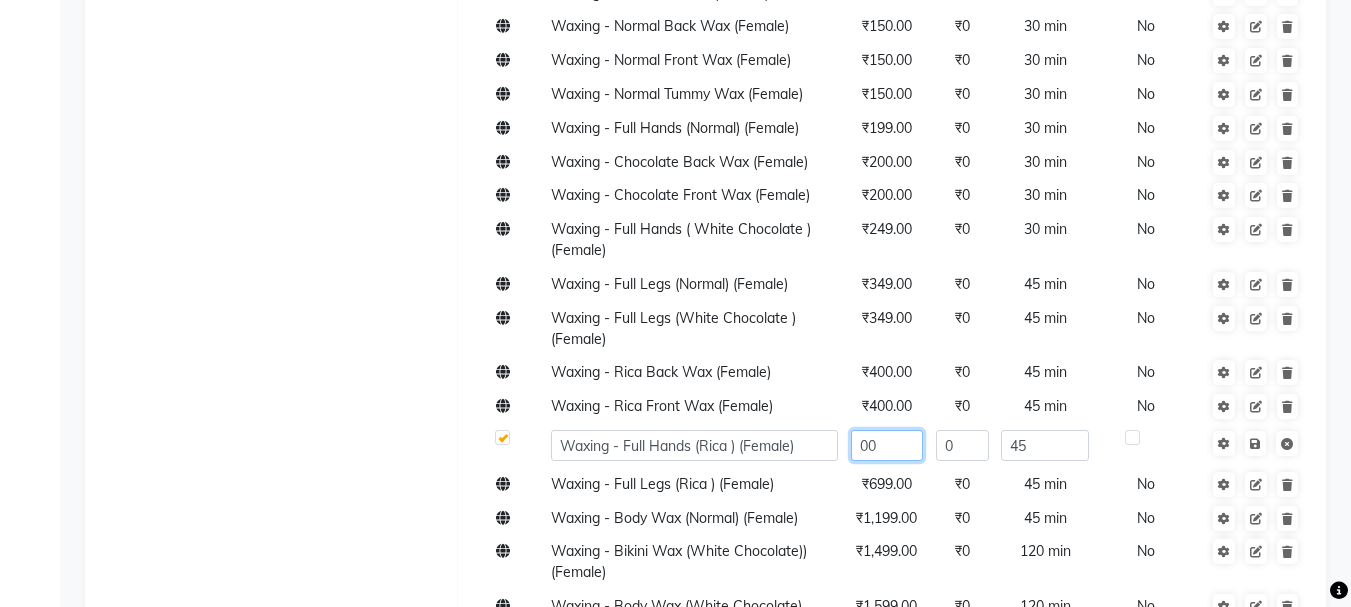 type on "0" 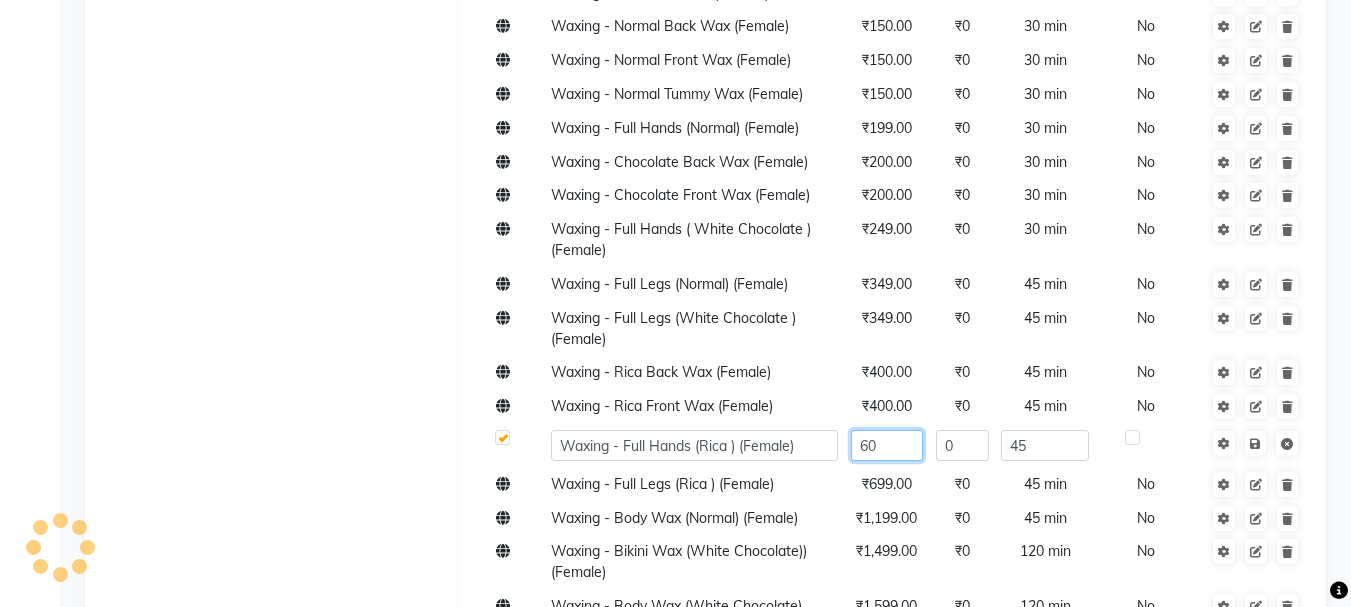type on "600" 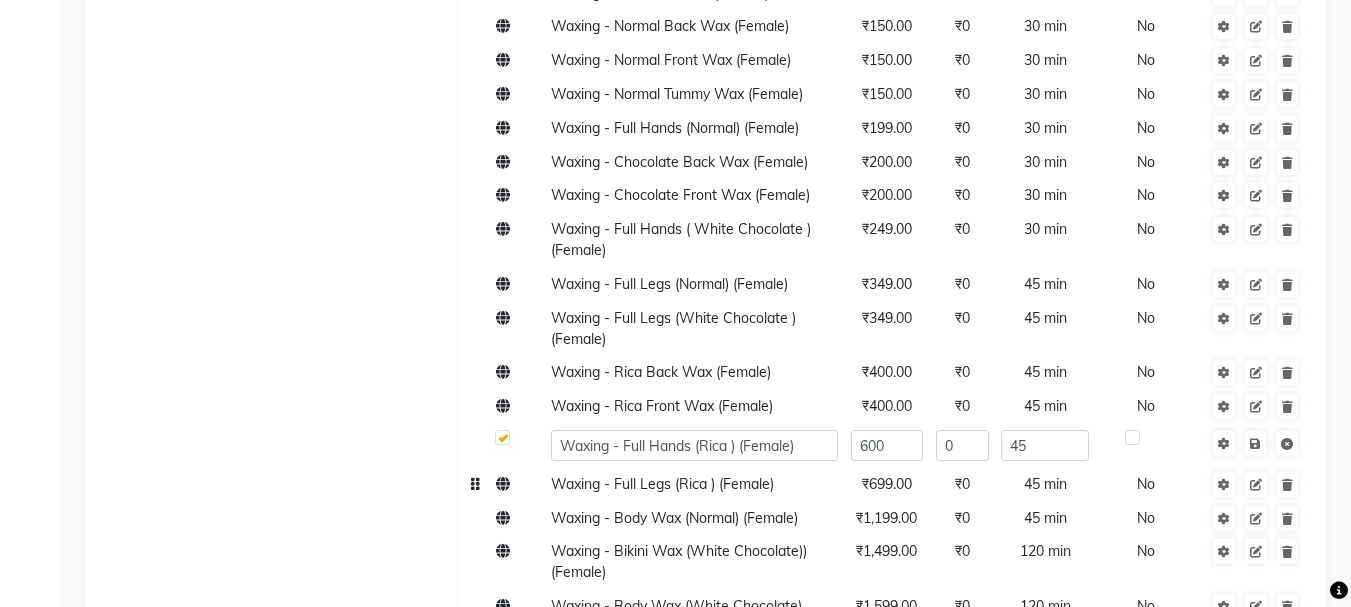 click 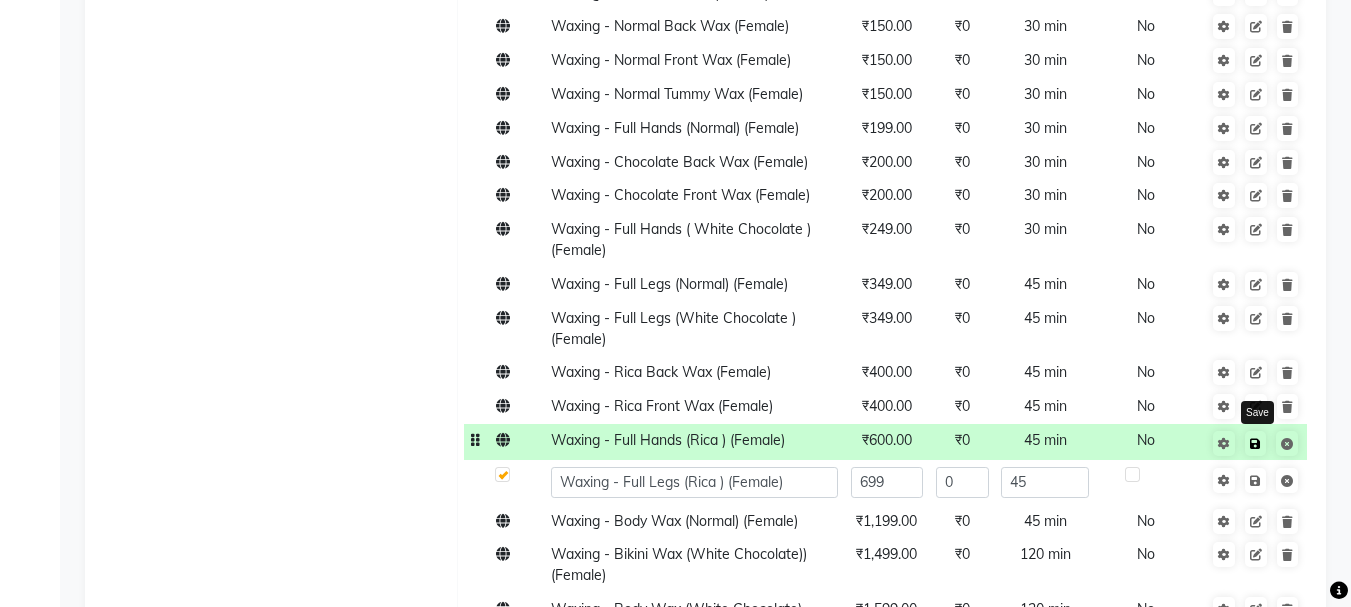 click 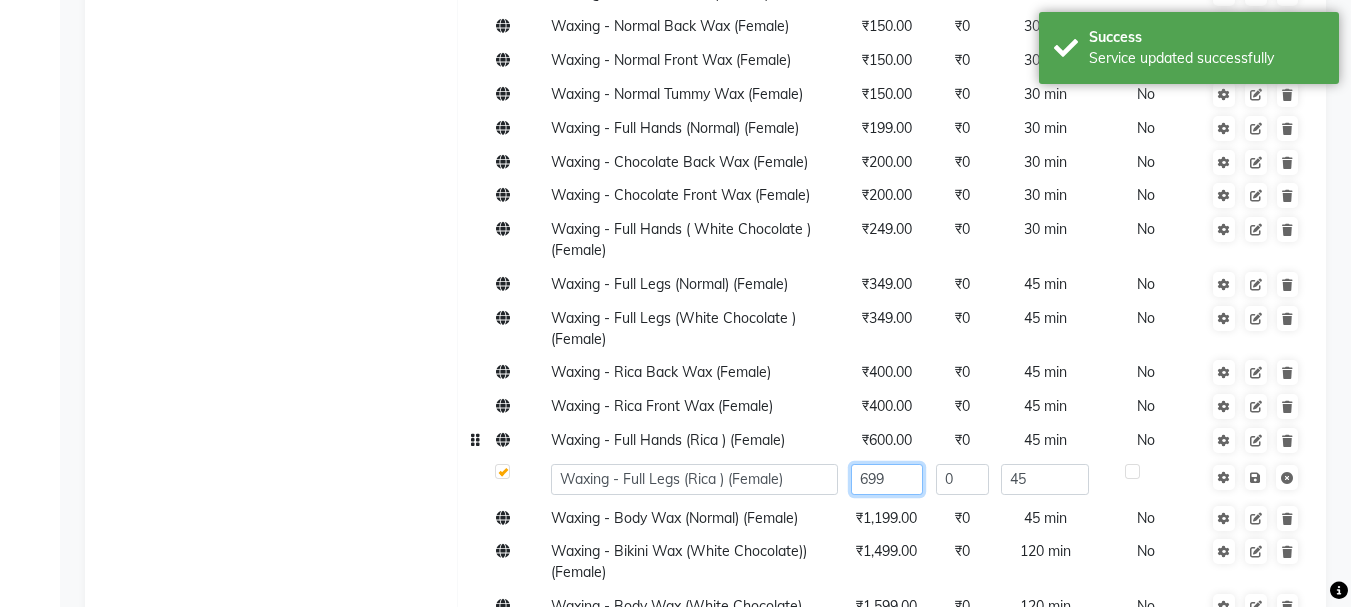 click on "699" 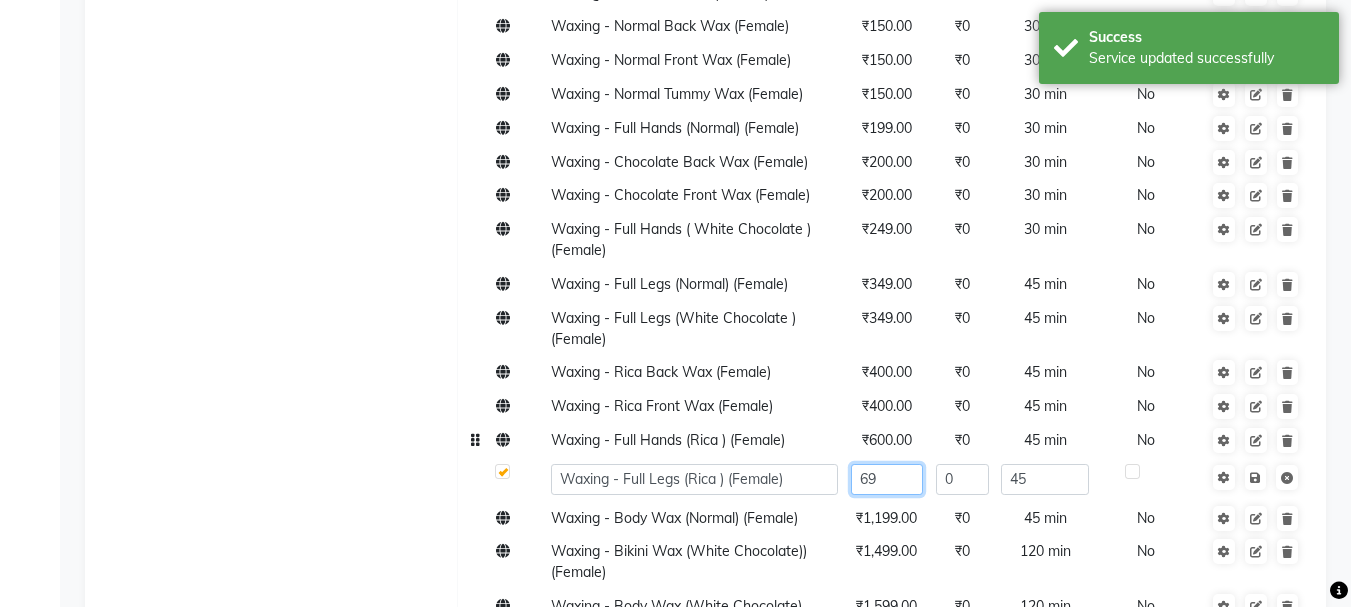 type on "6" 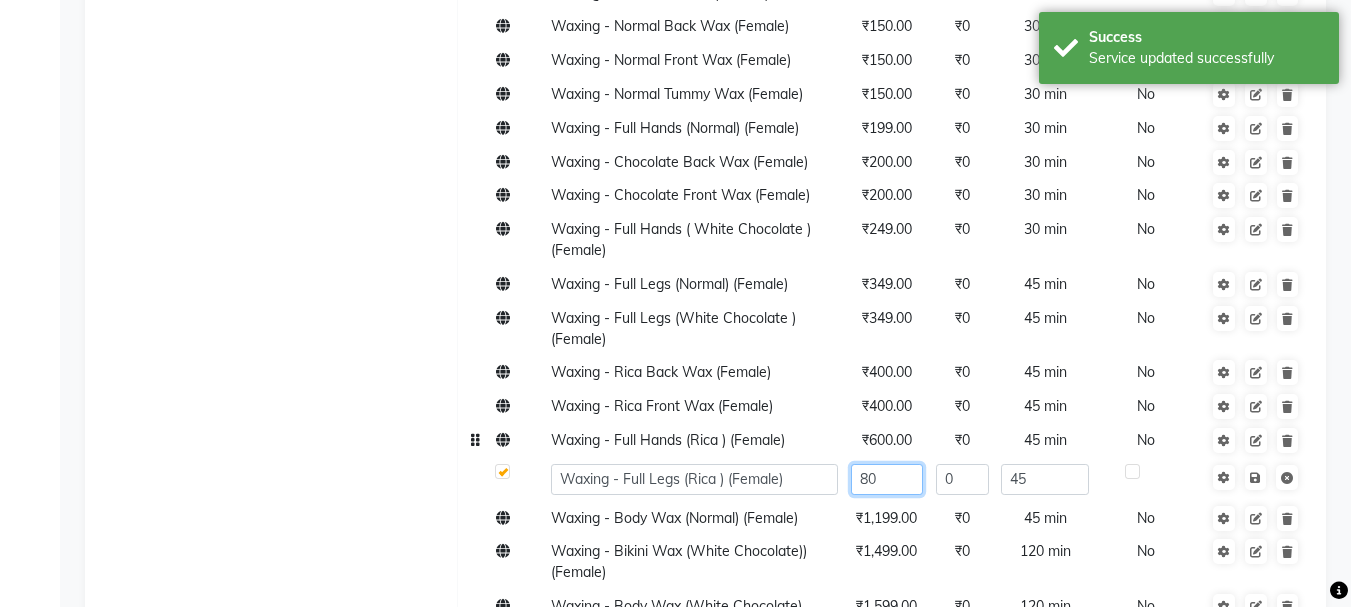 type on "800" 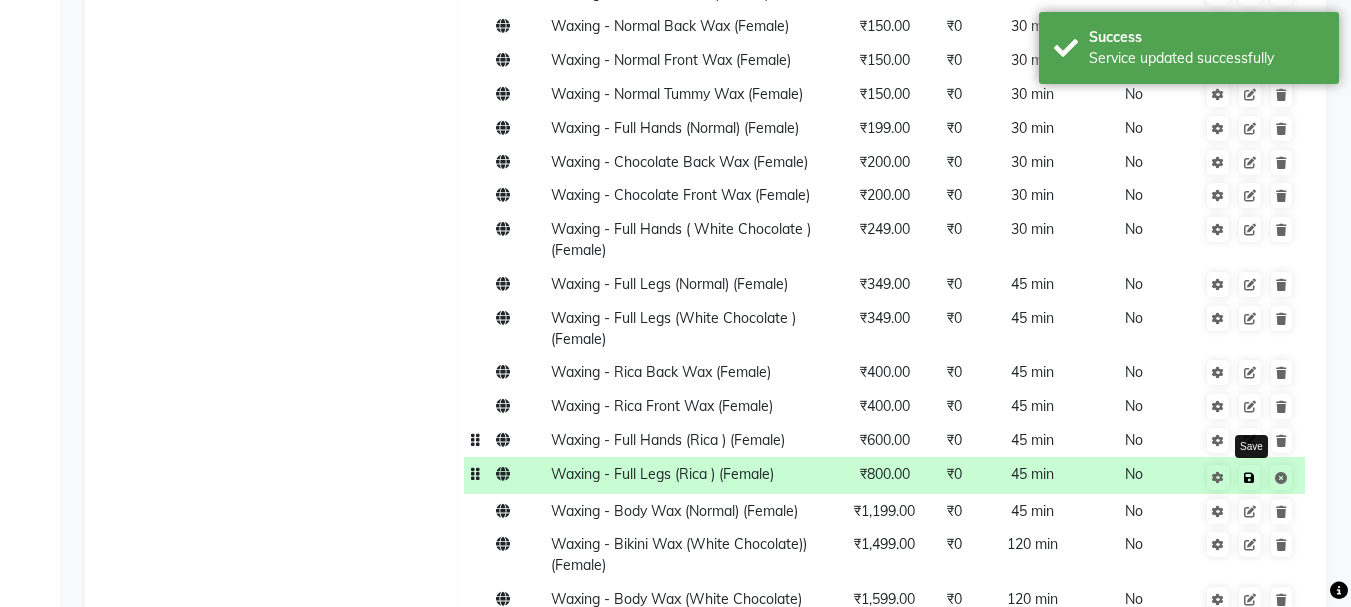 click 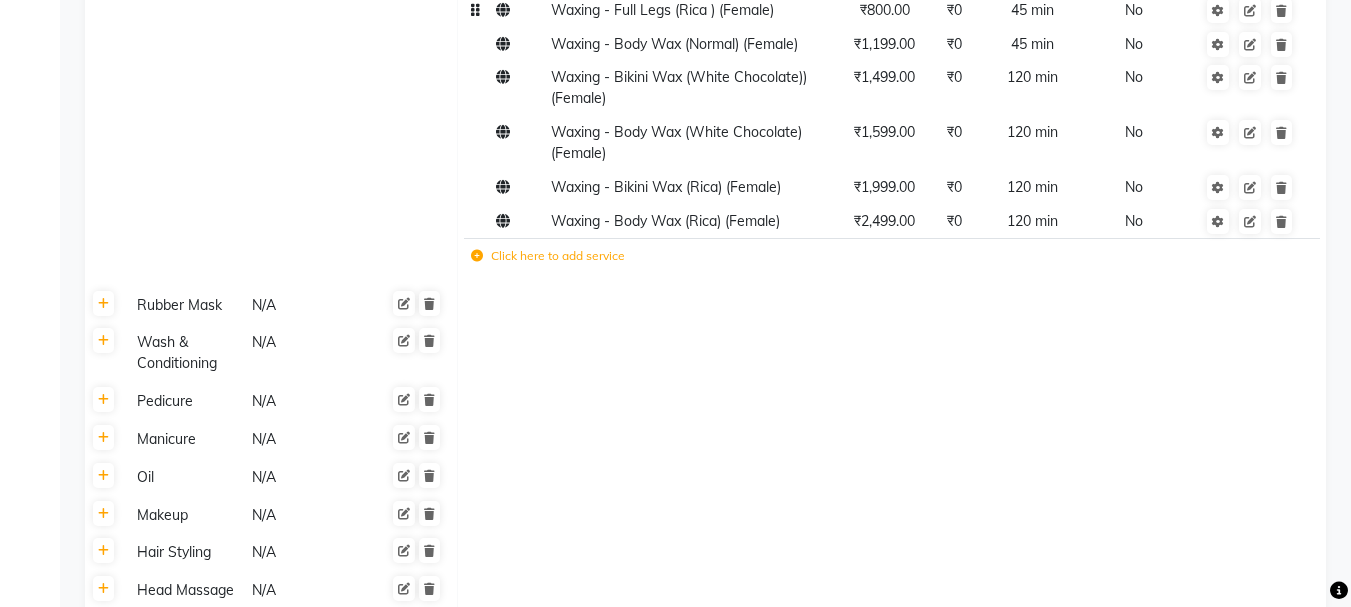 scroll, scrollTop: 2571, scrollLeft: 0, axis: vertical 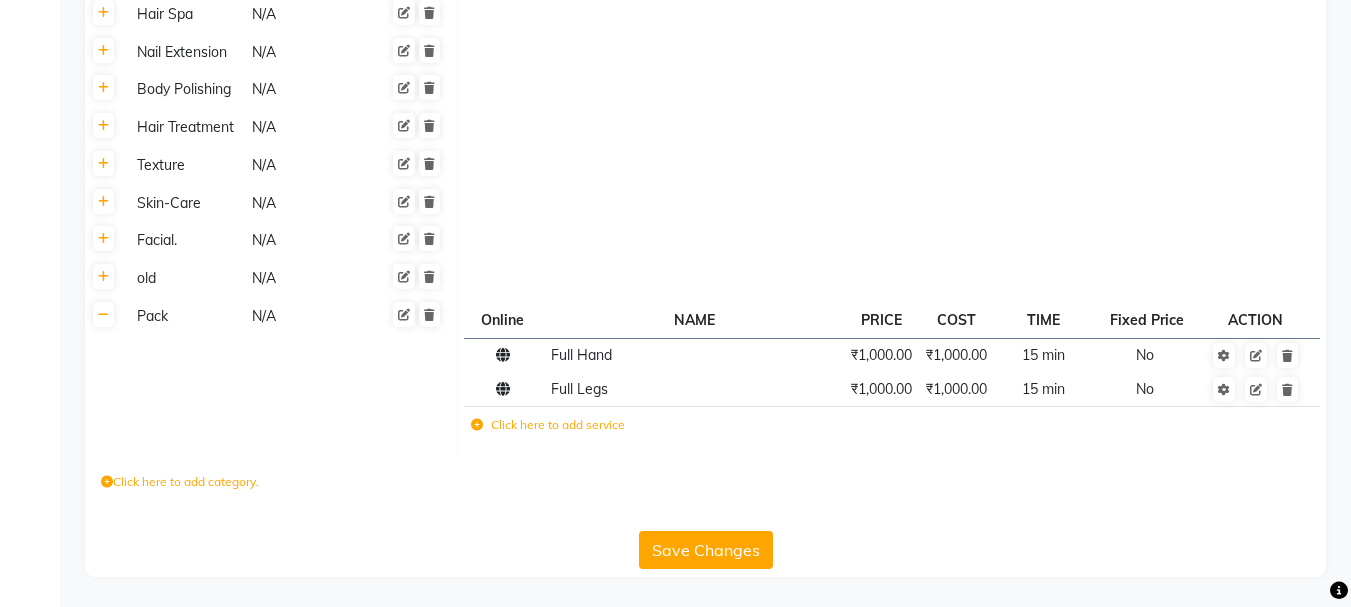 click on "Save Changes" 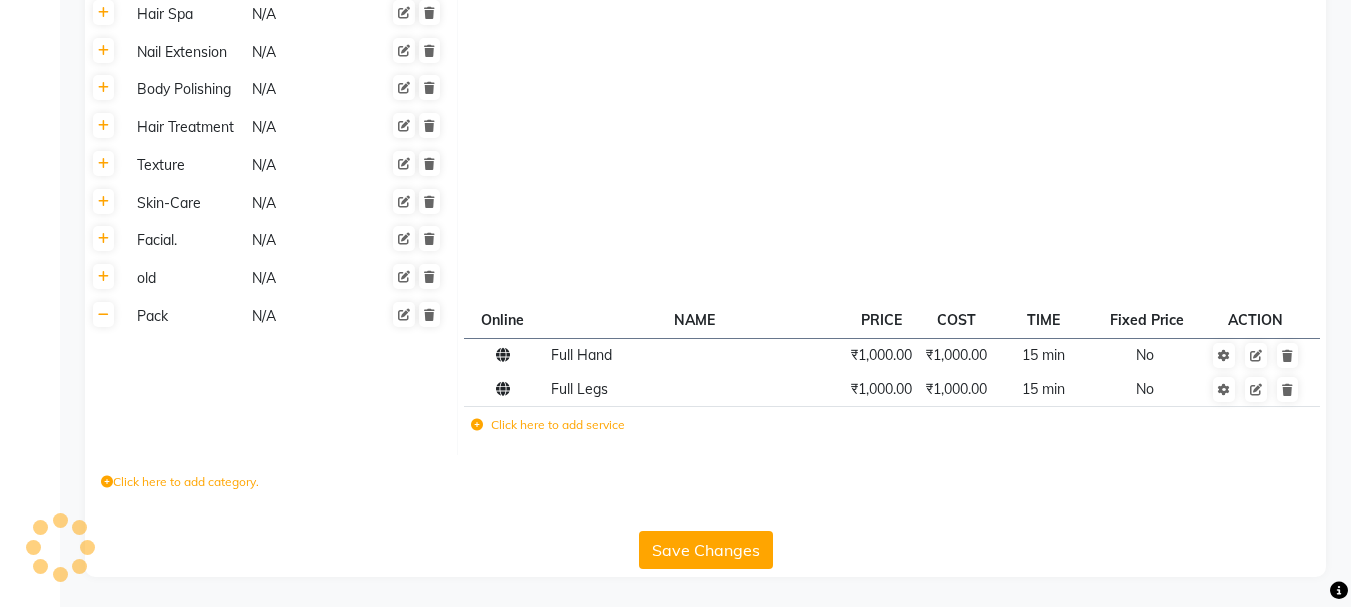scroll, scrollTop: 3397, scrollLeft: 0, axis: vertical 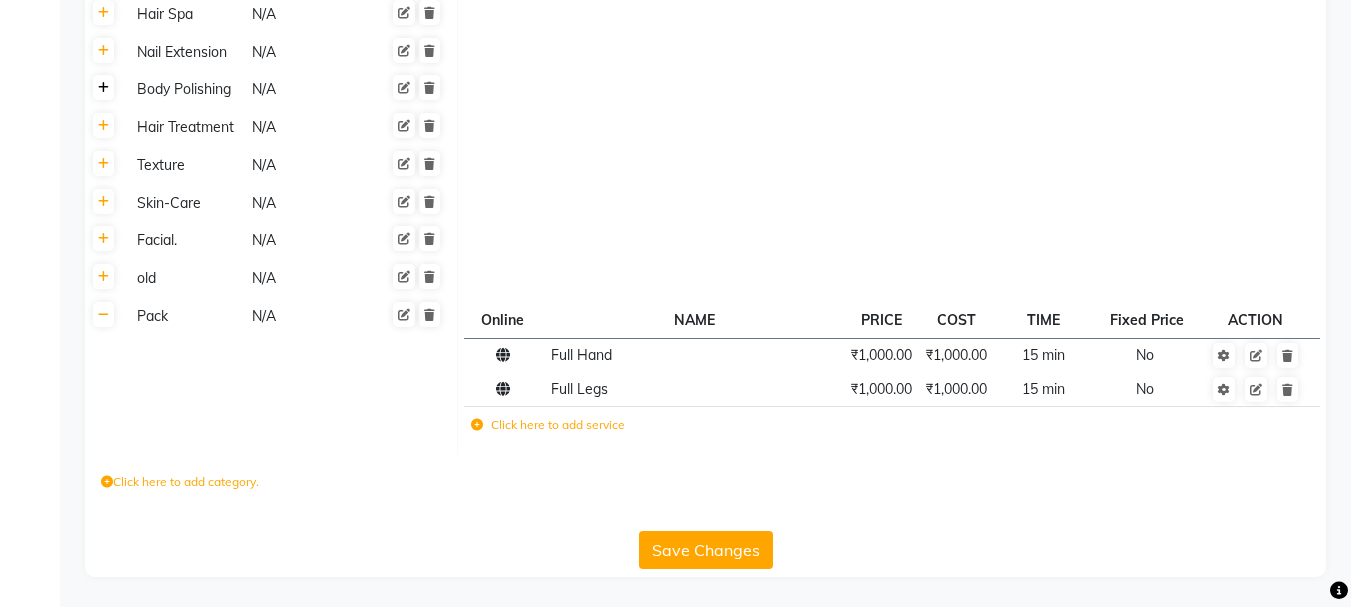 click 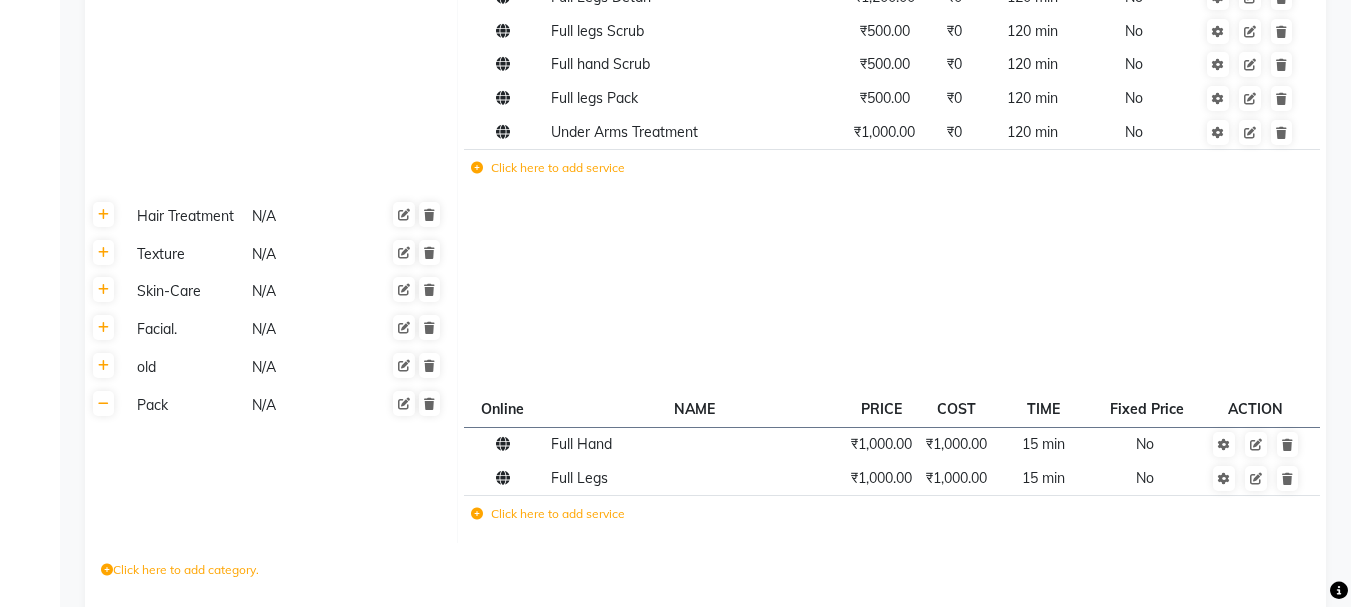 scroll, scrollTop: 3950, scrollLeft: 0, axis: vertical 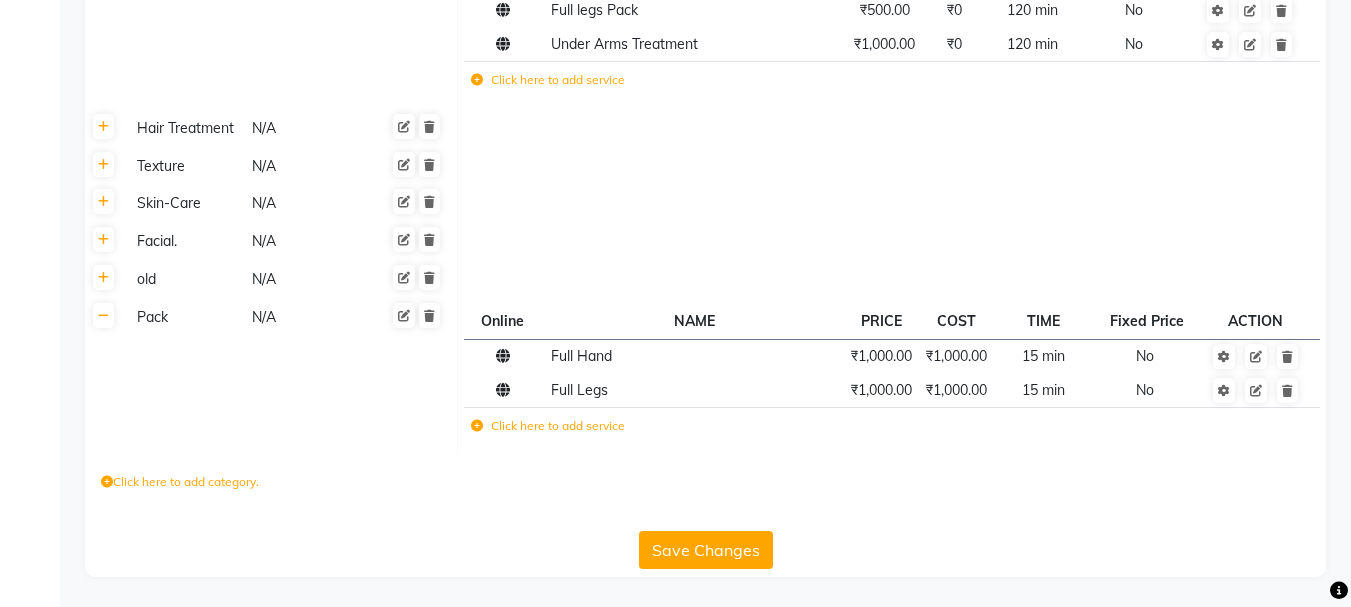 click on "Pack N/A" 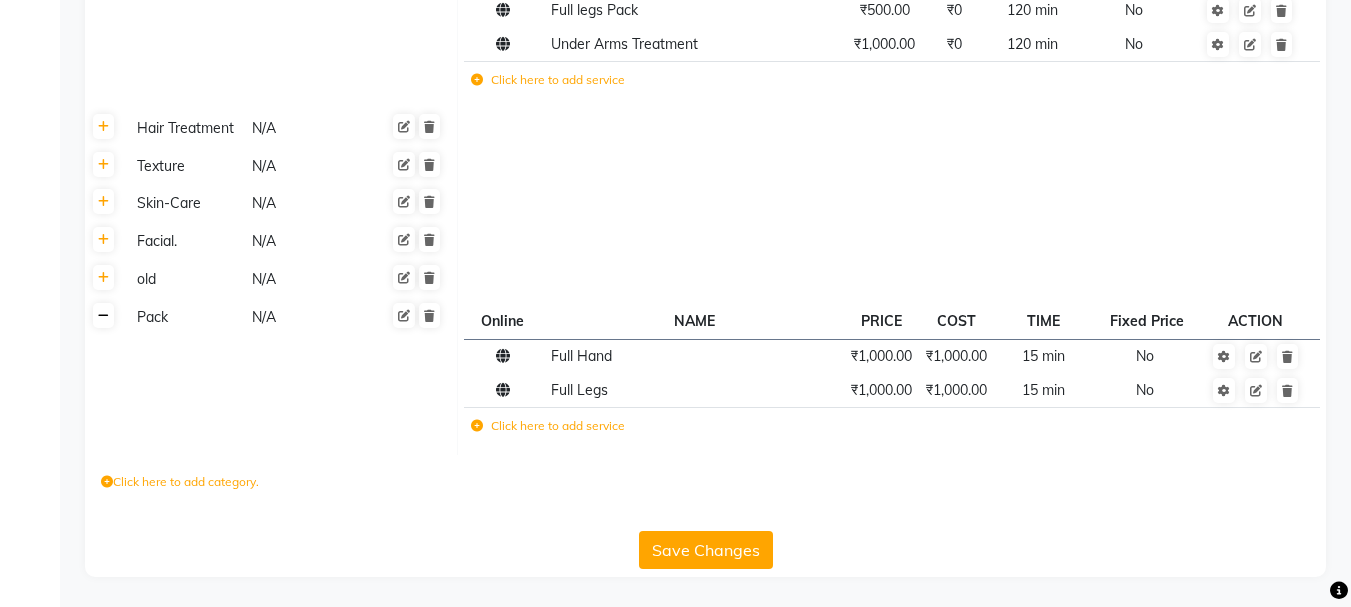 click 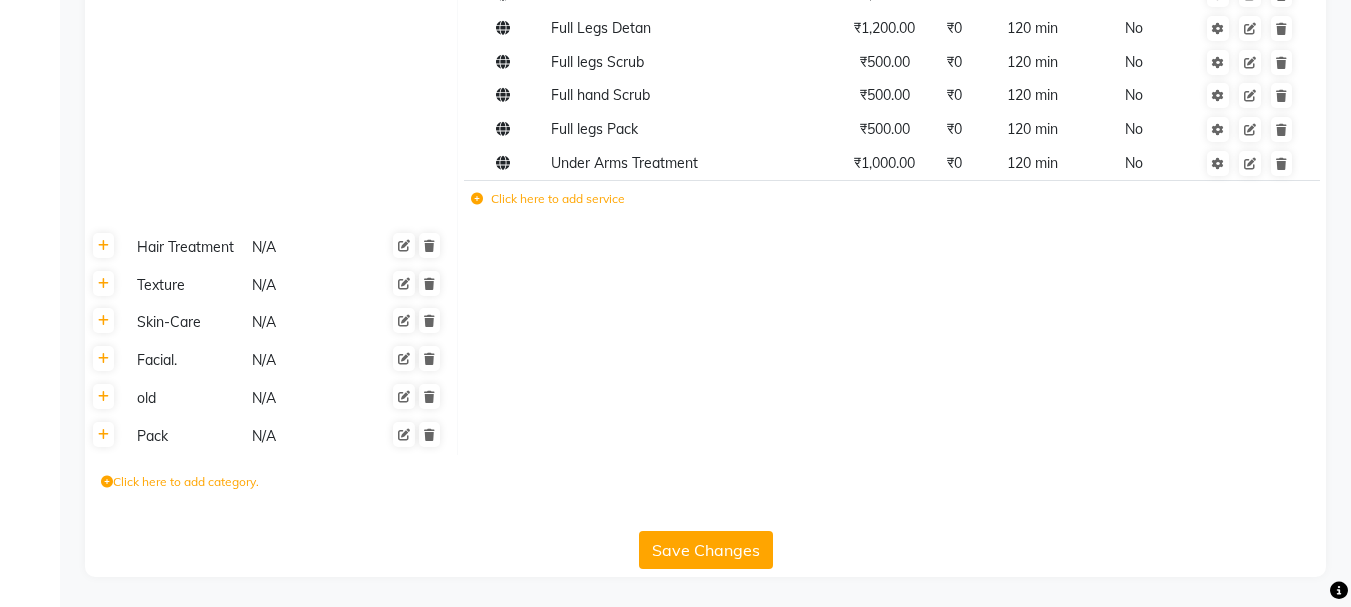 scroll, scrollTop: 3831, scrollLeft: 0, axis: vertical 